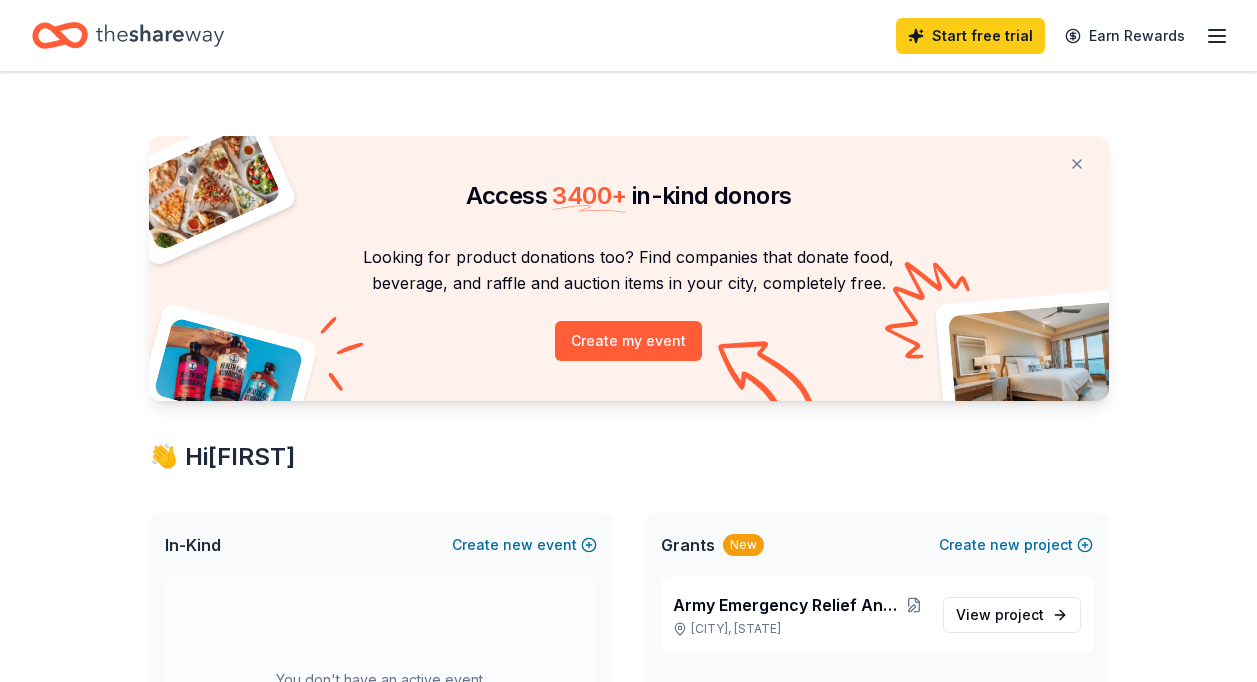 scroll, scrollTop: 0, scrollLeft: 0, axis: both 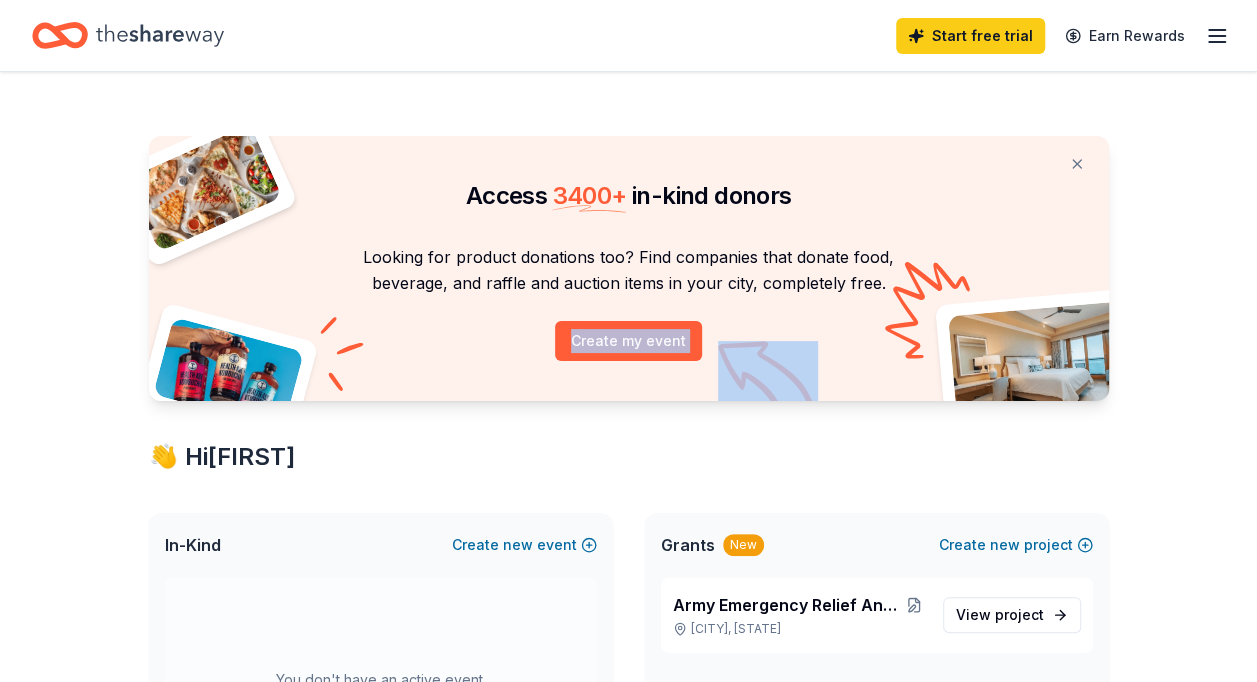 drag, startPoint x: 1252, startPoint y: 280, endPoint x: 1256, endPoint y: 315, distance: 35.22783 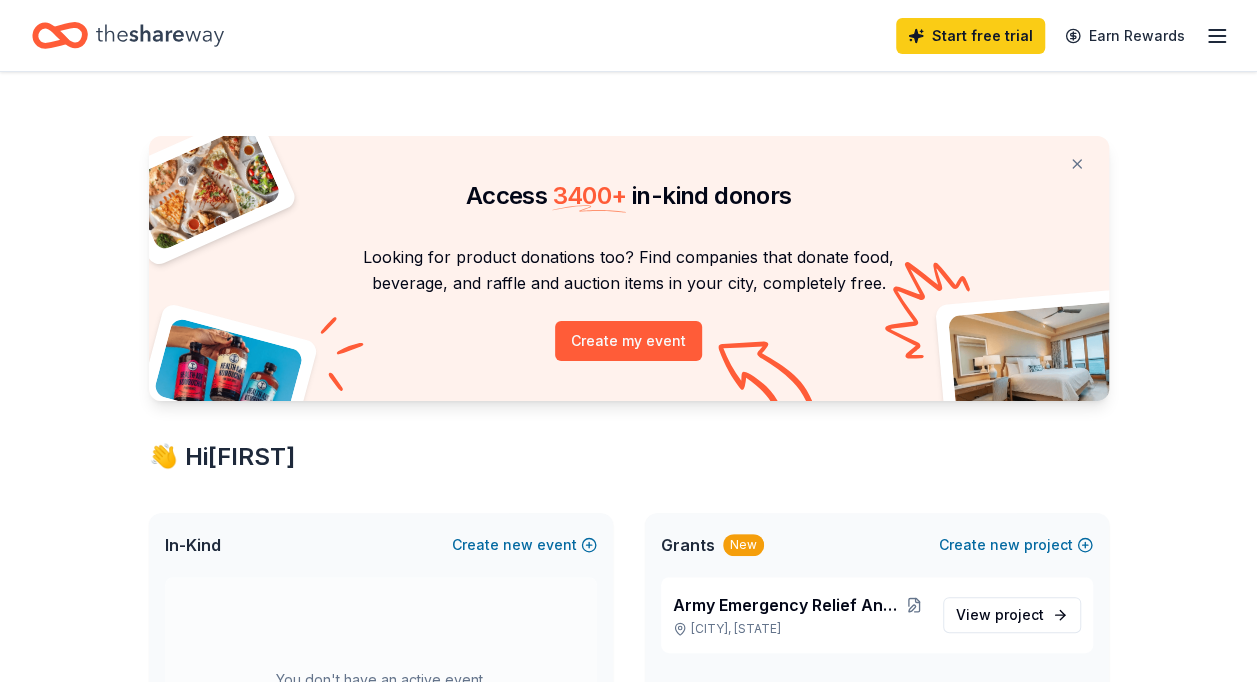 drag, startPoint x: 1256, startPoint y: 315, endPoint x: 1240, endPoint y: 152, distance: 163.78339 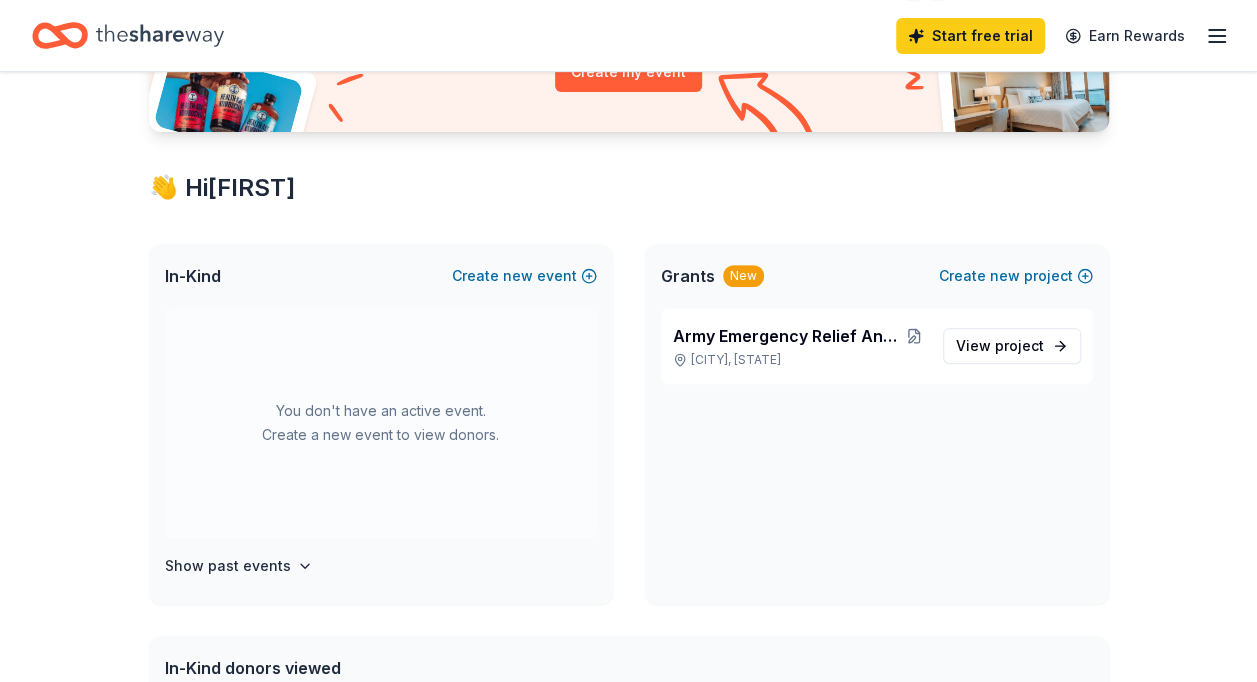 scroll, scrollTop: 321, scrollLeft: 0, axis: vertical 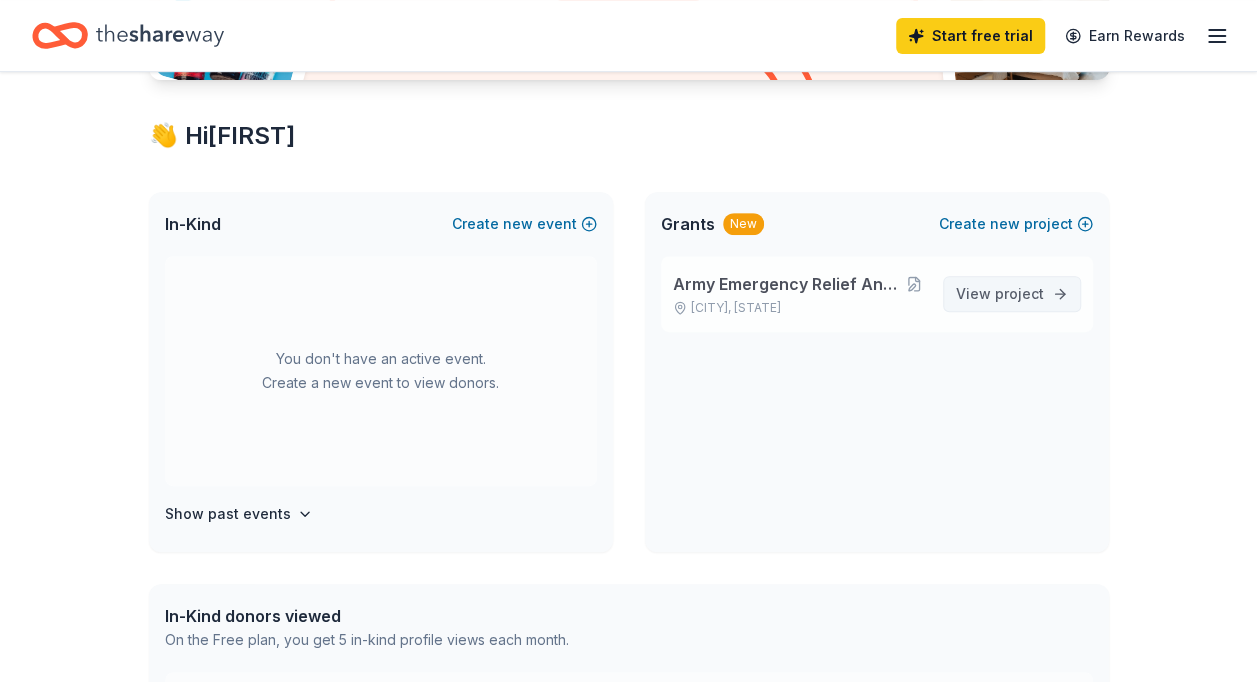 click on "project" at bounding box center (1019, 293) 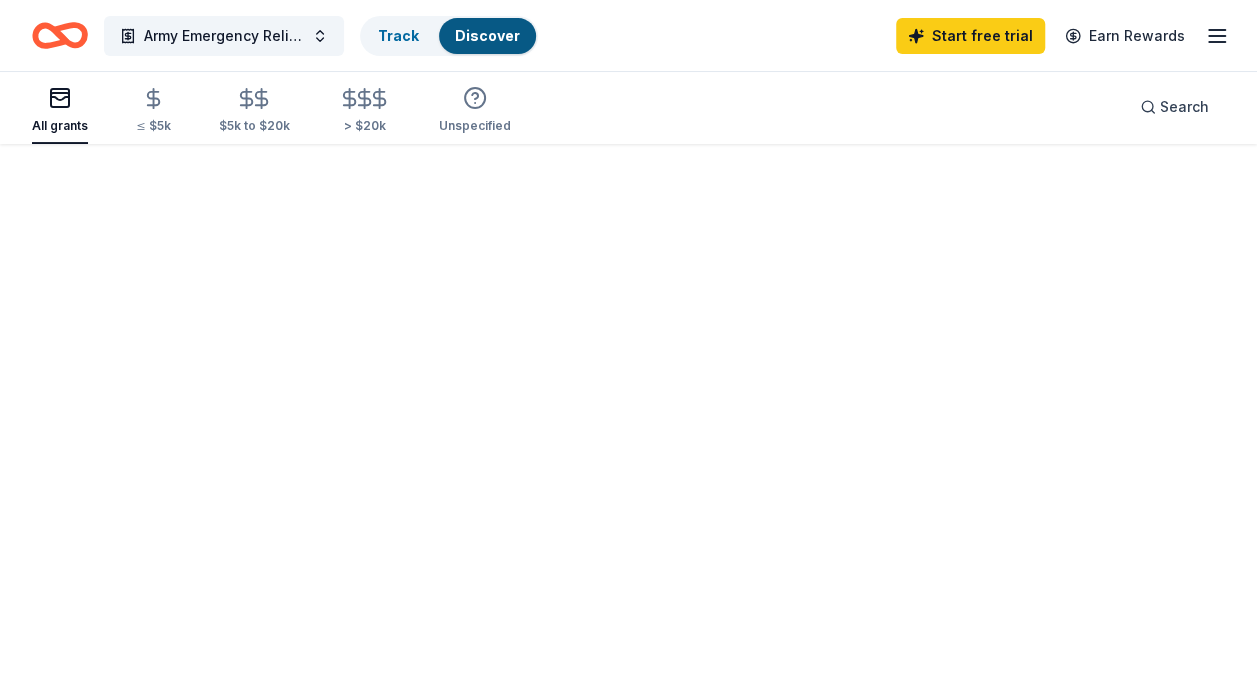 scroll, scrollTop: 0, scrollLeft: 0, axis: both 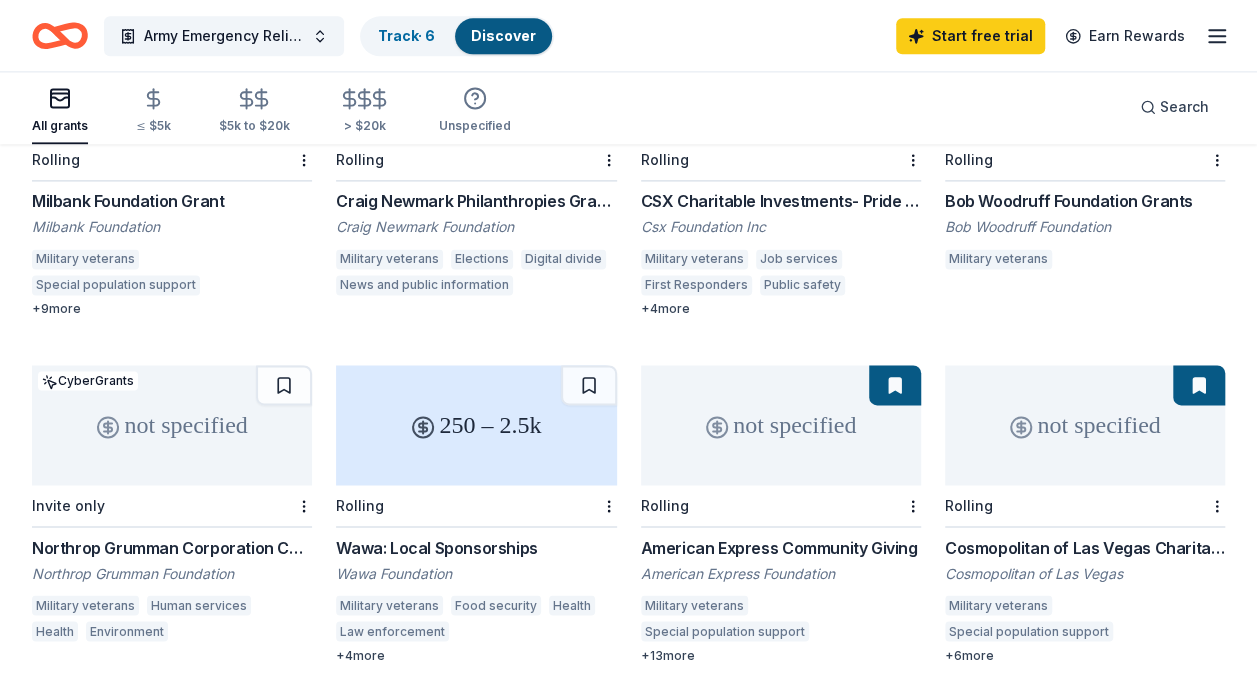 click on "not specified" at bounding box center [781, 425] 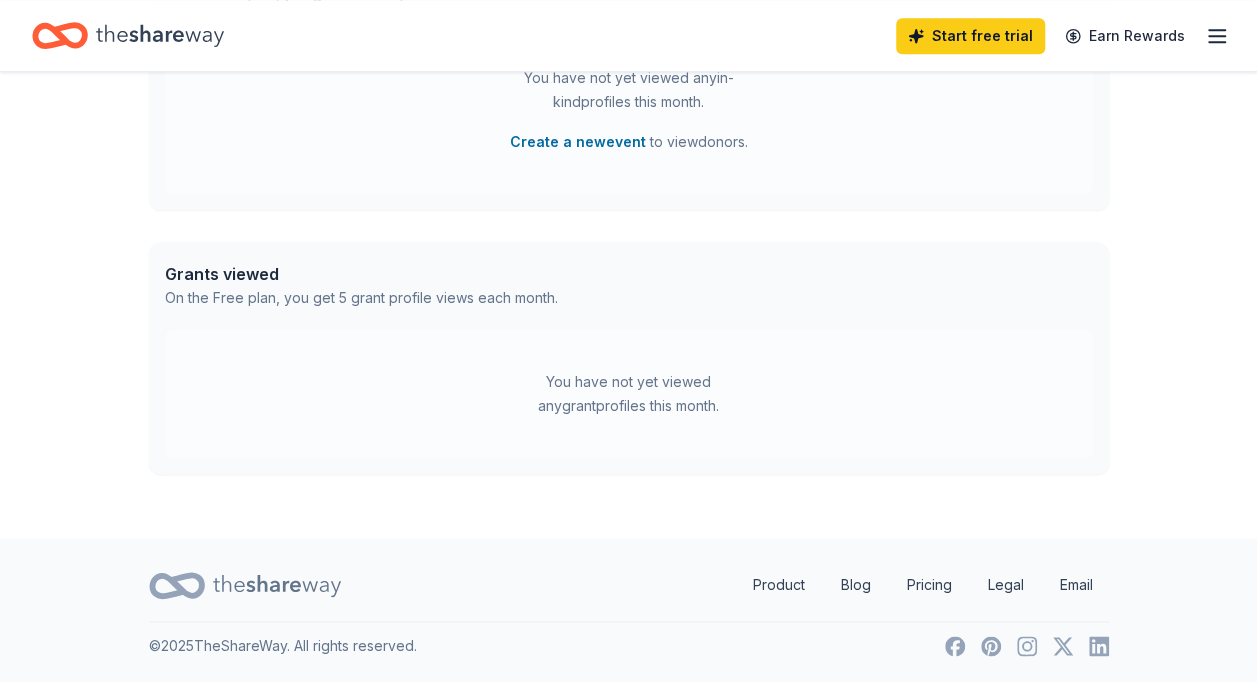 scroll, scrollTop: 321, scrollLeft: 0, axis: vertical 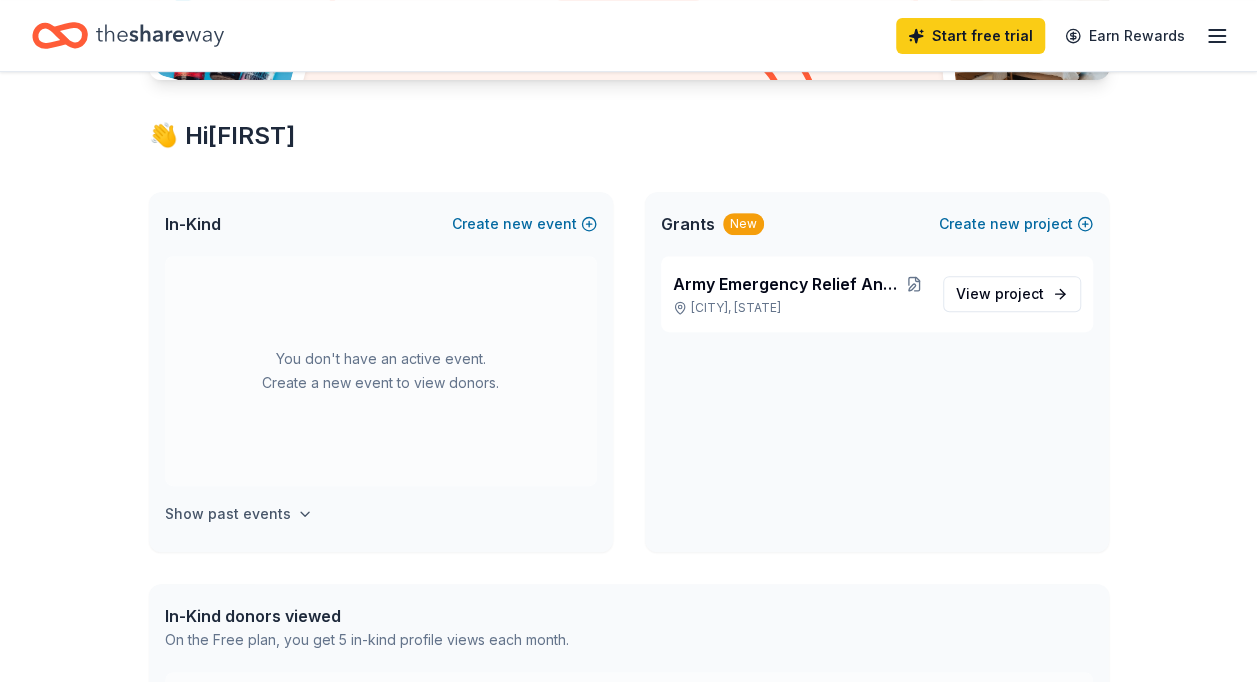 click on "Show past events" at bounding box center (228, 514) 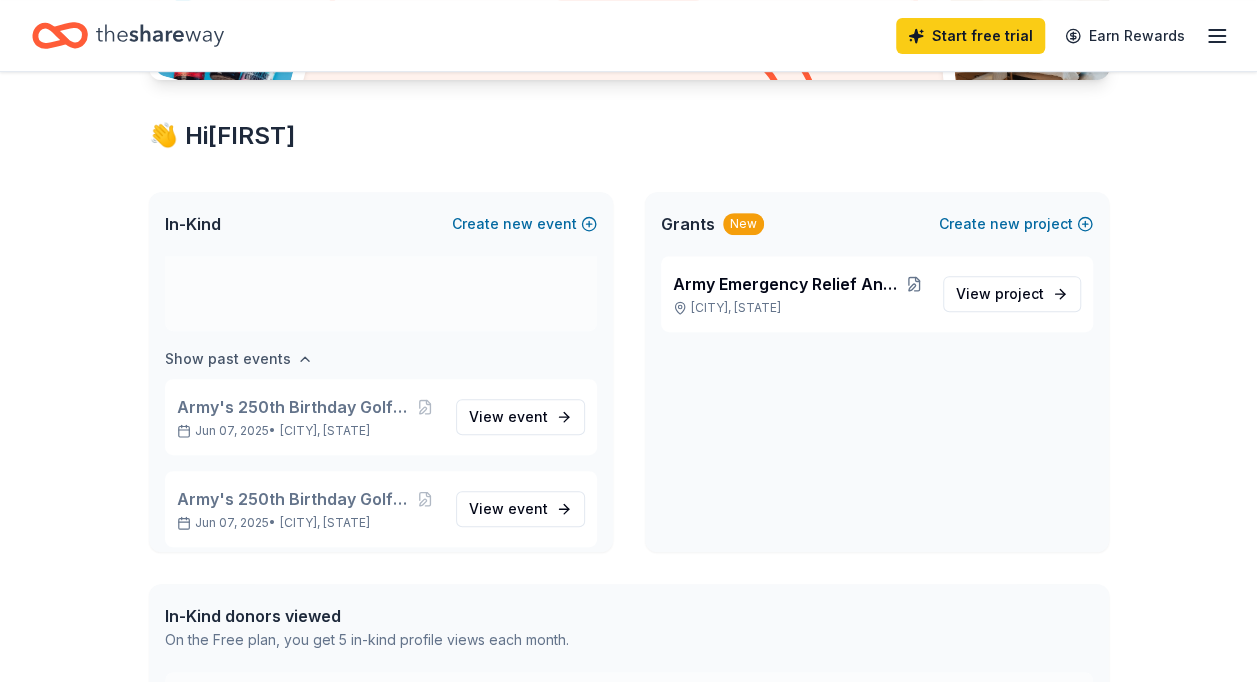 scroll, scrollTop: 166, scrollLeft: 0, axis: vertical 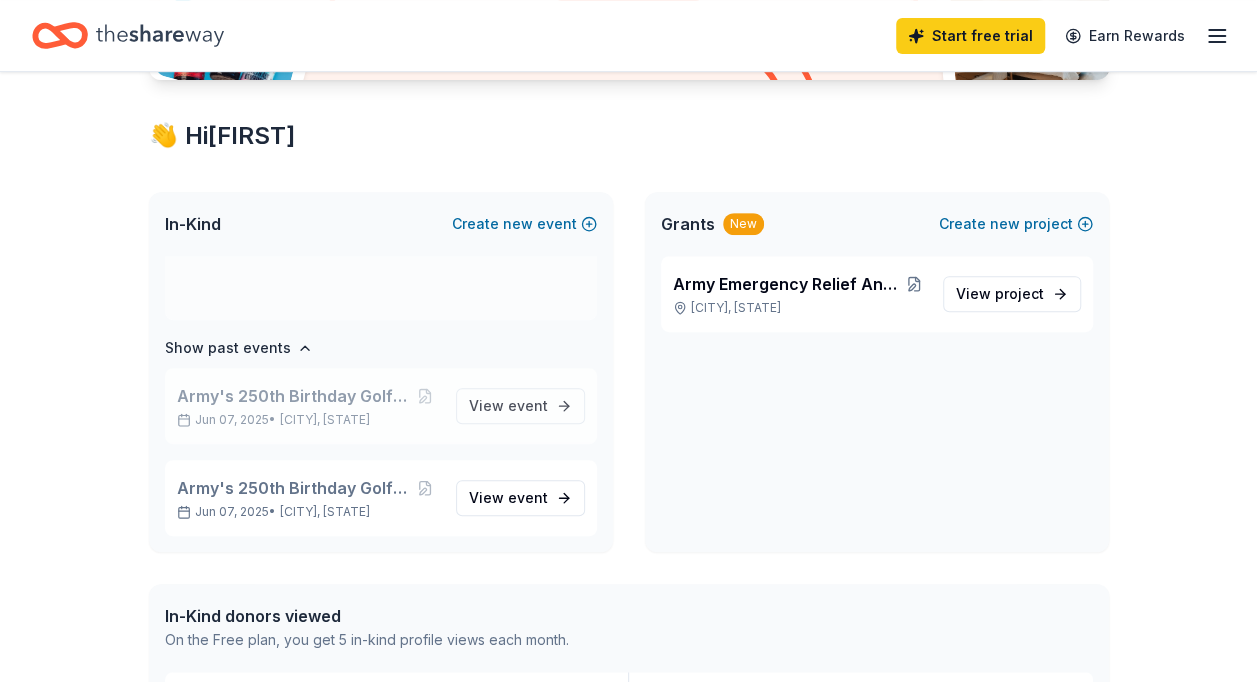 click on "Army's 250th Birthday Golf Tournament" at bounding box center [294, 396] 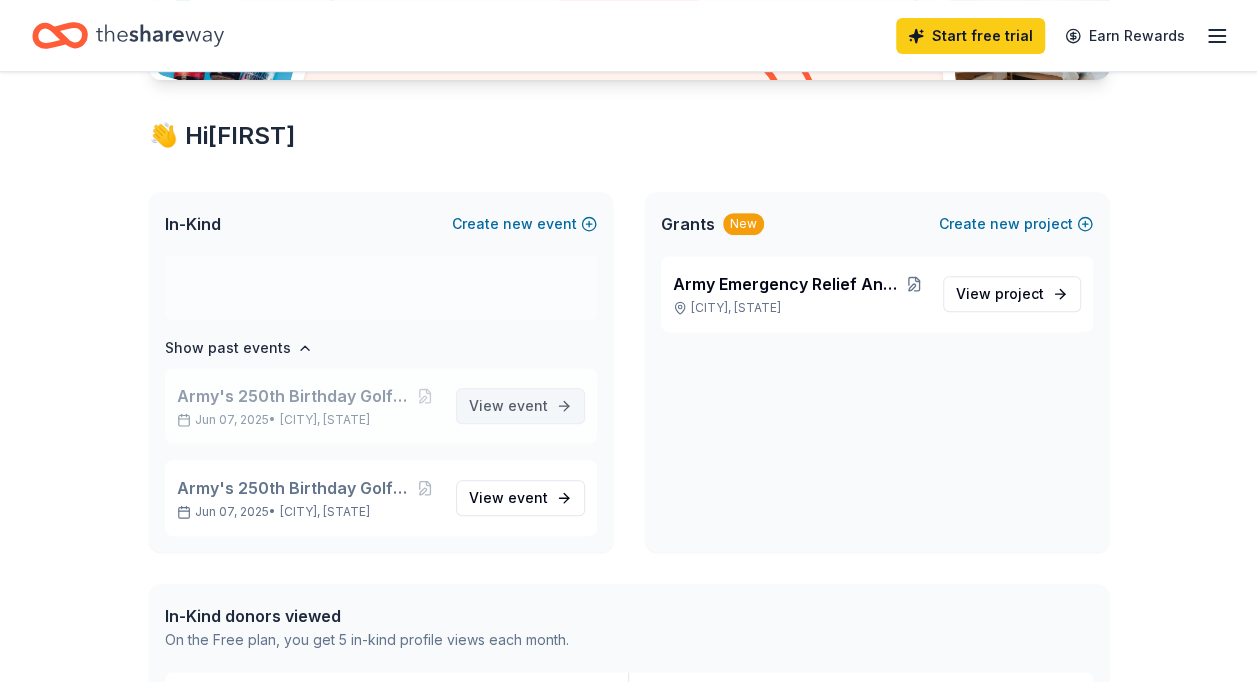 scroll, scrollTop: 0, scrollLeft: 0, axis: both 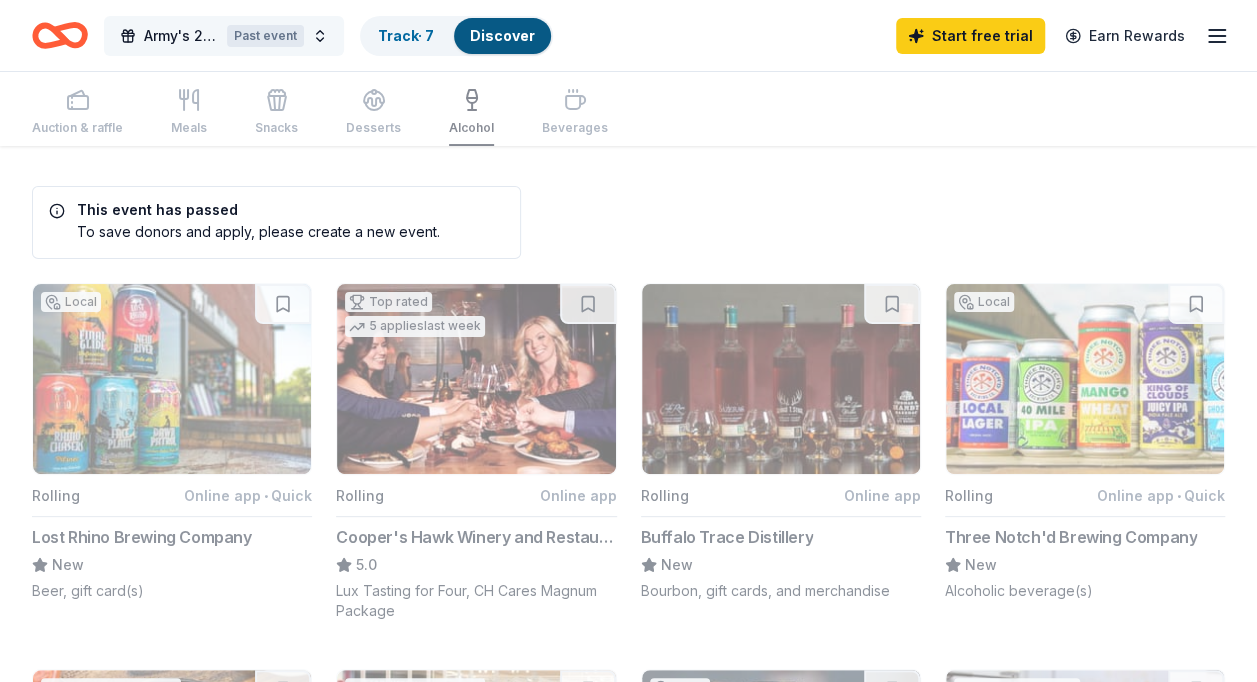 click on "Army's 250th Birthday Golf Tournament Past event" at bounding box center (224, 36) 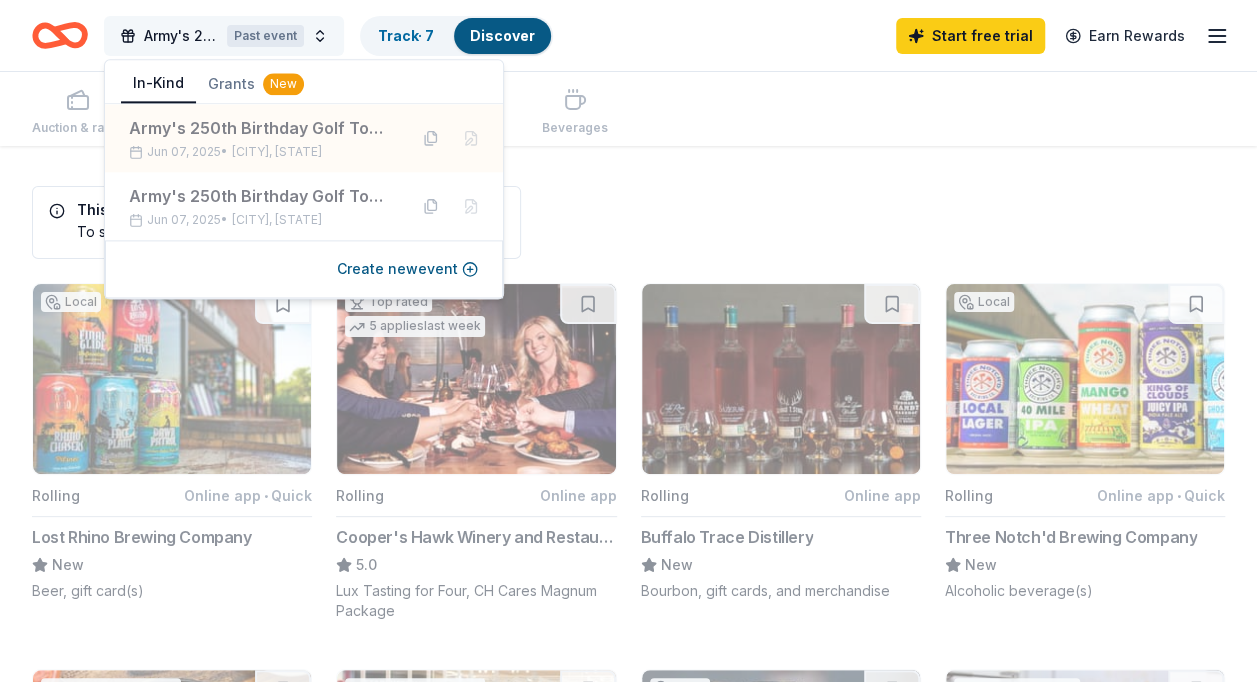 click on "Army's 250th Birthday Golf Tournament Past event" at bounding box center [224, 36] 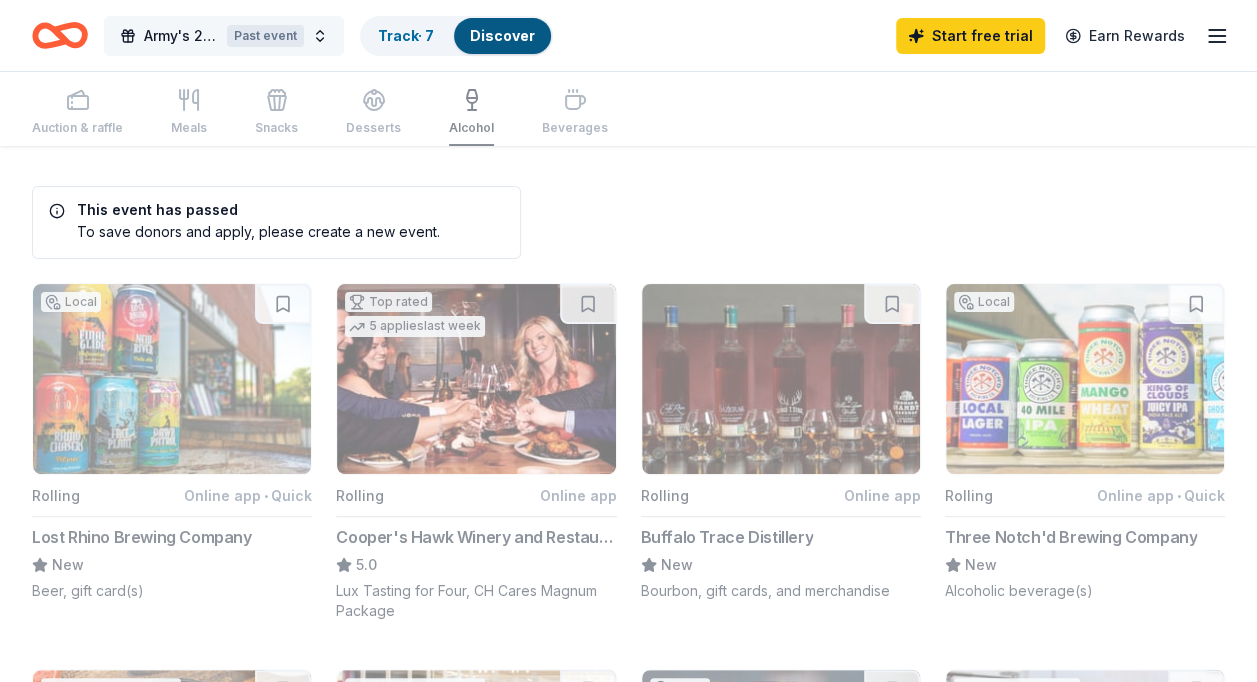 click on "Army's 250th Birthday Golf Tournament" at bounding box center (181, 36) 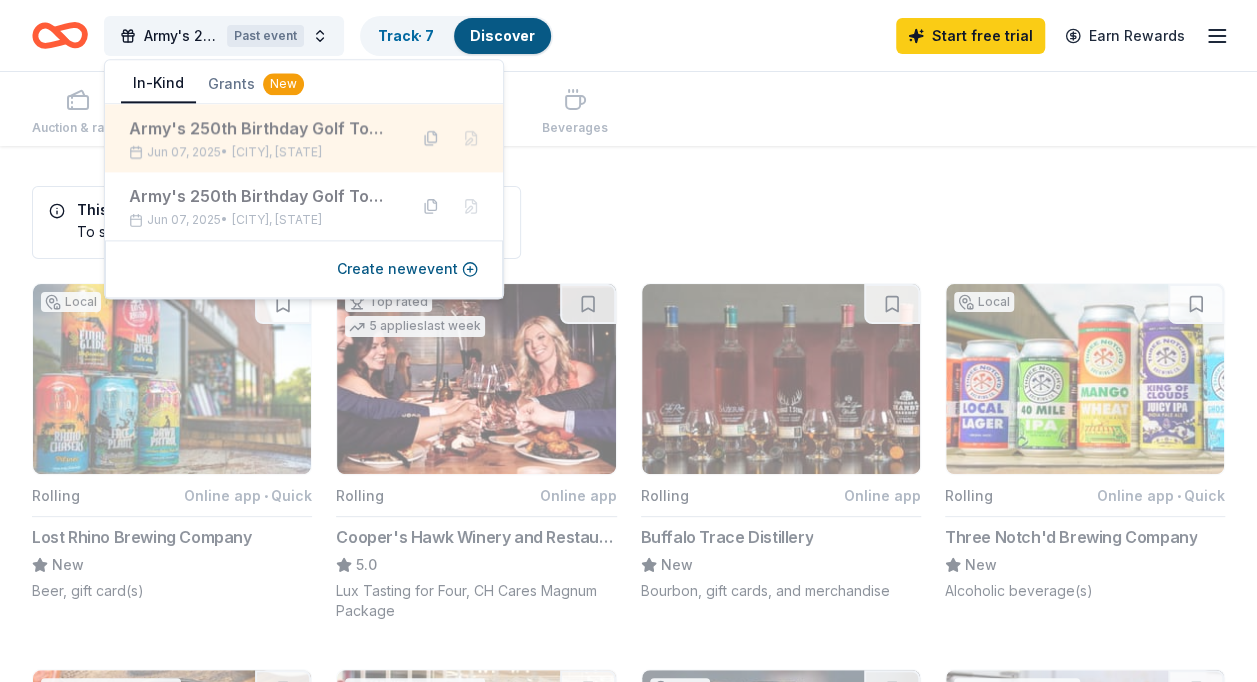 click on "Army's 250th Birthday Golf Tournament" at bounding box center [260, 128] 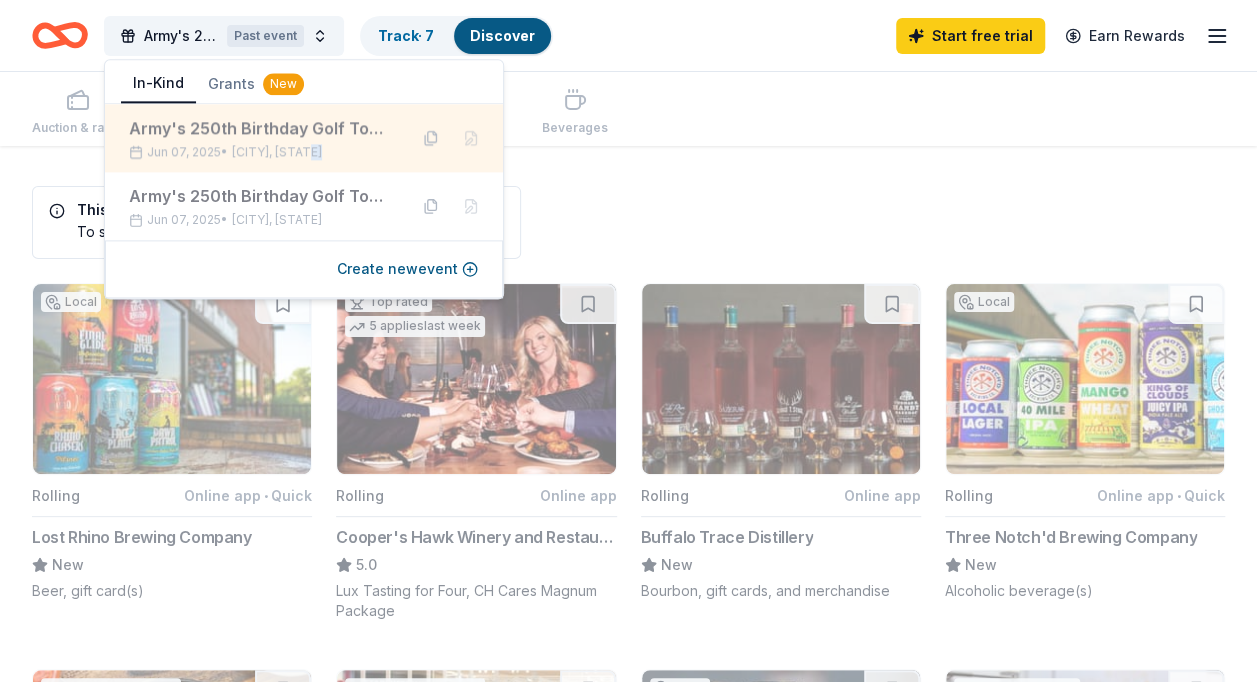 click on "Army's 250th Birthday Golf Tournament Jun [DAY], [YEAR]  •  [CITY], [STATE]" at bounding box center [260, 138] 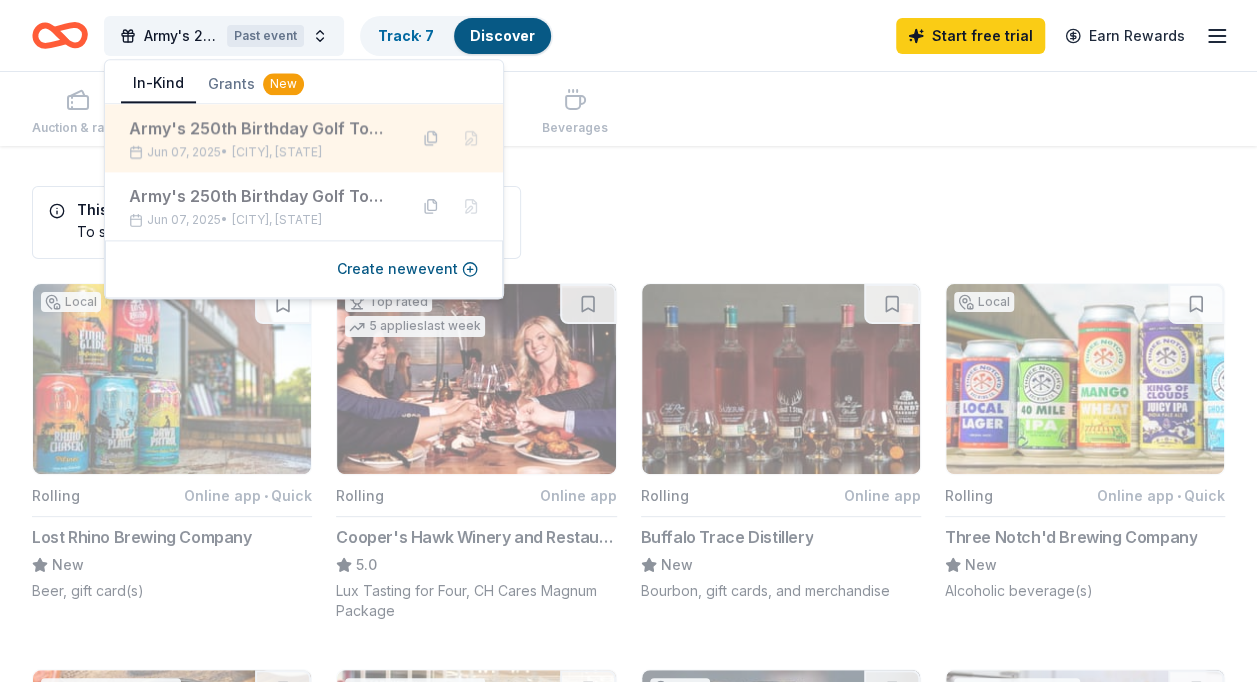 drag, startPoint x: 385, startPoint y: 143, endPoint x: 303, endPoint y: 136, distance: 82.29824 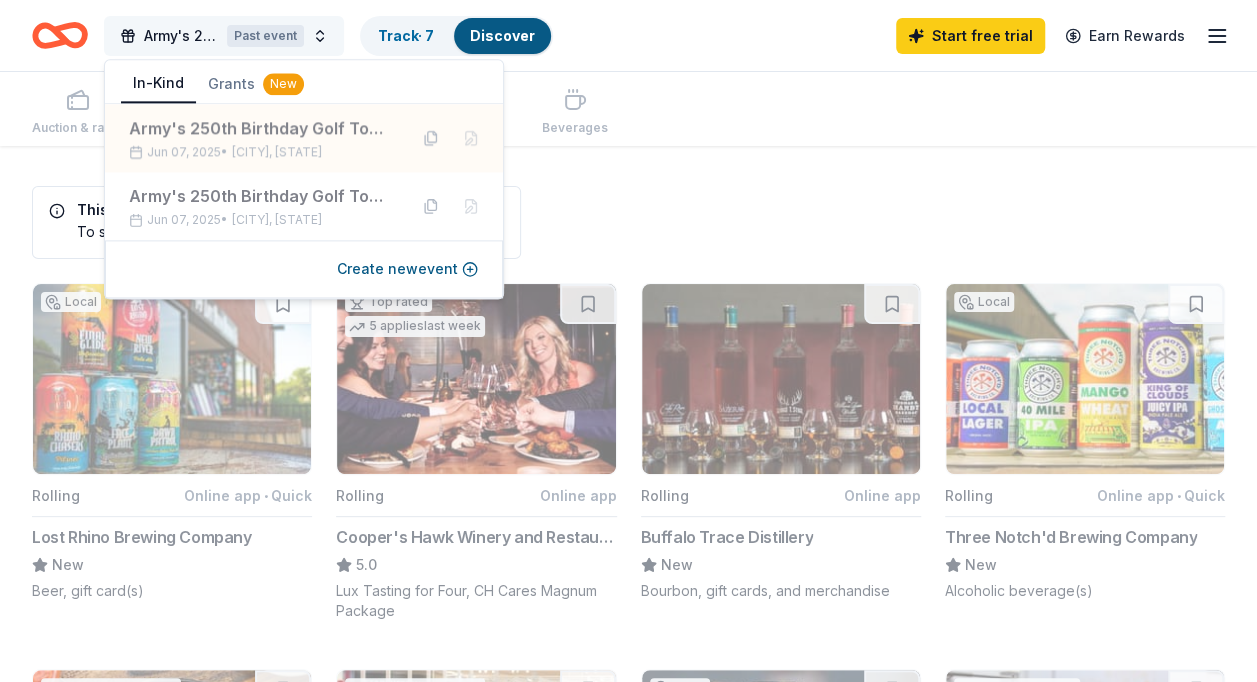 click on "Army's 250th Birthday Golf Tournament Past event" at bounding box center (224, 36) 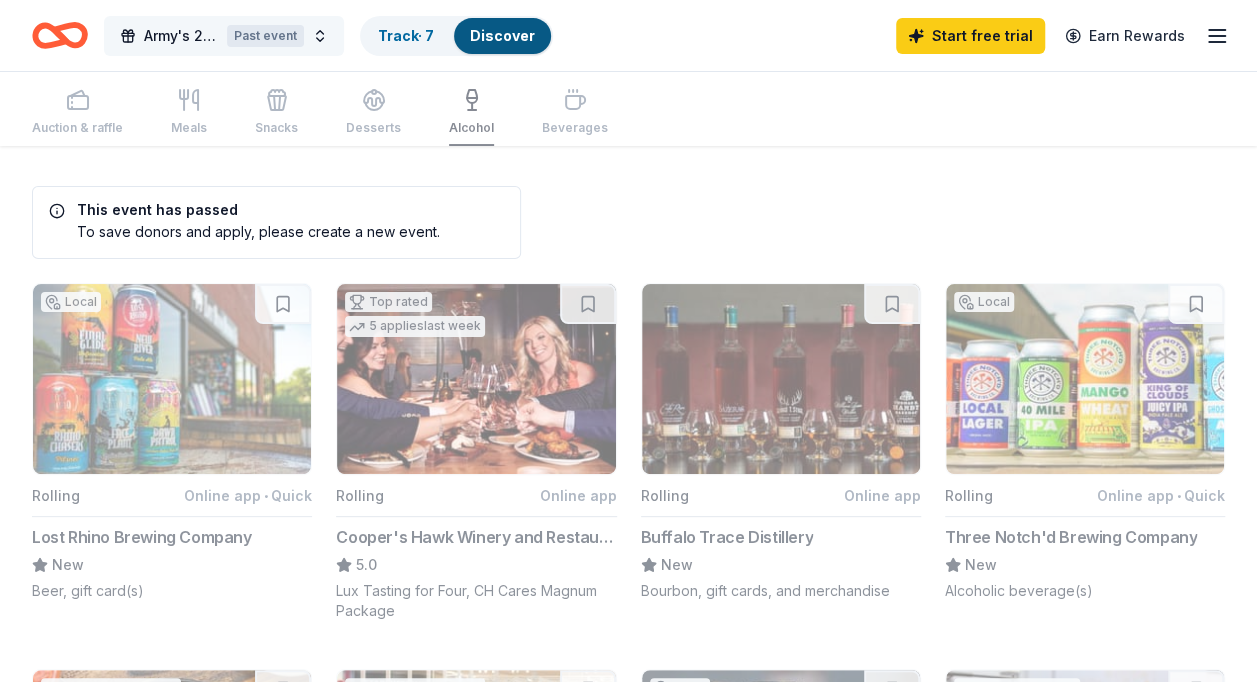 click on "Army's 250th Birthday Golf Tournament Past event" at bounding box center [224, 36] 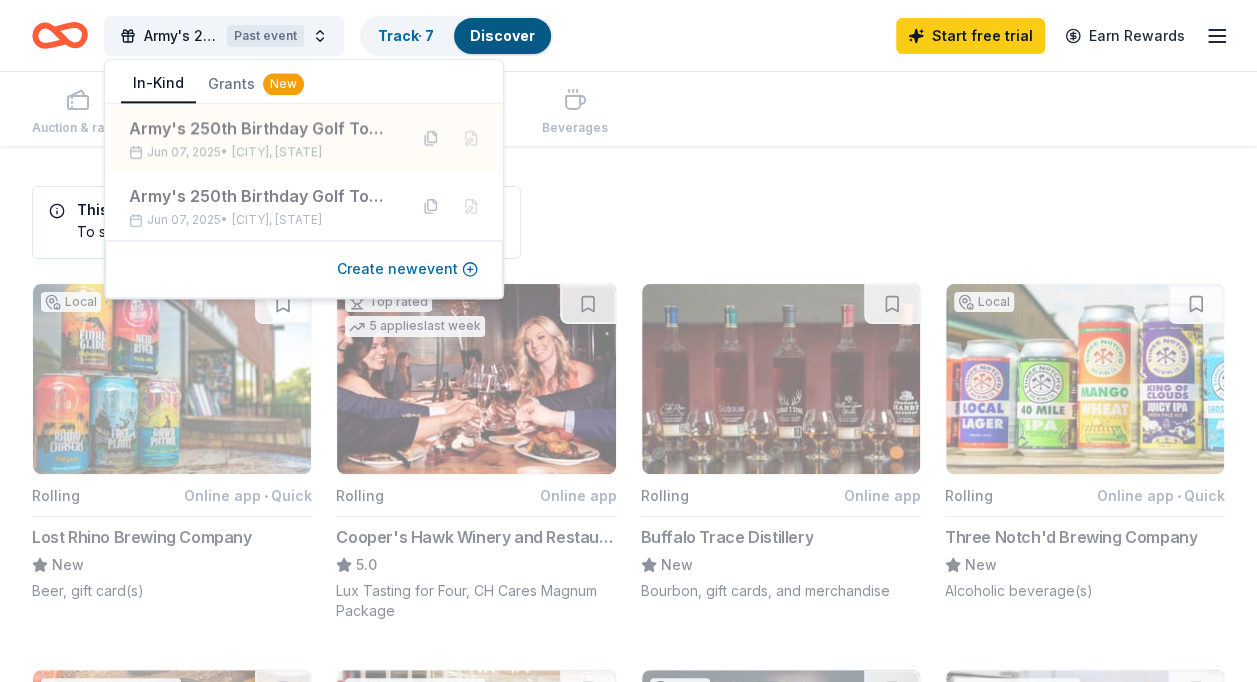 click on "Create new  event" at bounding box center [407, 269] 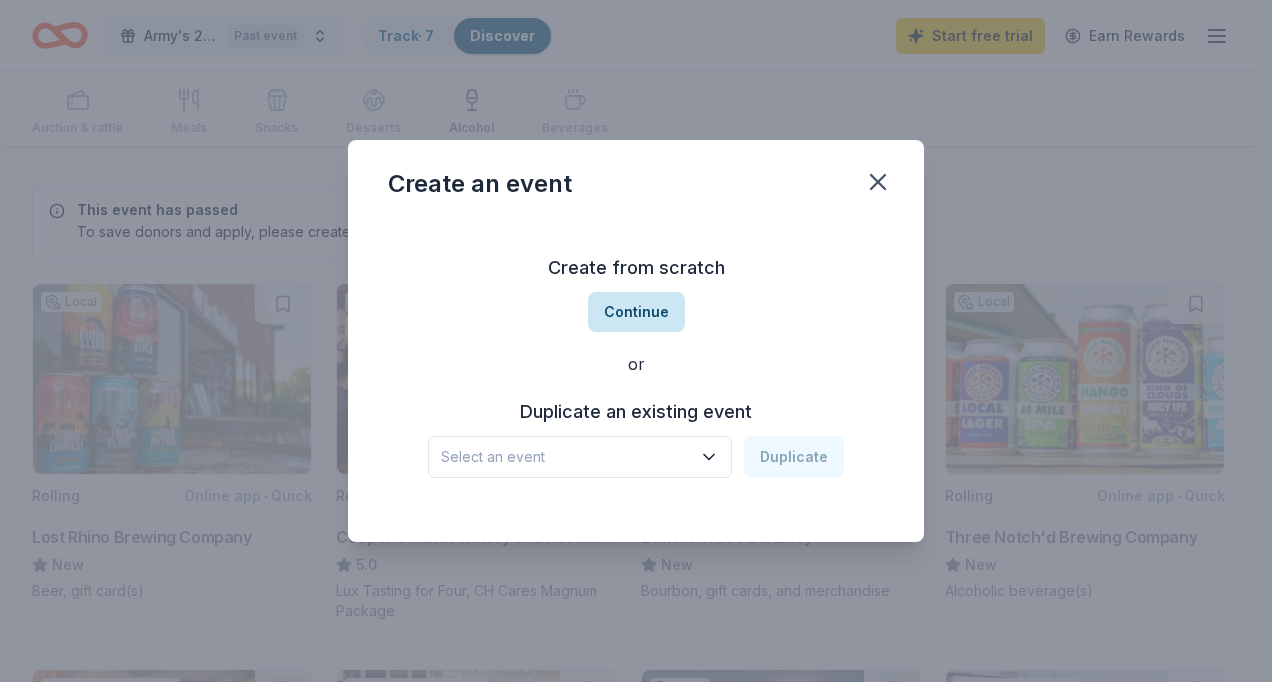 click on "Continue" at bounding box center (636, 312) 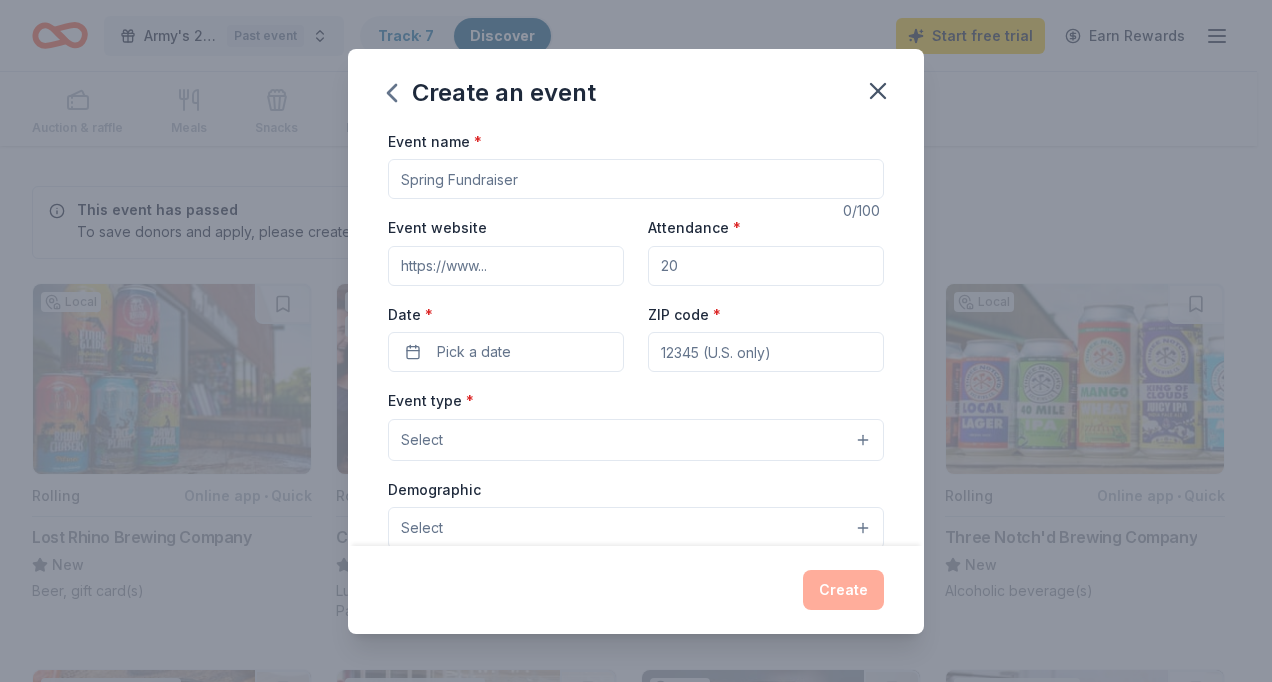click on "Event name *" at bounding box center [636, 179] 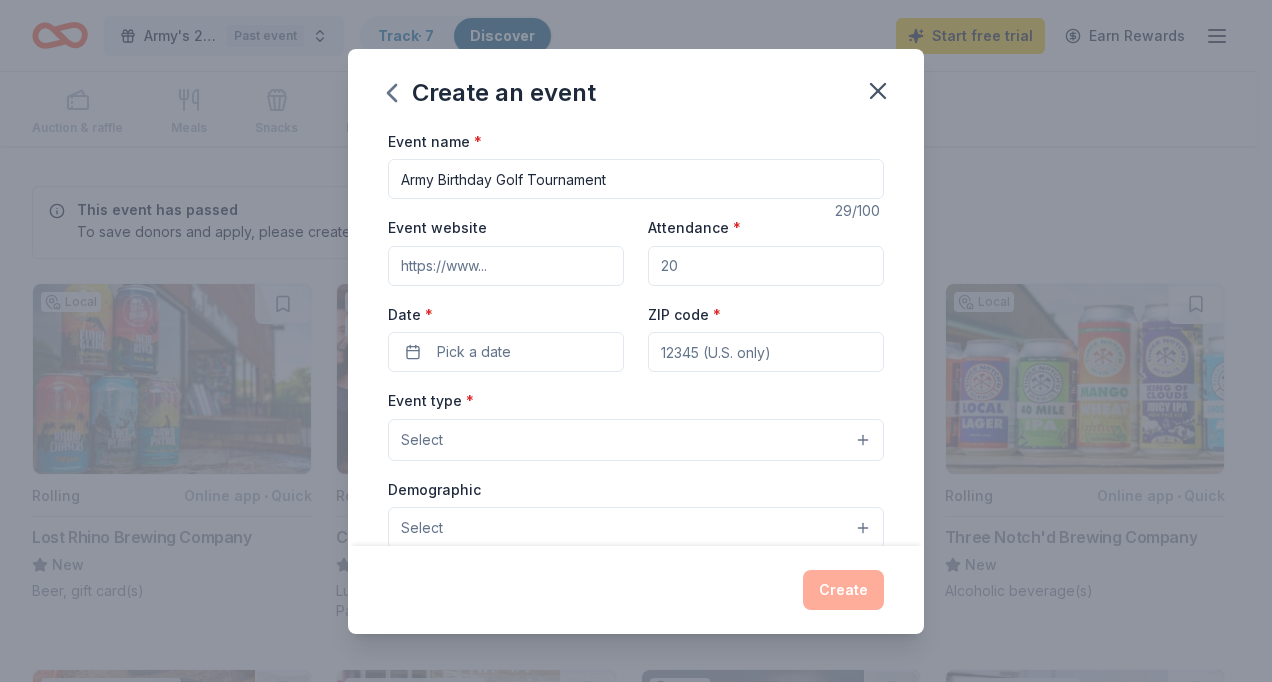 type on "Army Birthday Golf Tournament" 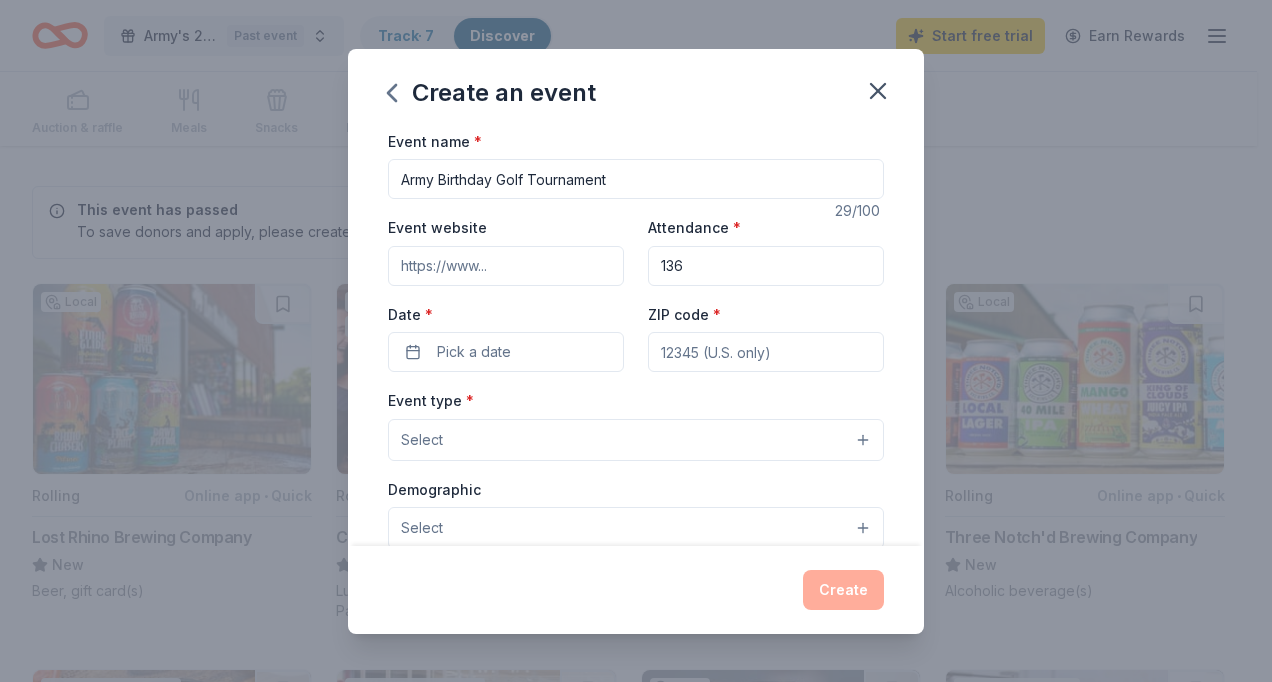type on "136" 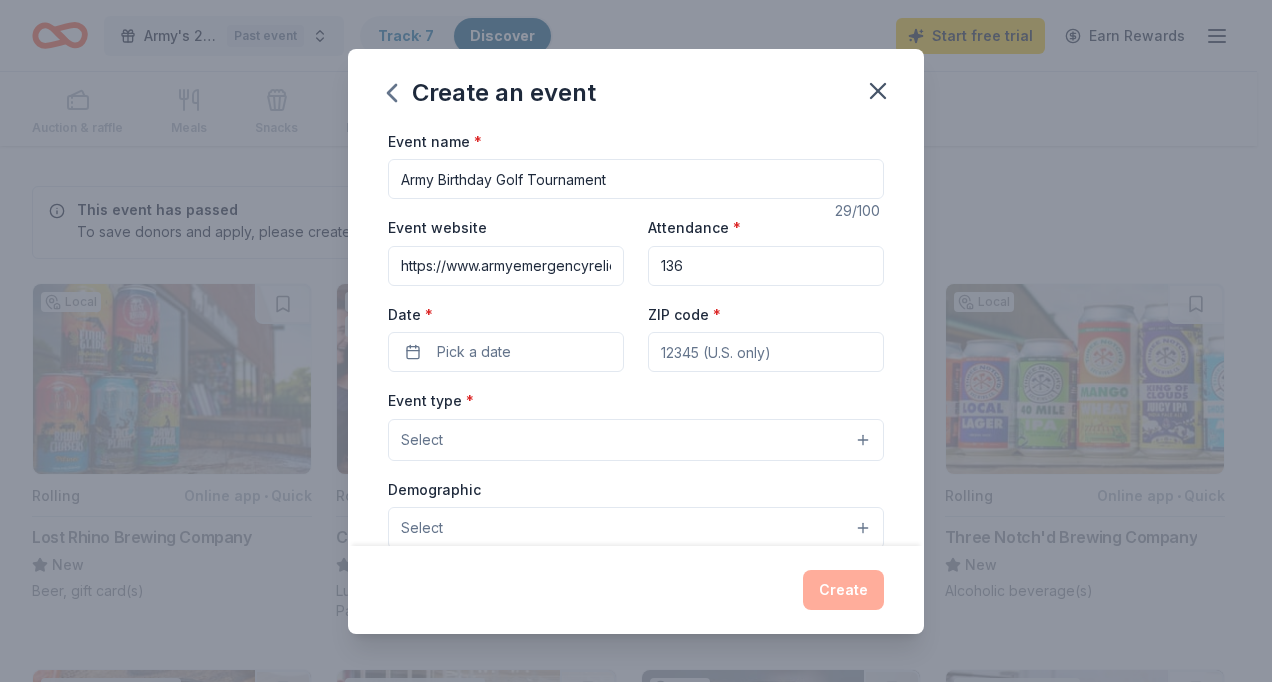 scroll, scrollTop: 0, scrollLeft: 52, axis: horizontal 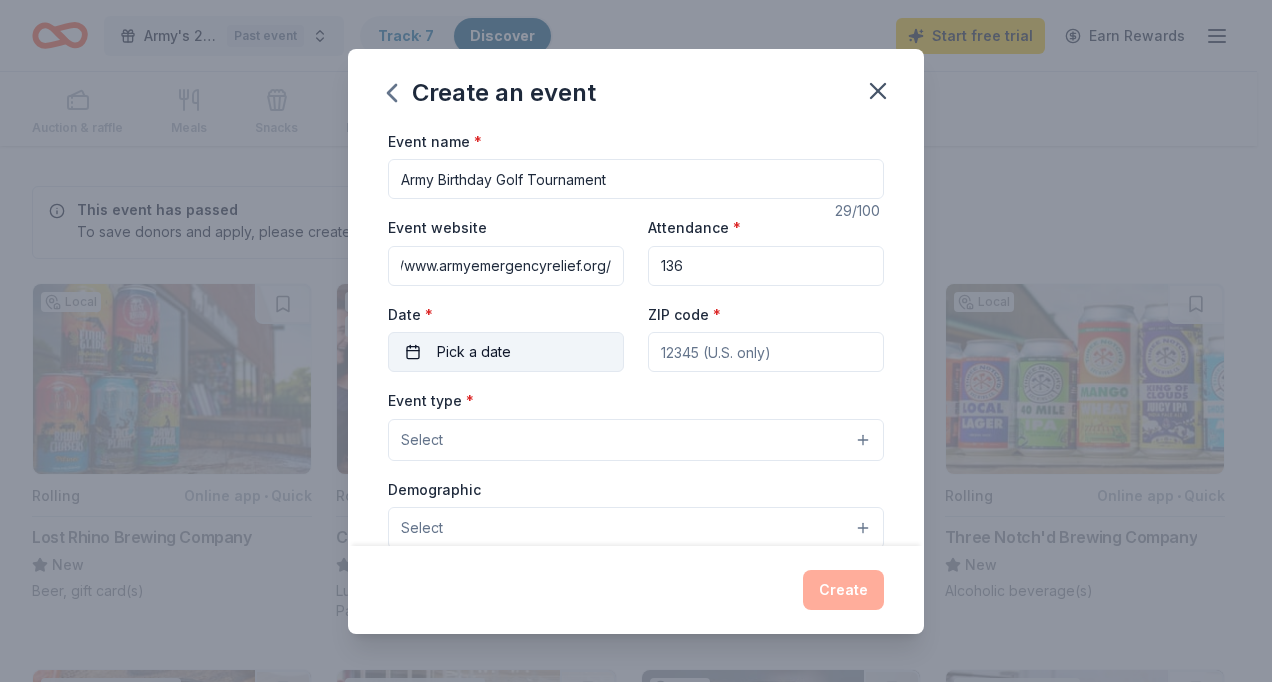 type on "https://www.armyemergencyrelief.org/" 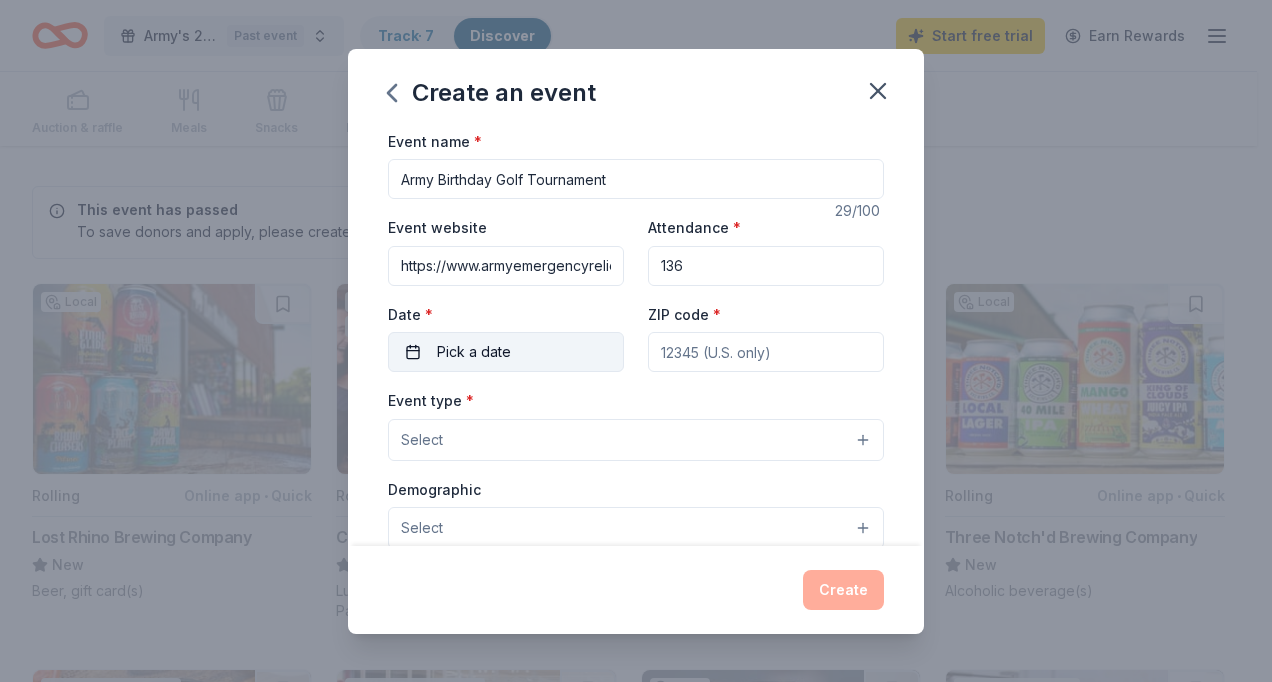 click on "Pick a date" at bounding box center [474, 352] 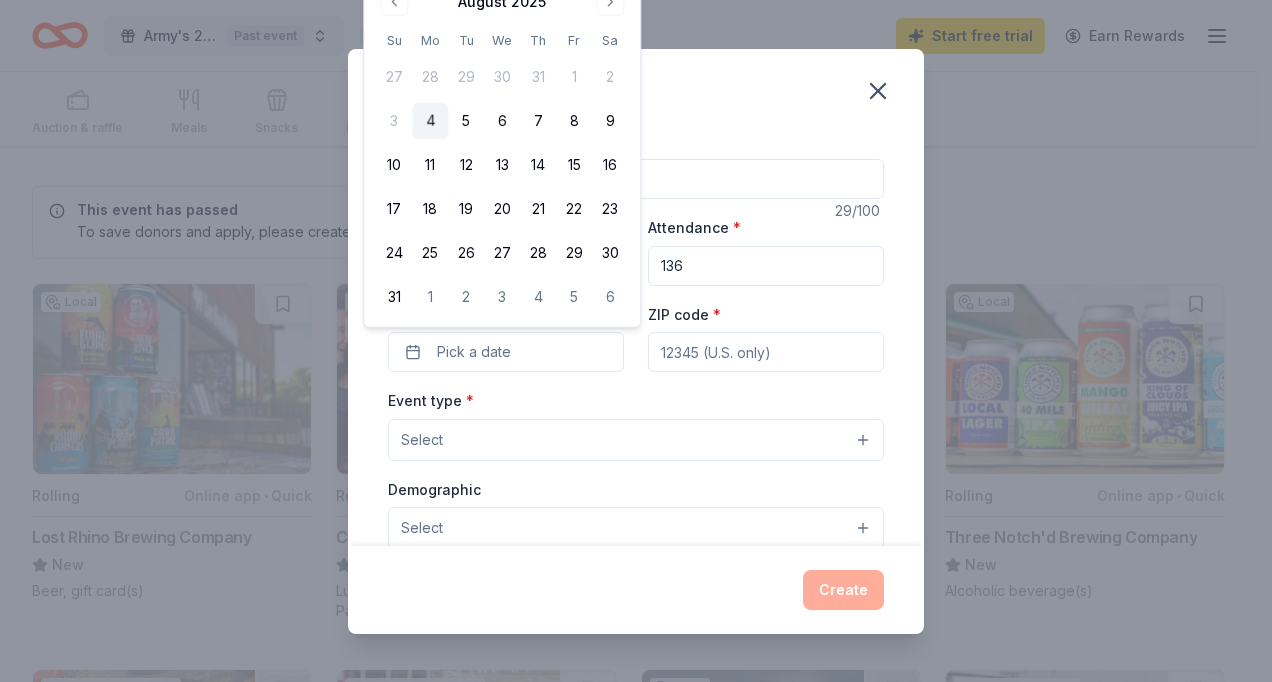 type 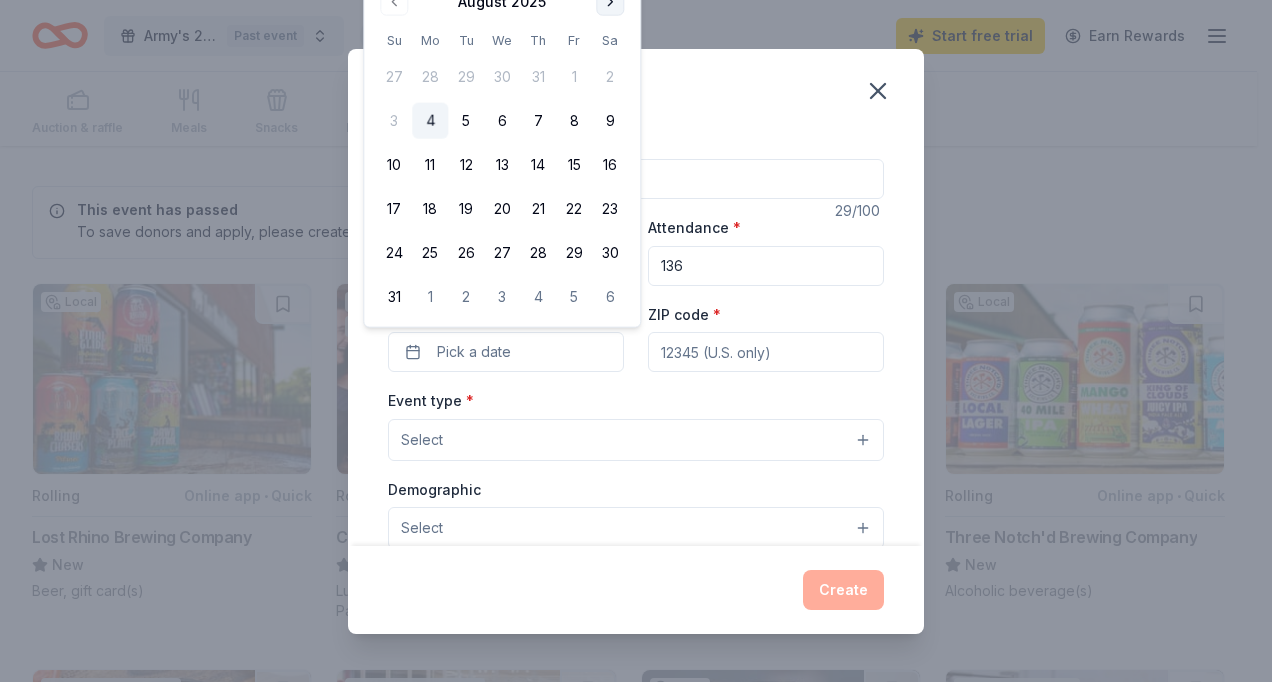 click at bounding box center [610, 2] 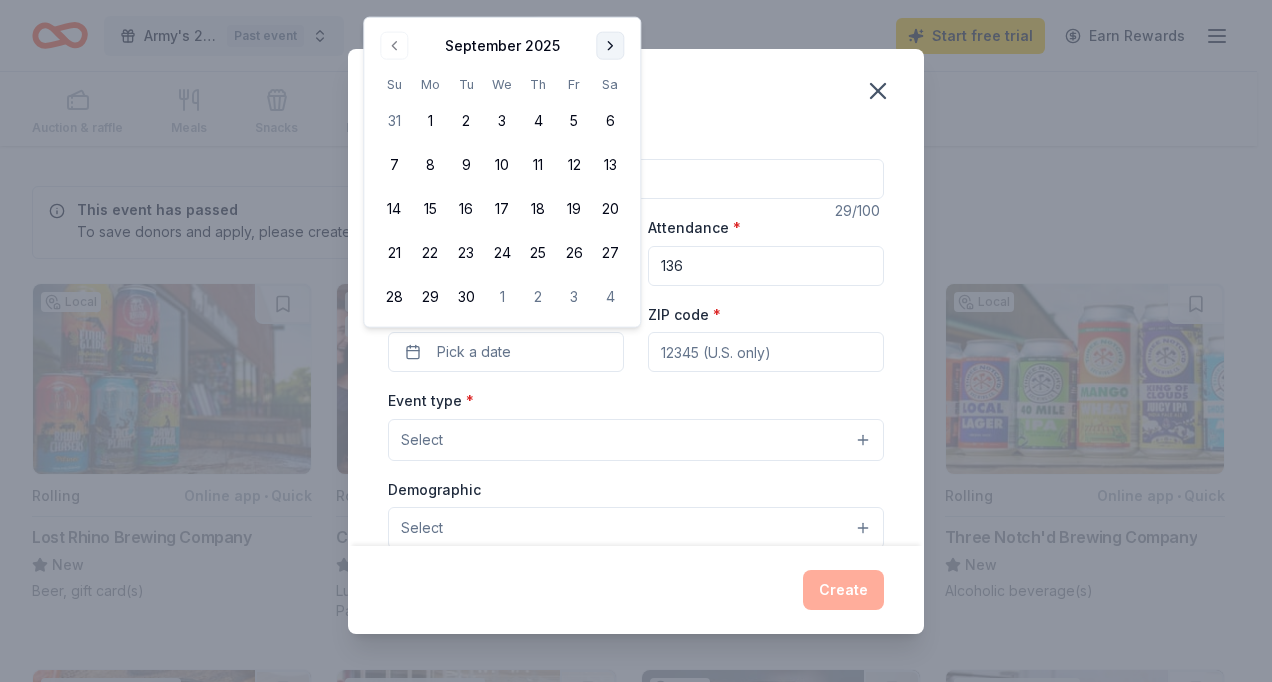 click at bounding box center (610, 46) 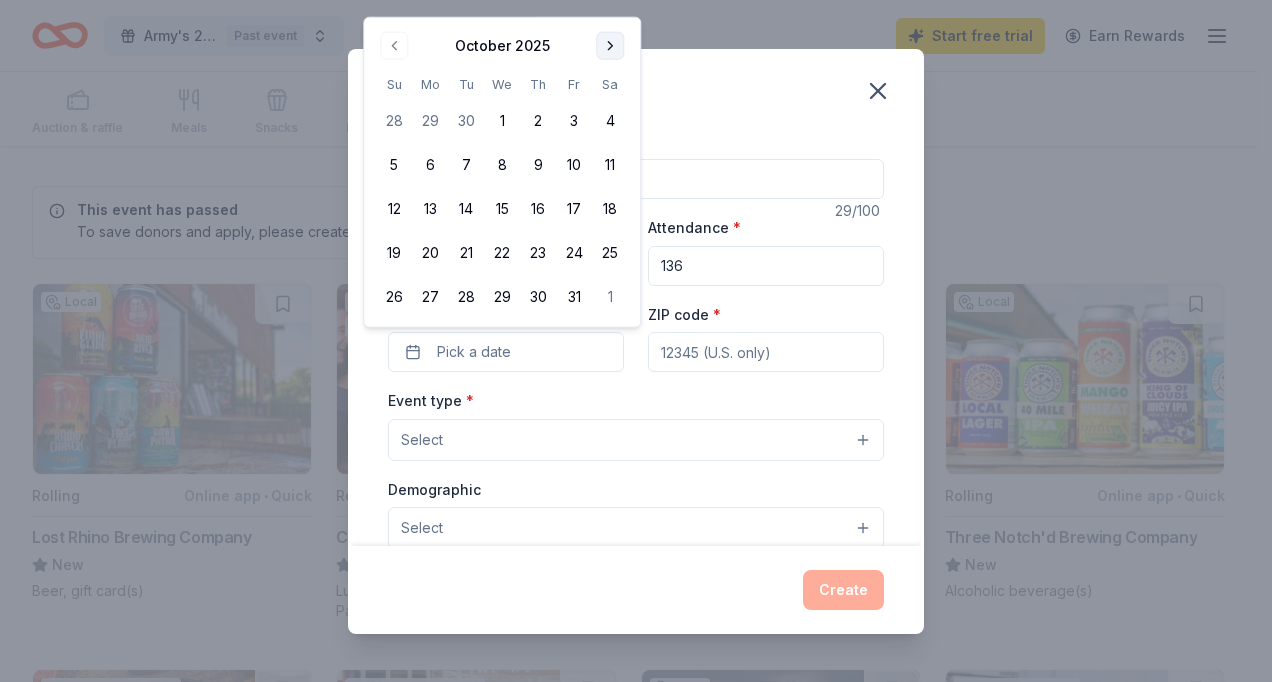 click at bounding box center (610, 46) 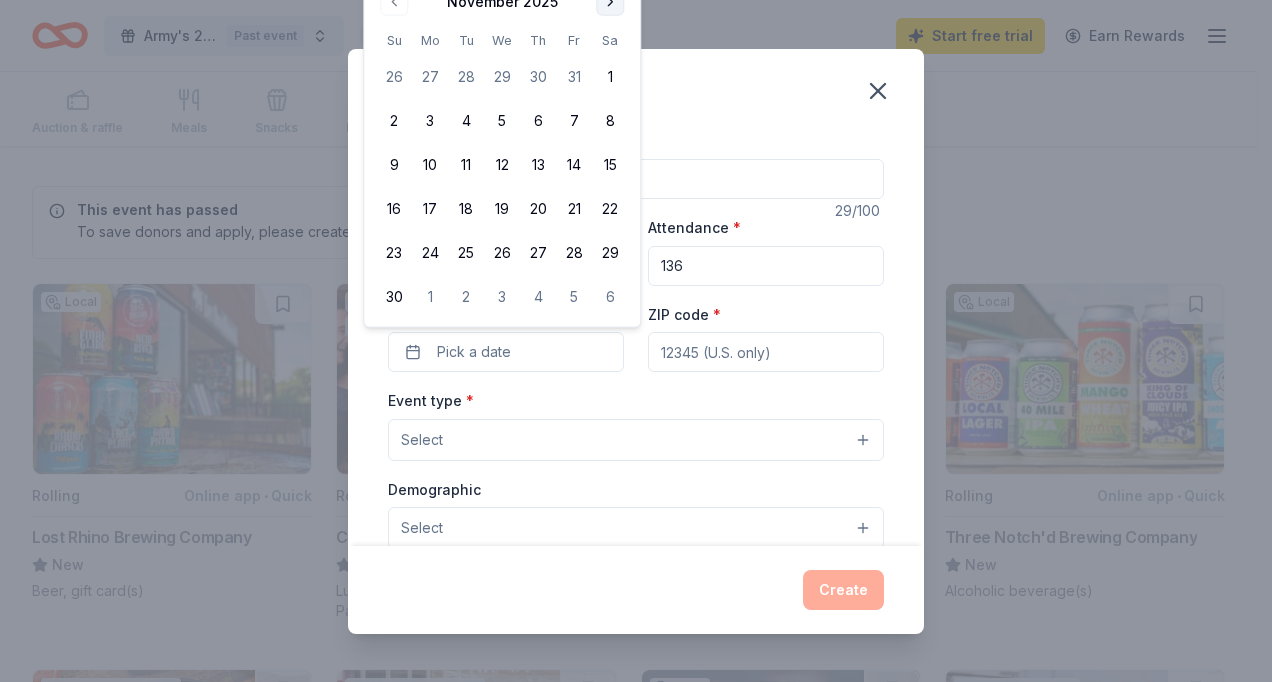 click at bounding box center (610, 2) 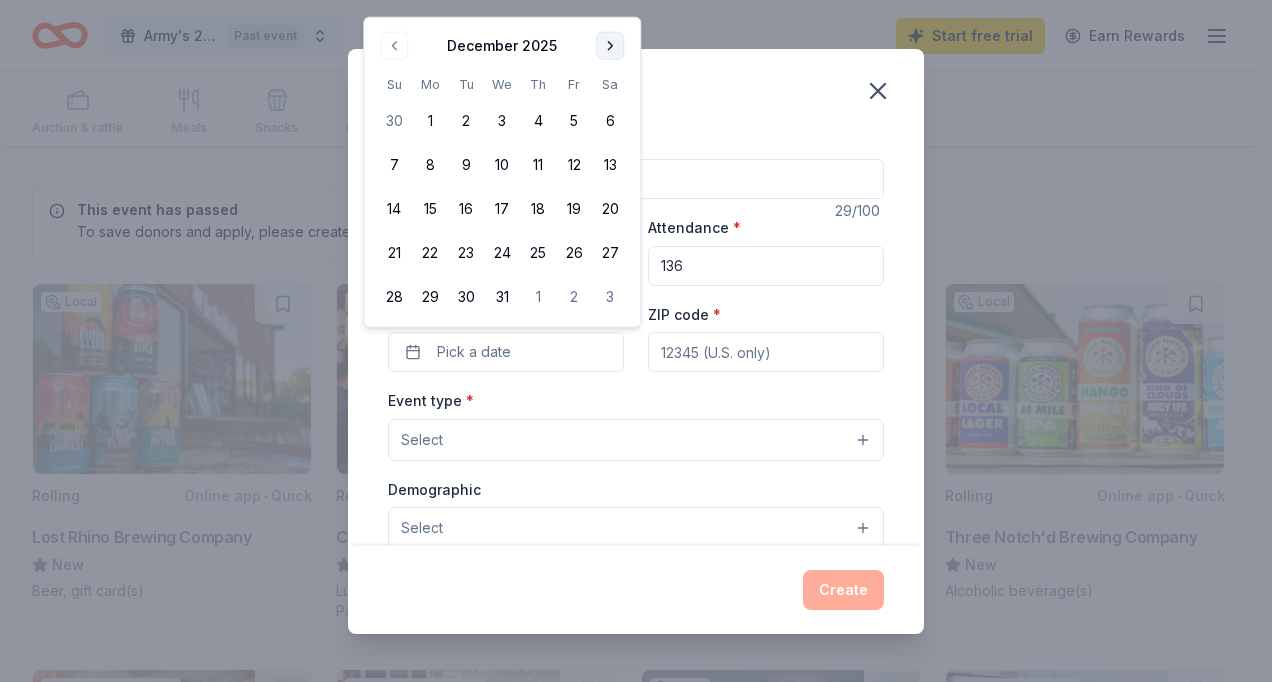 click at bounding box center (610, 46) 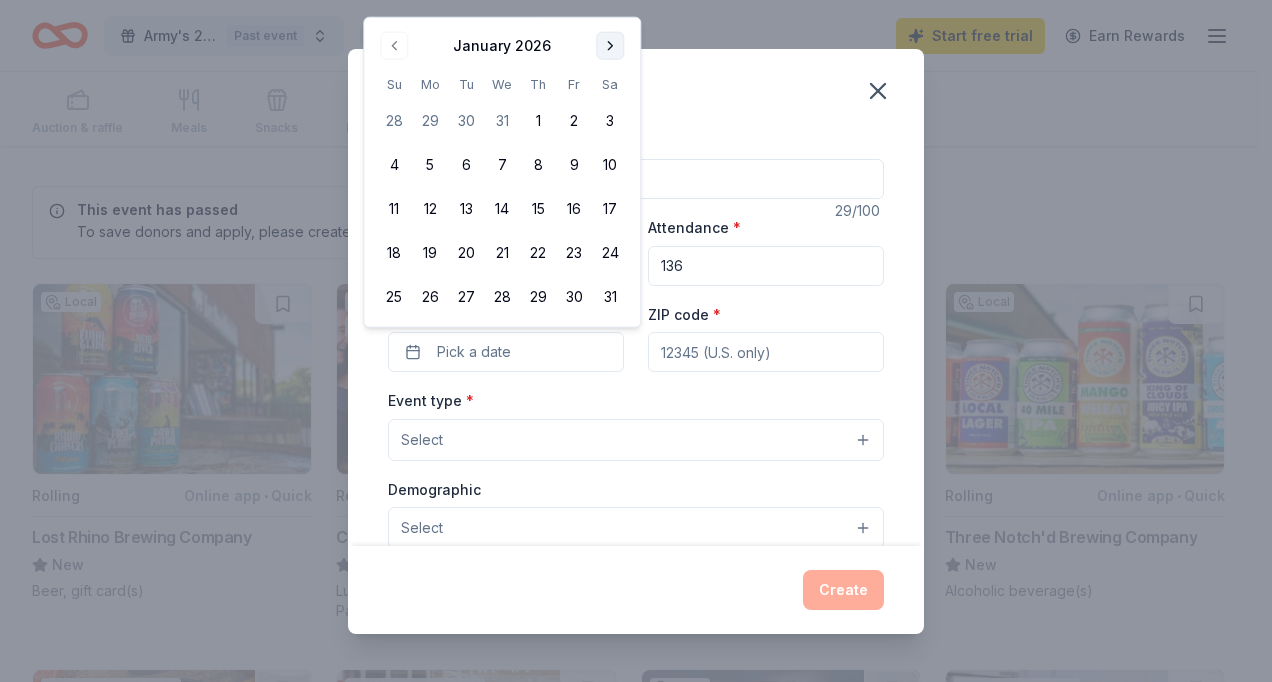 click at bounding box center (610, 46) 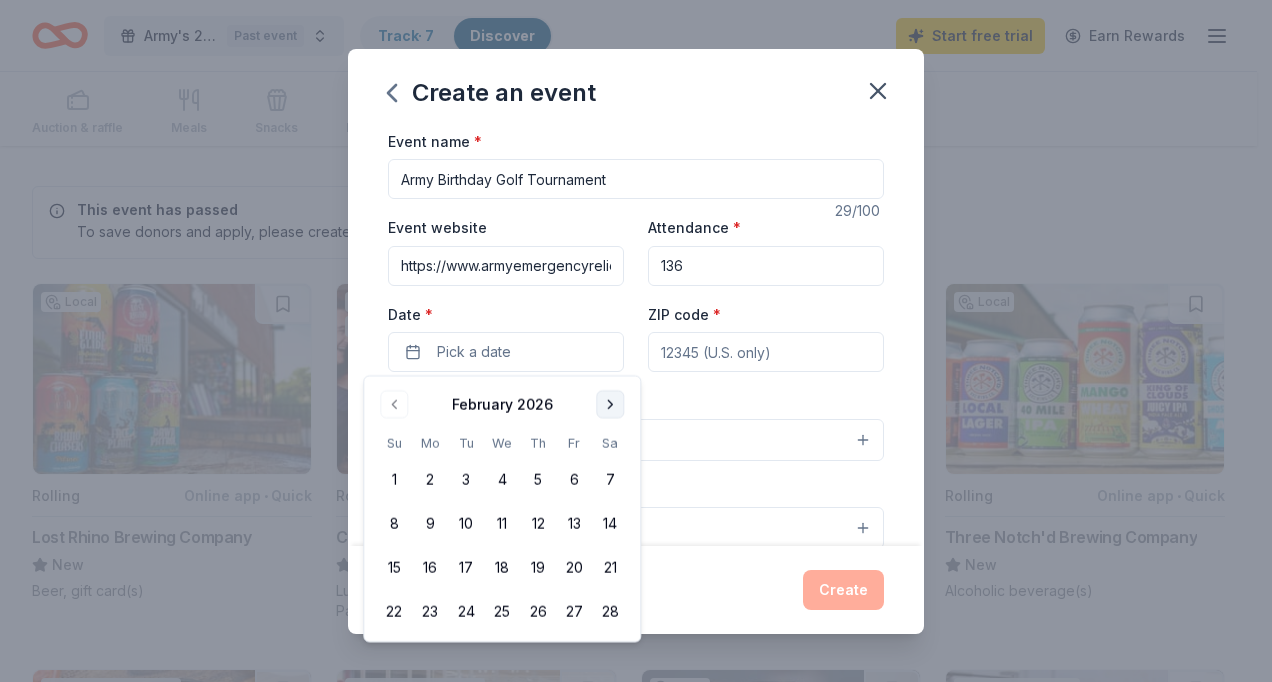 click on "Create an event Event name * Army Birthday Golf Tournament 29 /100 Event website https://www.armyemergencyrelief.org/ Attendance * 136 Date * Pick a date ZIP code * Event type * Select Demographic Select We use this information to help brands find events with their target demographic to sponsor their products. Mailing address Apt/unit Description What are you looking for? * Auction & raffle Meals Snacks Desserts Alcohol Beverages Send me reminders Email me reminders of donor application deadlines Recurring event Create" at bounding box center [636, 341] 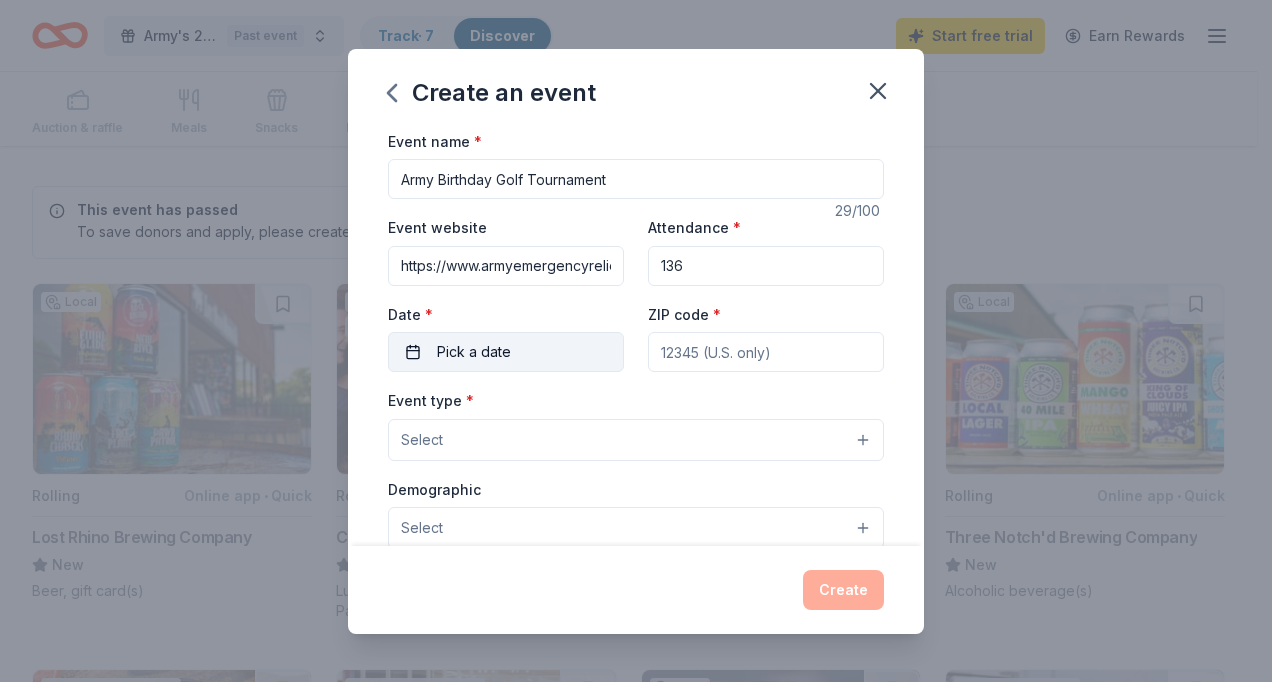click on "Pick a date" at bounding box center [474, 352] 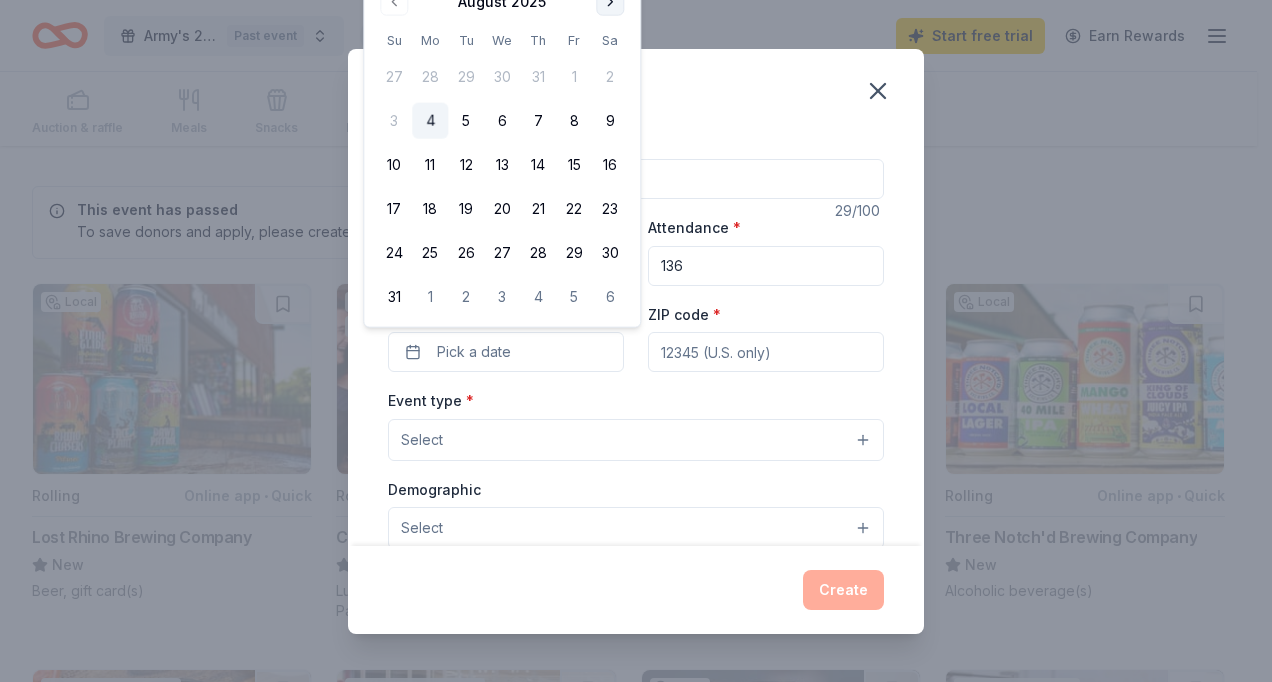 click at bounding box center (610, 2) 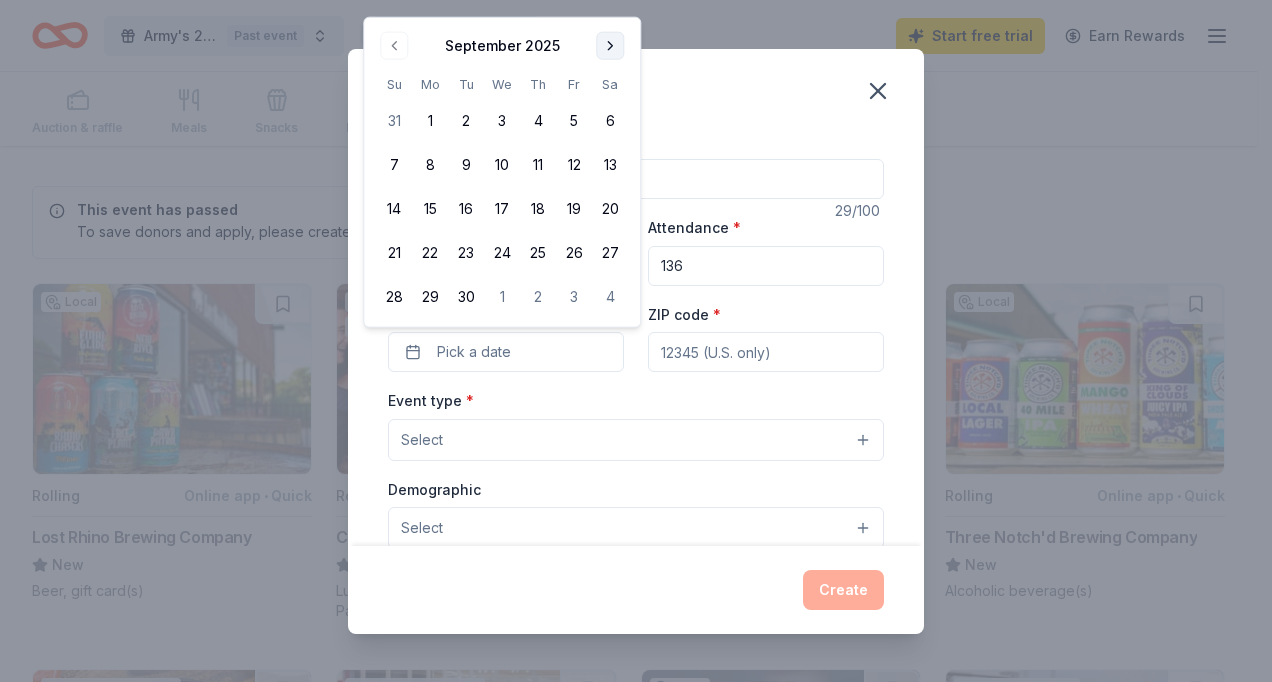 click at bounding box center [610, 46] 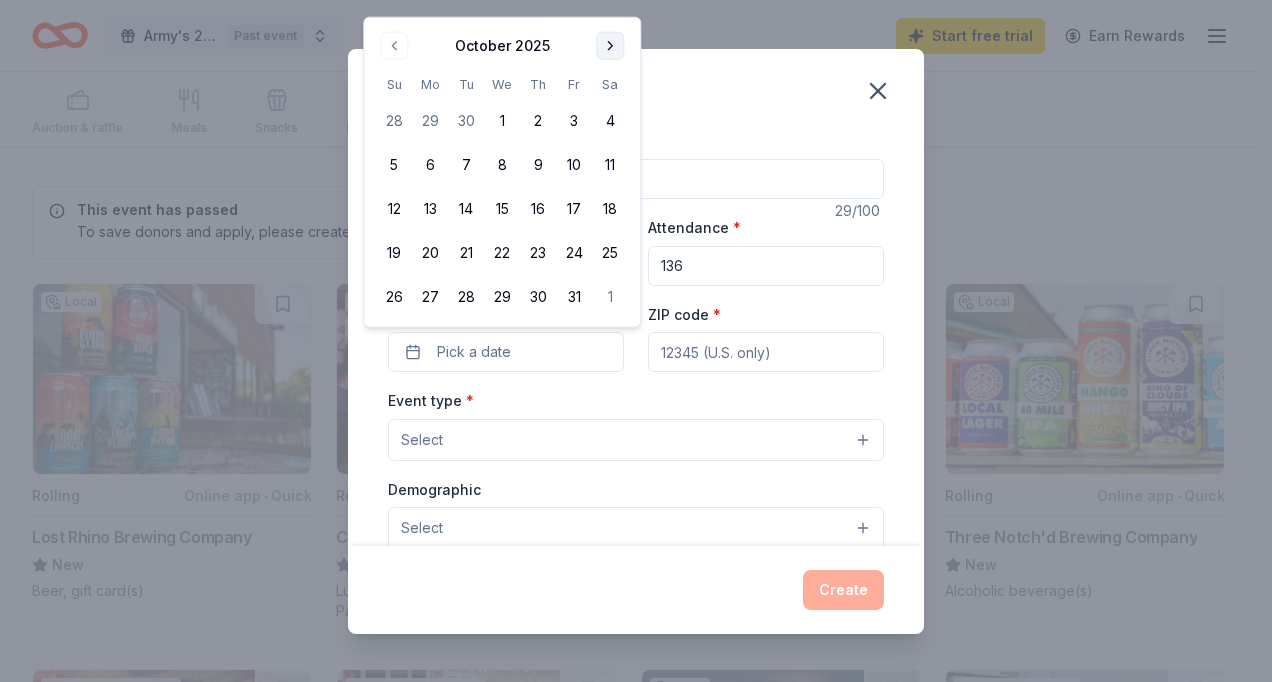 click at bounding box center [610, 46] 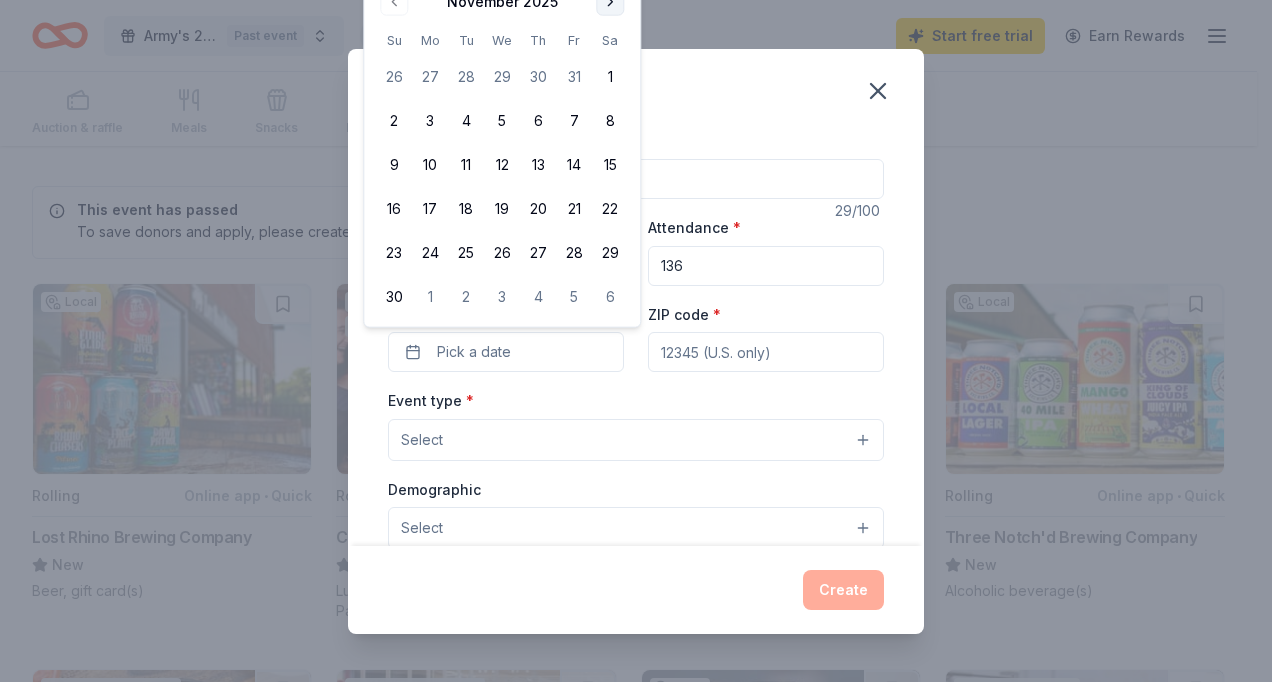 click at bounding box center [610, 2] 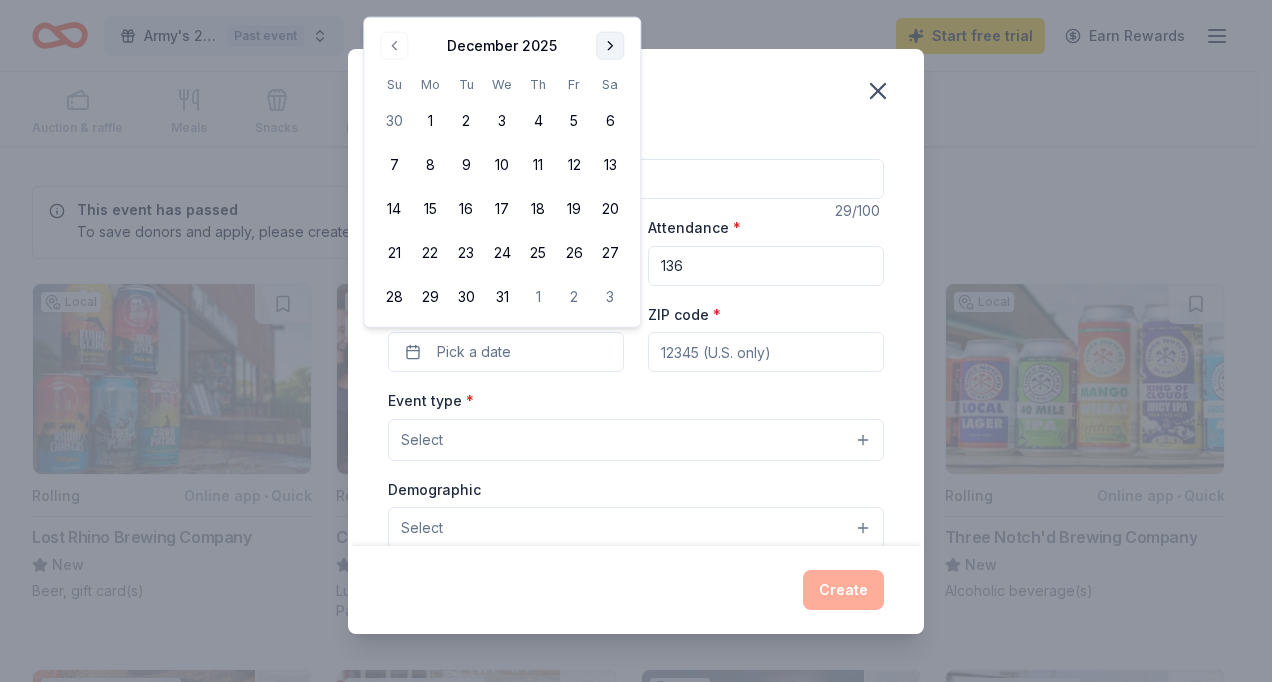 click at bounding box center (610, 46) 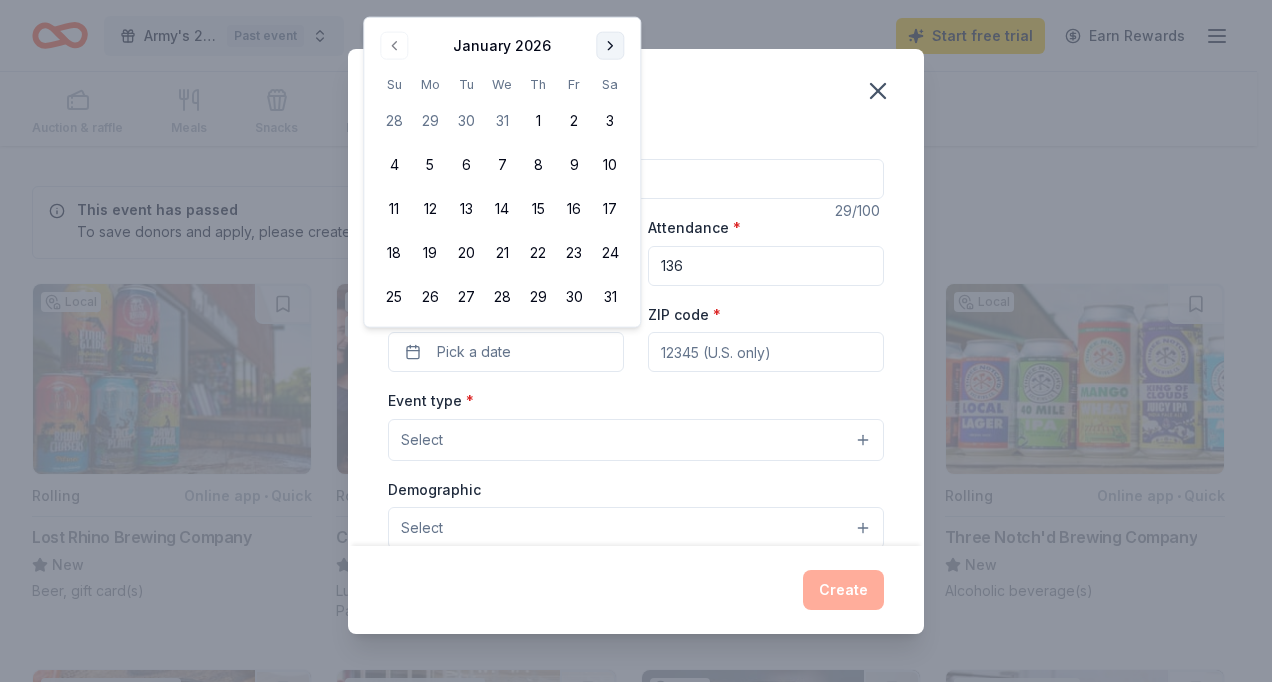click at bounding box center (610, 46) 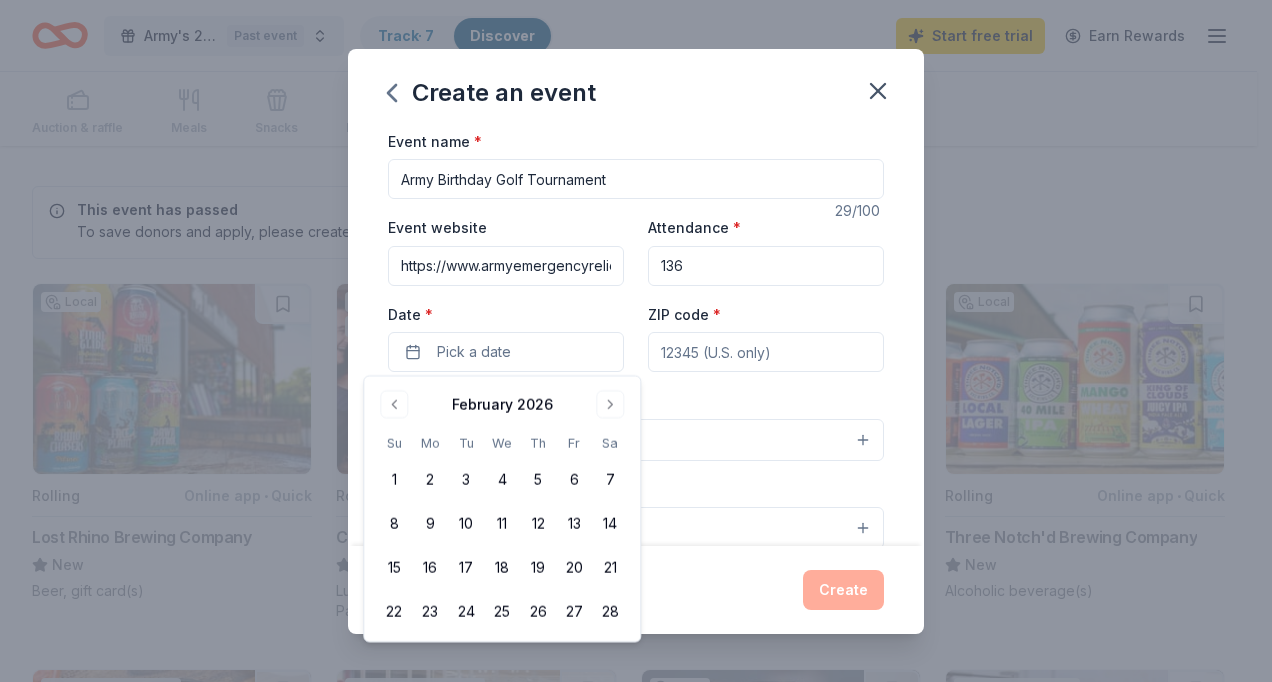 click on "Army's 250th Birthday Golf Tournament Past event Track  · 7 Discover Start free  trial Earn Rewards Auction & raffle Meals Snacks Desserts Alcohol Beverages This event has passed To save donors and apply, please create a new event. Local Rolling Online app • Quick Lost Rhino Brewing Company New Beer, gift card(s) Top rated 5   applies  last week Rolling Online app Cooper's Hawk Winery and Restaurants 5.0 Lux Tasting for Four, CH Cares Magnum Package Rolling Online app Buffalo Trace Distillery New Bourbon, gift cards, and merchandise Local Rolling Online app • Quick Three Notch'd Brewing Company New Alcoholic beverage(s) 4   applies  last week Rolling Online app • Quick Uncle Julio's New Food, gift card(s) 6   applies  last week Rolling Target 4.3 Gift cards ($50-100 value, with a maximum donation of $500 per year) Local Rolling Online app • Quick Levante Brewing Co. New Beer, gift card(s), glassware, apparel 1   apply  last week Rolling Walmart 4.3 Gift card(s), products sold at Walmart 1   apply New" at bounding box center [628, 341] 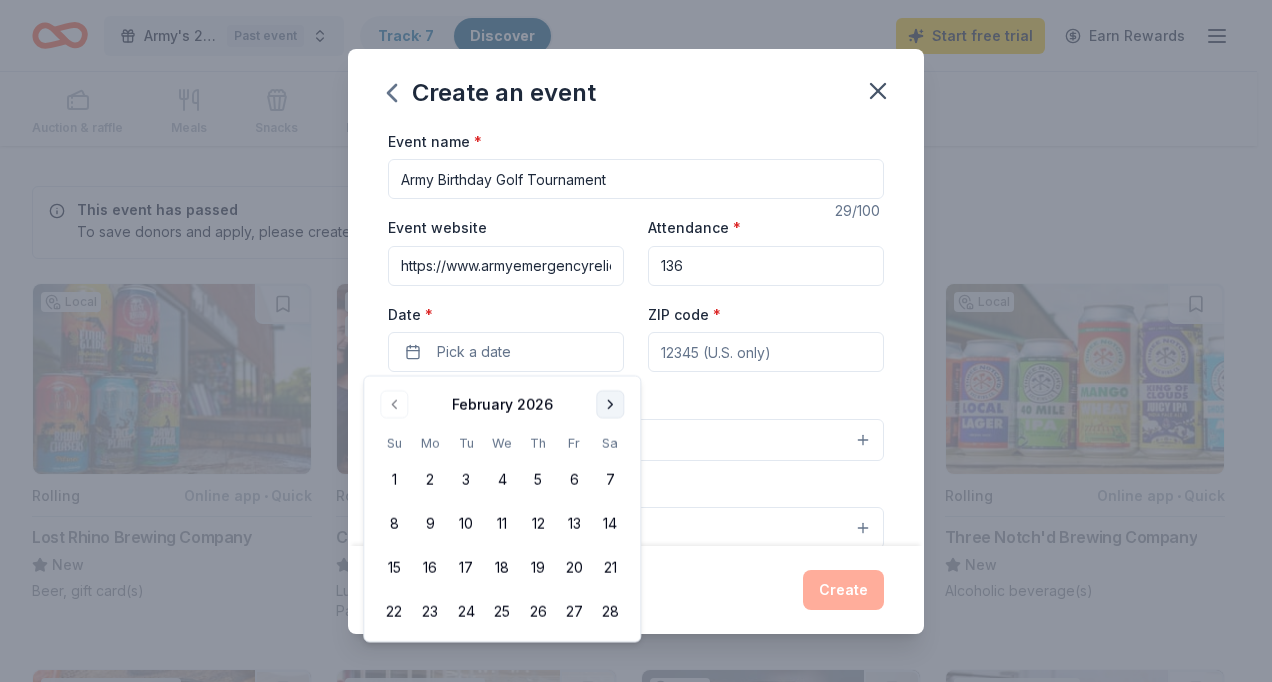 click at bounding box center [610, 404] 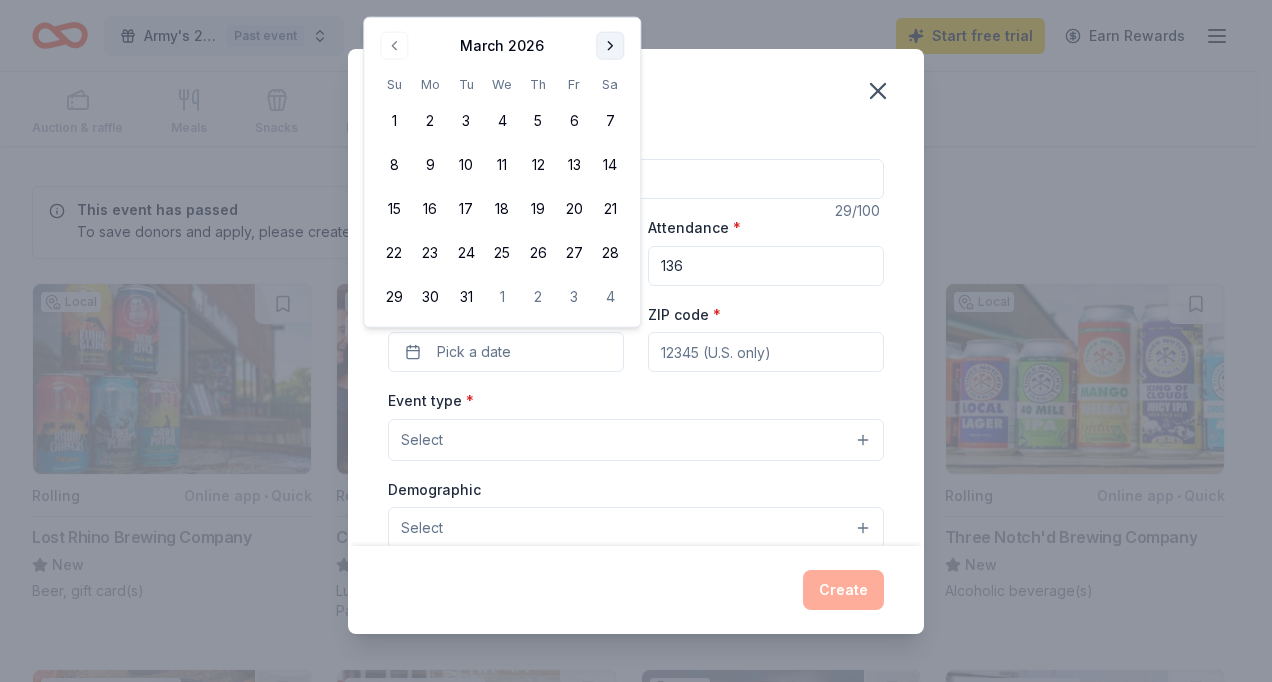 click at bounding box center [610, 46] 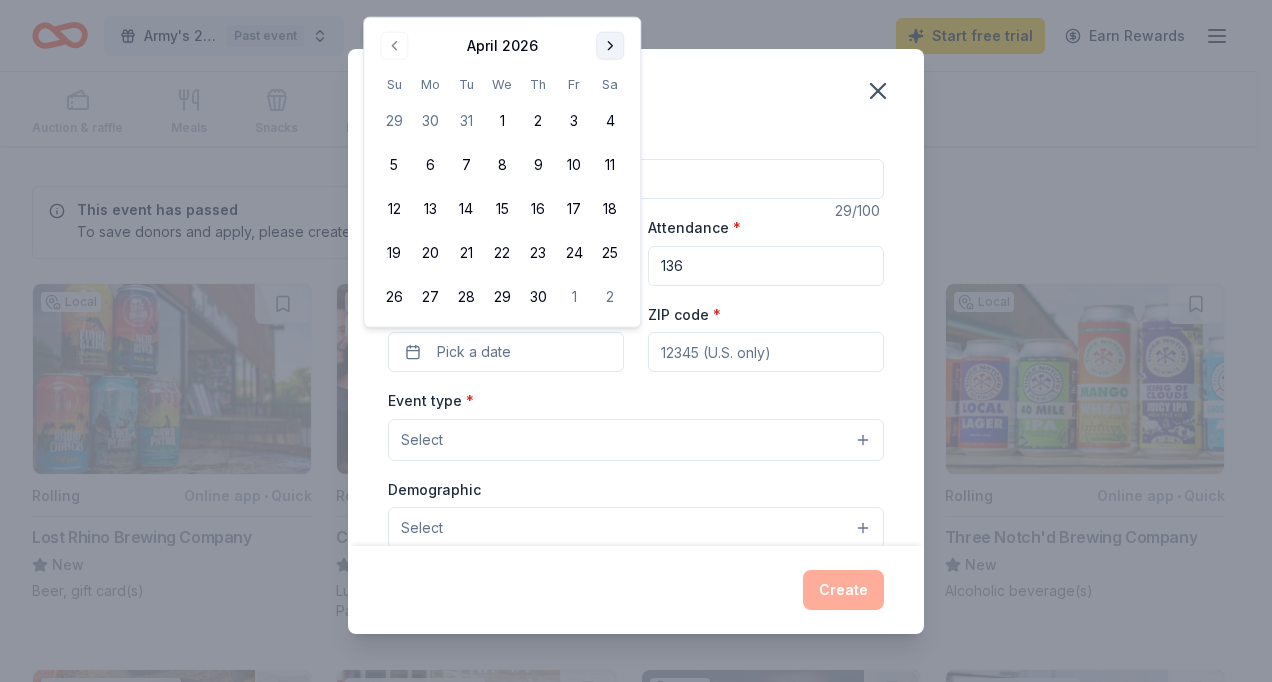 click at bounding box center [610, 46] 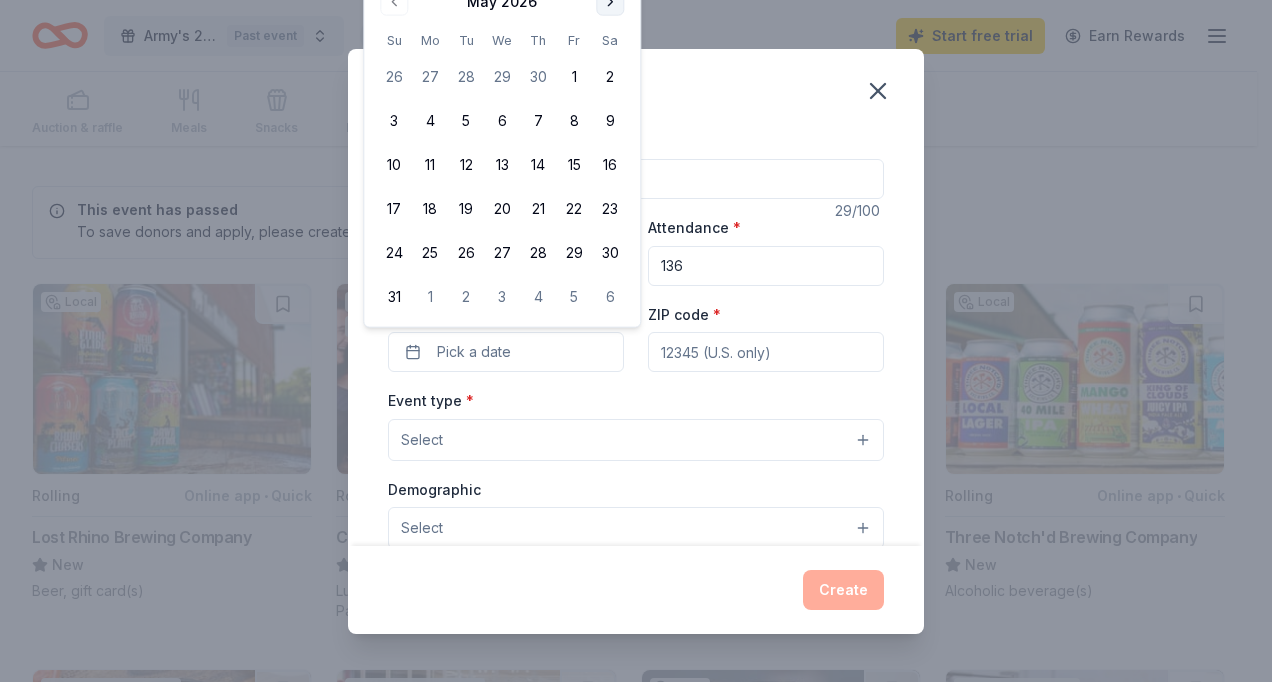 click at bounding box center [610, 2] 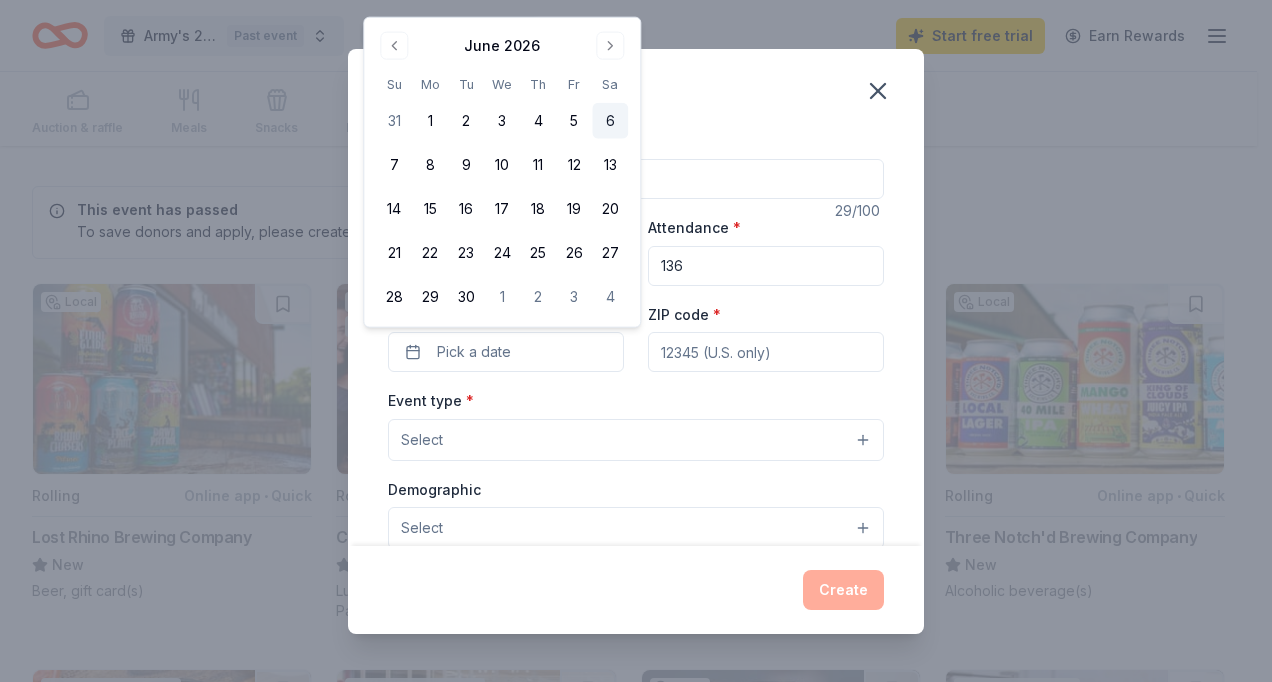 click on "6" at bounding box center [610, 121] 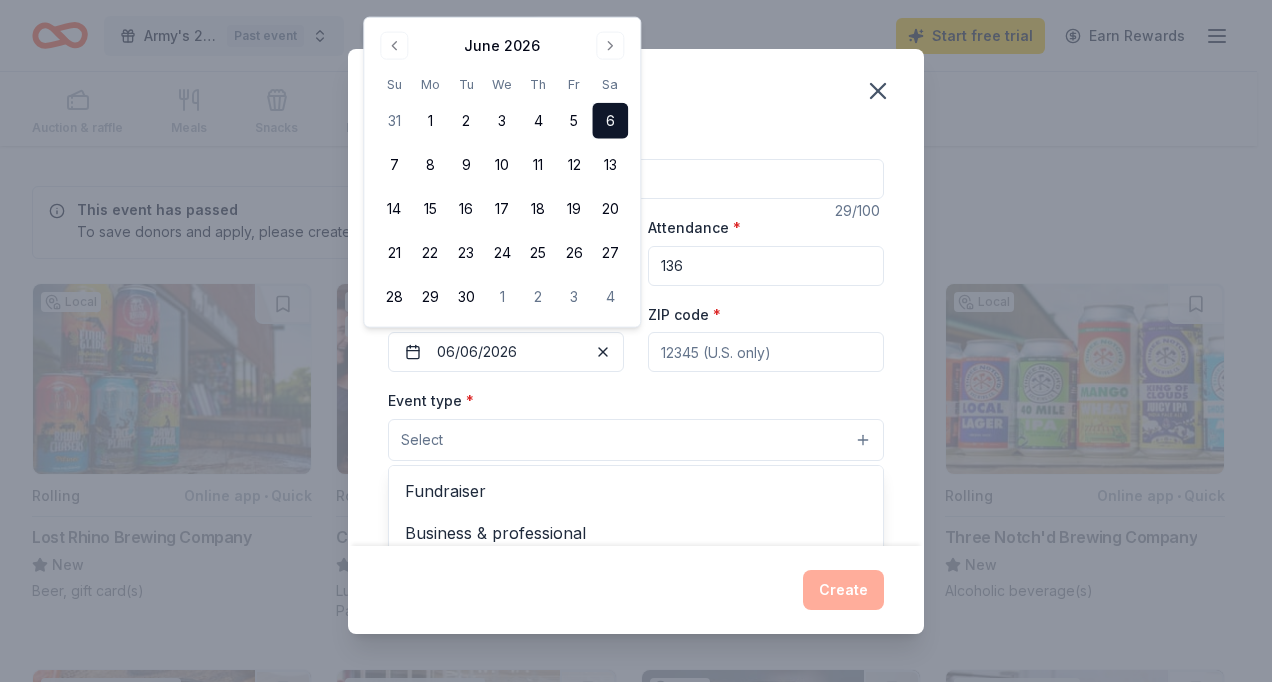 click on "Select" at bounding box center (636, 440) 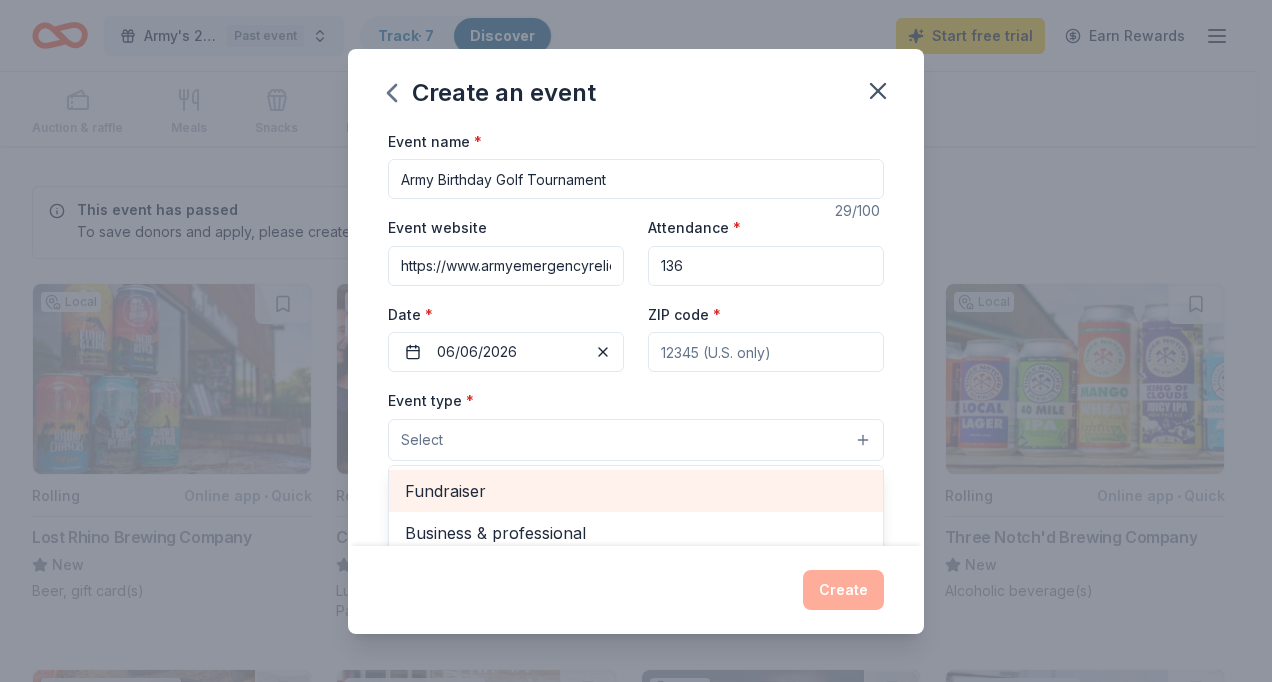 click on "Fundraiser" at bounding box center [636, 491] 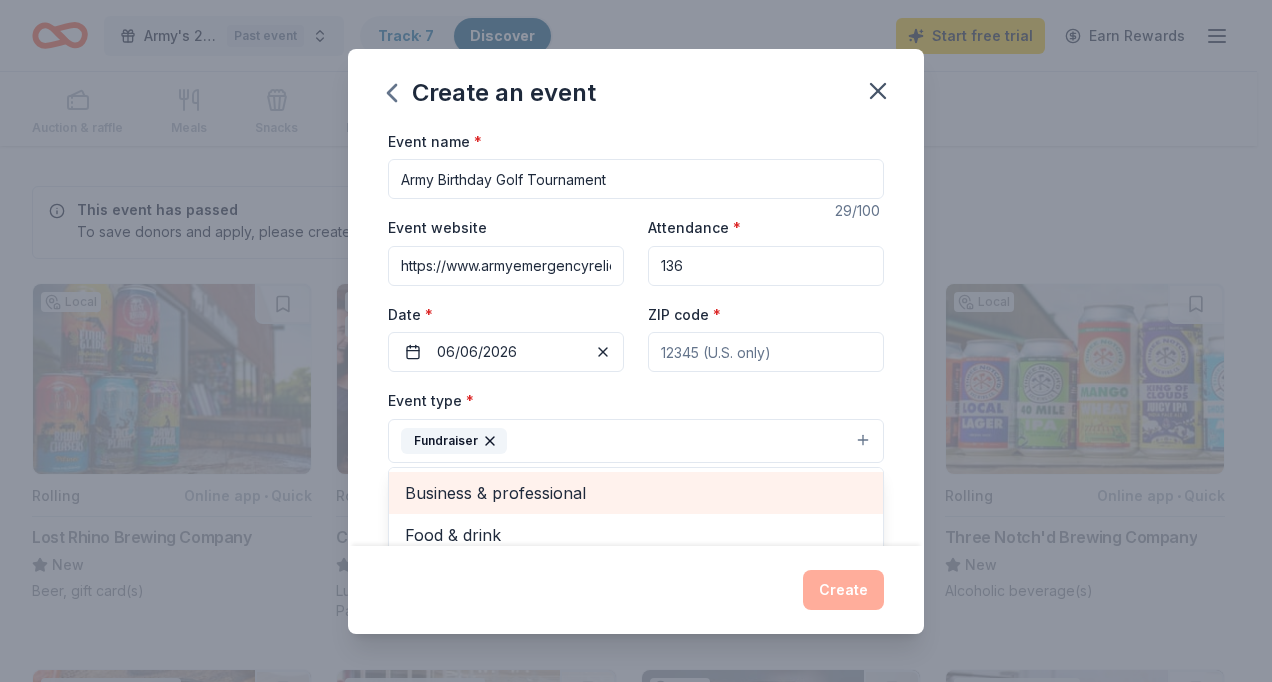 click on "Business & professional" at bounding box center (636, 493) 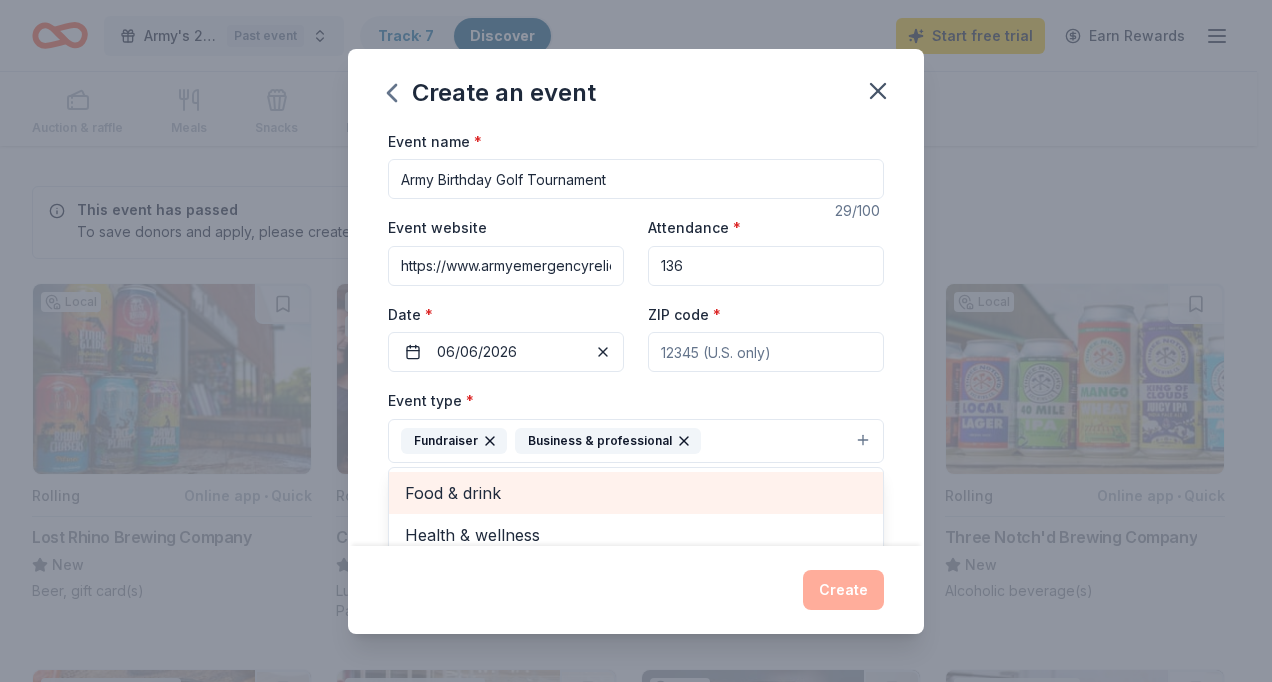 click on "Food & drink" at bounding box center [636, 493] 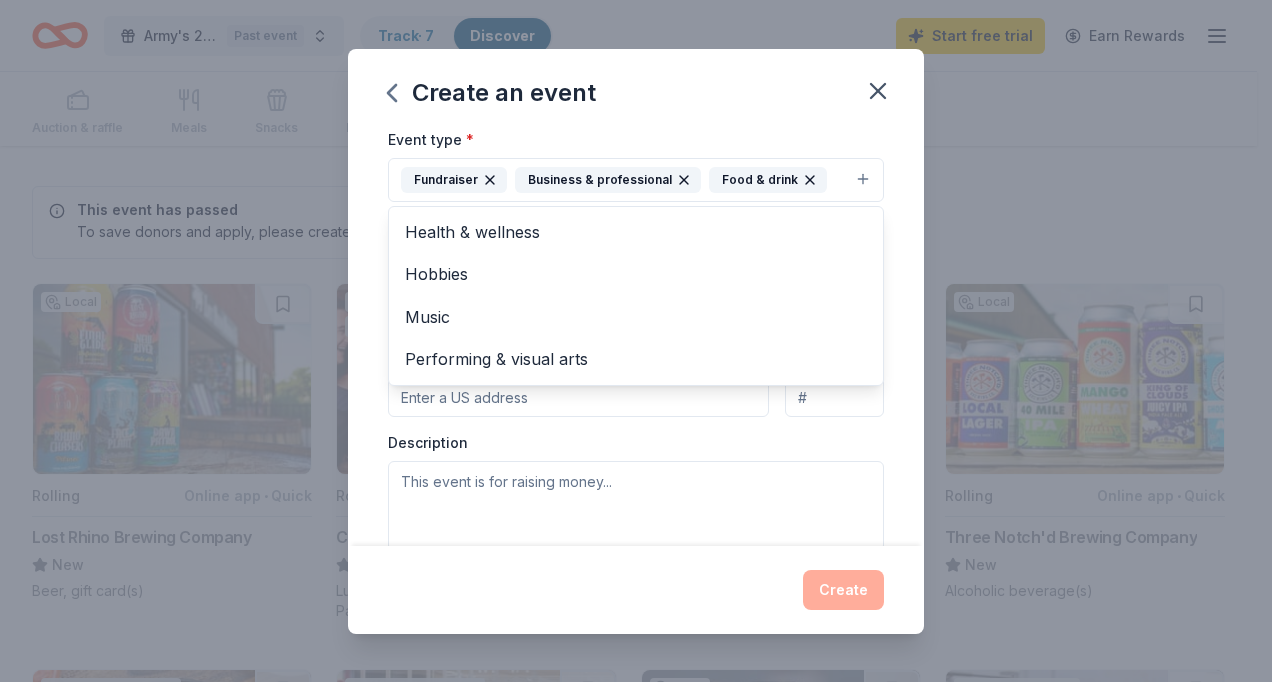 scroll, scrollTop: 280, scrollLeft: 0, axis: vertical 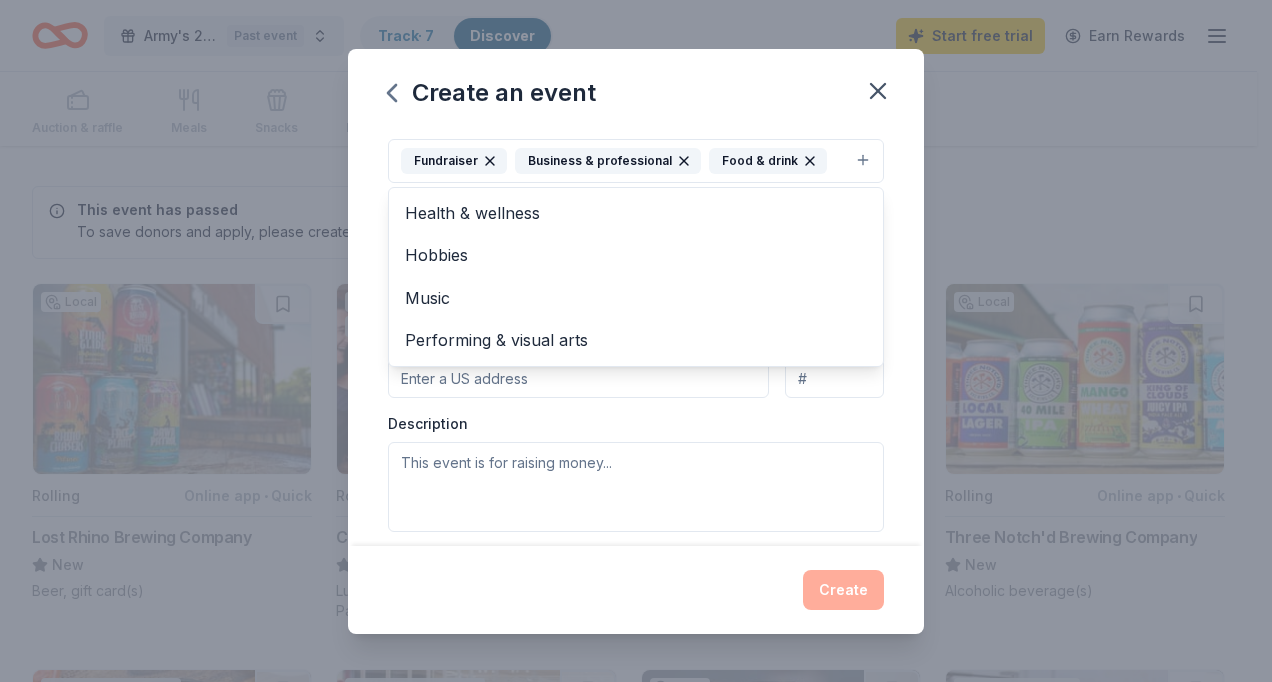 click on "Event type * Fundraiser Business & professional Food & drink Health & wellness Hobbies Music Performing & visual arts Demographic Select We use this information to help brands find events with their target demographic to sponsor their products. Mailing address Apt/unit Description" at bounding box center [636, 319] 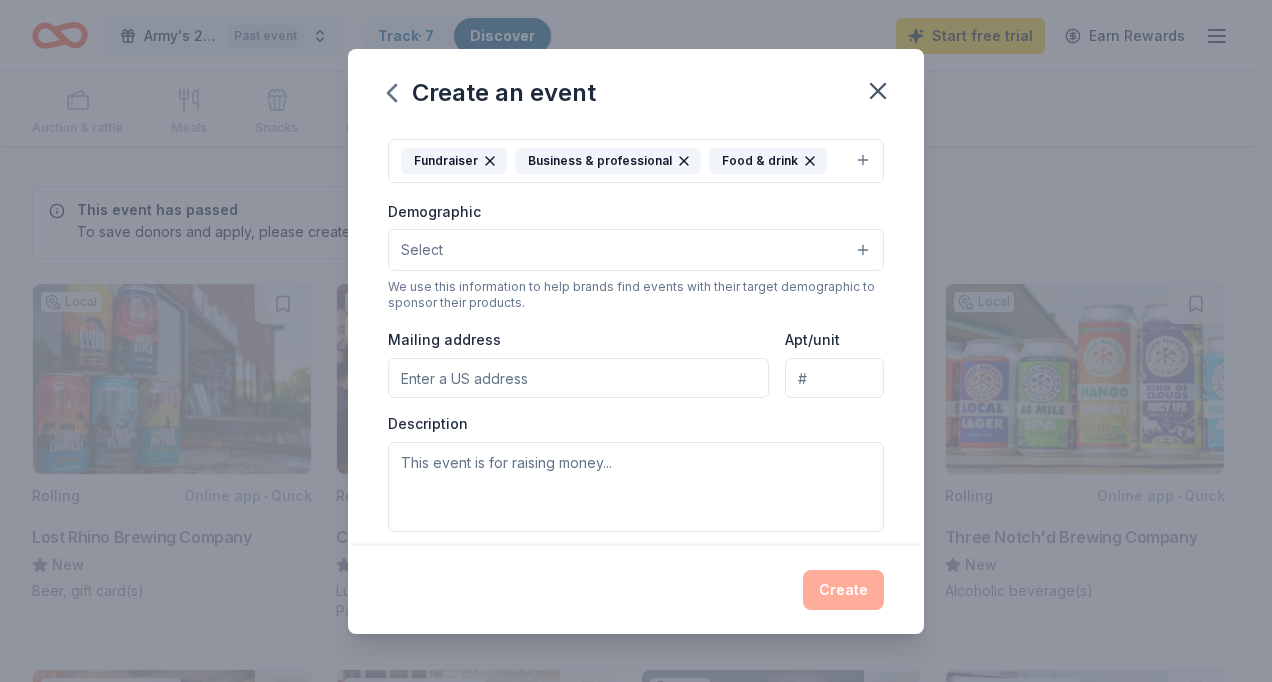 click on "Mailing address" at bounding box center [578, 378] 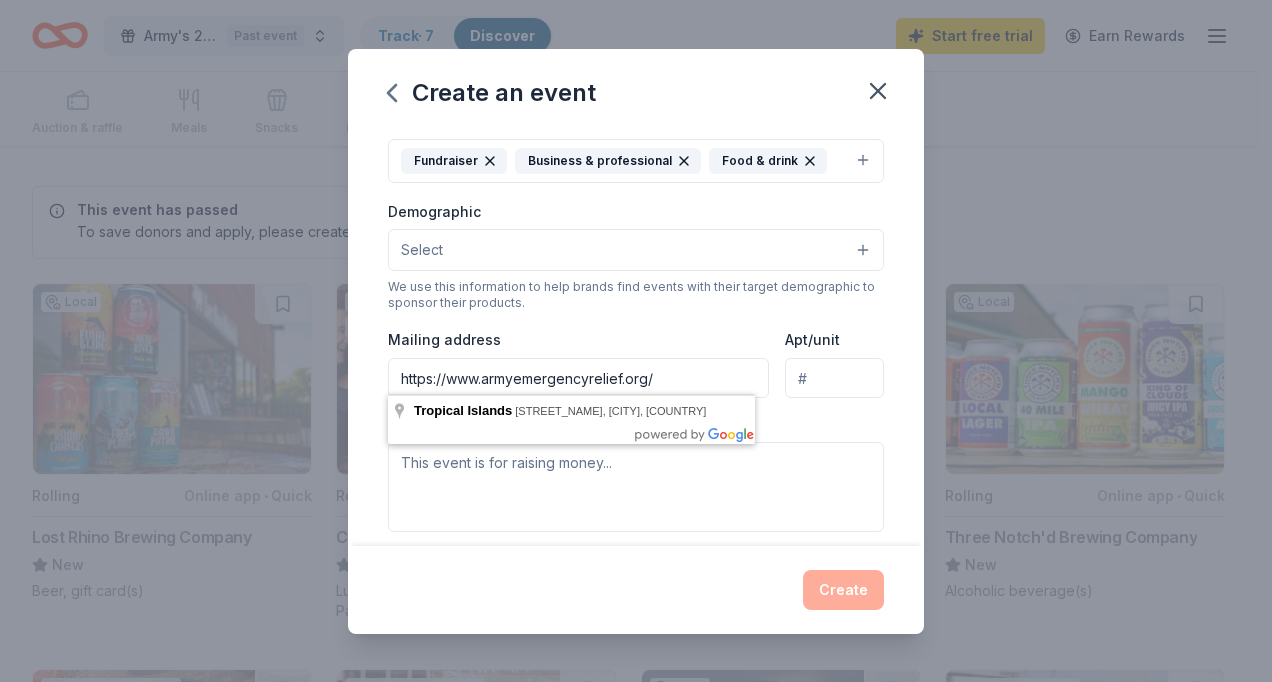 drag, startPoint x: 400, startPoint y: 374, endPoint x: 706, endPoint y: 367, distance: 306.08005 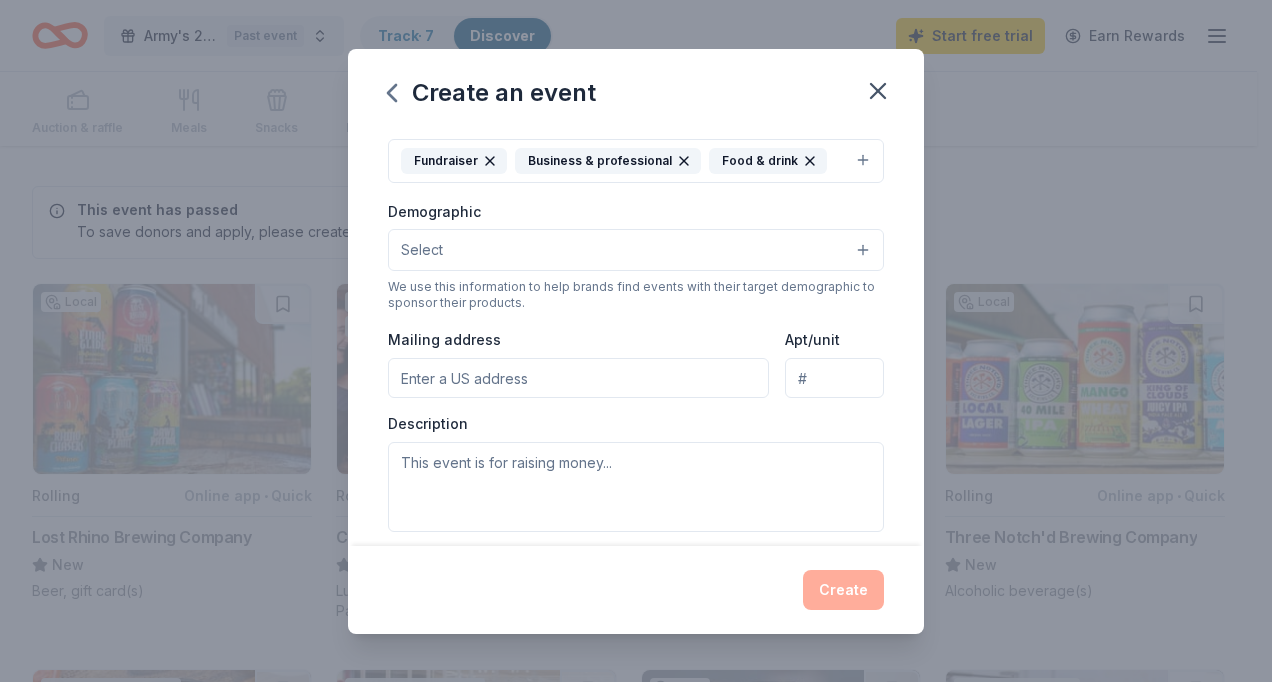 click on "Mailing address" at bounding box center (578, 378) 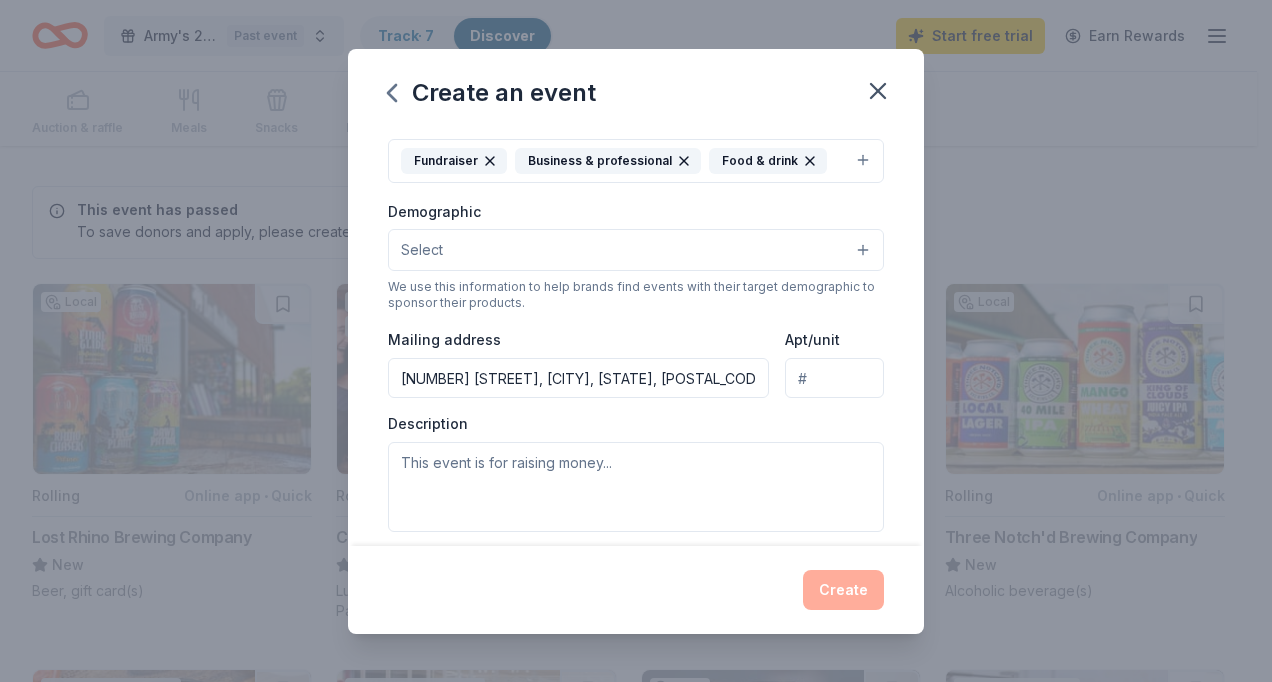 click on "Apt/unit" at bounding box center (834, 378) 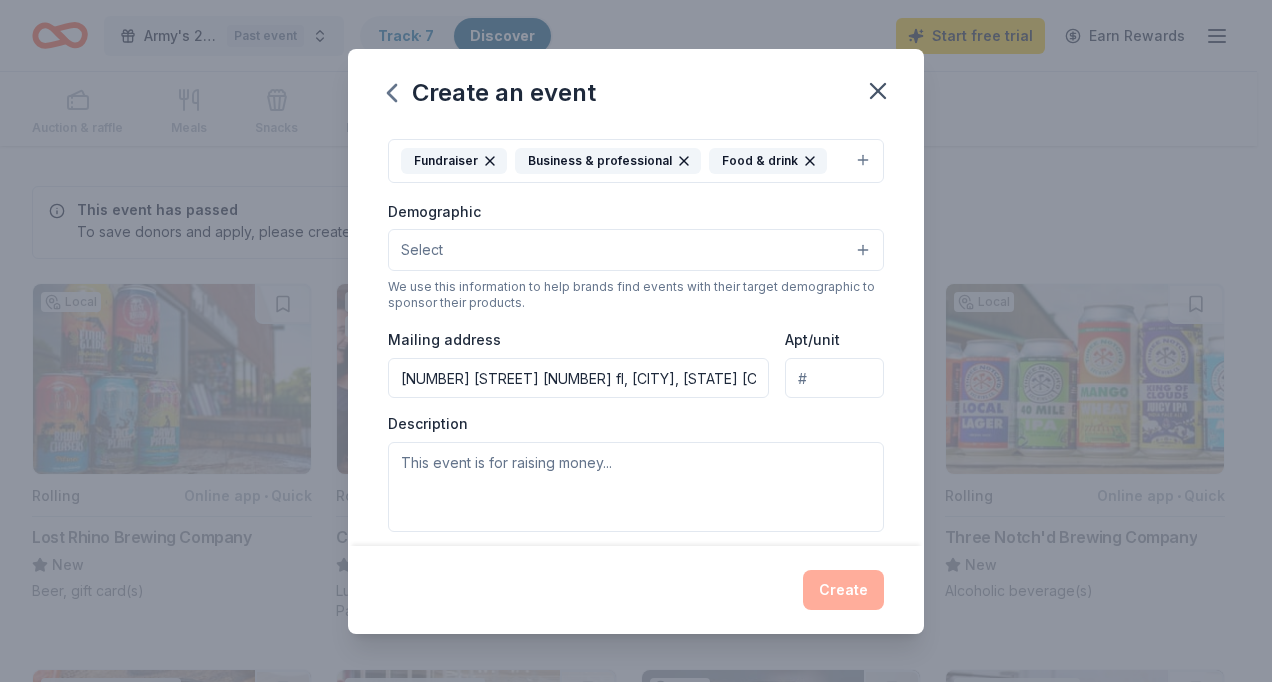 type on "[NUMBER] [STREET], [CITY], [STATE], [POSTAL_CODE]" 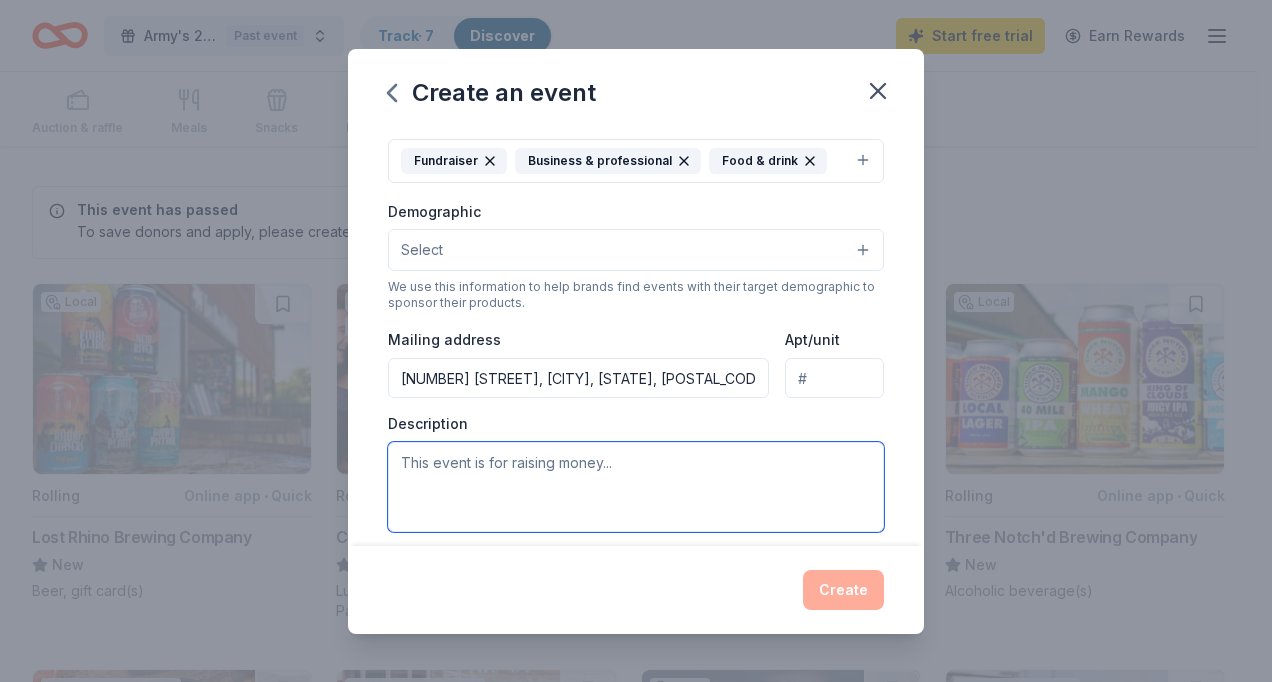 click at bounding box center (636, 487) 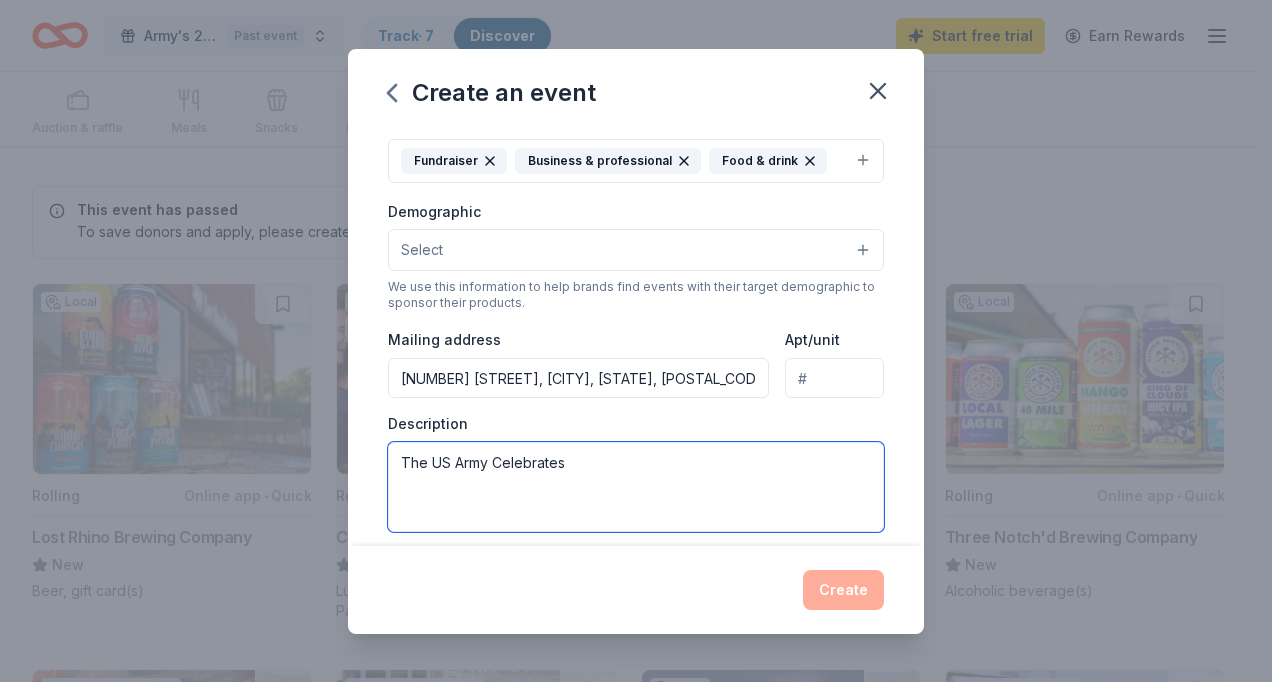 click on "The US Army Celebrates" at bounding box center [636, 487] 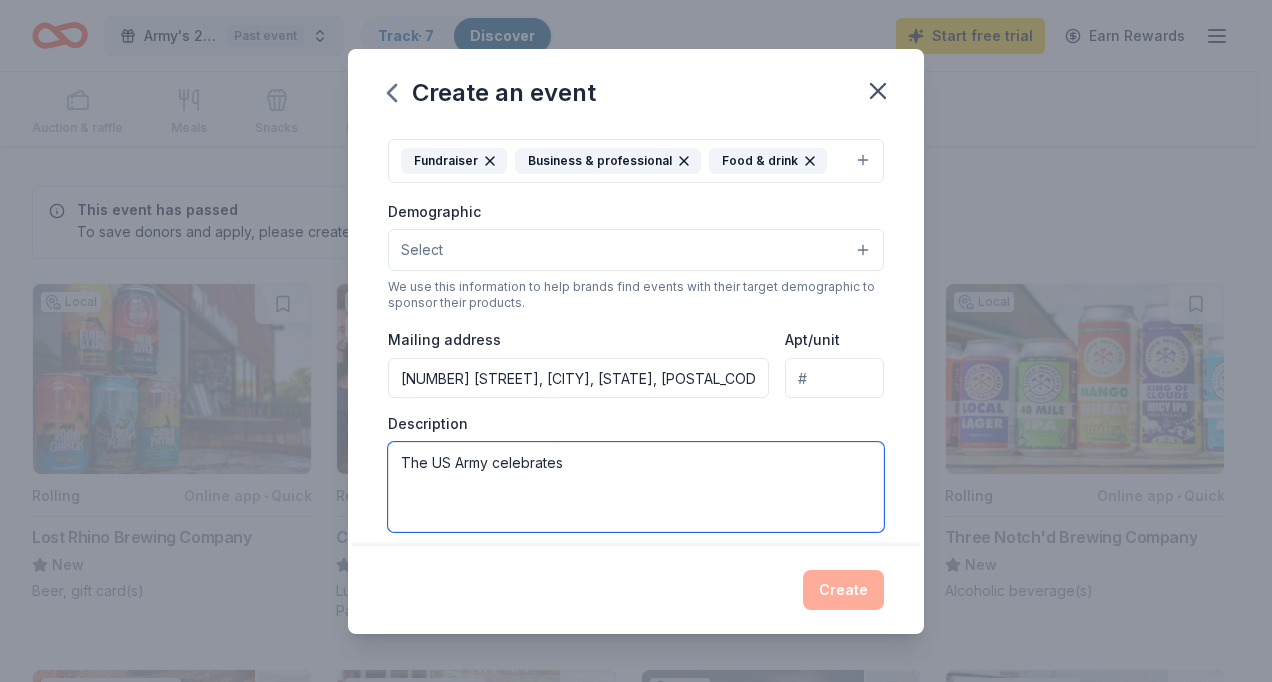 click on "The US Army celebrates" at bounding box center [636, 487] 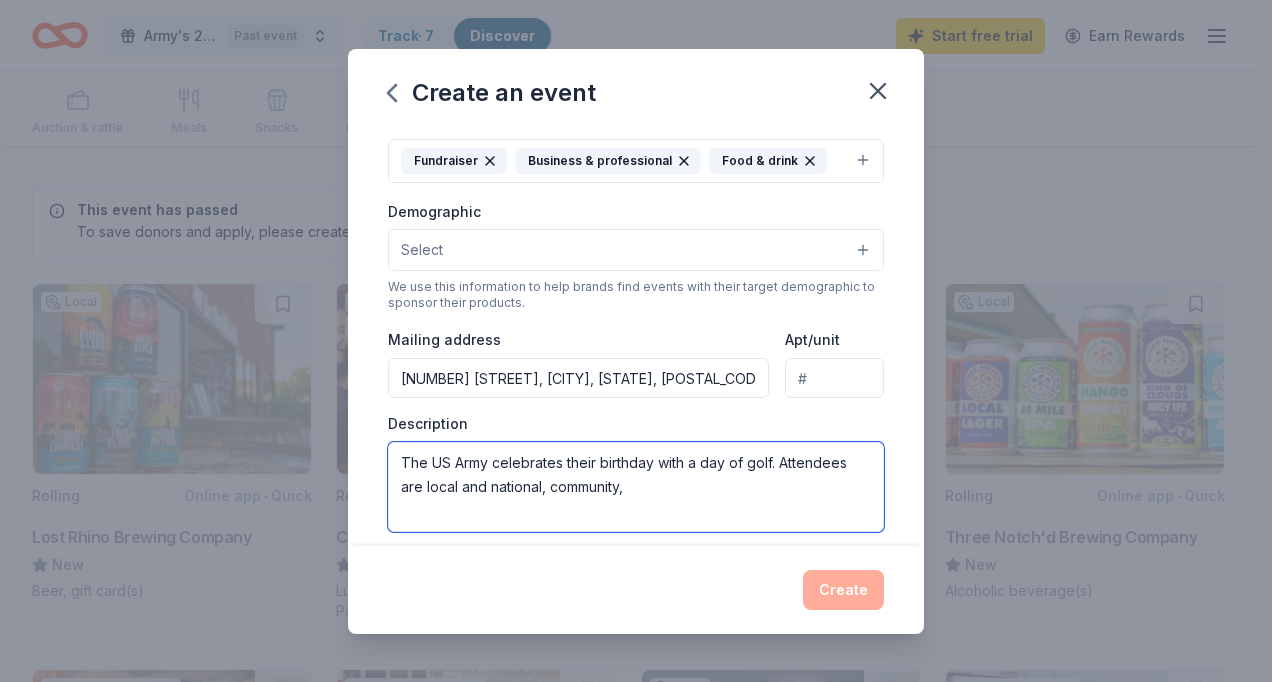 click on "The US Army celebrates their birthday with a day of golf. Attendees are local and national, community," at bounding box center [636, 487] 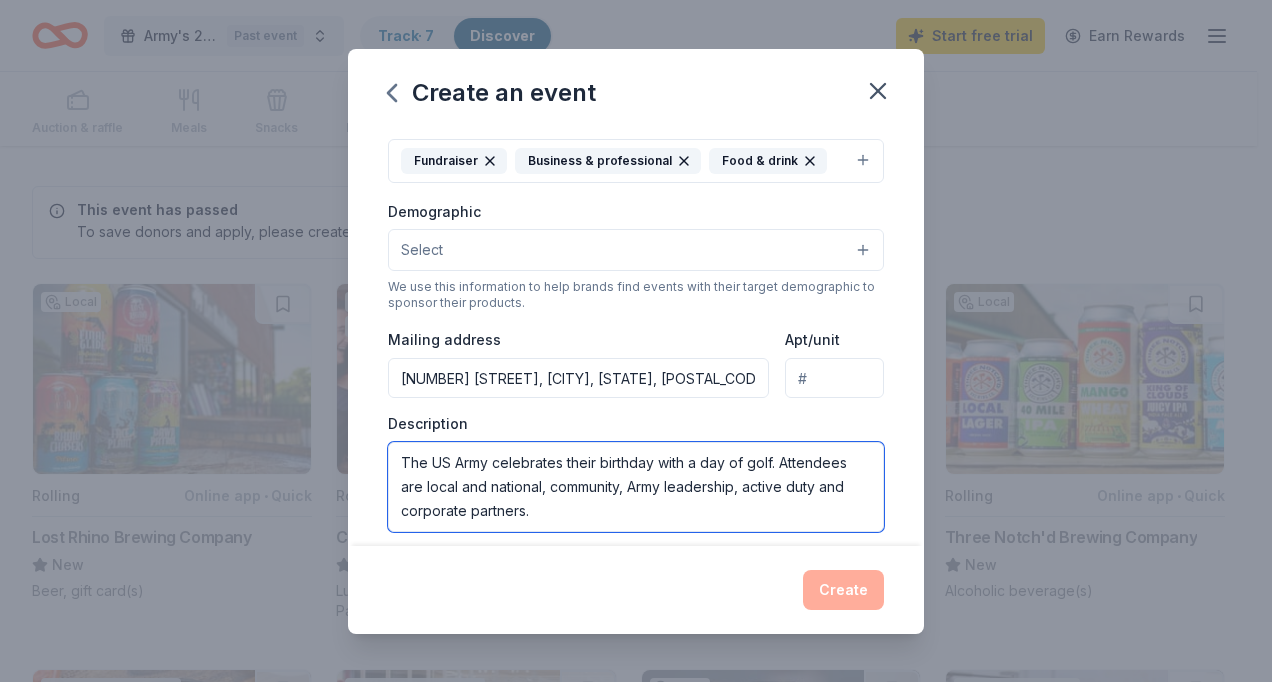 click on "The US Army celebrates their birthday with a day of golf. Attendees are local and national, community, Army leadership, active duty and corporate partners." at bounding box center [636, 487] 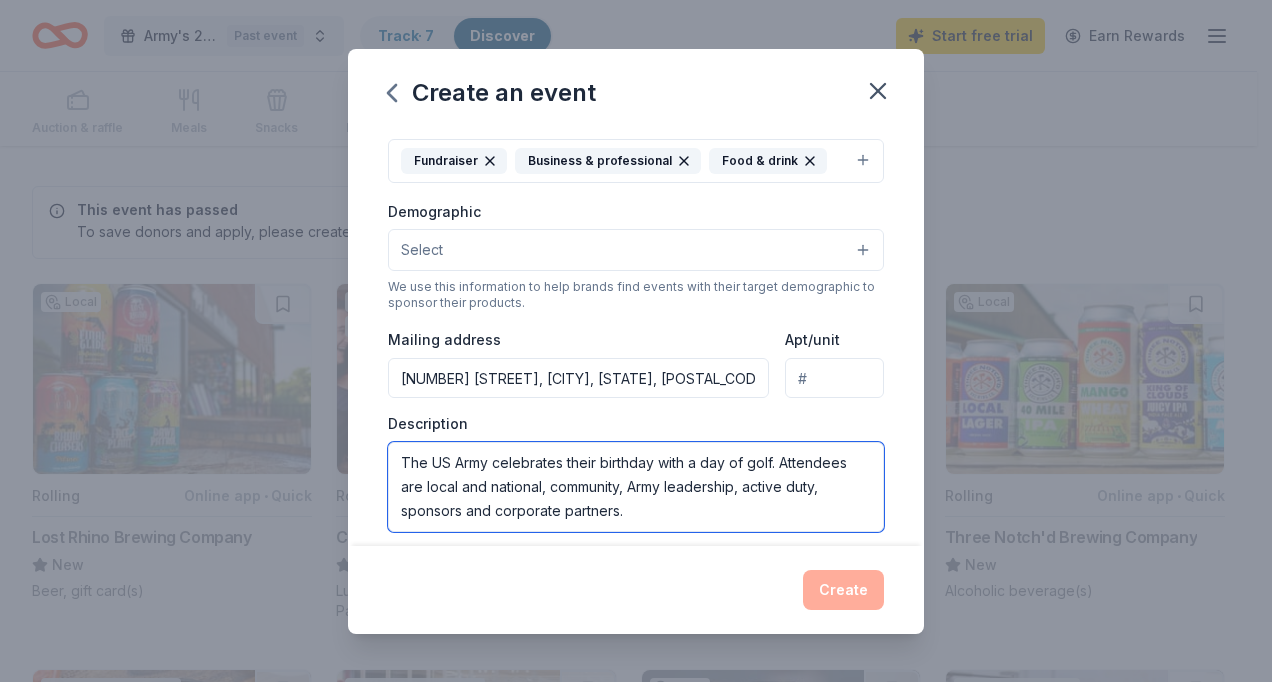 click on "The US Army celebrates their birthday with a day of golf. Attendees are local and national, community, Army leadership, active duty, sponsors and corporate partners." at bounding box center [636, 487] 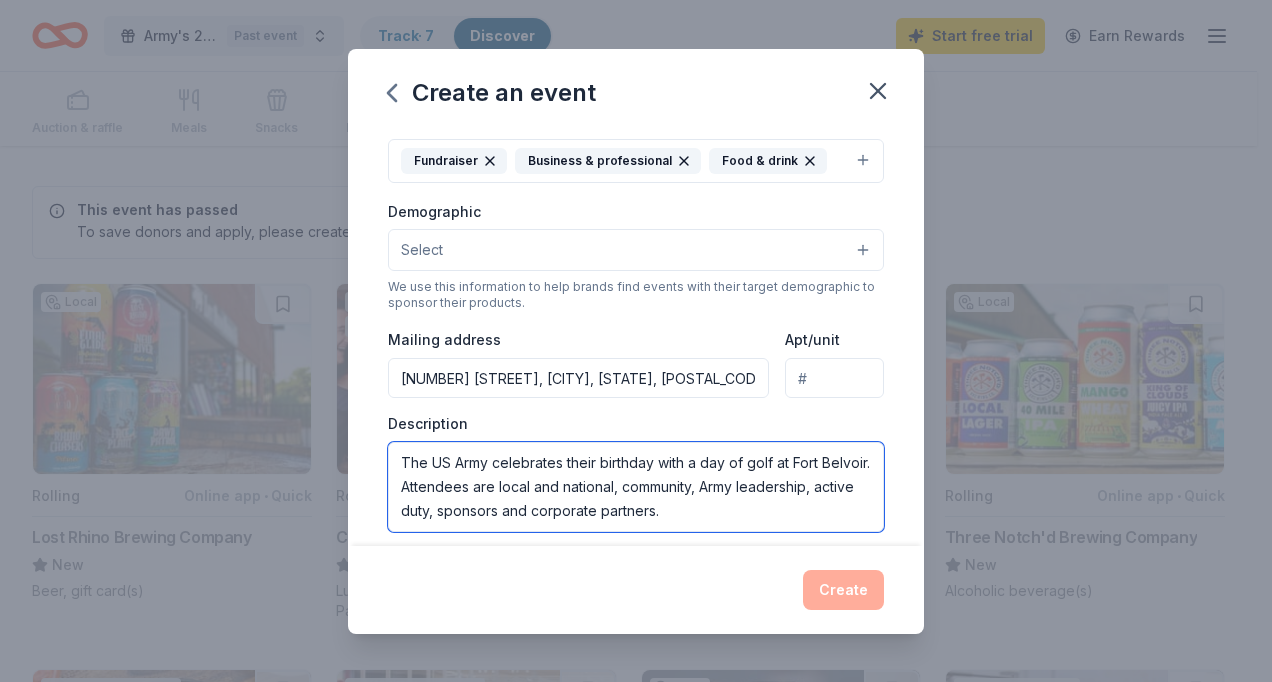 click on "The US Army celebrates their birthday with a day of golf at Fort Belvoir. Attendees are local and national, community, Army leadership, active duty, sponsors and corporate partners." at bounding box center [636, 487] 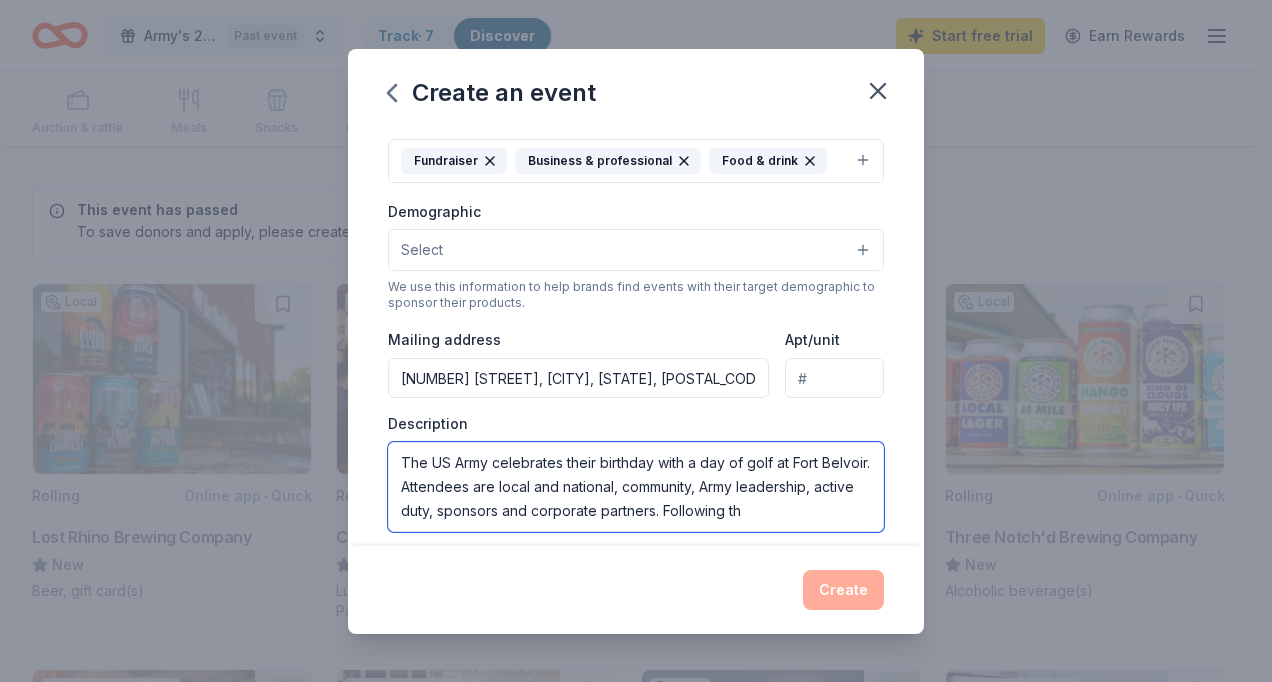scroll, scrollTop: 12, scrollLeft: 0, axis: vertical 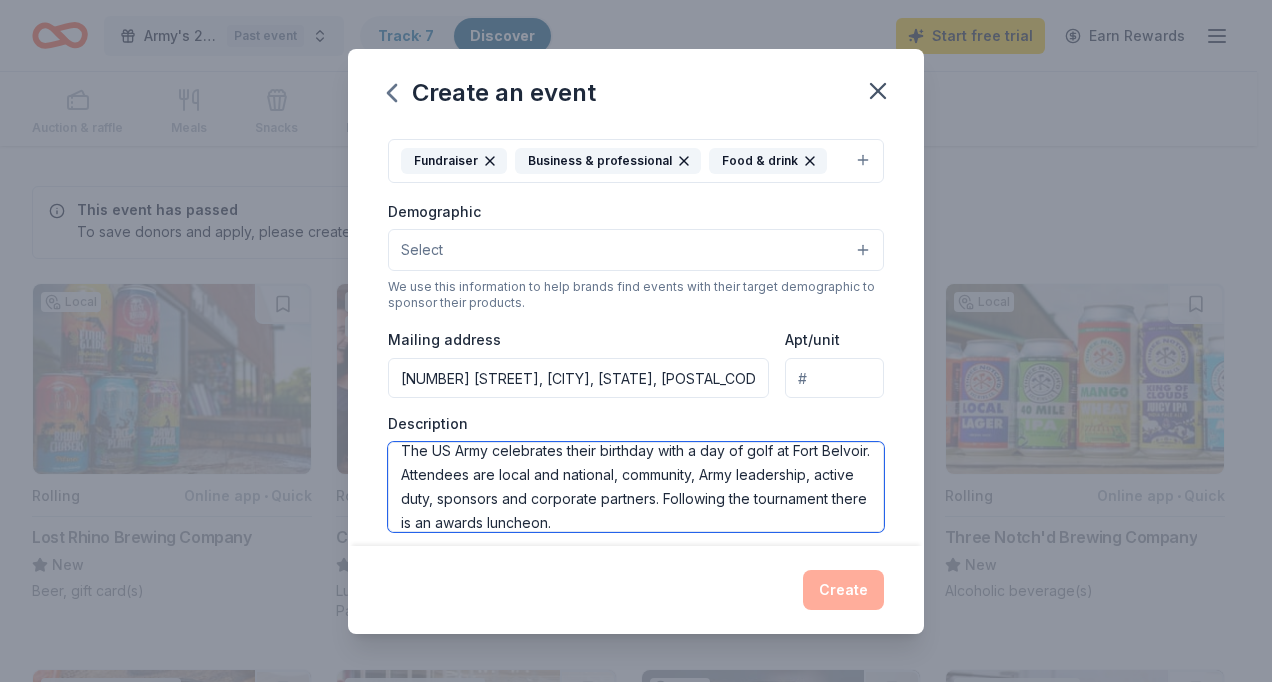 click on "The US Army celebrates their birthday with a day of golf at Fort Belvoir. Attendees are local and national, community, Army leadership, active duty, sponsors and corporate partners. Following the tournament there is an awards luncheon." at bounding box center [636, 487] 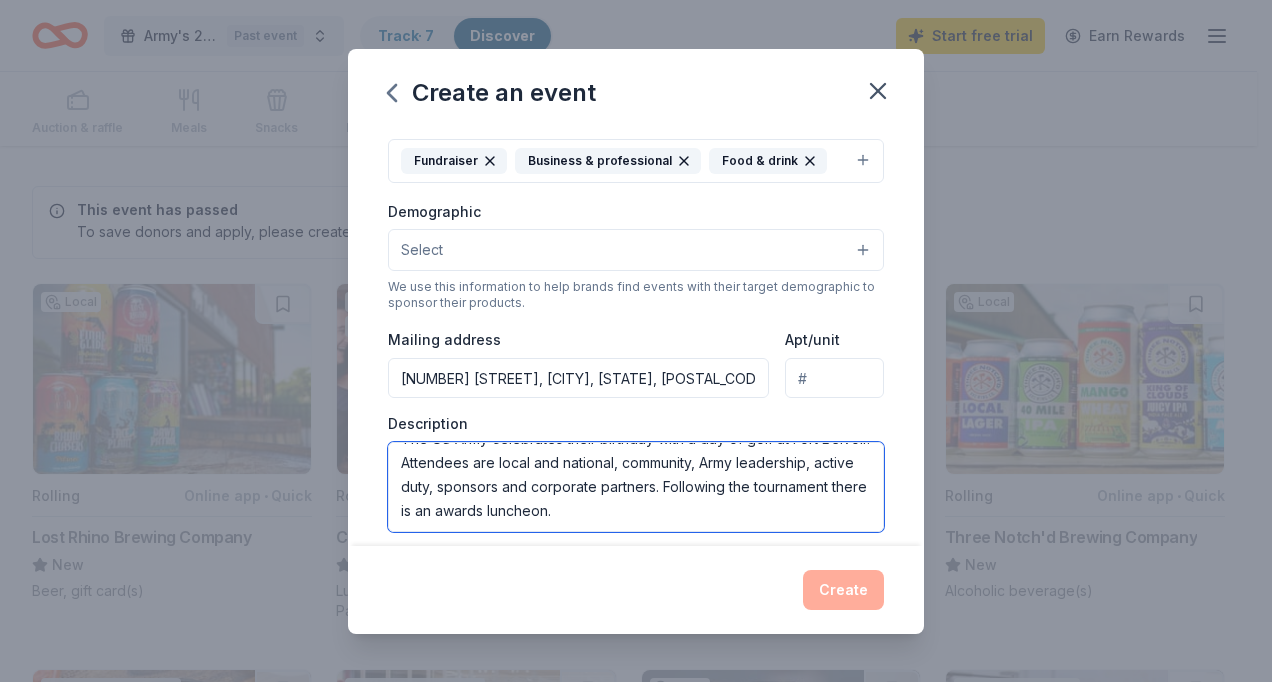 type on "The US Army celebrates their birthday with a day of golf at Fort Belvoir. Attendees are local and national, community, Army leadership, active duty, sponsors and corporate partners. Following the tournament there is an awards luncheon." 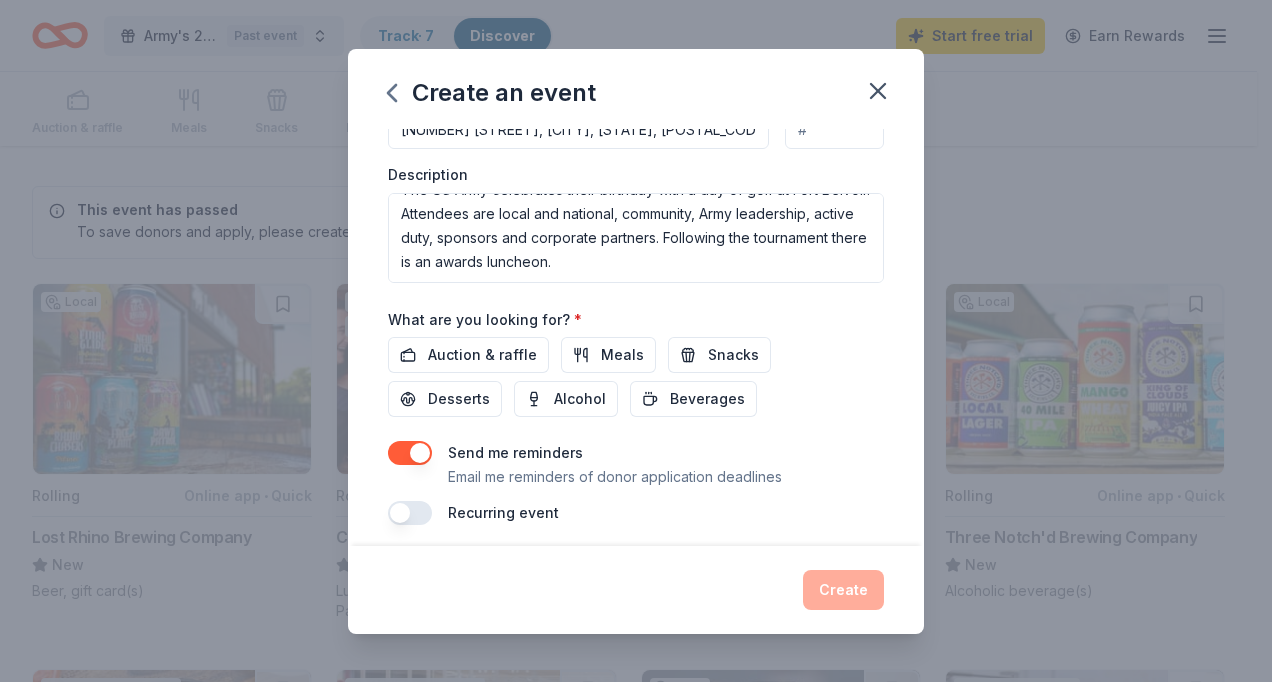 scroll, scrollTop: 535, scrollLeft: 0, axis: vertical 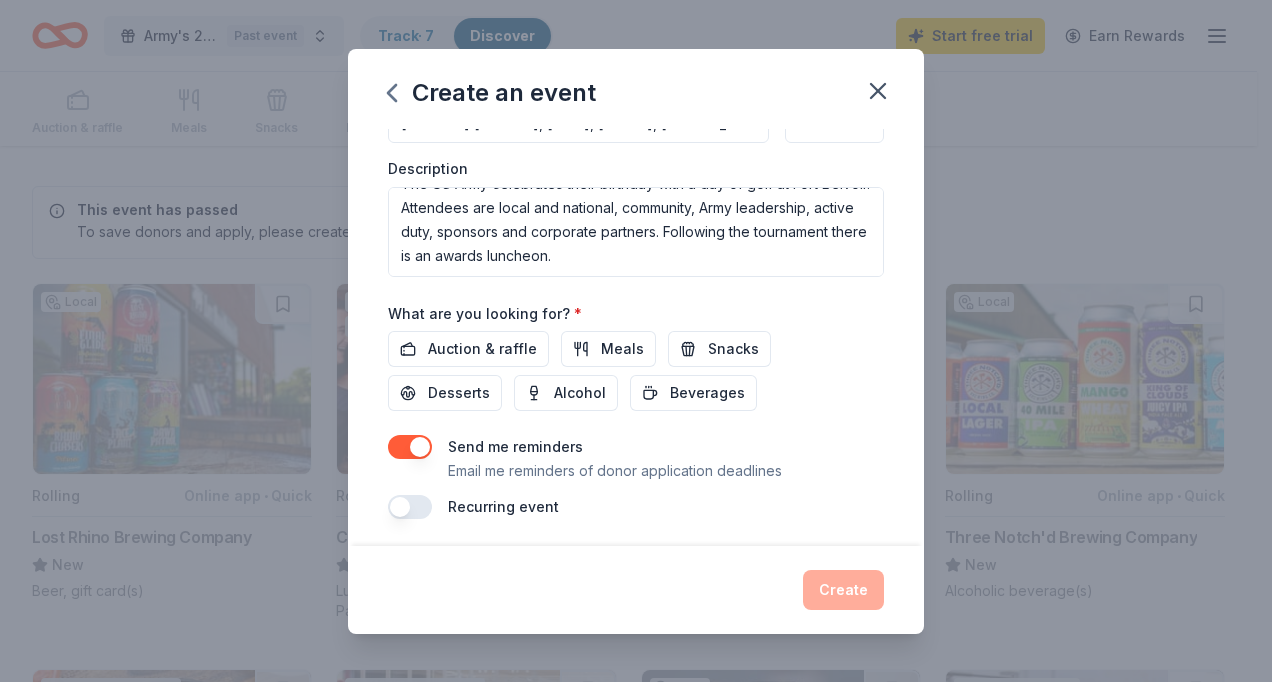 click at bounding box center [410, 507] 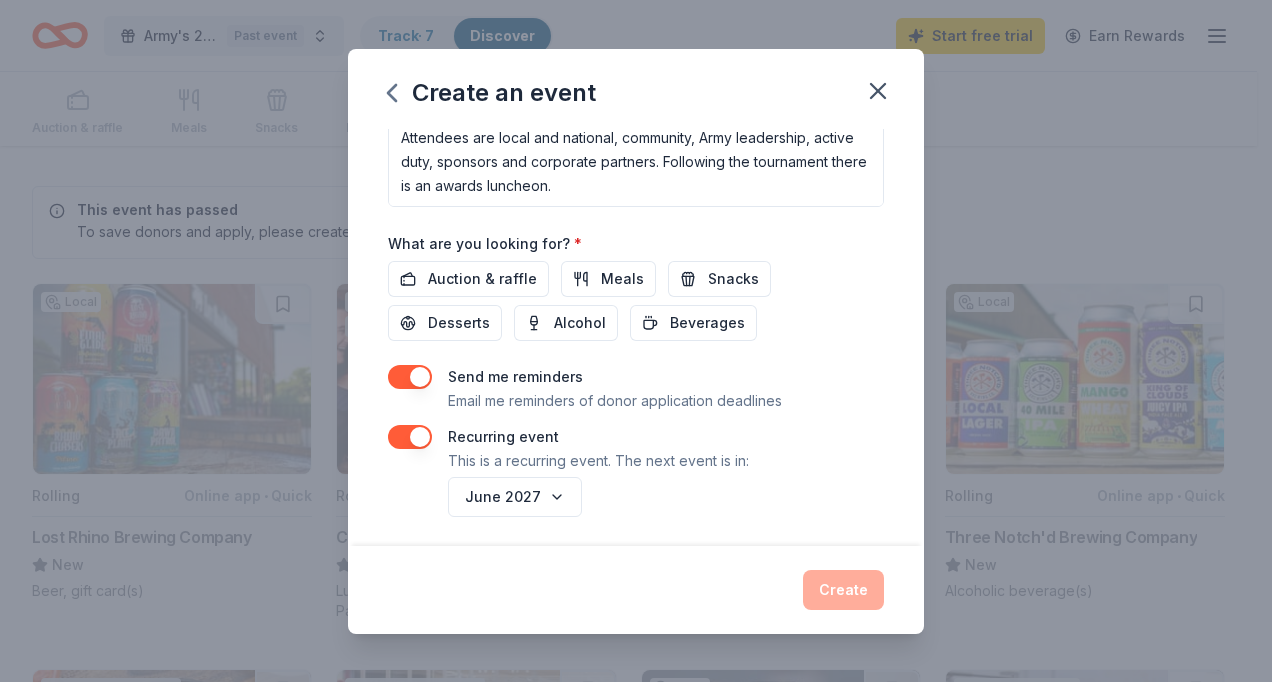 scroll, scrollTop: 607, scrollLeft: 0, axis: vertical 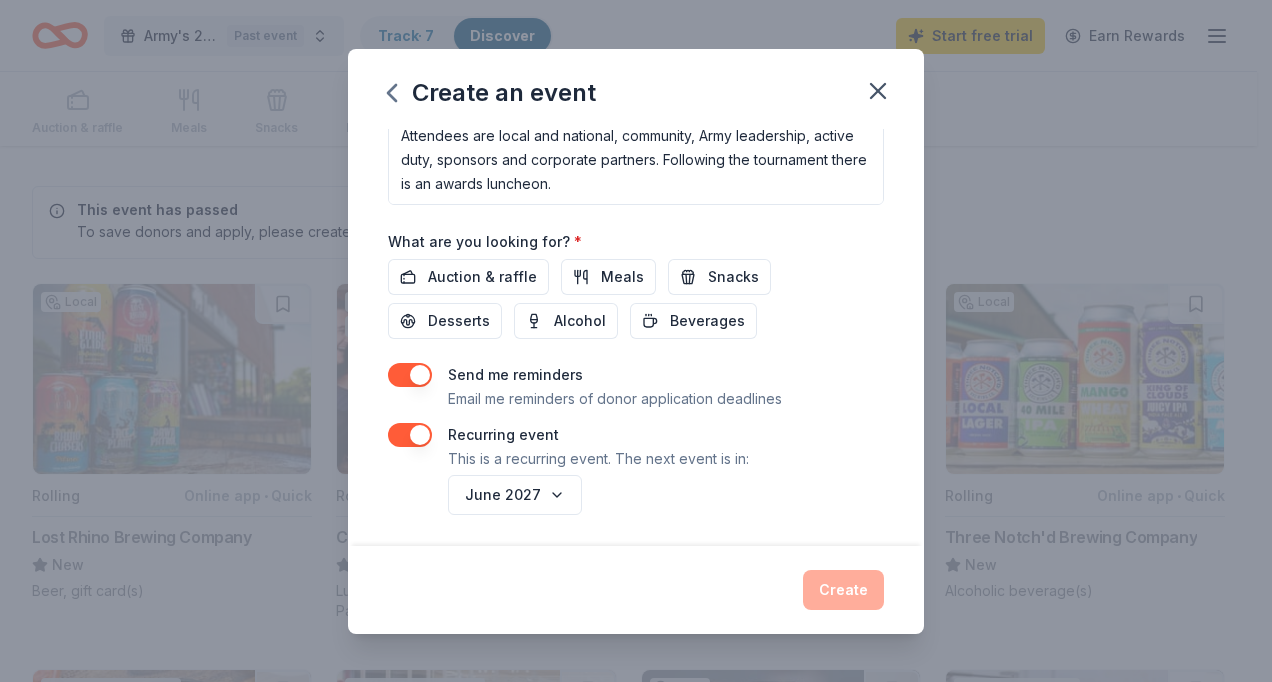 click on "Create" at bounding box center [636, 590] 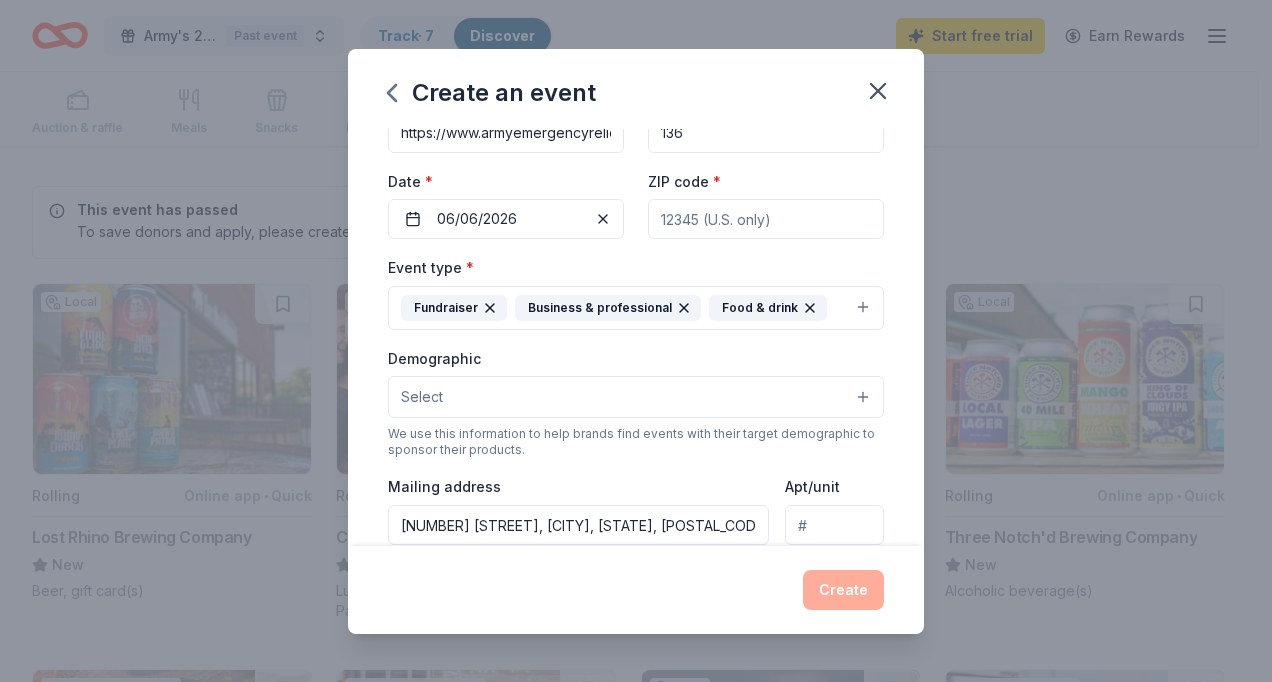 scroll, scrollTop: 136, scrollLeft: 0, axis: vertical 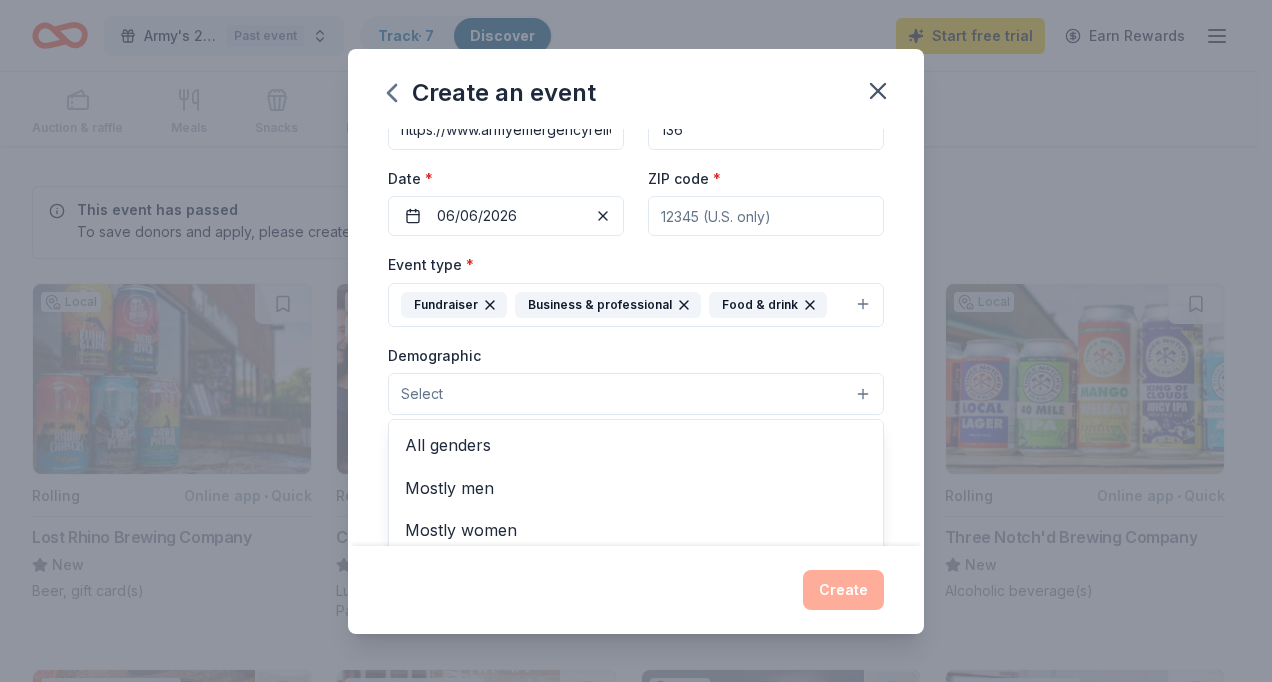 click on "Select" at bounding box center (636, 394) 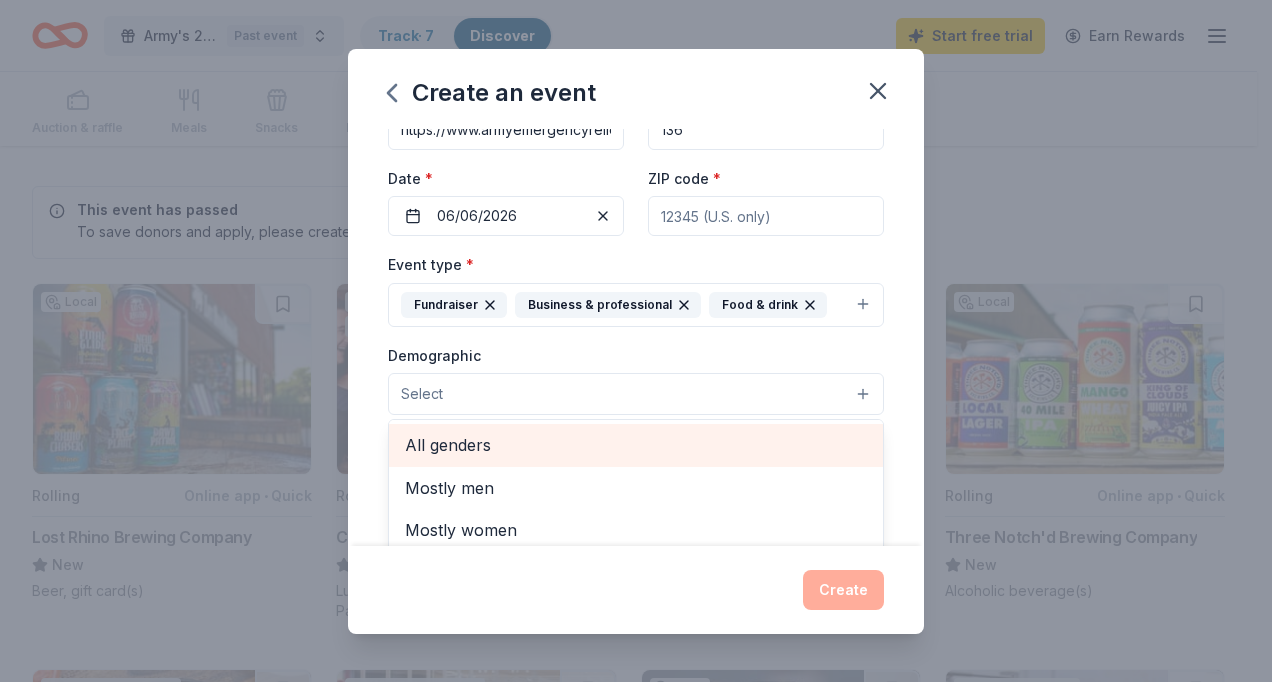 click on "All genders" at bounding box center (636, 445) 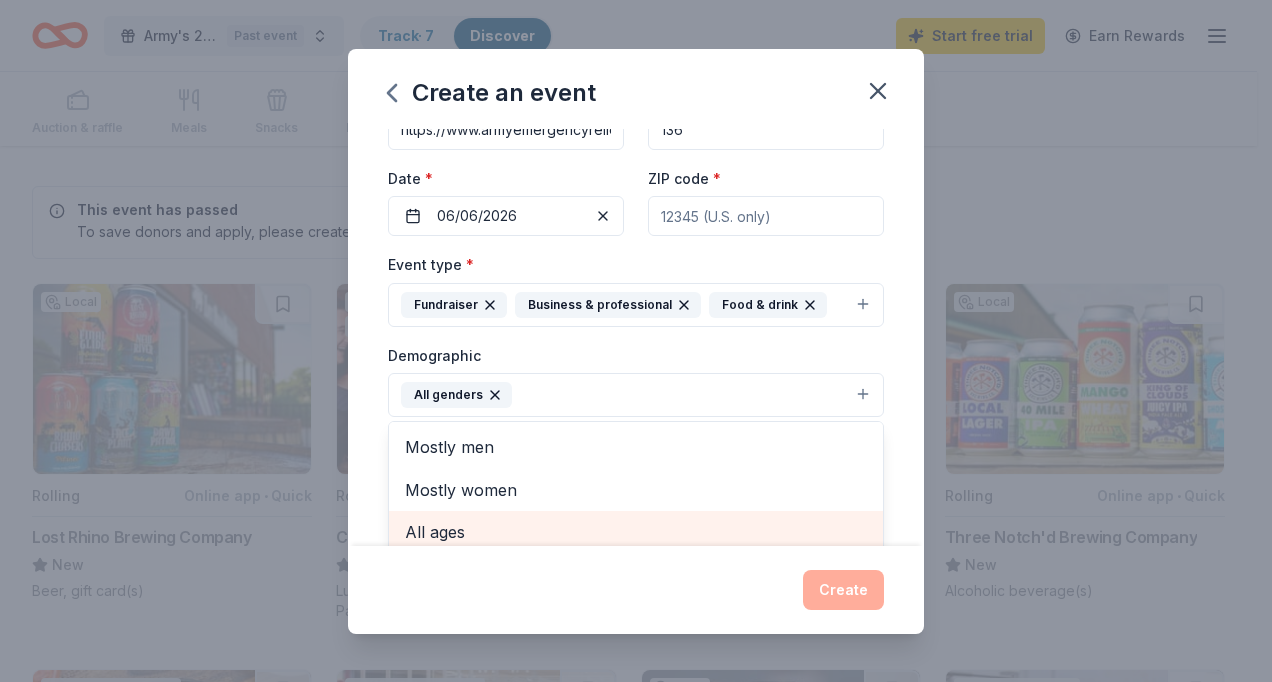 scroll, scrollTop: 139, scrollLeft: 0, axis: vertical 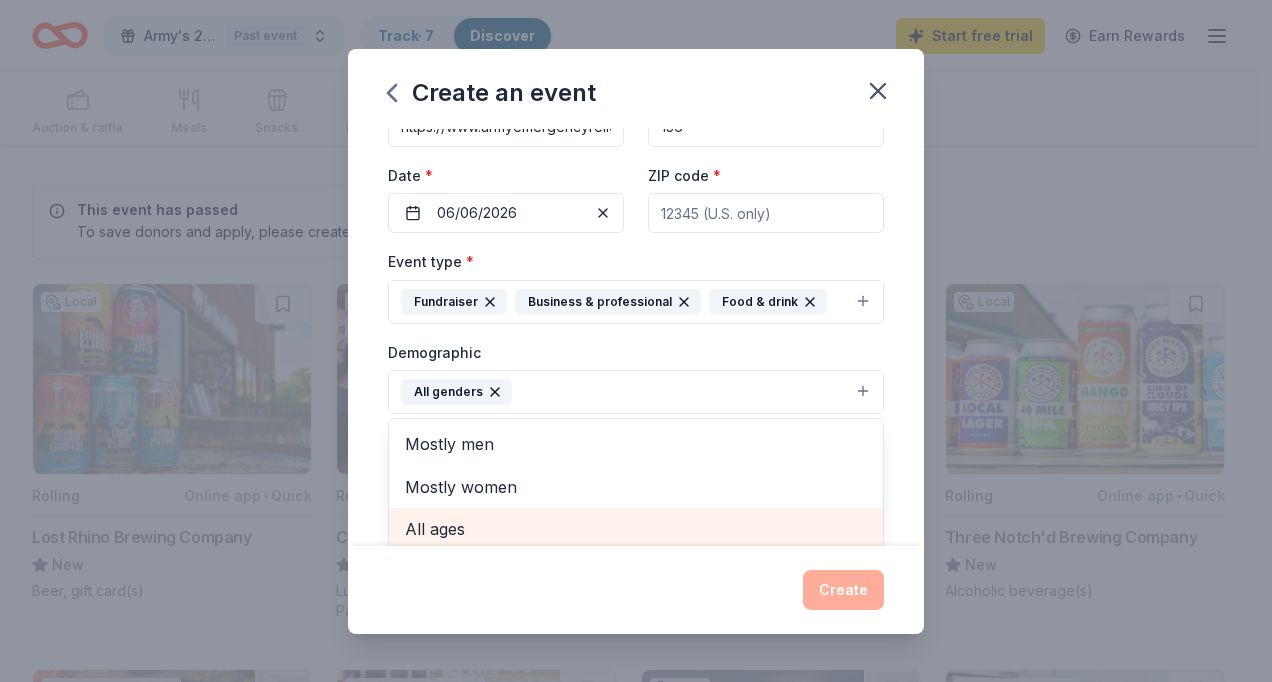 click on "All ages" at bounding box center [636, 529] 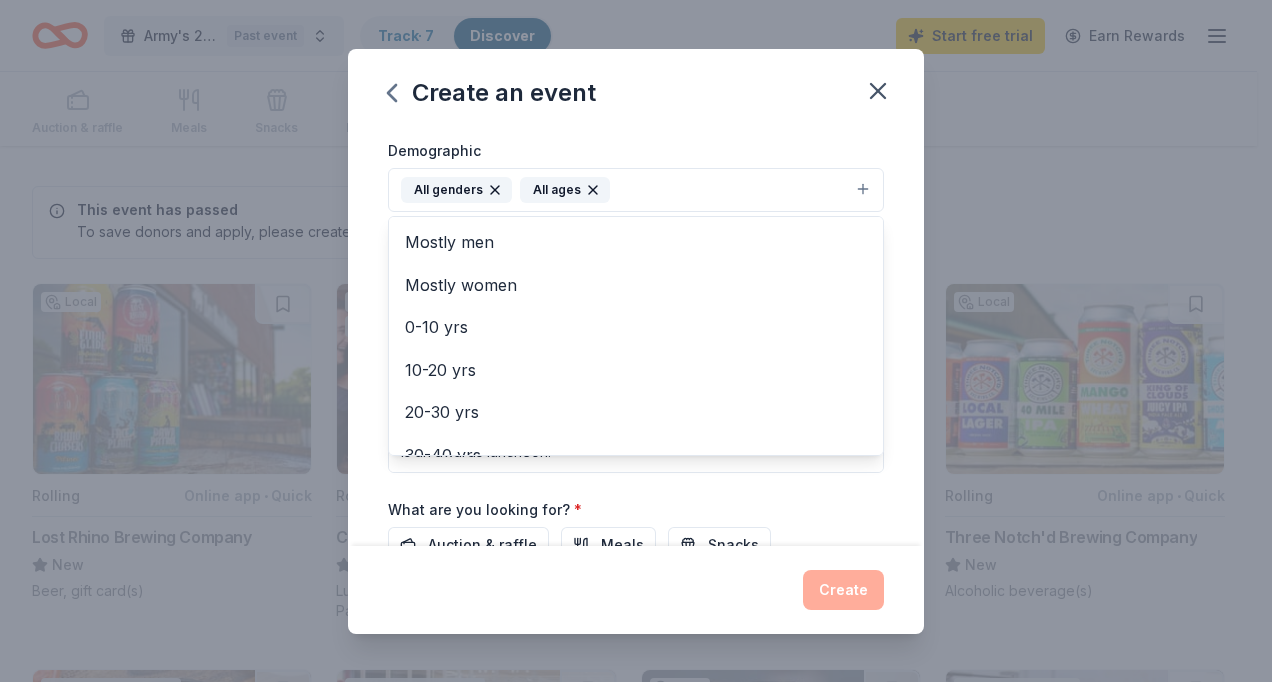 scroll, scrollTop: 360, scrollLeft: 0, axis: vertical 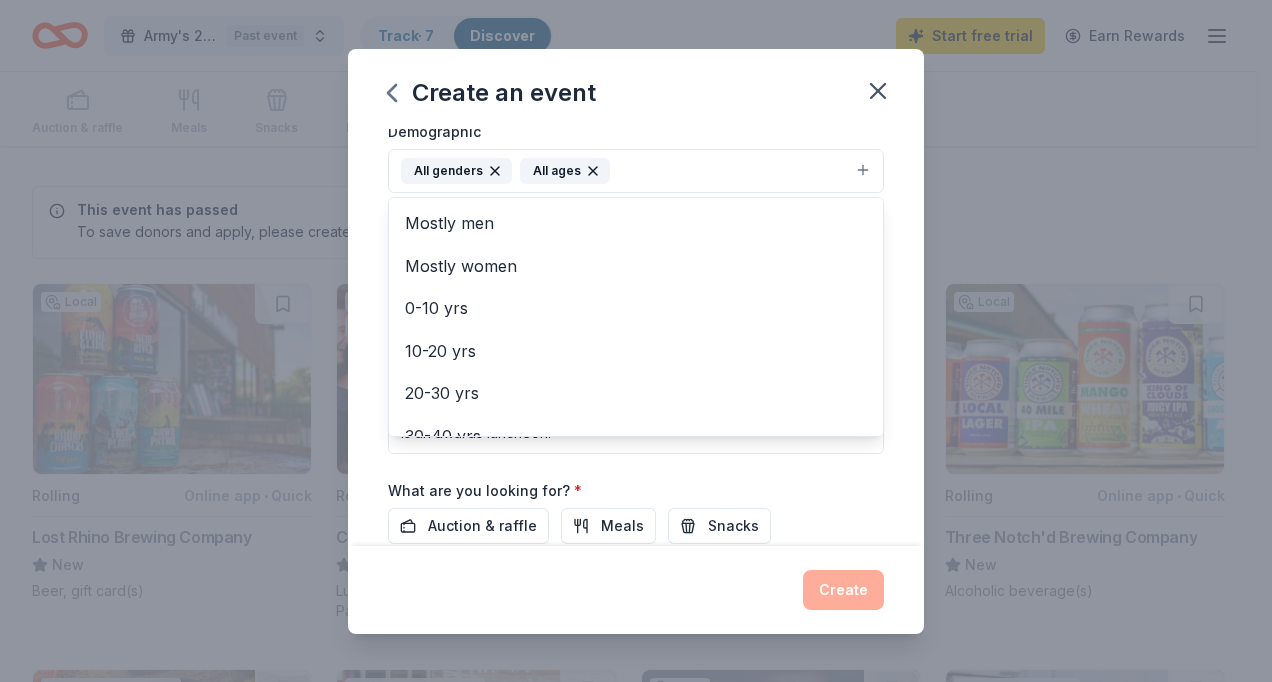 click on "Event name * Army Birthday Golf Tournament 29 /100 Event website https://www.armyemergencyrelief.org/ Attendance * 136 Date * 06/06/2026 ZIP code * Event type * Fundraiser Business & professional Food & drink Demographic All genders All ages Mostly men Mostly women 0-10 yrs 10-20 yrs 20-30 yrs 30-40 yrs 40-50 yrs 50-60 yrs 60-70 yrs 70-80 yrs 80+ yrs We use this information to help brands find events with their target demographic to sponsor their products. Mailing address [NUMBER] [STREET], [CITY], [STATE], [POSTAL_CODE] Apt/unit Description The US Army celebrates their birthday with a day of golf at Fort Belvoir. Attendees are local and national, community, Army leadership, active duty, sponsors and corporate partners. Following the tournament there is an awards luncheon. What are you looking for? * Auction & raffle Meals Snacks Desserts Alcohol Beverages Send me reminders Email me reminders of donor application deadlines Recurring event This is a recurring event. The next event is in: June 2027" at bounding box center [636, 269] 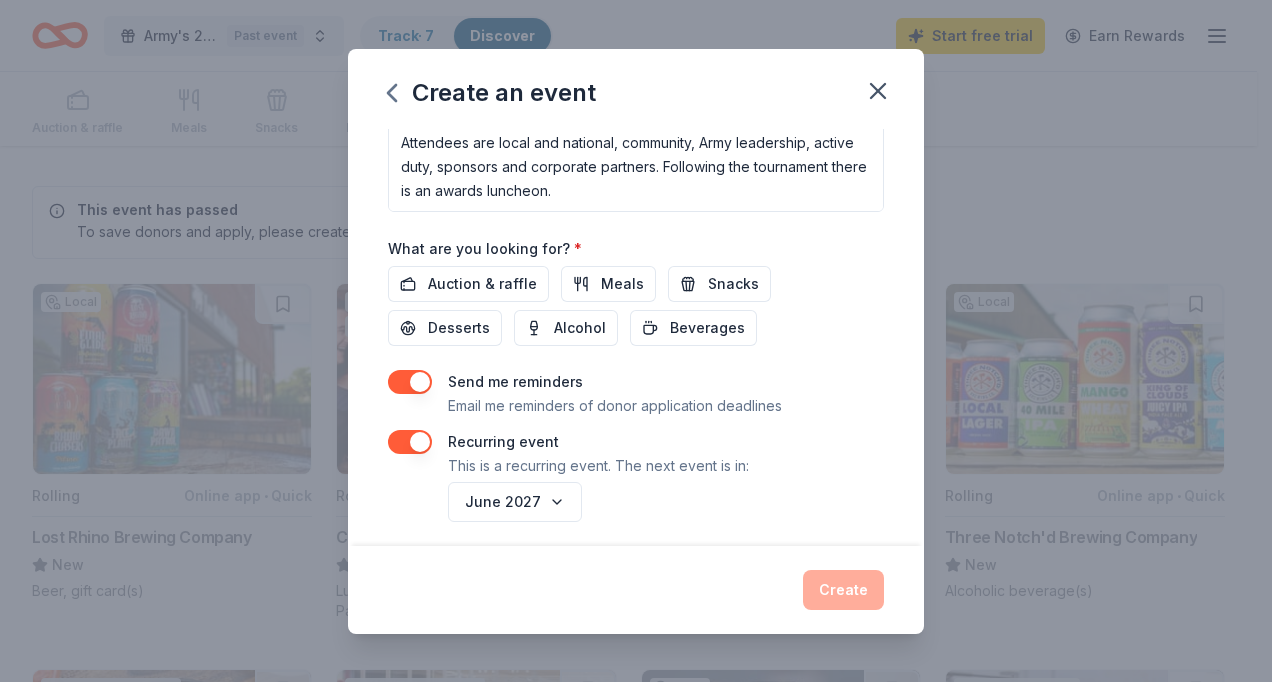 scroll, scrollTop: 608, scrollLeft: 0, axis: vertical 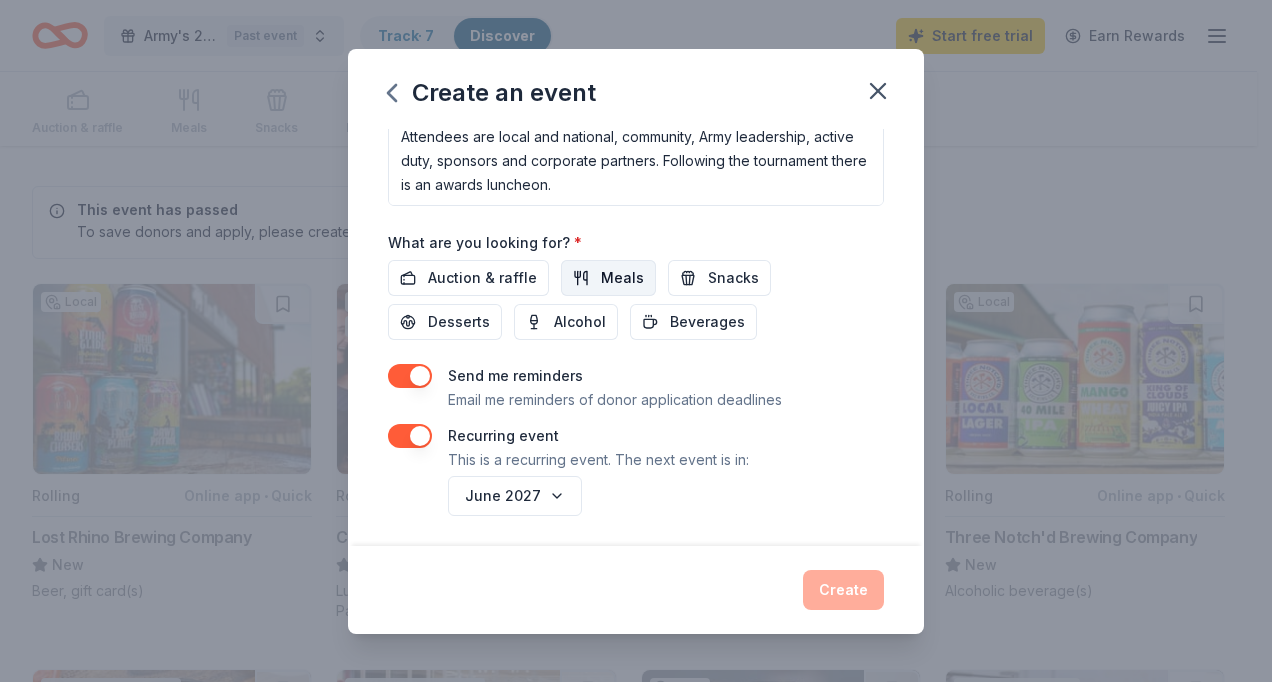 click on "Meals" at bounding box center (622, 278) 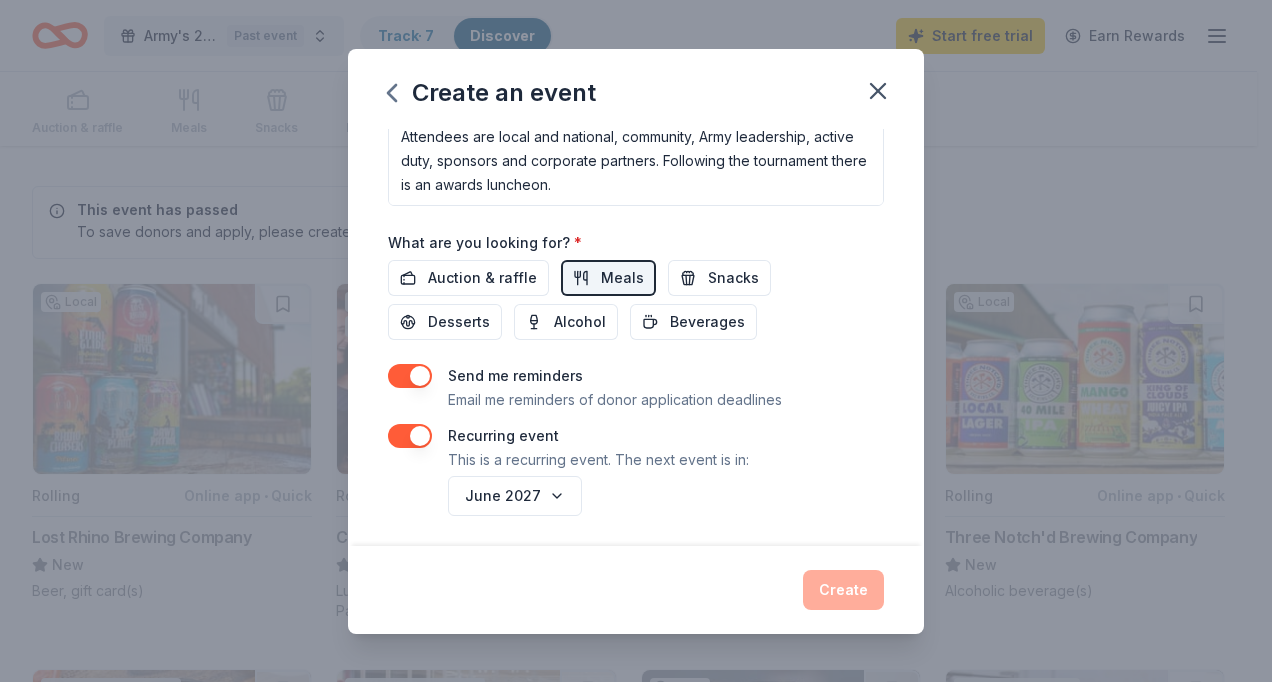 click on "What are you looking for? * Auction & raffle Meals Snacks Desserts Alcohol Beverages" at bounding box center (636, 285) 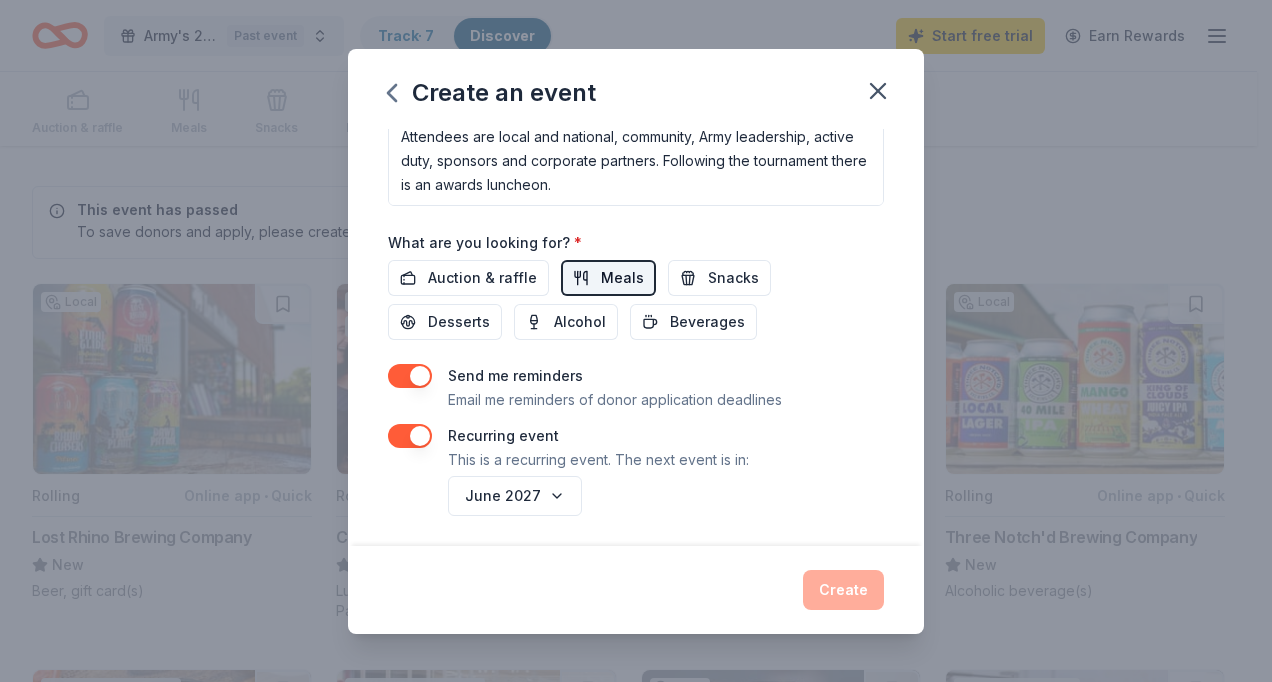 click on "Meals" at bounding box center (622, 278) 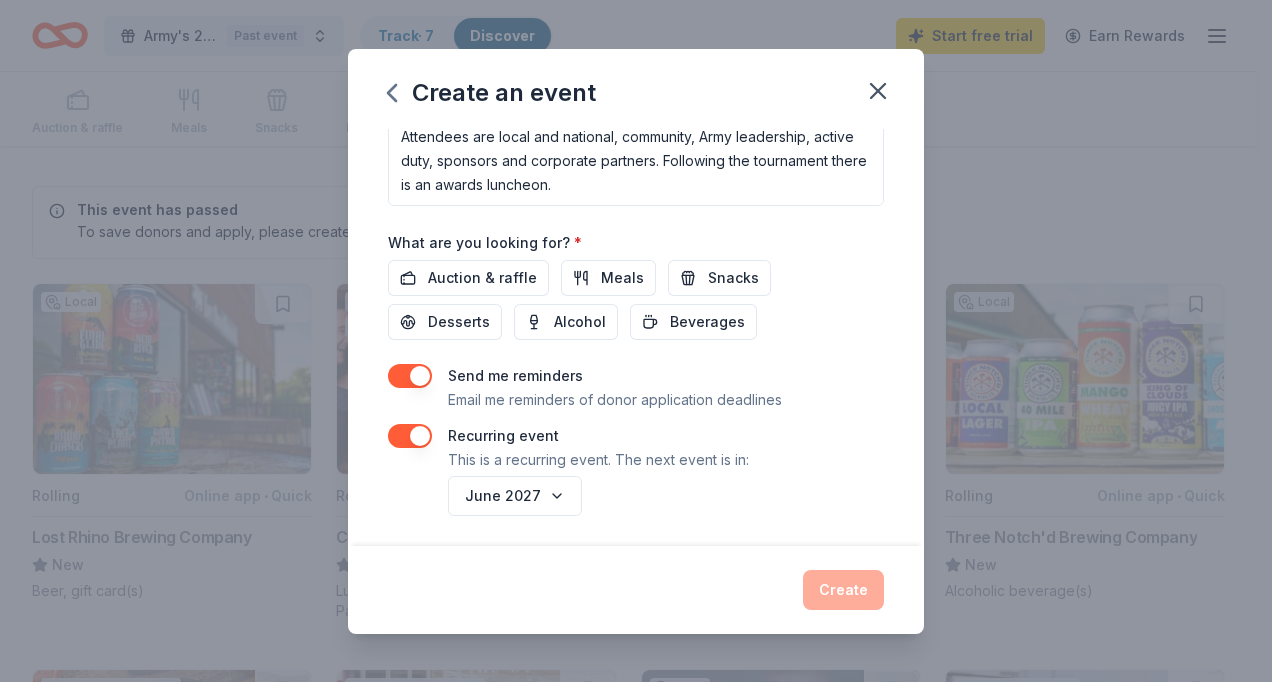 drag, startPoint x: 613, startPoint y: 270, endPoint x: 597, endPoint y: 245, distance: 29.681644 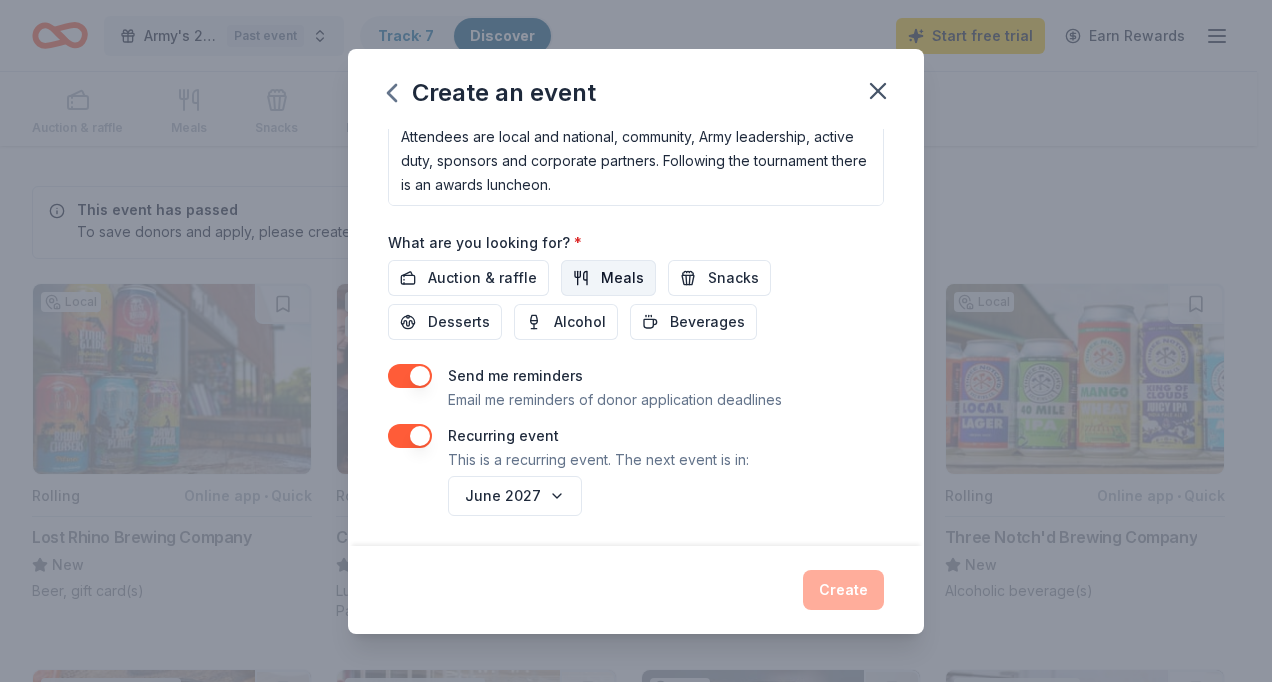 click on "Meals" at bounding box center [608, 278] 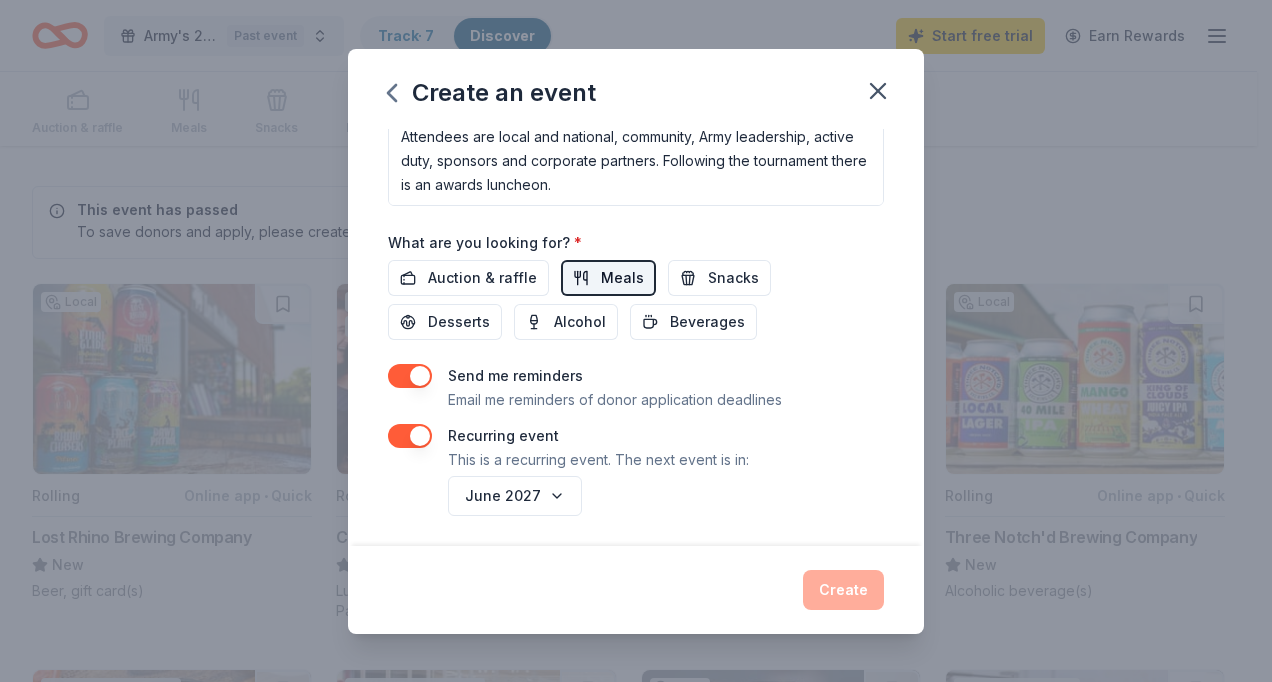 click on "Meals" at bounding box center [608, 278] 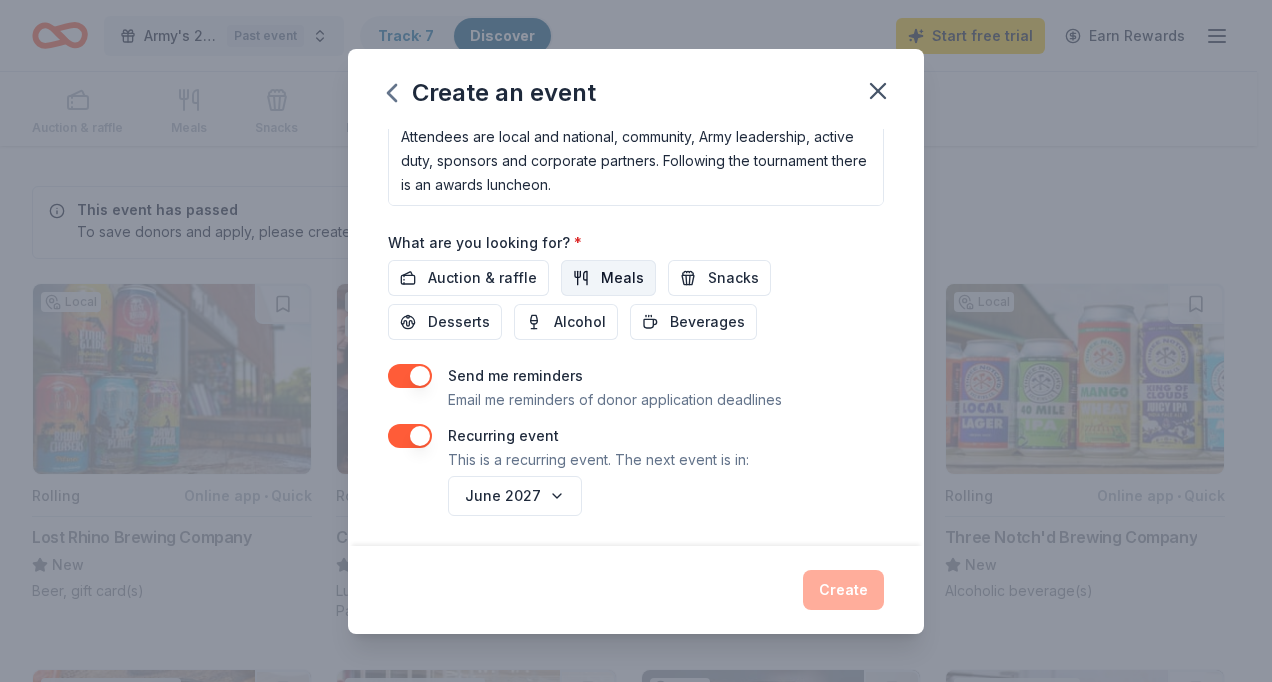 click on "Meals" at bounding box center (608, 278) 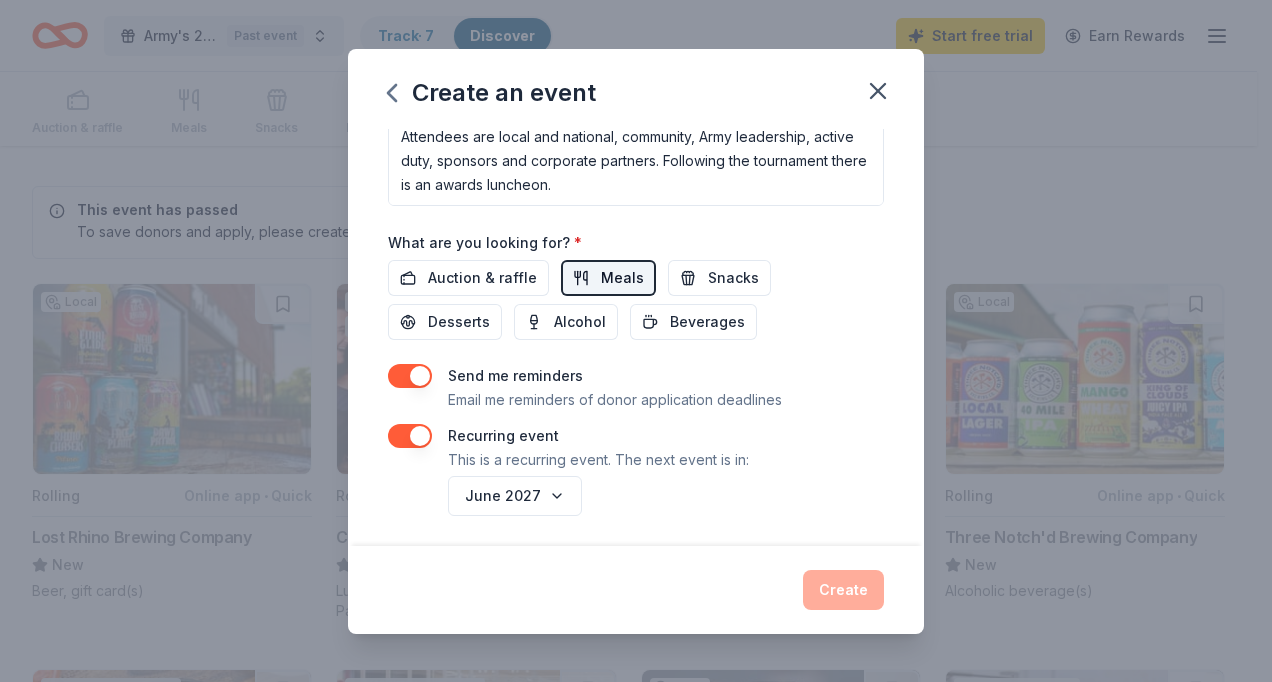 click on "Meals" at bounding box center [608, 278] 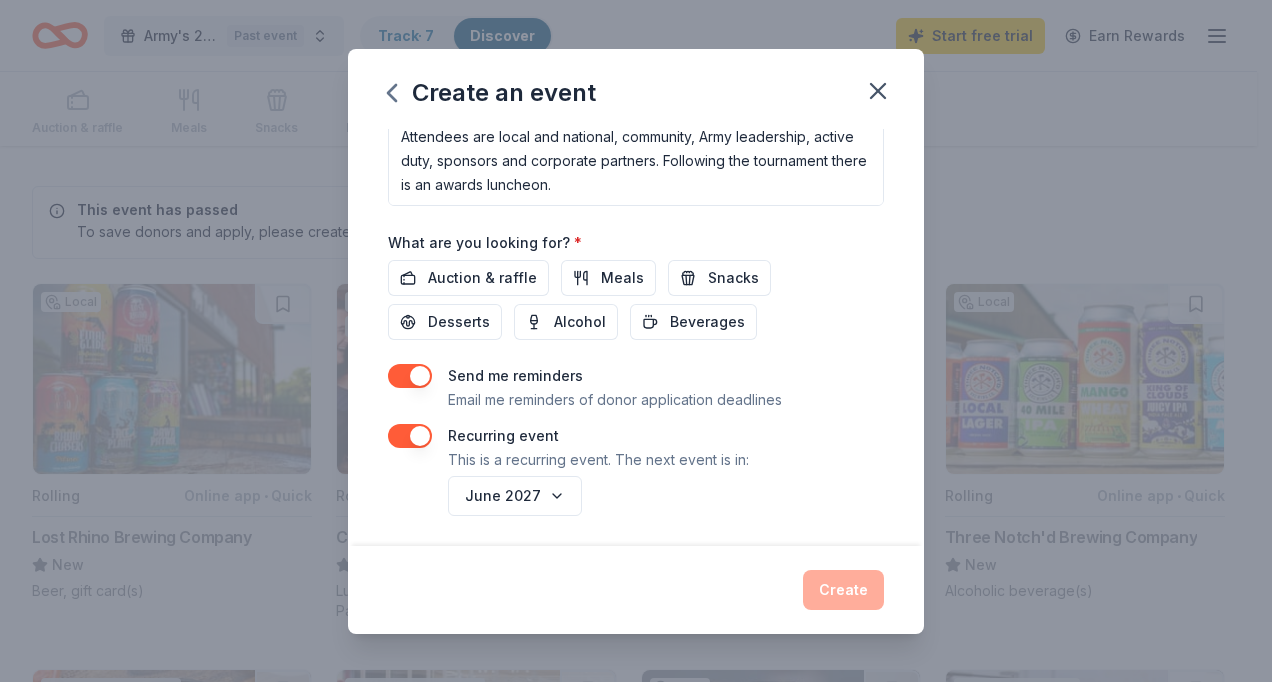 click on "What are you looking for? * Auction & raffle Meals Snacks Desserts Alcohol Beverages" at bounding box center [636, 285] 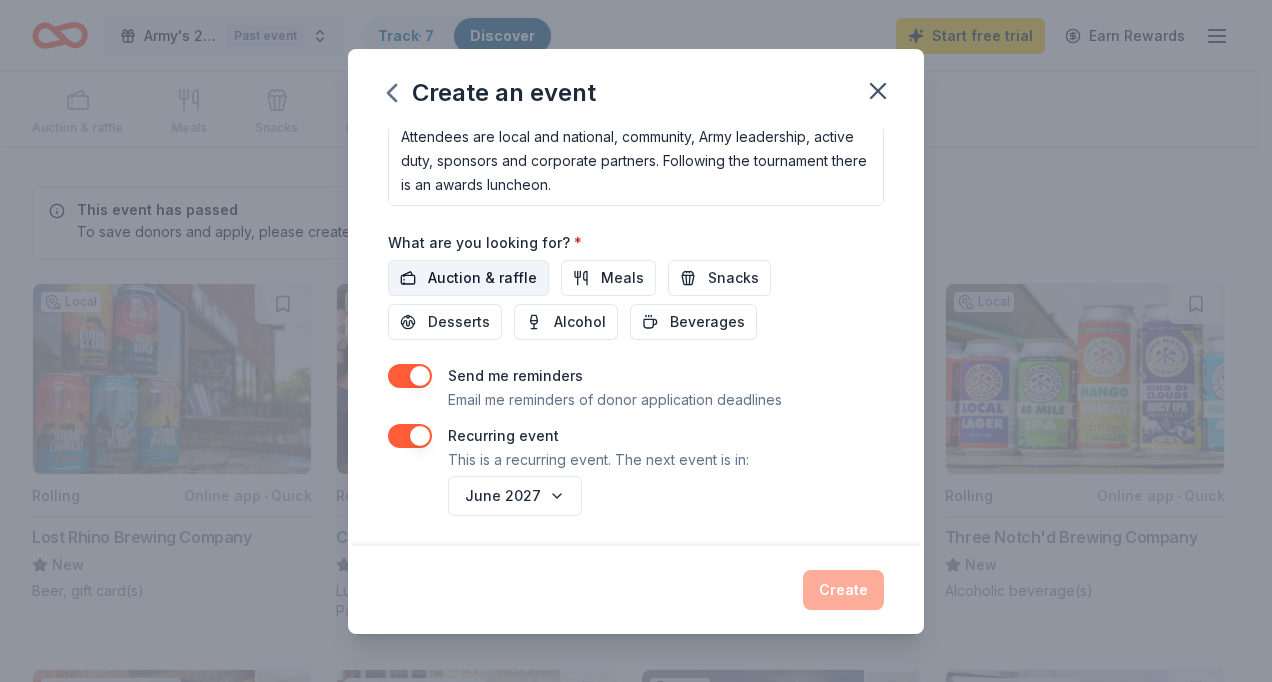 click on "Auction & raffle" at bounding box center (482, 278) 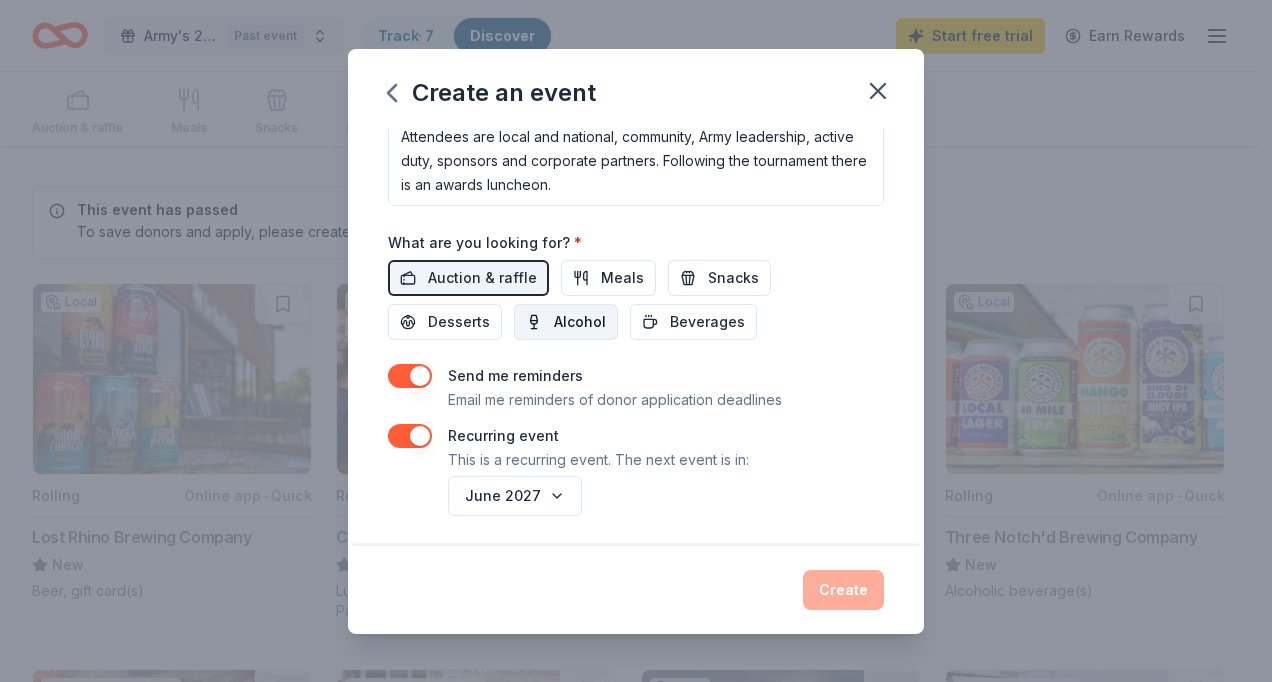 click on "Alcohol" at bounding box center [580, 322] 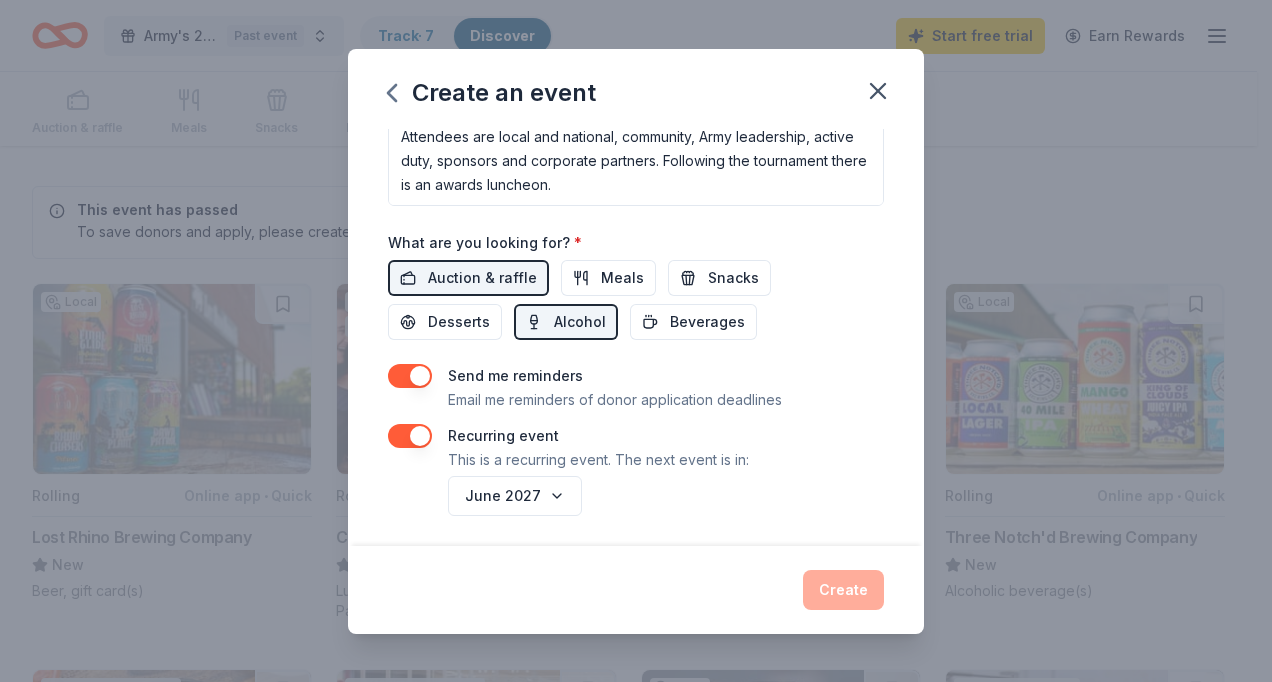 click on "Create" at bounding box center (636, 590) 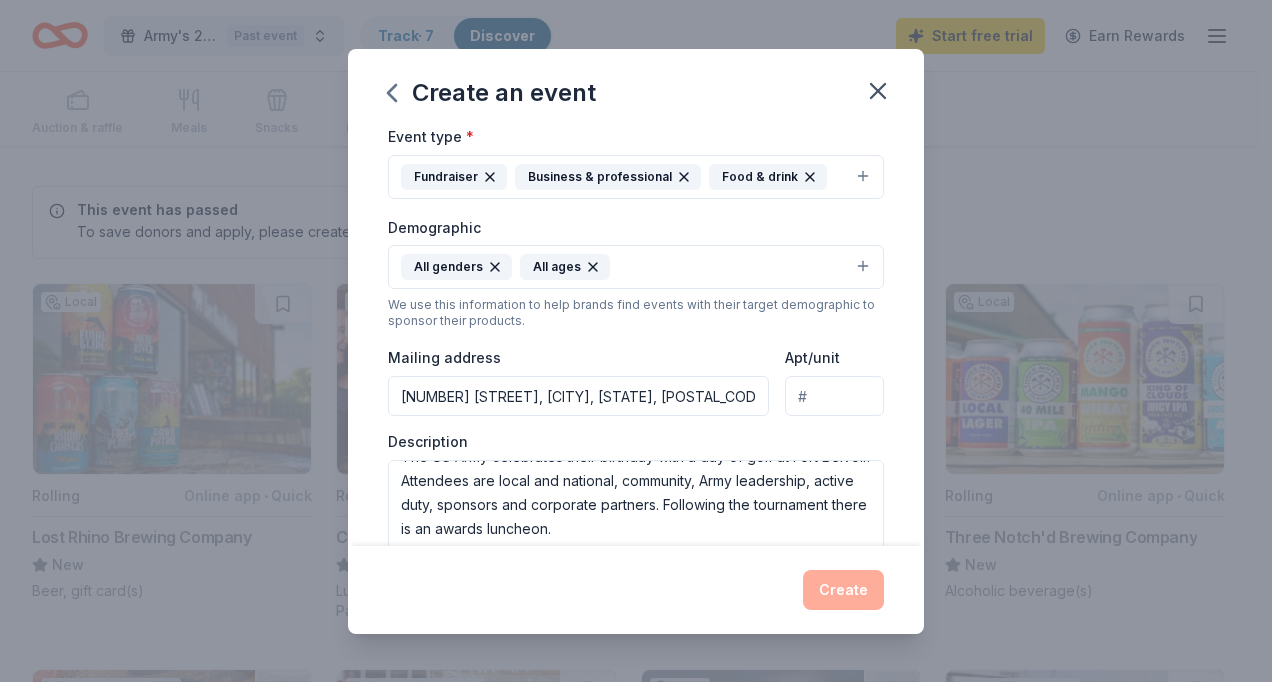 scroll, scrollTop: 260, scrollLeft: 0, axis: vertical 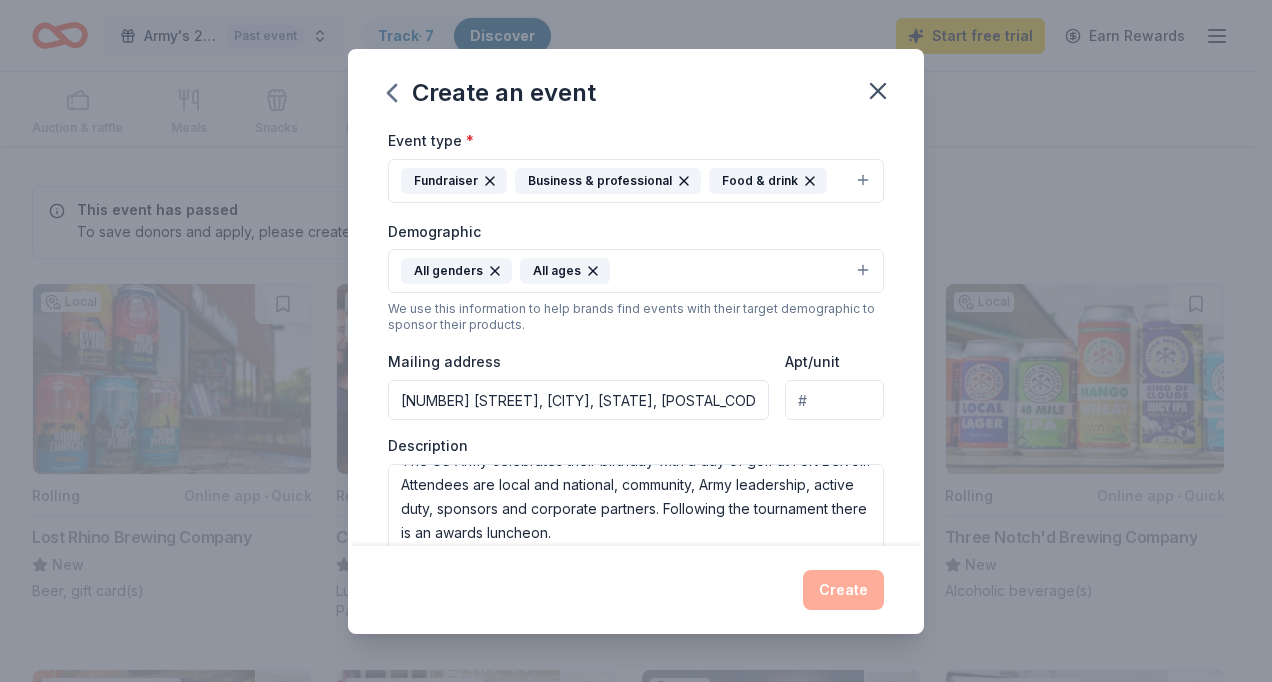 click on "[NUMBER] [STREET], [CITY], [STATE], [POSTAL_CODE]" at bounding box center [578, 400] 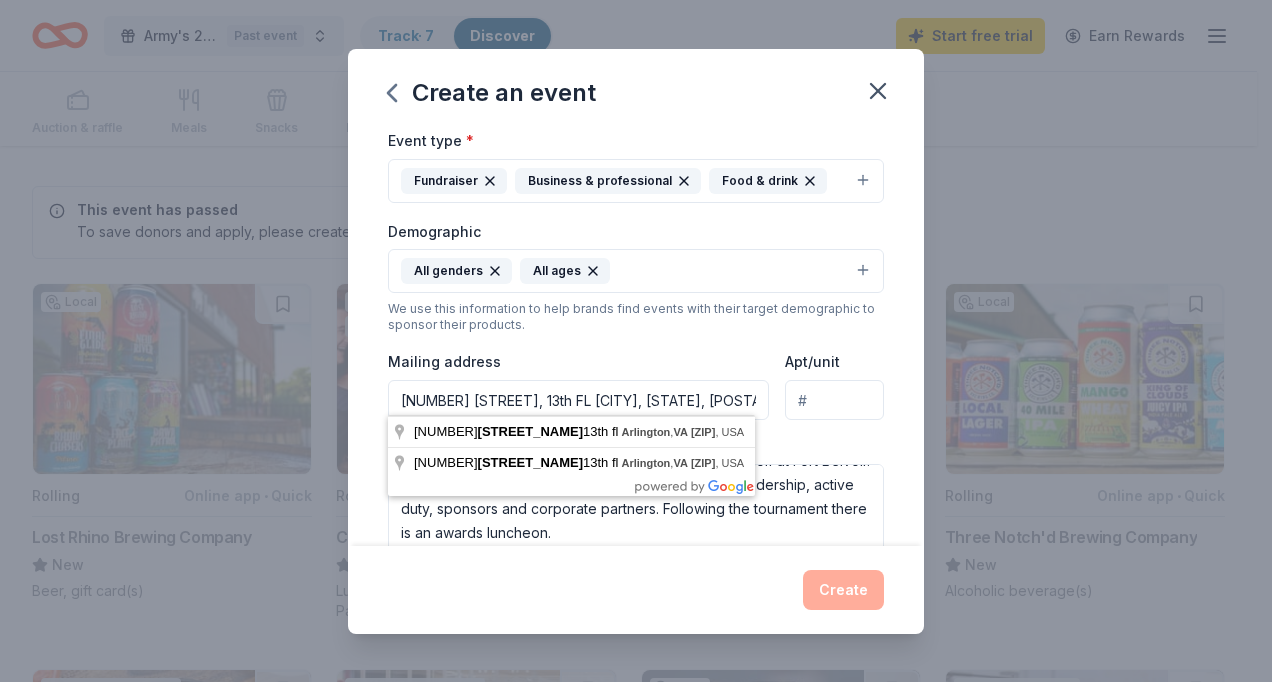 click on "[NUMBER] [STREET], 13th FL [CITY], [STATE], [POSTAL_CODE]" at bounding box center [578, 400] 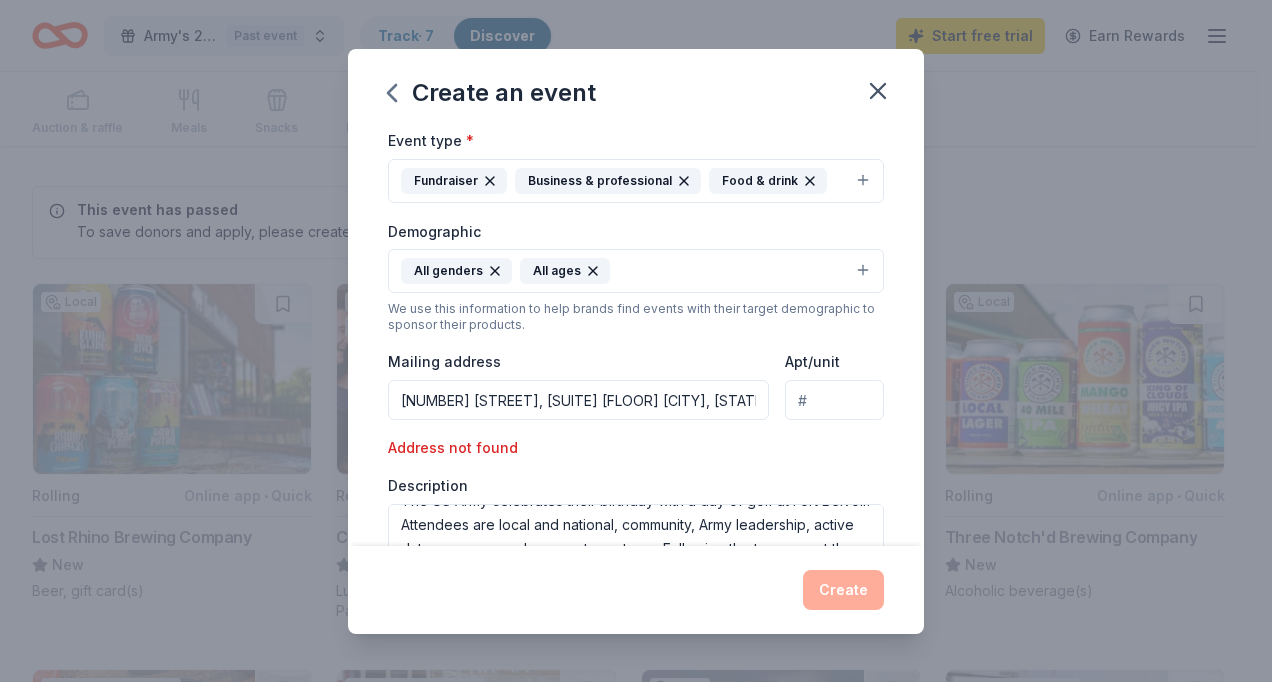 click on "Description The US Army celebrates their birthday with a day of golf at Fort Belvoir. Attendees are local and national, community, Army leadership, active duty, sponsors and corporate partners. Following the tournament there is an awards luncheon." at bounding box center [636, 535] 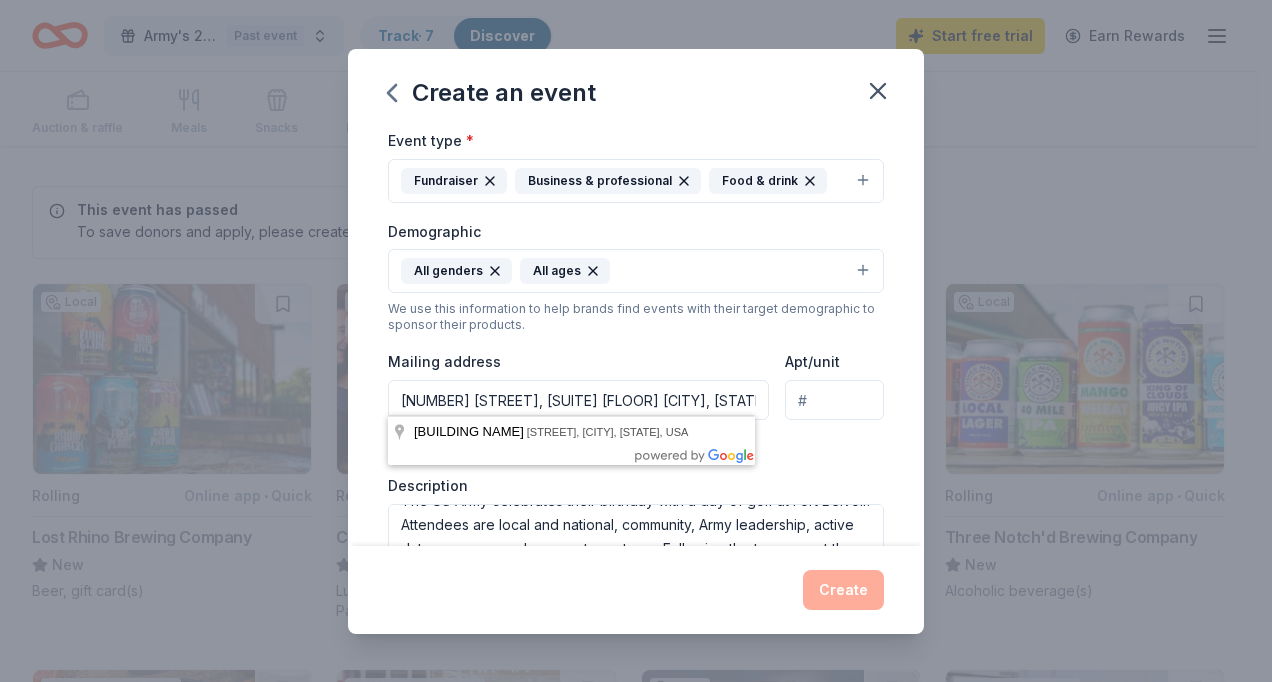 click on "[NUMBER] [STREET], [SUITE] [FLOOR] [CITY], [STATE], [ZIP]" at bounding box center [578, 400] 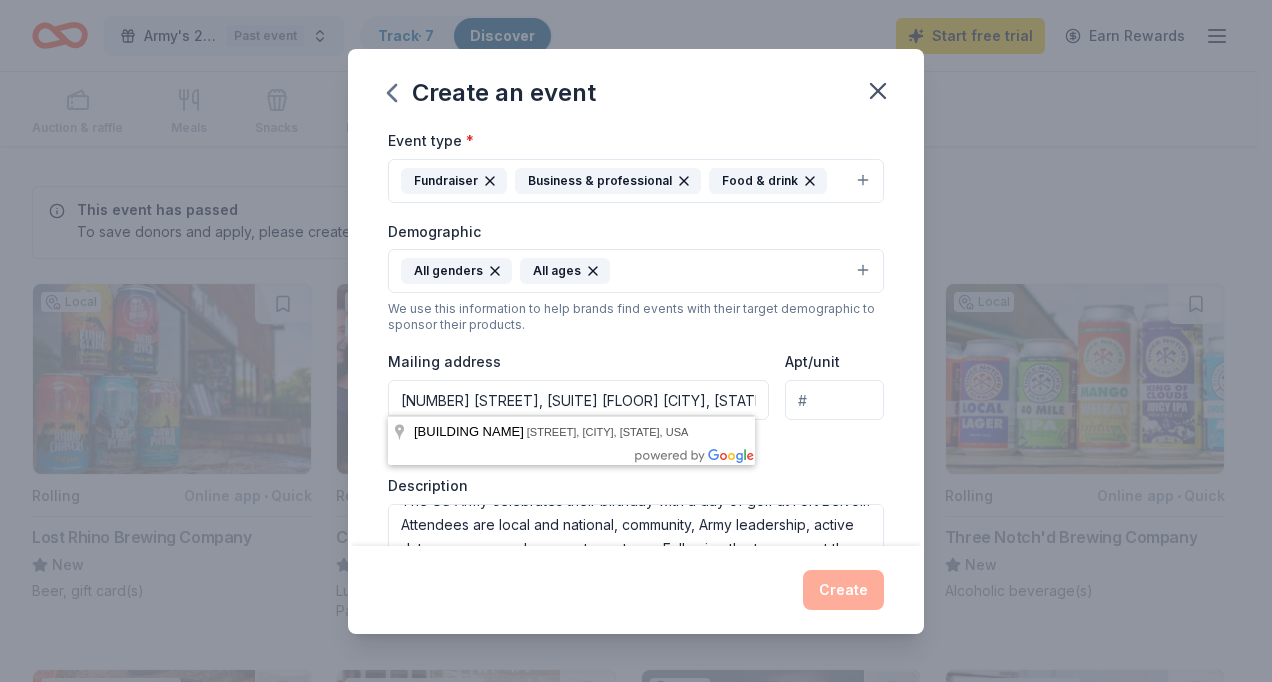 click on "Event type * Fundraiser Business & professional Food & drink Demographic All genders All ages We use this information to help brands find events with their target demographic to sponsor their products. Mailing address [NUMBER] [STREET], Suite 13161, 13th FL [CITY], [STATE], [POSTAL_CODE] Apt/unit Description The US Army celebrates their birthday with a day of golf at Fort Belvoir. Attendees are local and national, community, Army leadership, active duty, sponsors and corporate partners. Following the tournament there is an awards luncheon." at bounding box center (636, 360) 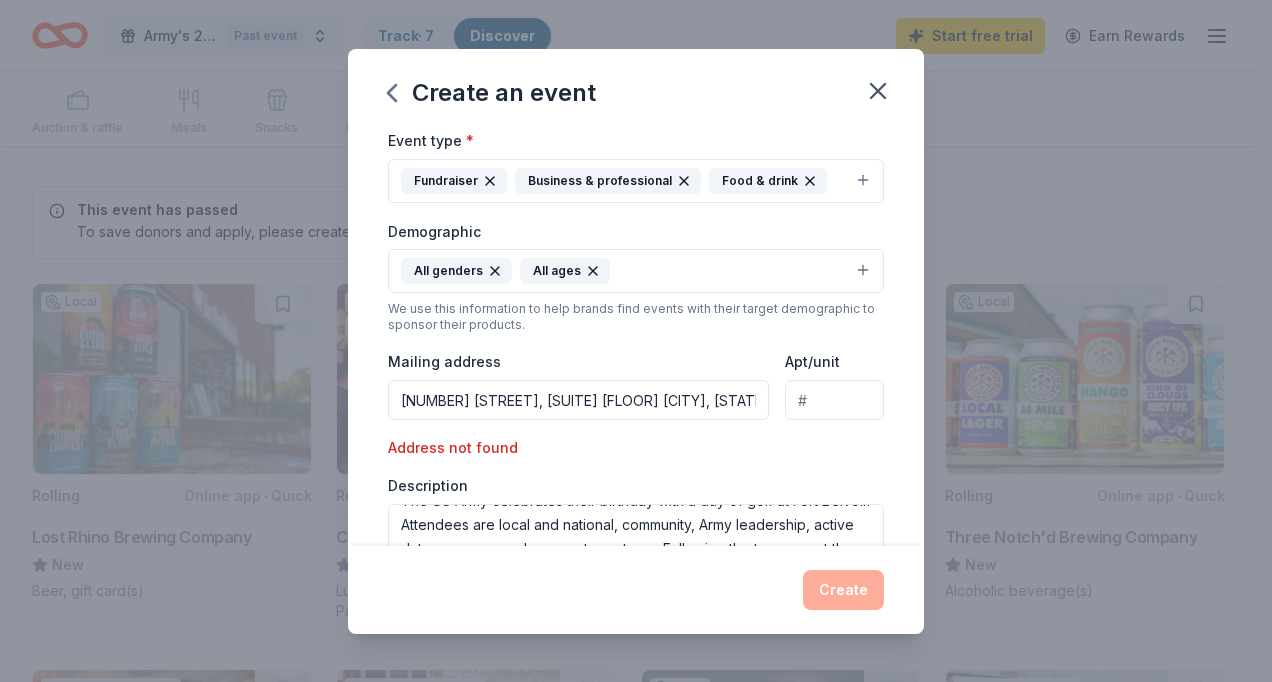click on "Event type * Fundraiser Business & professional Food & drink Demographic All genders All ages We use this information to help brands find events with their target demographic to sponsor their products. Mailing address [NUMBER] [STREET], Suite 13161, 13th FL [CITY], [STATE], [POSTAL_CODE] Apt/unit Description The US Army celebrates their birthday with a day of golf at Fort Belvoir. Attendees are local and national, community, Army leadership, active duty, sponsors and corporate partners. Following the tournament there is an awards luncheon." at bounding box center (636, 360) 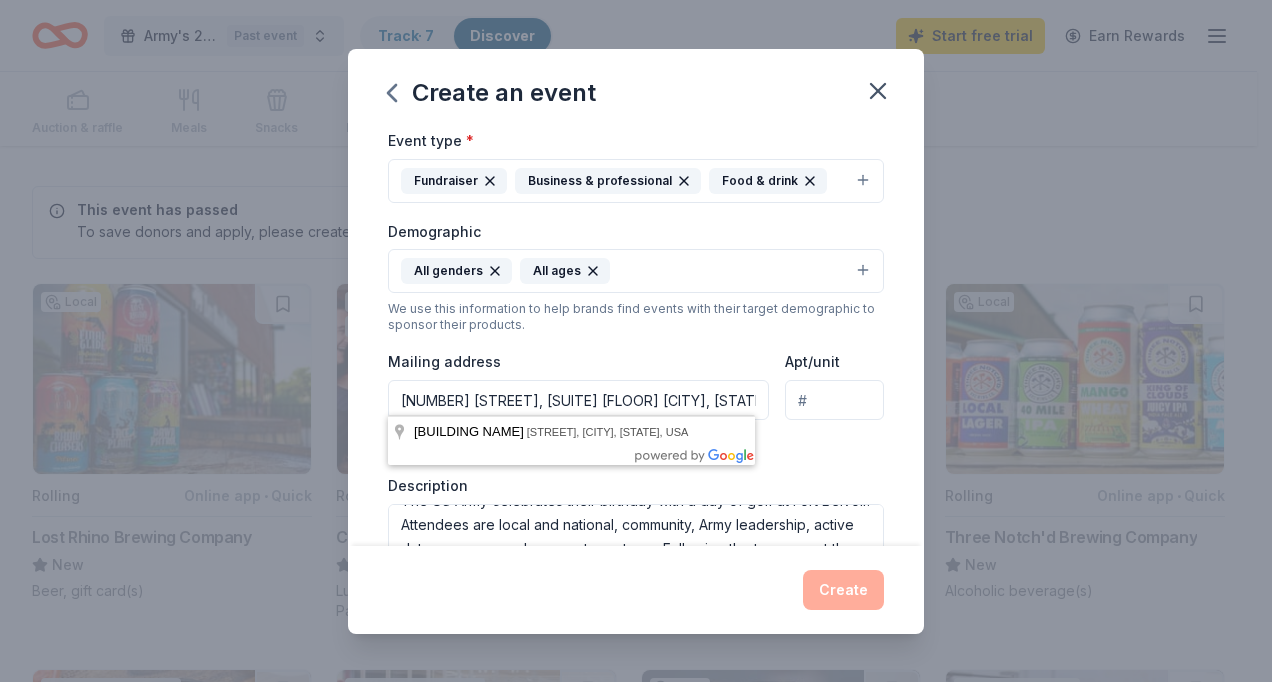 click on "[NUMBER] [STREET], [SUITE] [FLOOR] [CITY], [STATE], [ZIP]" at bounding box center (578, 400) 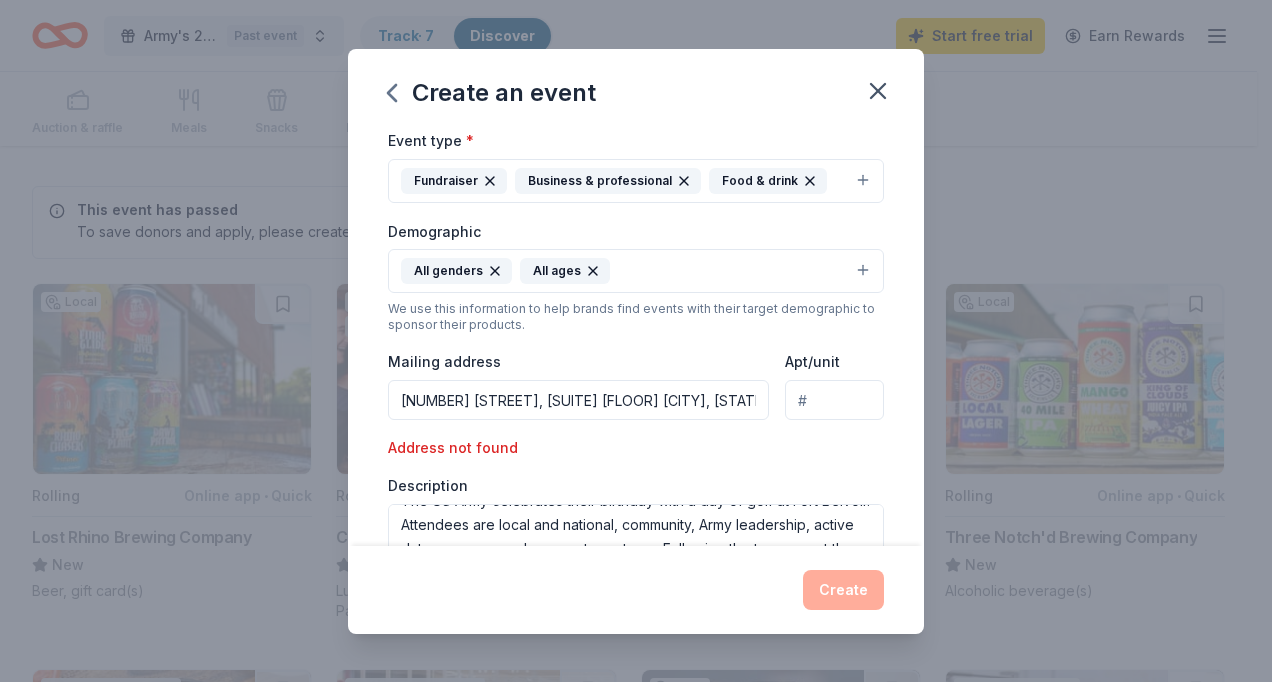 click on "Event type * Fundraiser Business & professional Food & drink Demographic All genders All ages We use this information to help brands find events with their target demographic to sponsor their products. Mailing address [NUMBER] [STREET], Suite 13161, 13th FL [CITY], [STATE], [POSTAL_CODE] Apt/unit Description The US Army celebrates their birthday with a day of golf at Fort Belvoir. Attendees are local and national, community, Army leadership, active duty, sponsors and corporate partners. Following the tournament there is an awards luncheon." at bounding box center [636, 360] 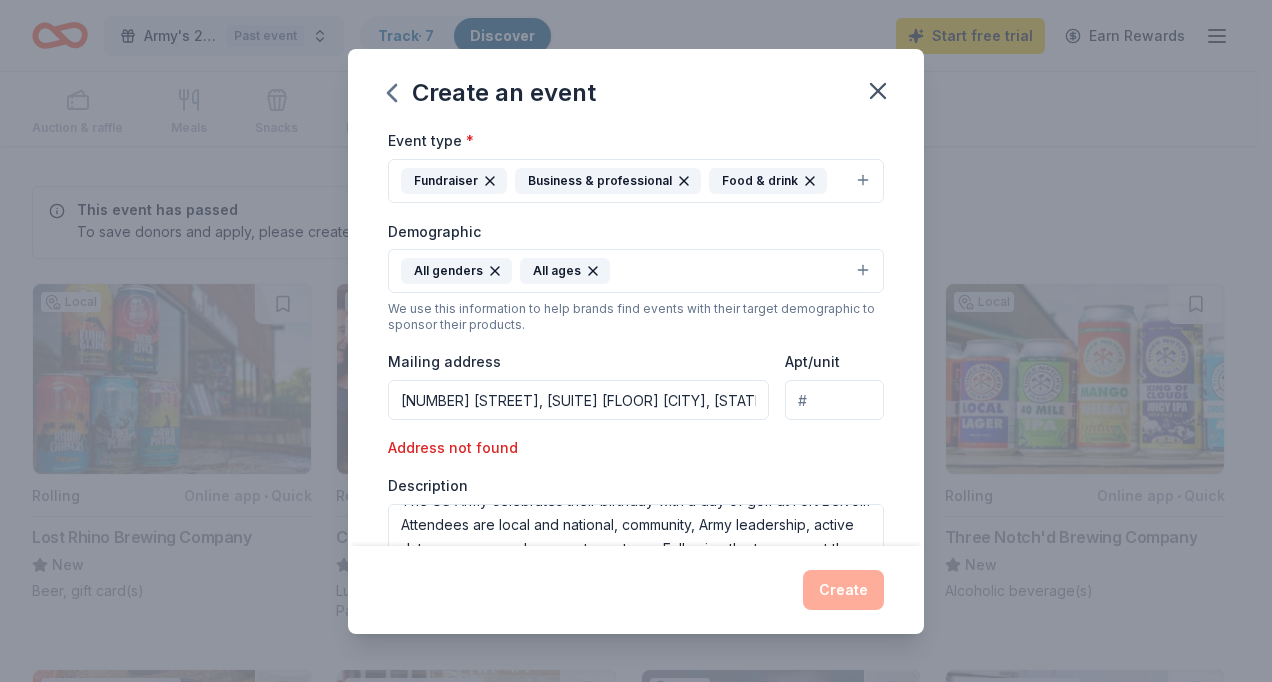 click on "Event type * Fundraiser Business & professional Food & drink Demographic All genders All ages We use this information to help brands find events with their target demographic to sponsor their products. Mailing address [NUMBER] [STREET], Suite 13161, 13th FL [CITY], [STATE], [POSTAL_CODE] Apt/unit Description The US Army celebrates their birthday with a day of golf at Fort Belvoir. Attendees are local and national, community, Army leadership, active duty, sponsors and corporate partners. Following the tournament there is an awards luncheon." at bounding box center [636, 360] 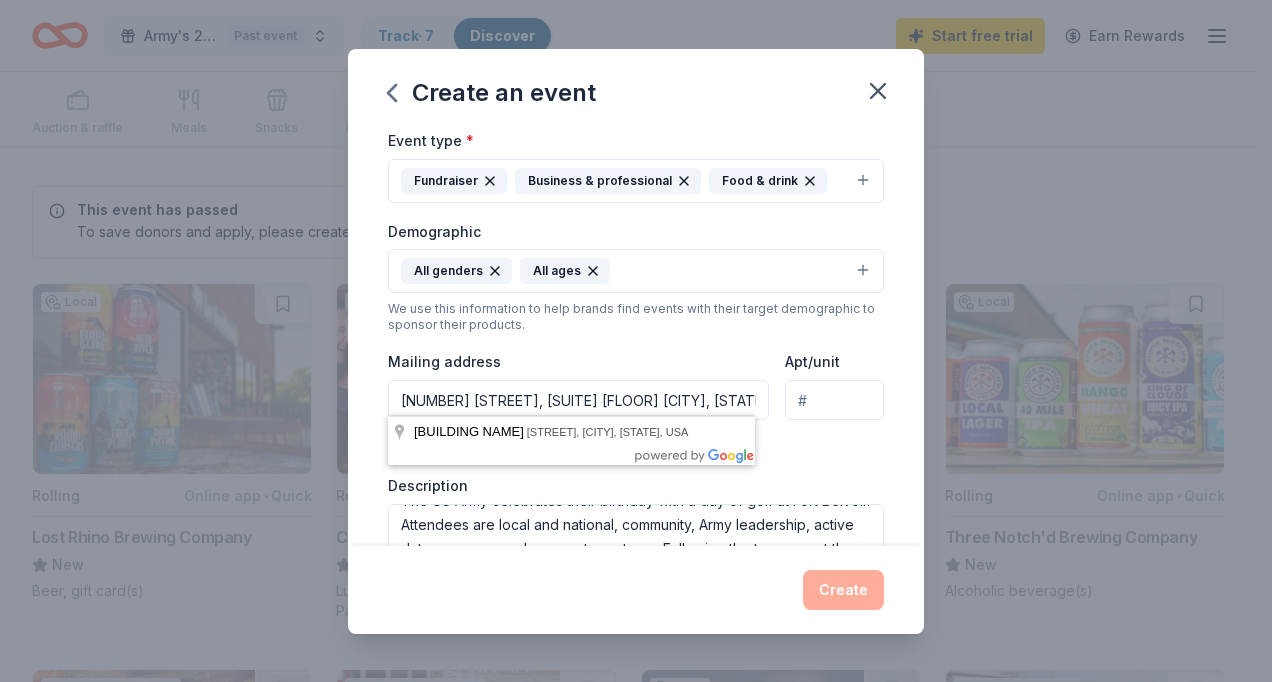 drag, startPoint x: 534, startPoint y: 394, endPoint x: 659, endPoint y: 394, distance: 125 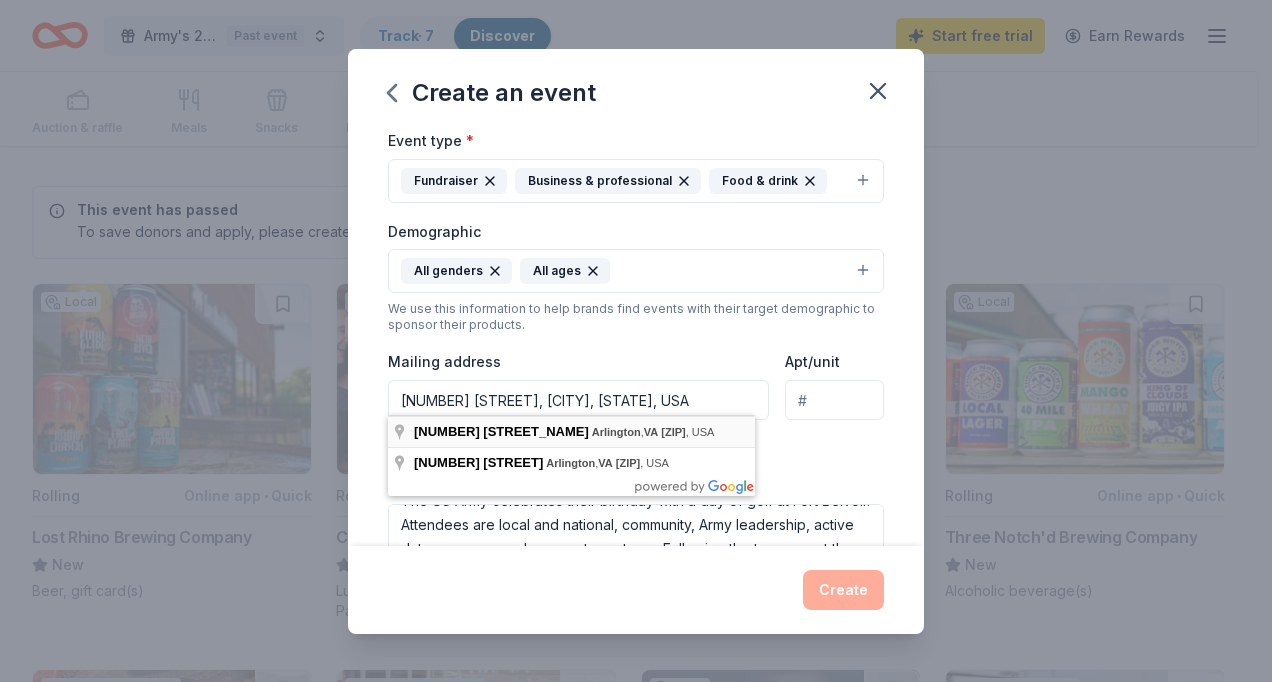 type on "[NUMBER] [STREET], [CITY], [STATE], [POSTAL_CODE]" 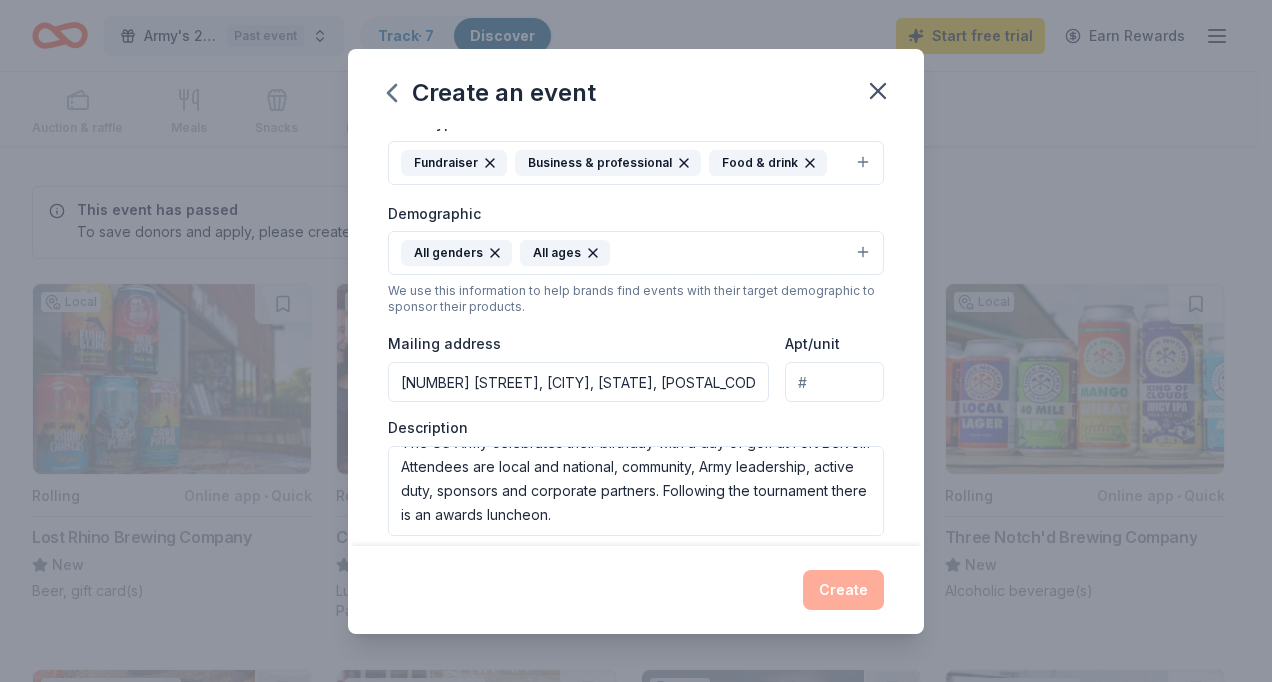 scroll, scrollTop: 295, scrollLeft: 0, axis: vertical 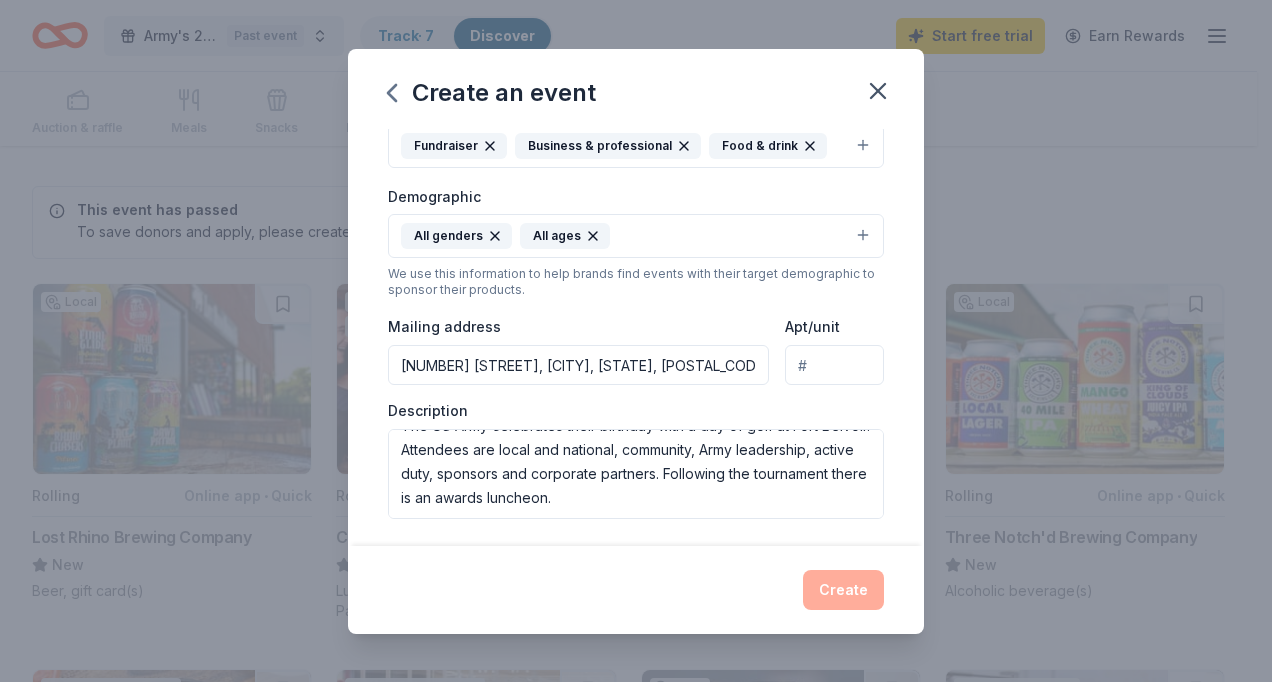 click on "Apt/unit" at bounding box center (834, 365) 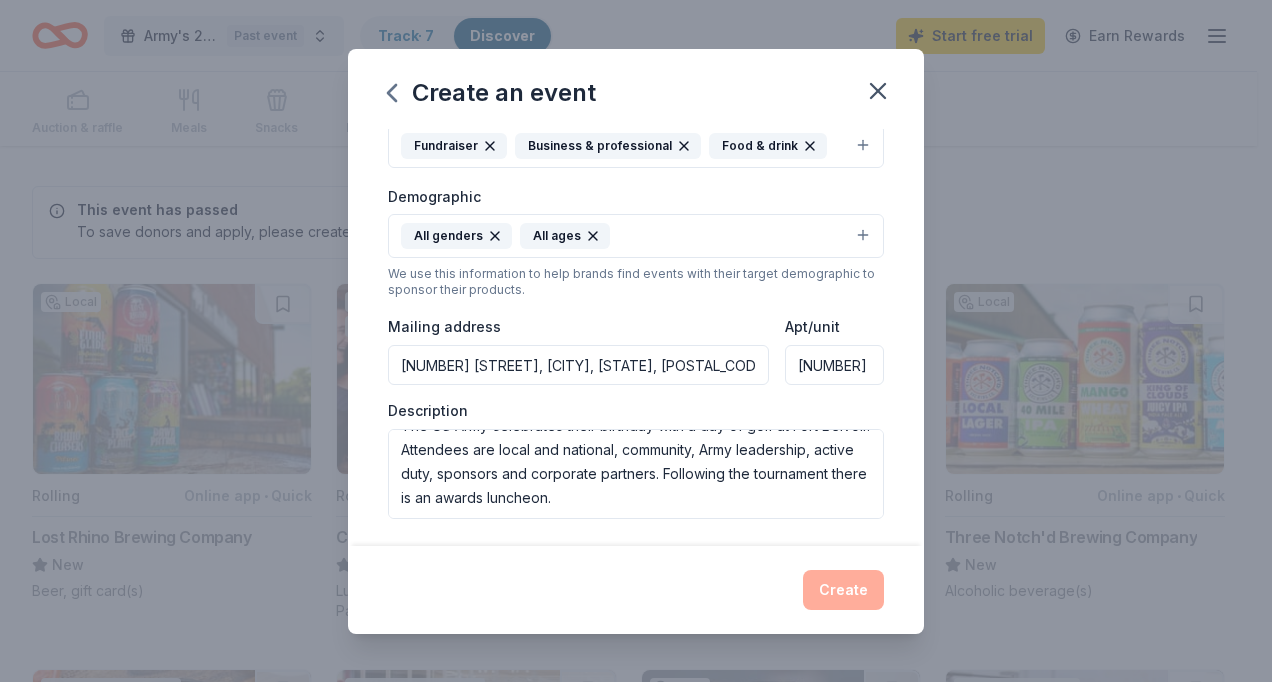 type on "[NUMBER]" 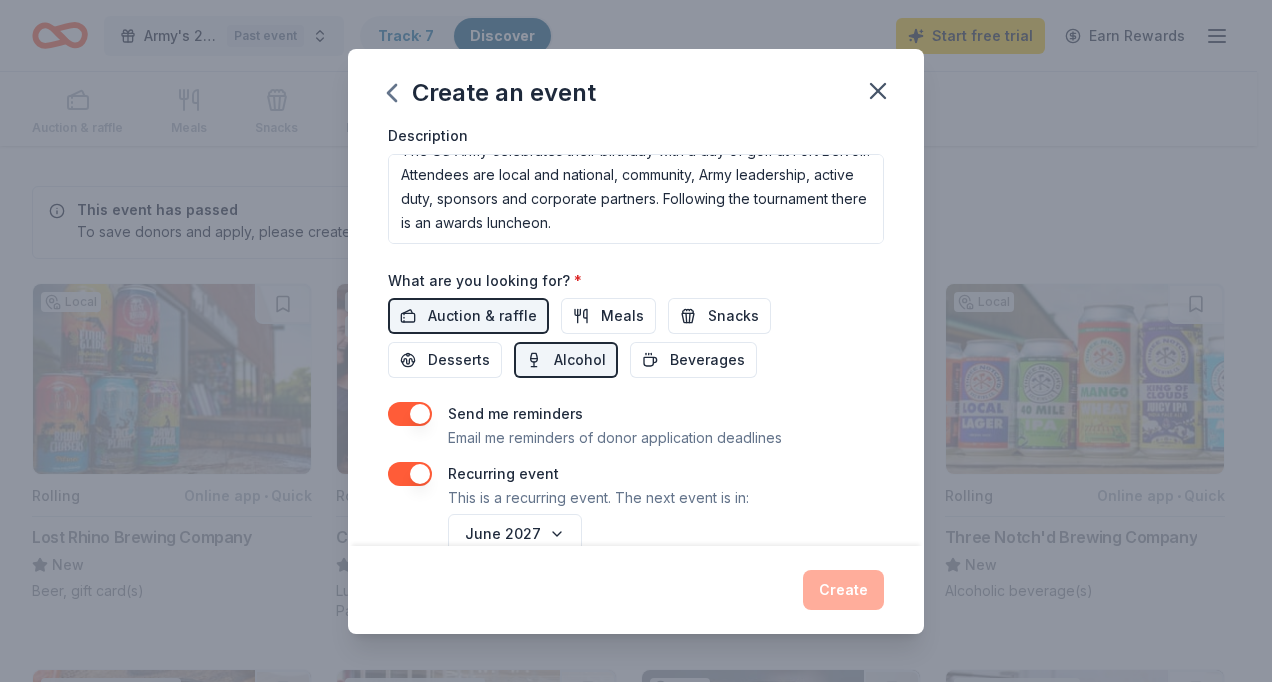 scroll, scrollTop: 608, scrollLeft: 0, axis: vertical 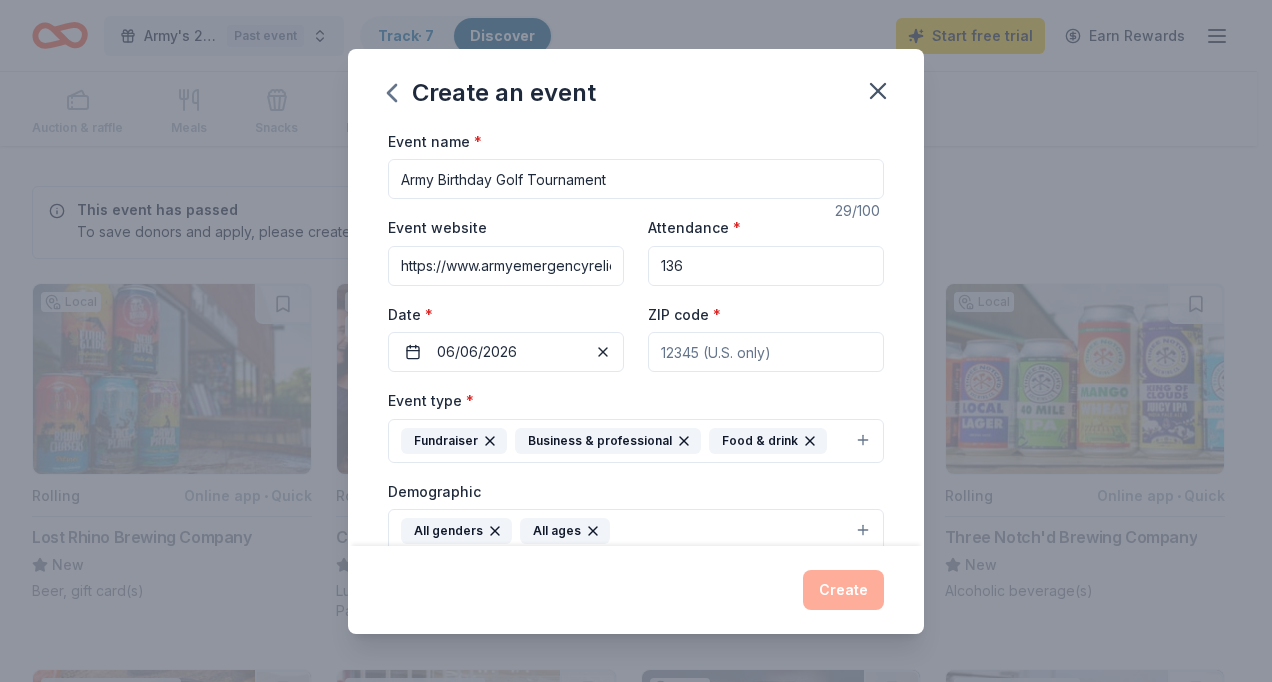 click on "ZIP code *" at bounding box center [766, 352] 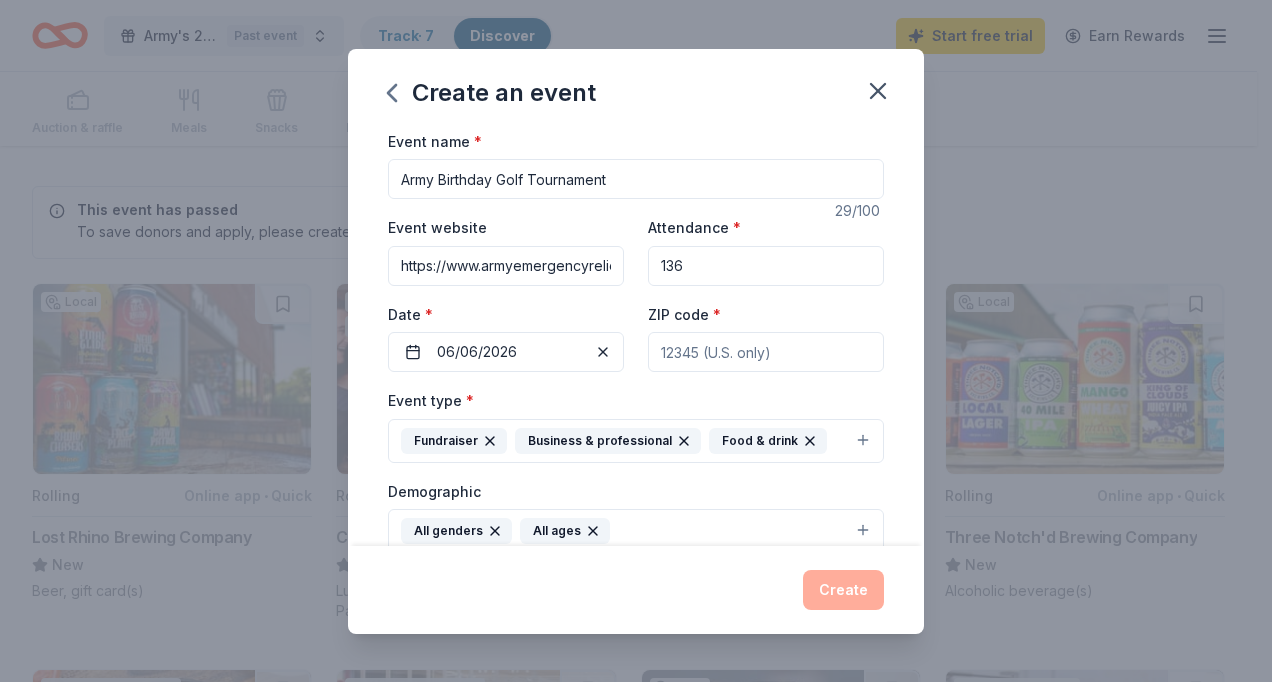 click on "ZIP code *" at bounding box center [766, 352] 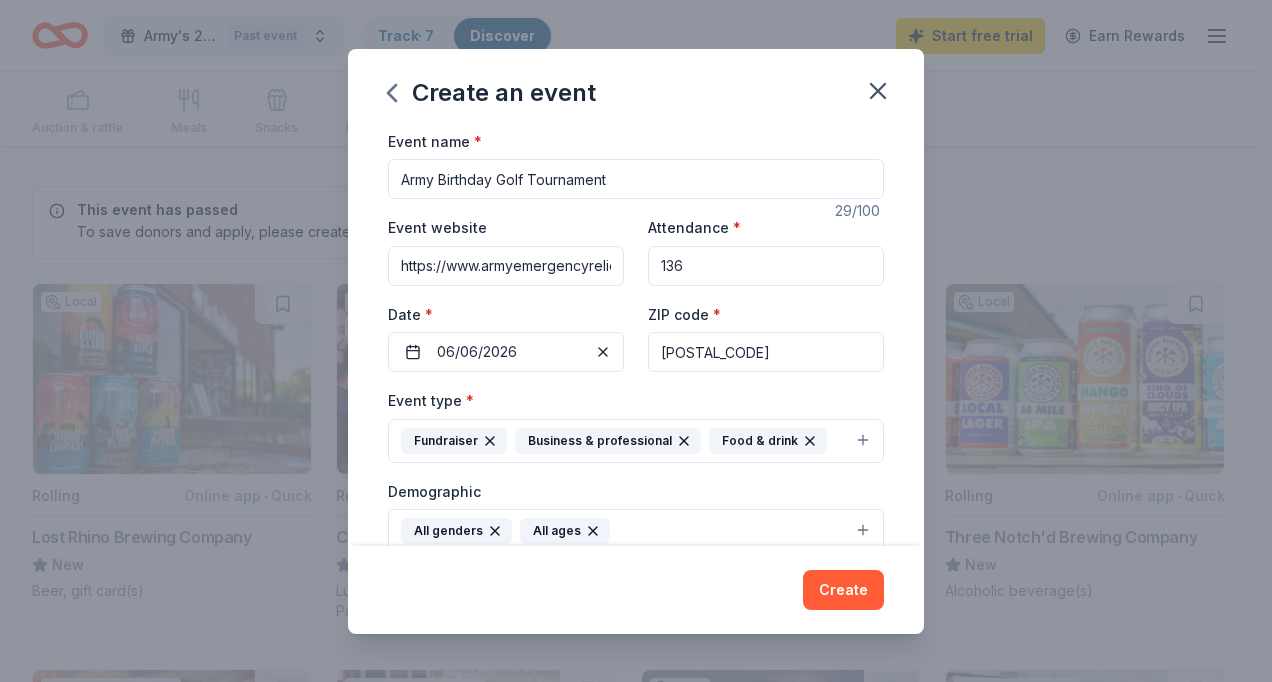 type on "[POSTAL_CODE]" 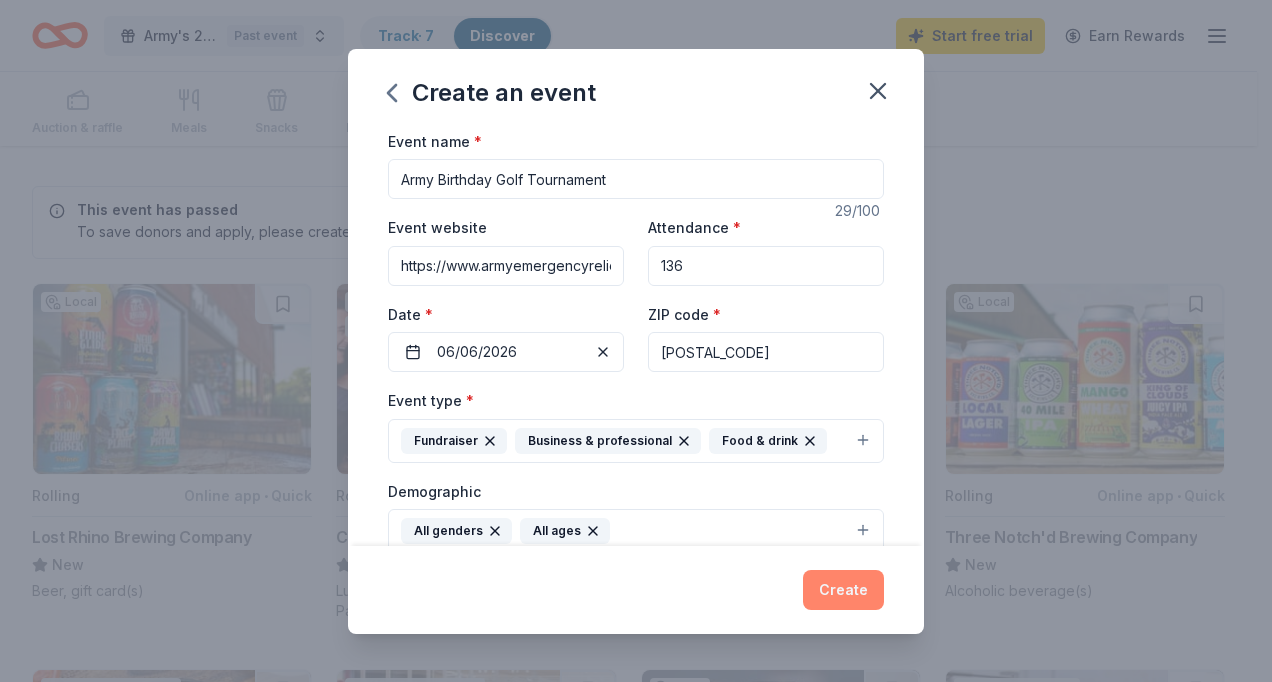 click on "Create" at bounding box center (843, 590) 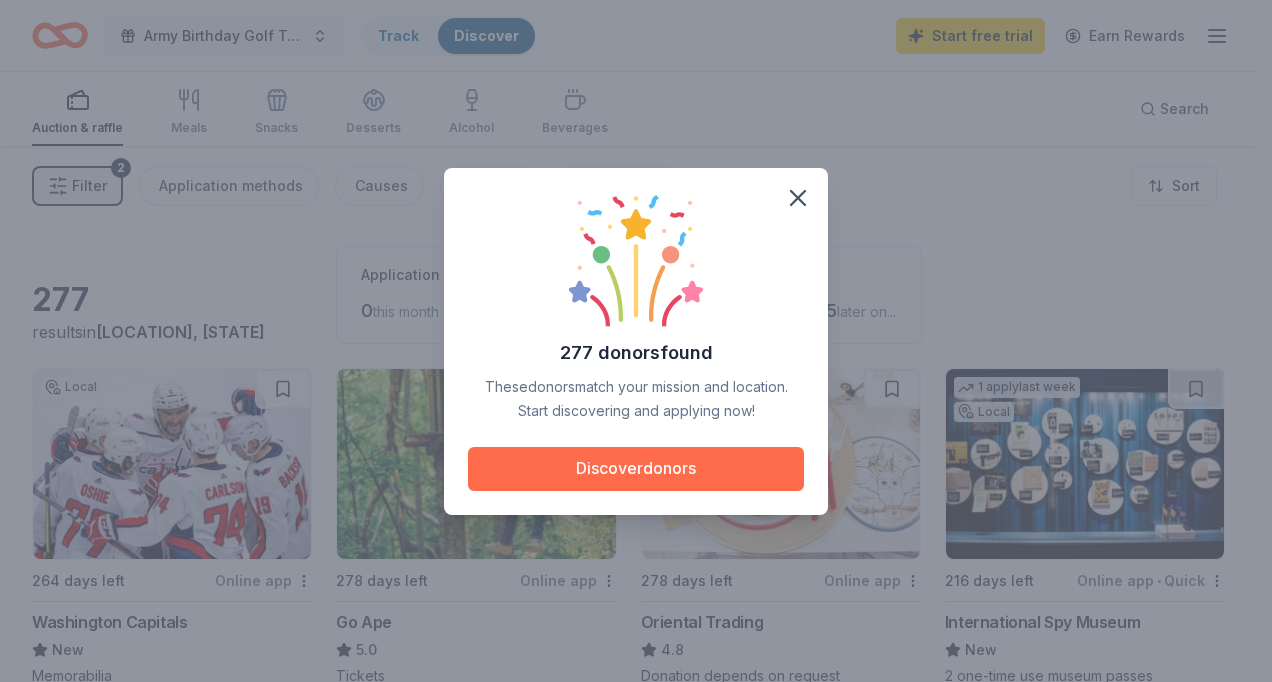 click on "Discover  donors" at bounding box center [636, 469] 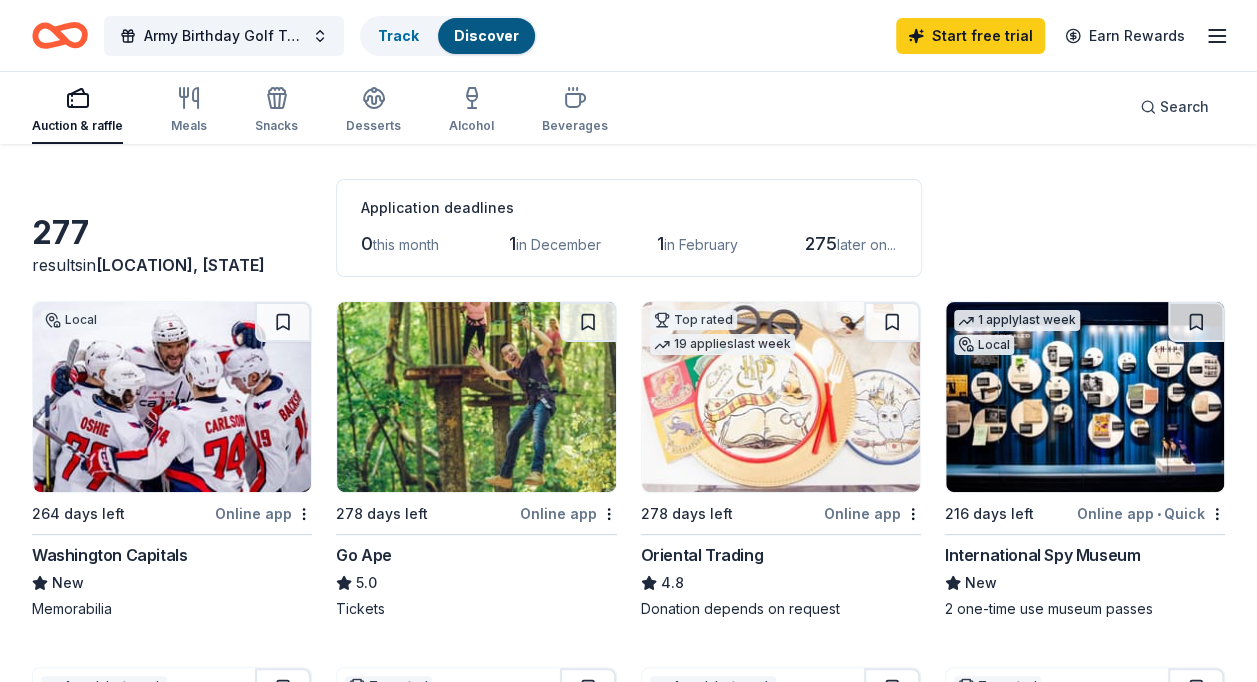 scroll, scrollTop: 60, scrollLeft: 0, axis: vertical 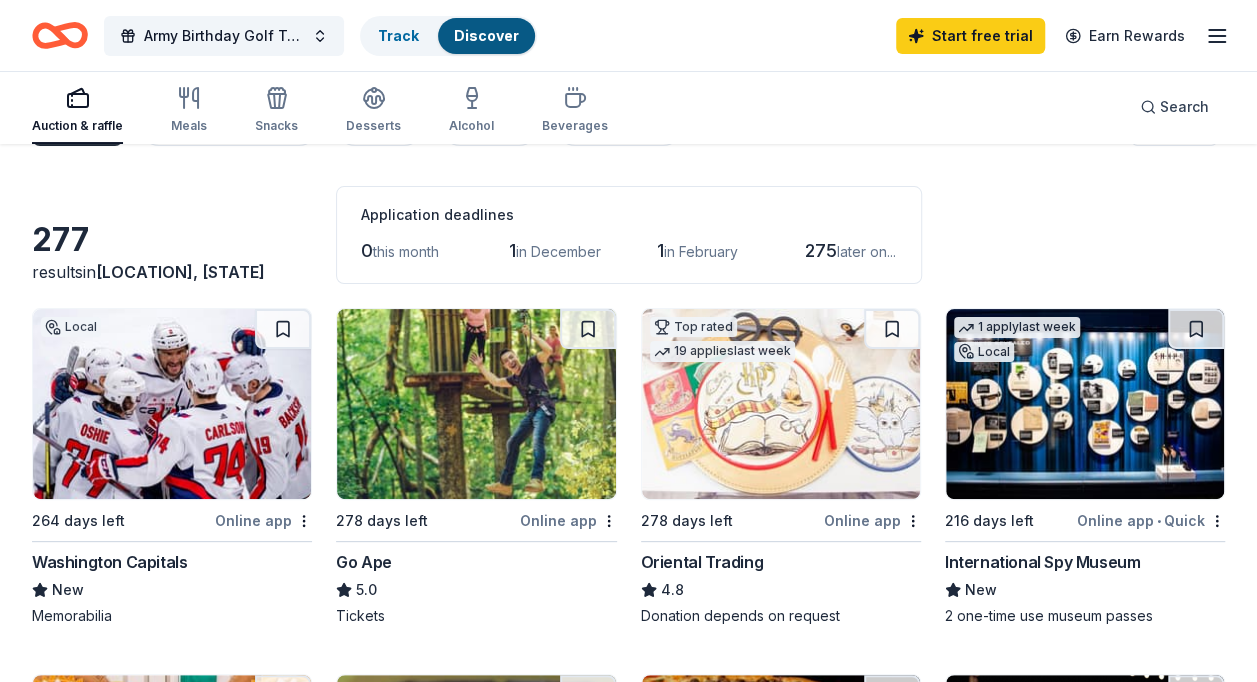 click on "Auction & raffle" at bounding box center (77, 126) 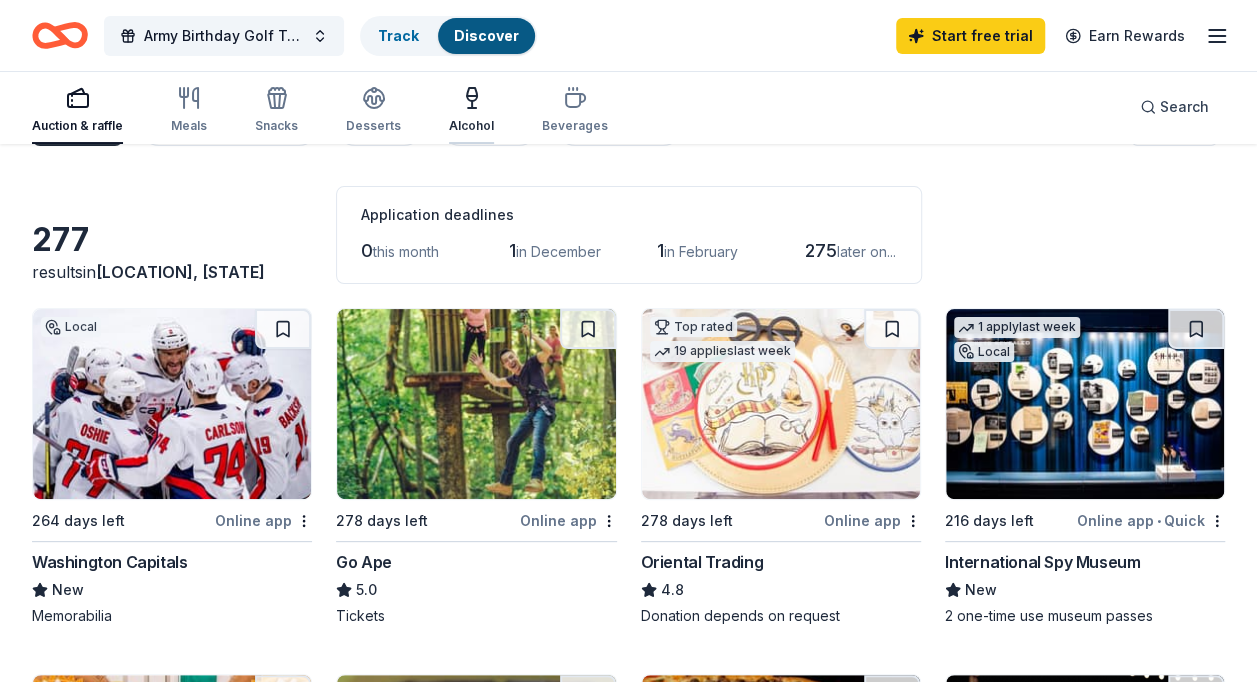click 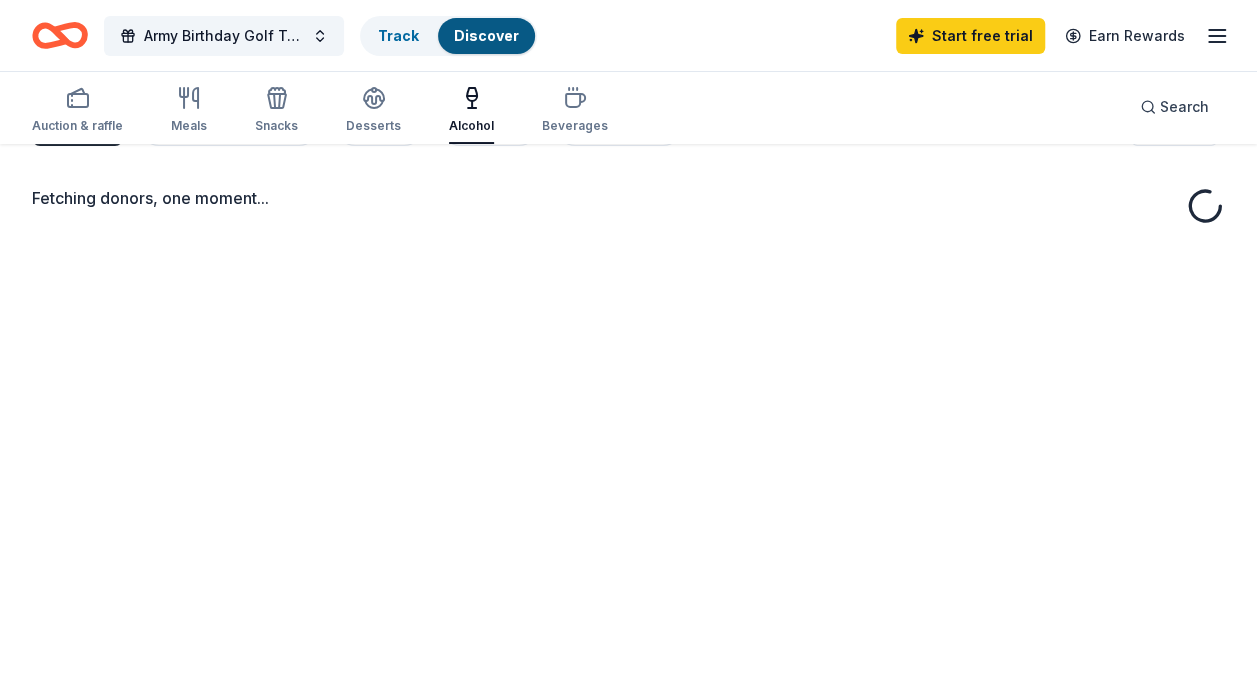 scroll, scrollTop: 0, scrollLeft: 0, axis: both 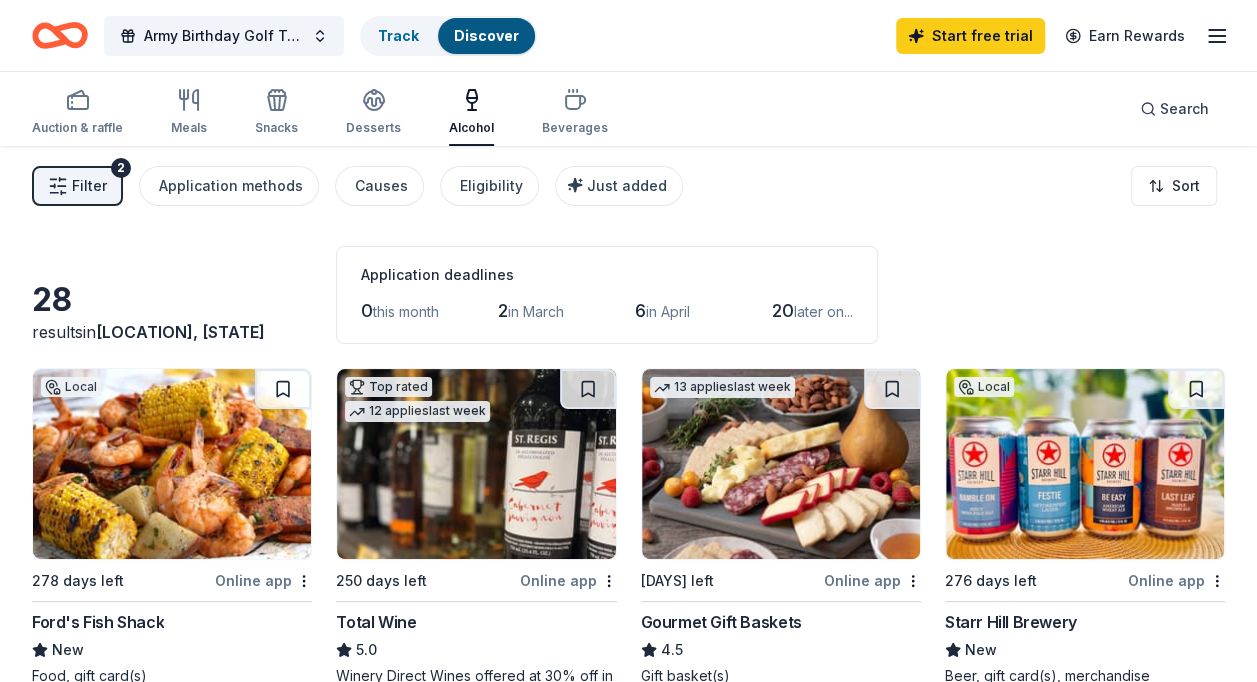click on "Filter" at bounding box center (89, 186) 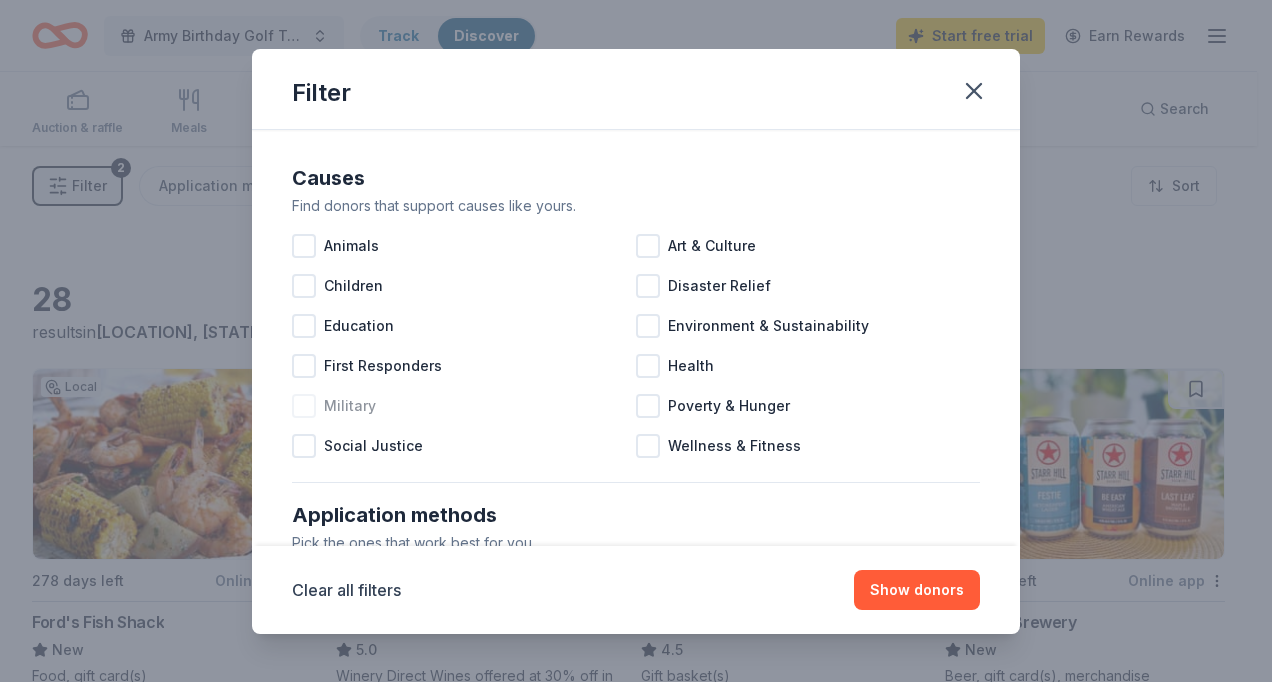 click at bounding box center [304, 406] 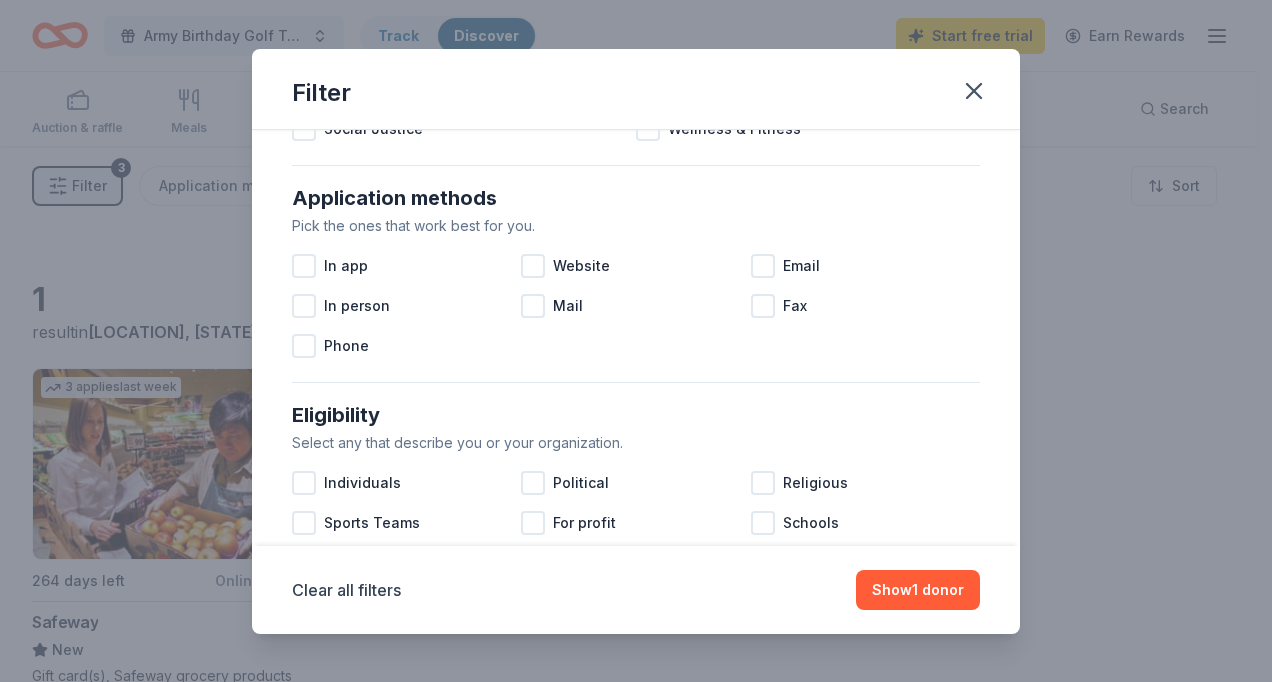 scroll, scrollTop: 333, scrollLeft: 0, axis: vertical 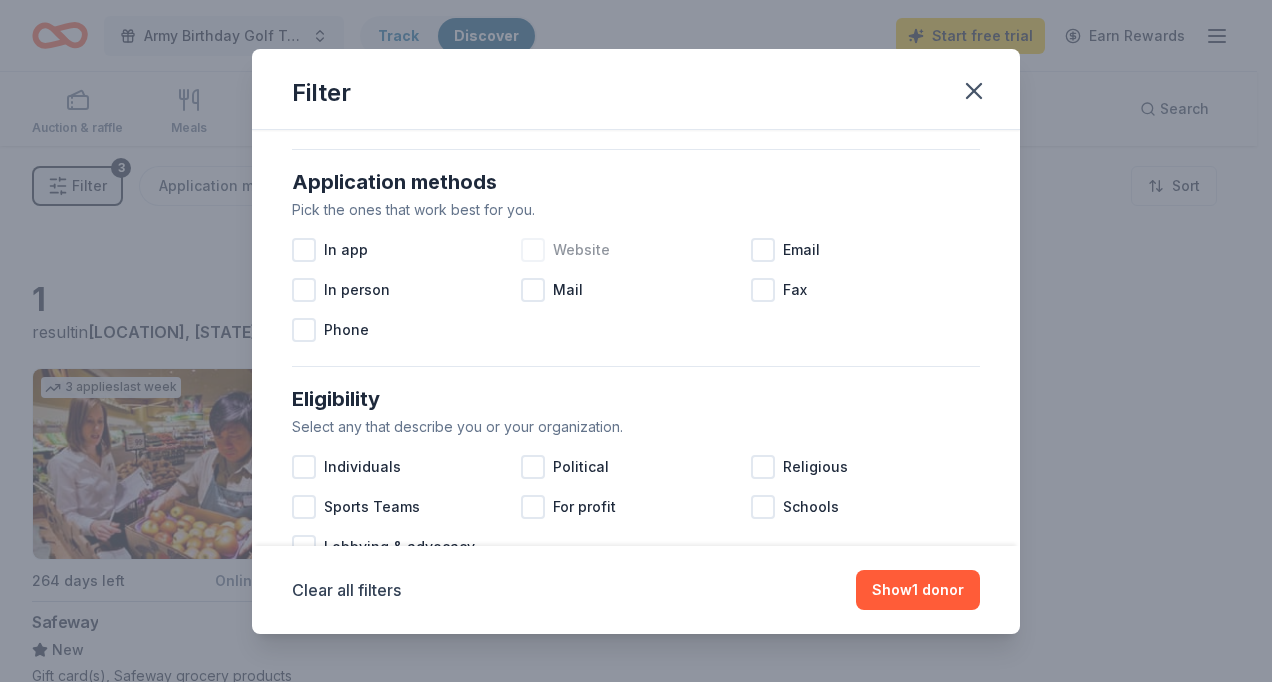 click at bounding box center [533, 250] 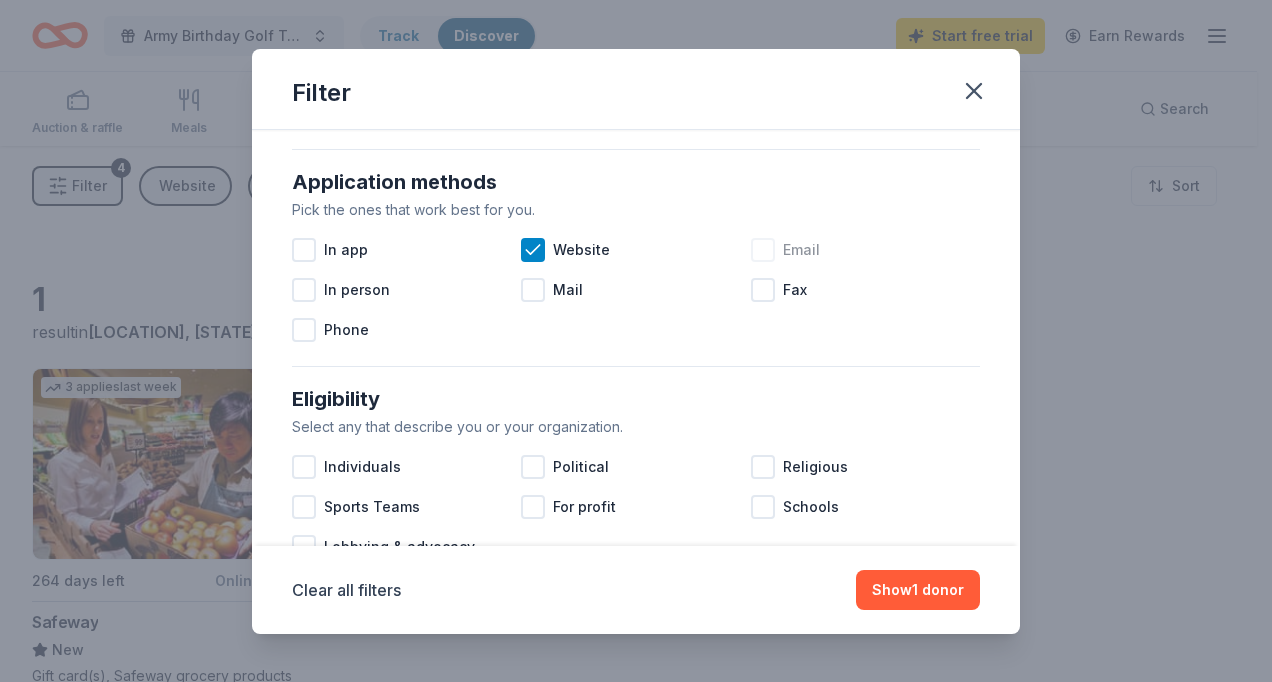 click at bounding box center (763, 250) 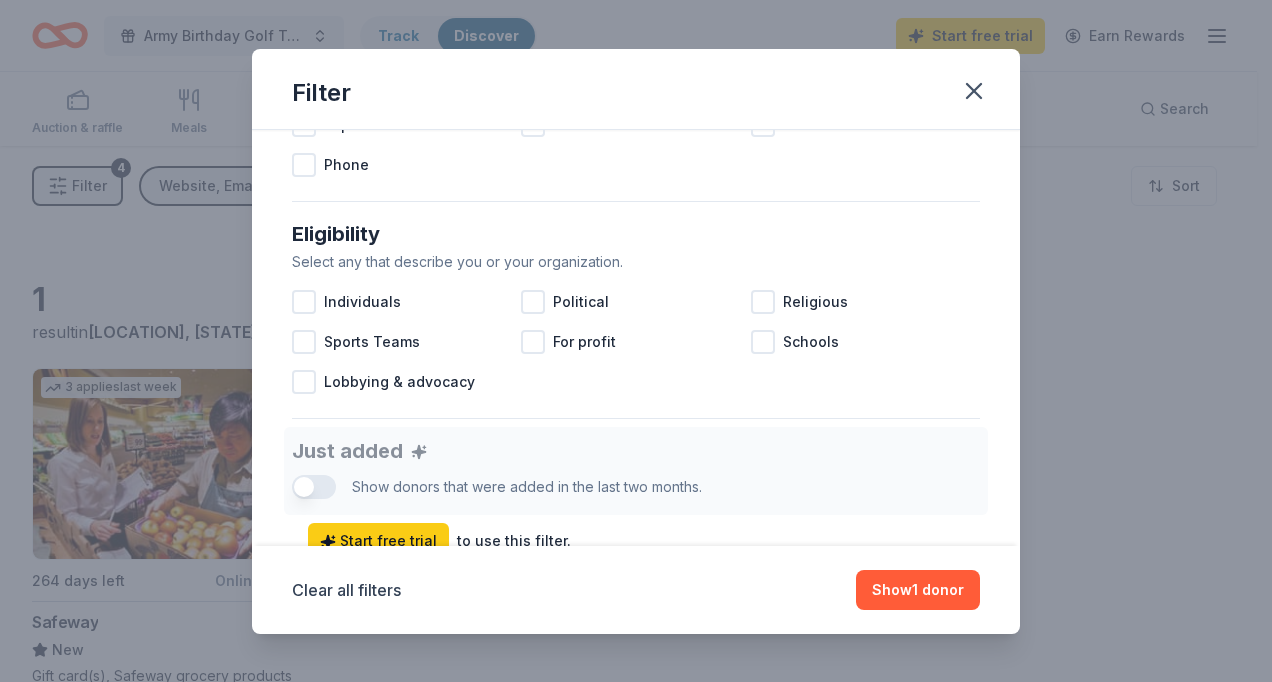 scroll, scrollTop: 496, scrollLeft: 0, axis: vertical 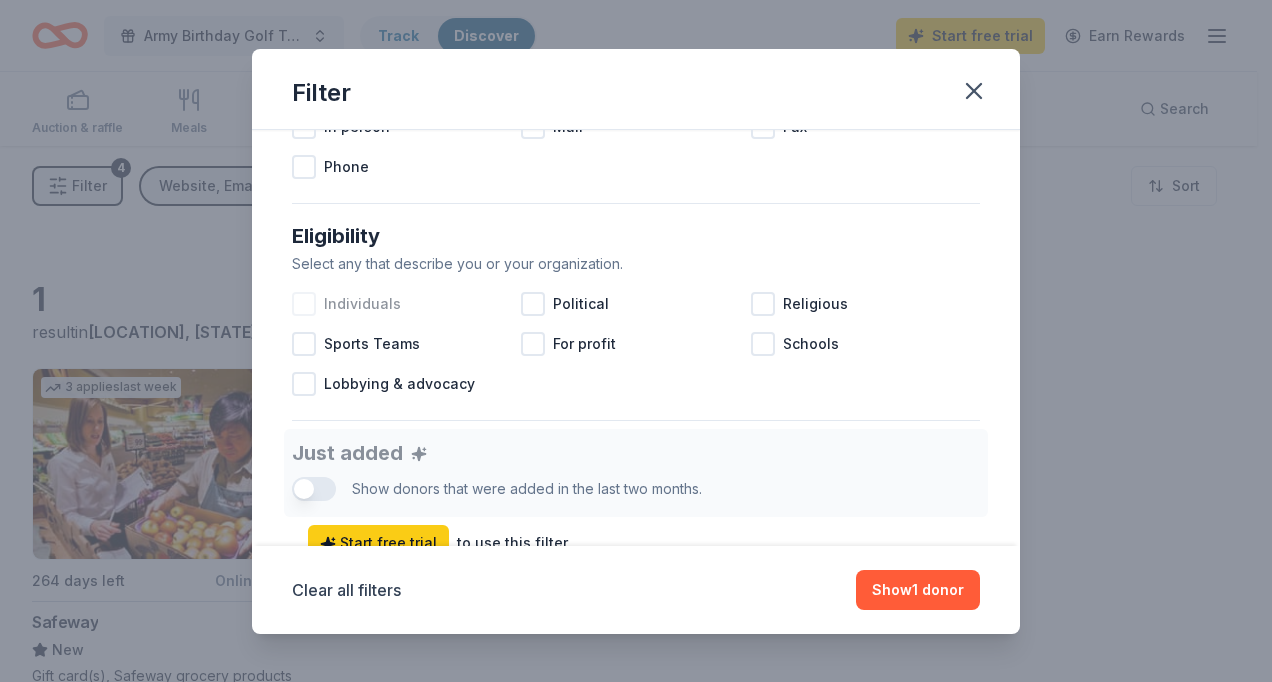 click at bounding box center (304, 304) 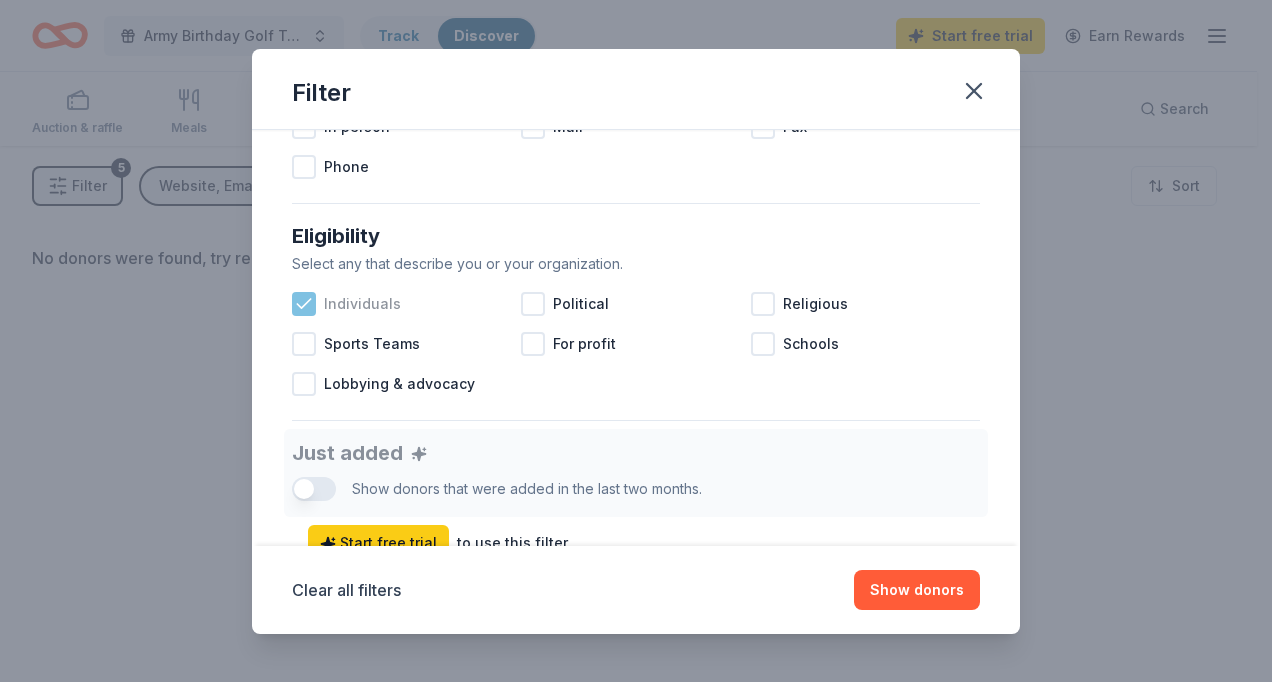 click 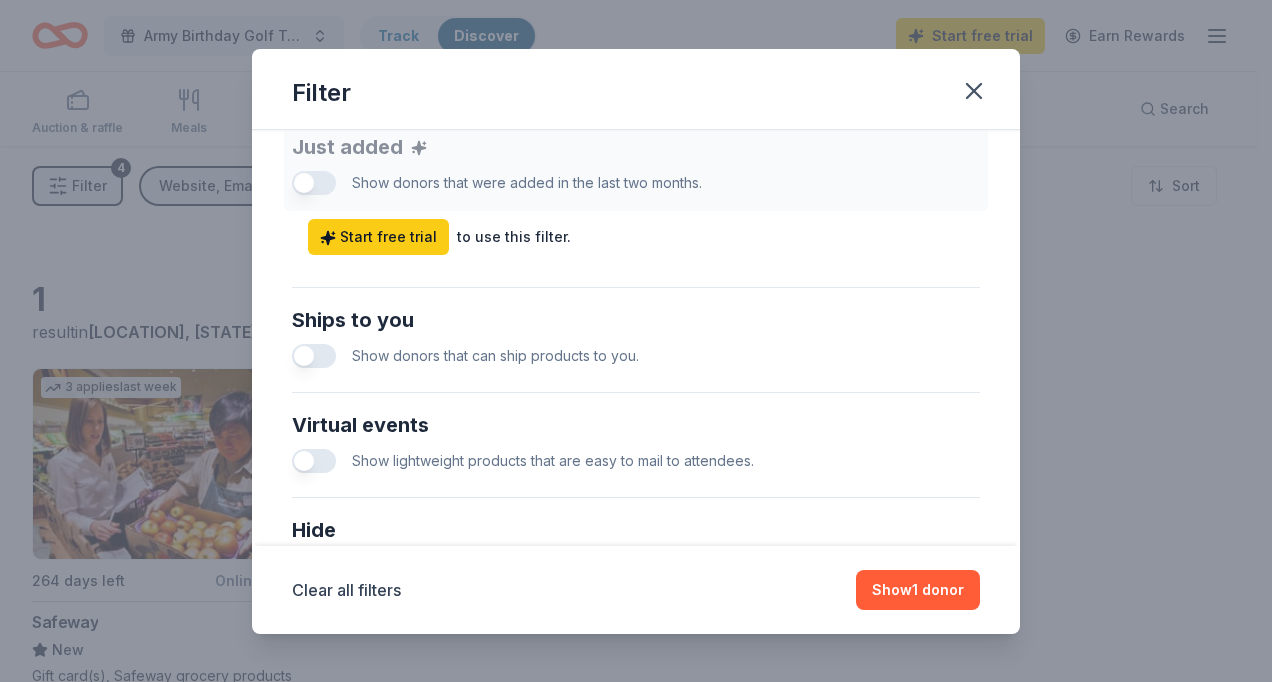 scroll, scrollTop: 805, scrollLeft: 0, axis: vertical 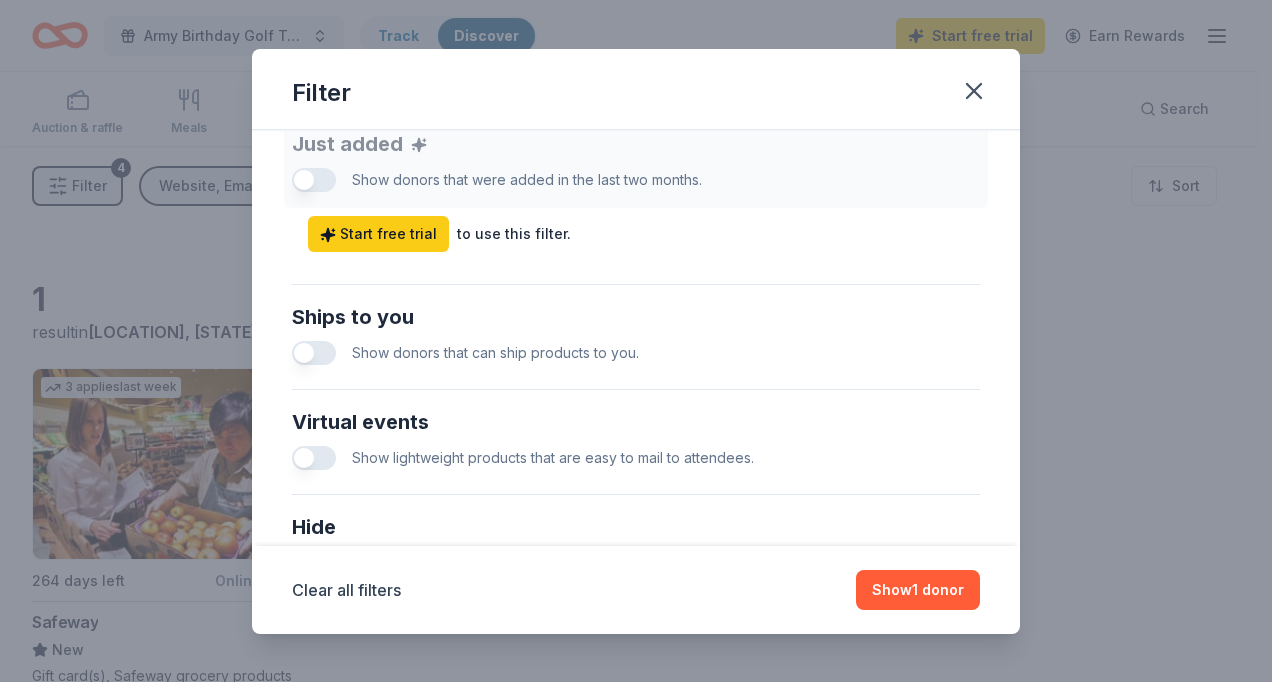 click at bounding box center (314, 353) 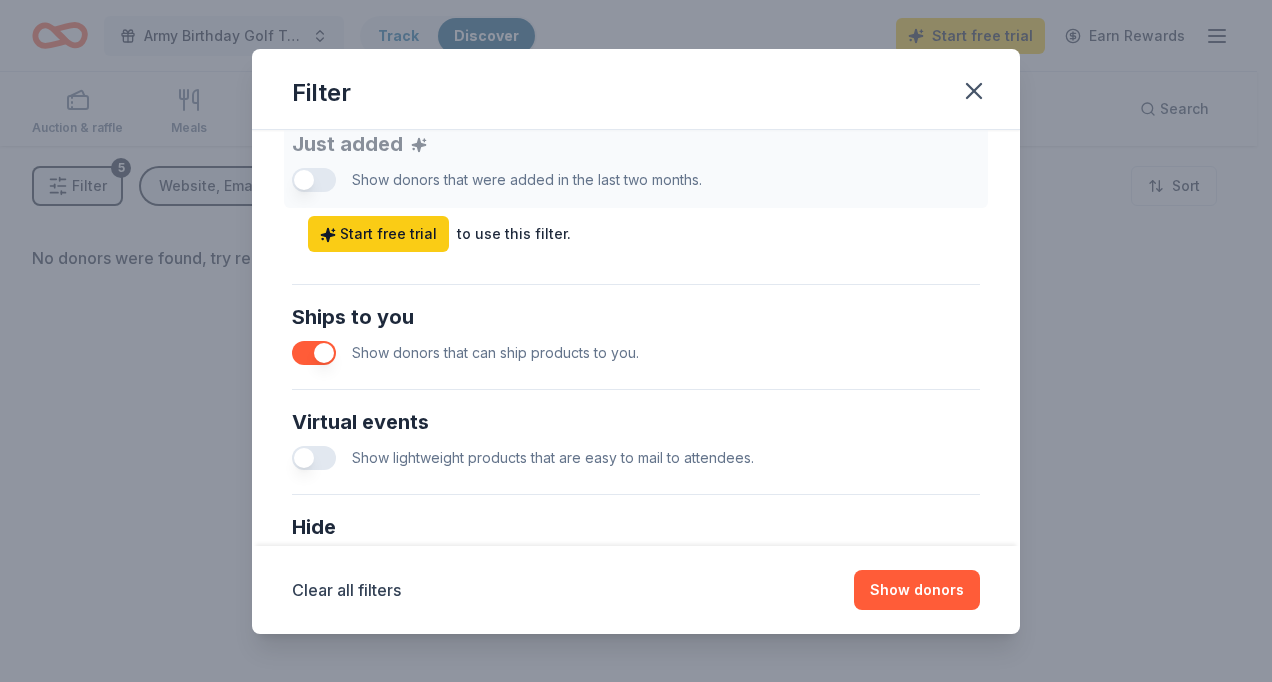 scroll, scrollTop: 1035, scrollLeft: 0, axis: vertical 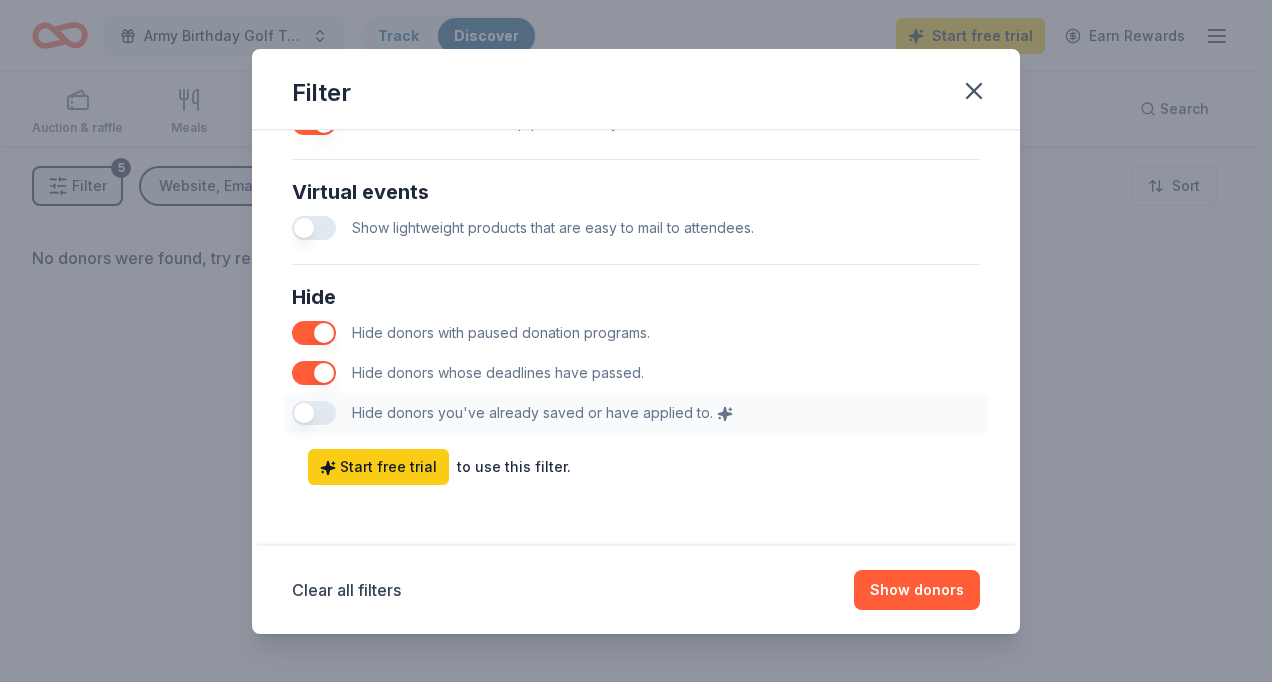 click on "Hide Hide donors with paused donation programs. Hide donors whose deadlines have passed. Hide donors you've already saved or have applied to." at bounding box center (636, 357) 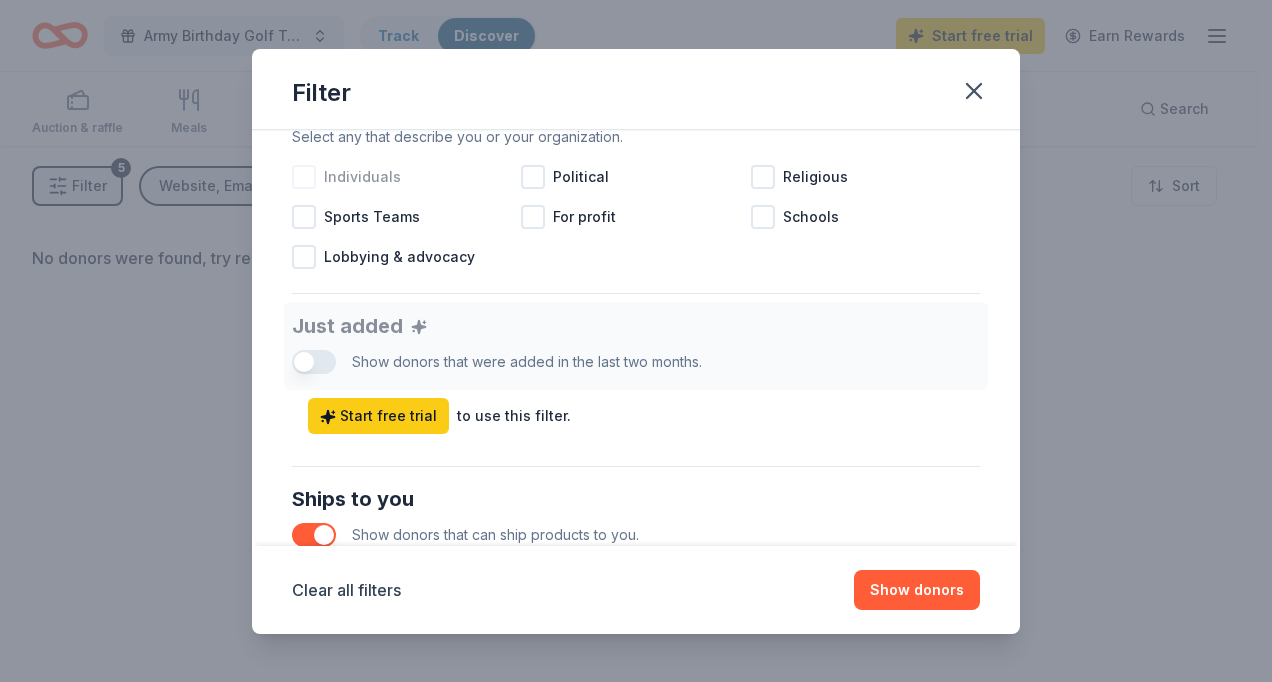 scroll, scrollTop: 1035, scrollLeft: 0, axis: vertical 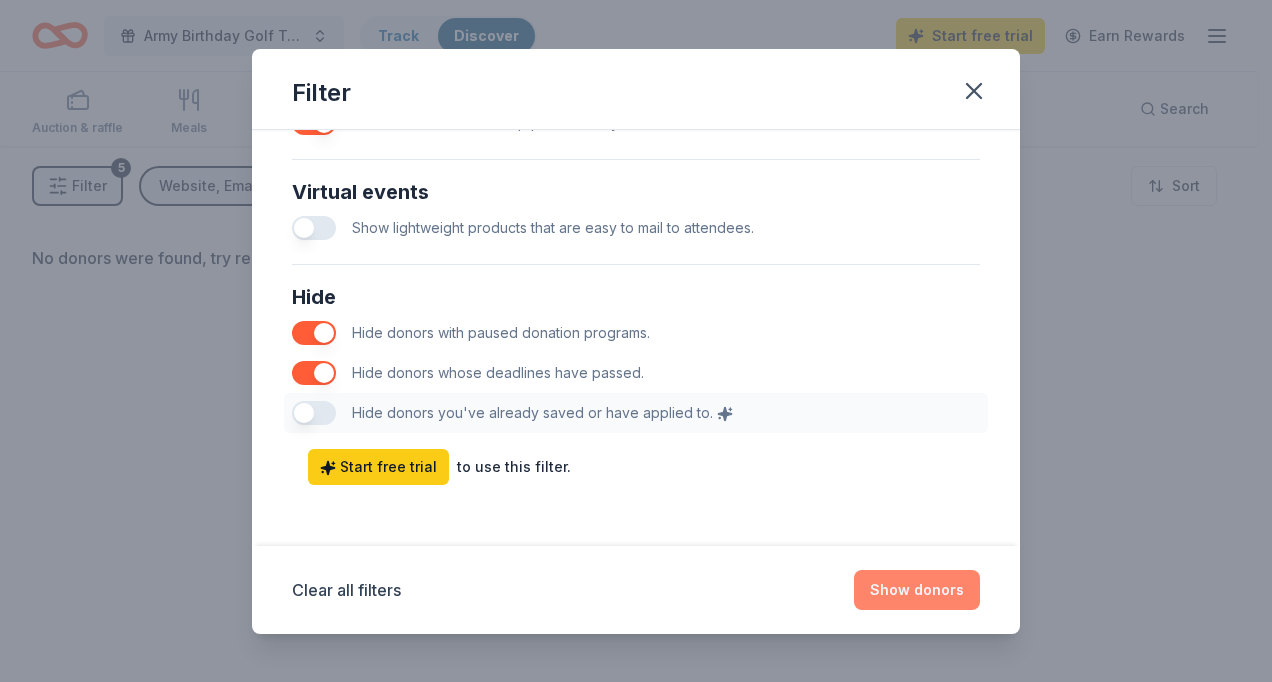 click on "Show    donors" at bounding box center [917, 590] 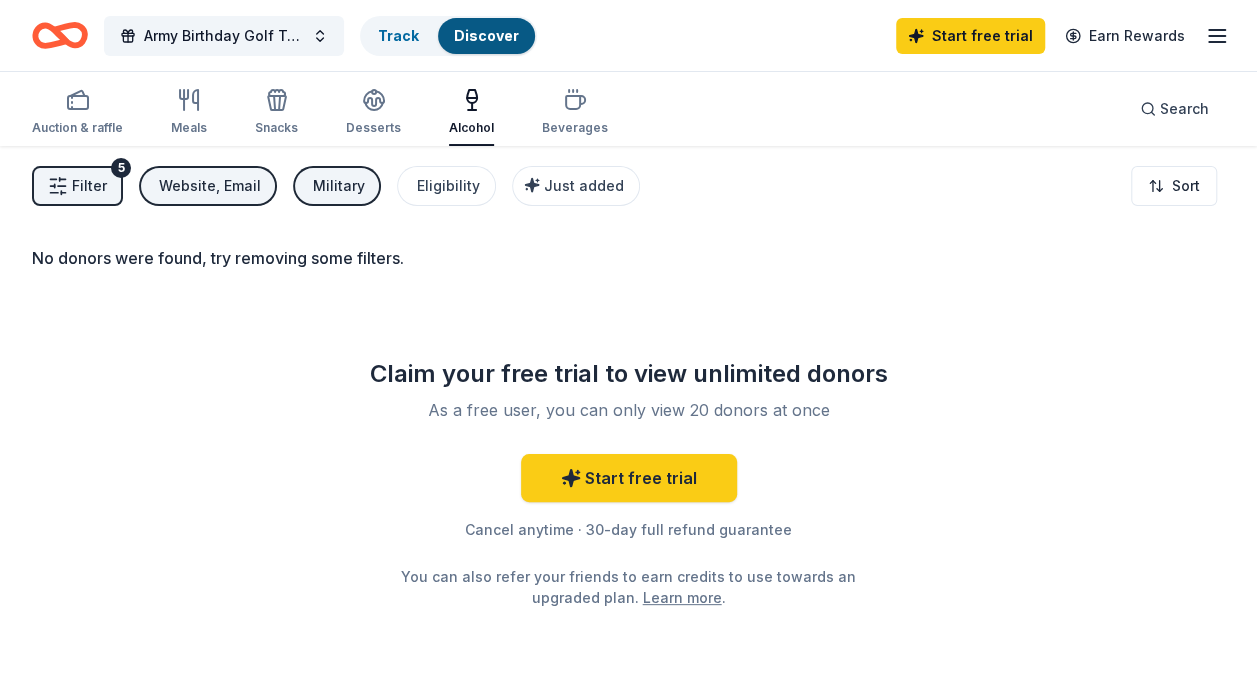 click on "Filter" at bounding box center [89, 186] 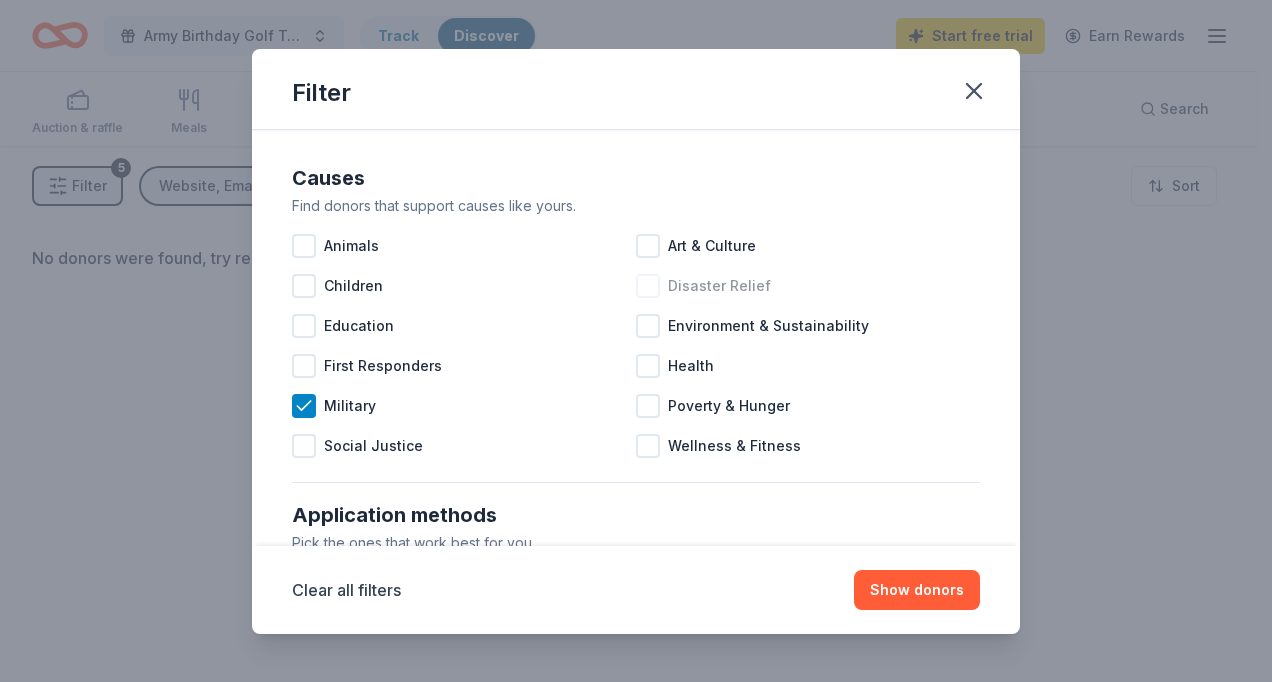 click at bounding box center [648, 286] 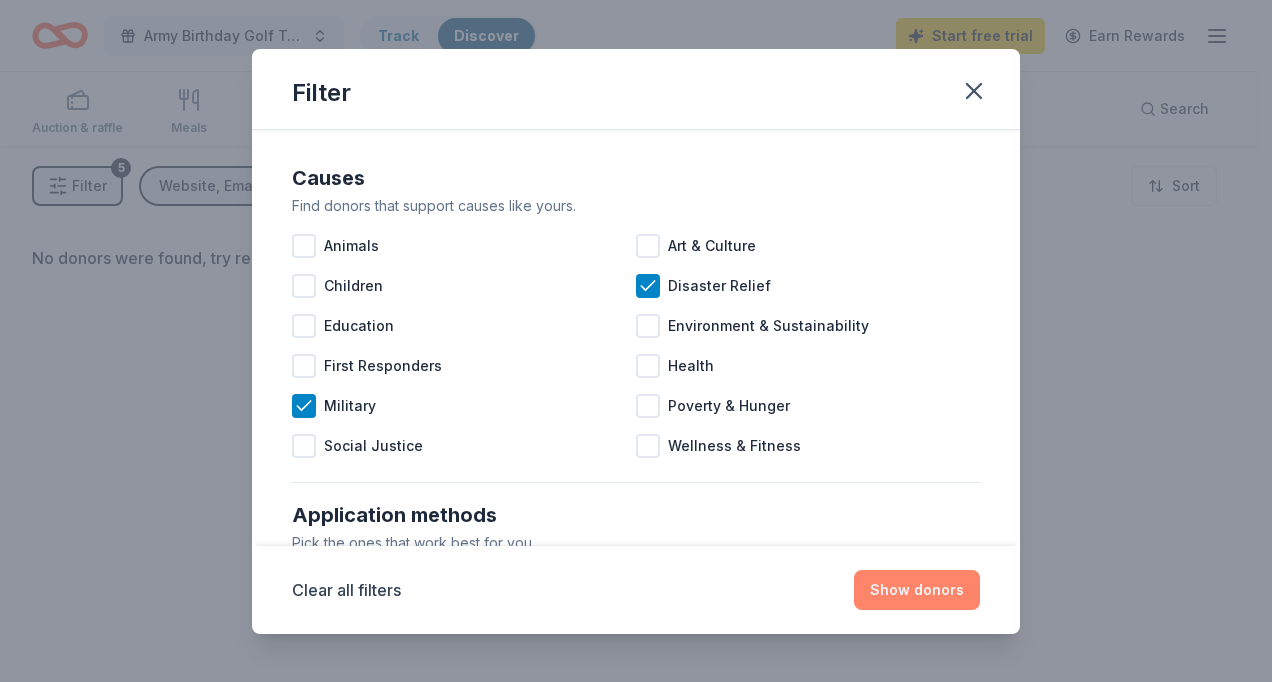 click on "Show    donors" at bounding box center [917, 590] 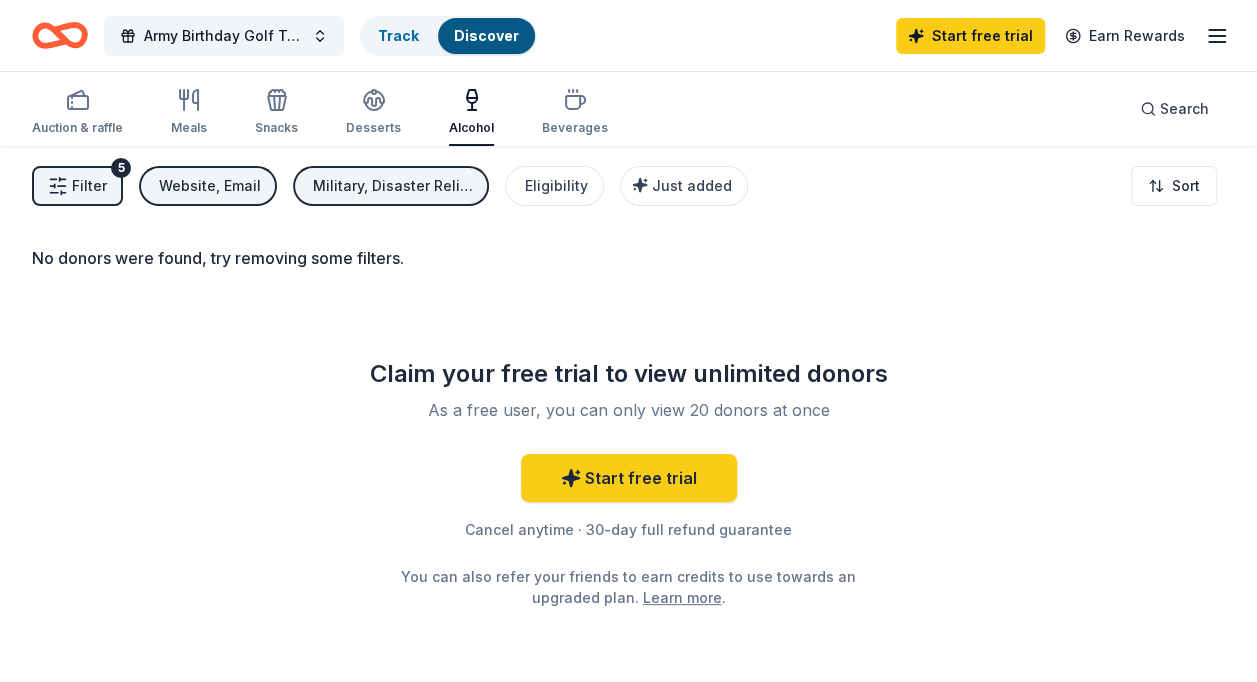click on "Filter" at bounding box center (89, 186) 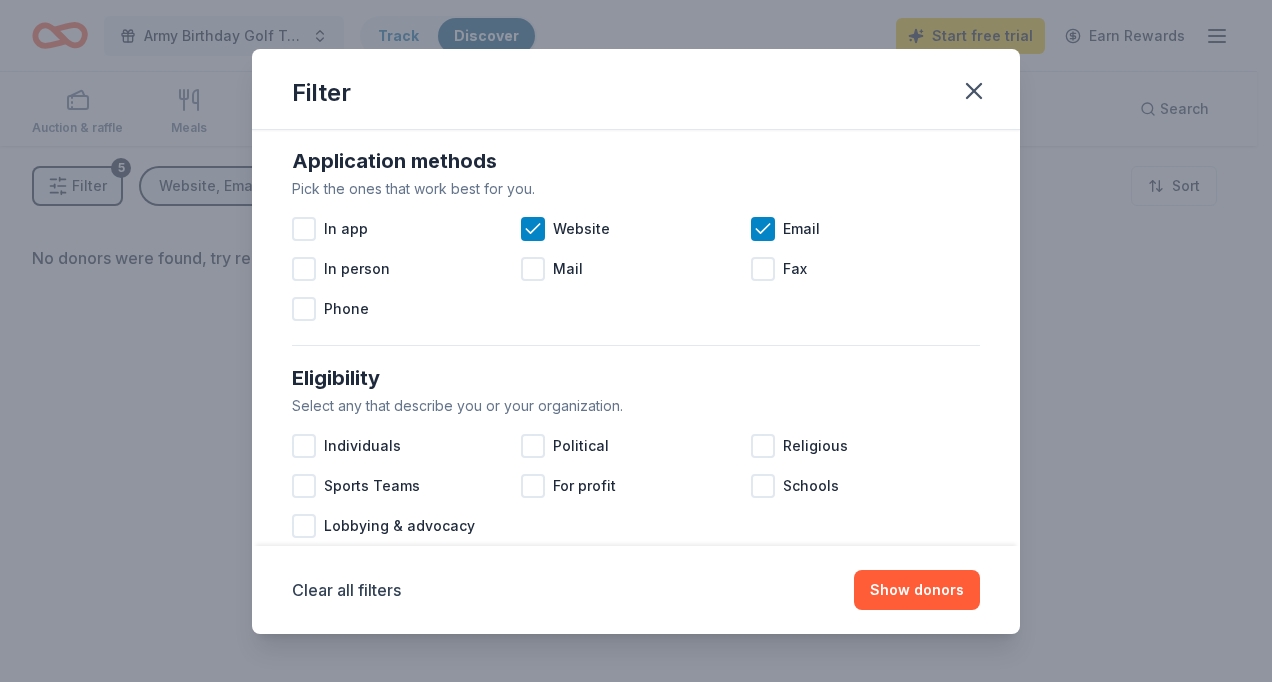 scroll, scrollTop: 348, scrollLeft: 0, axis: vertical 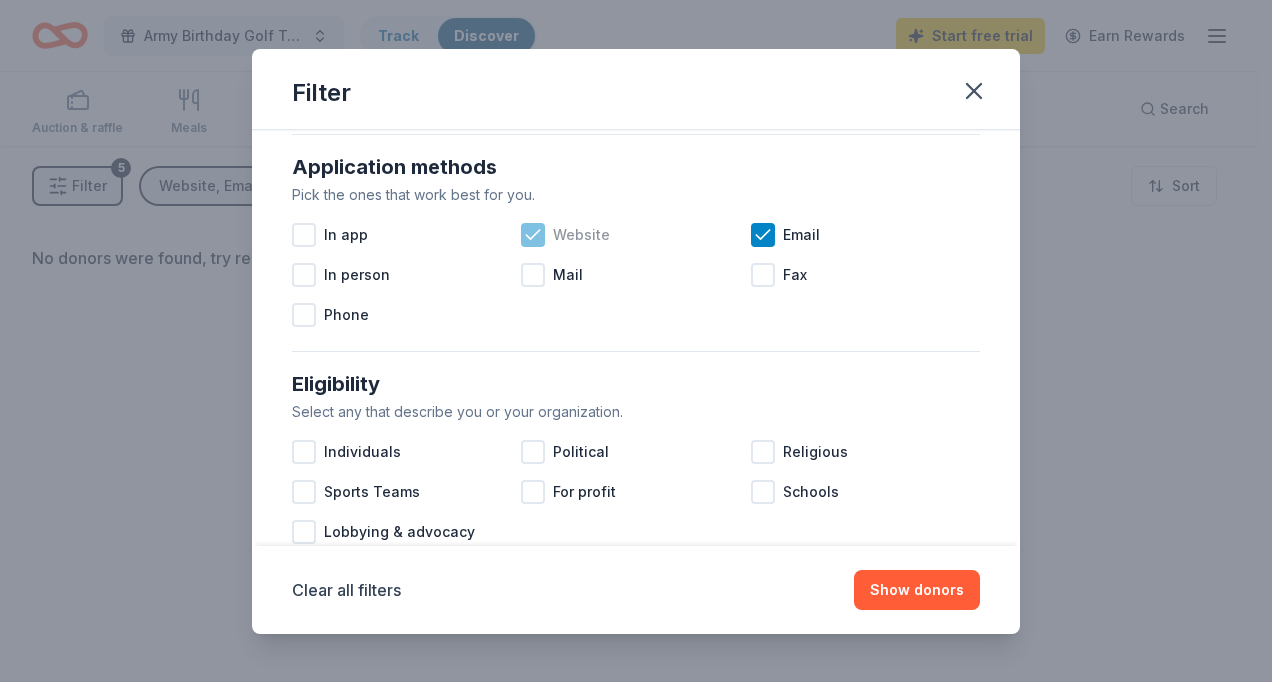 click 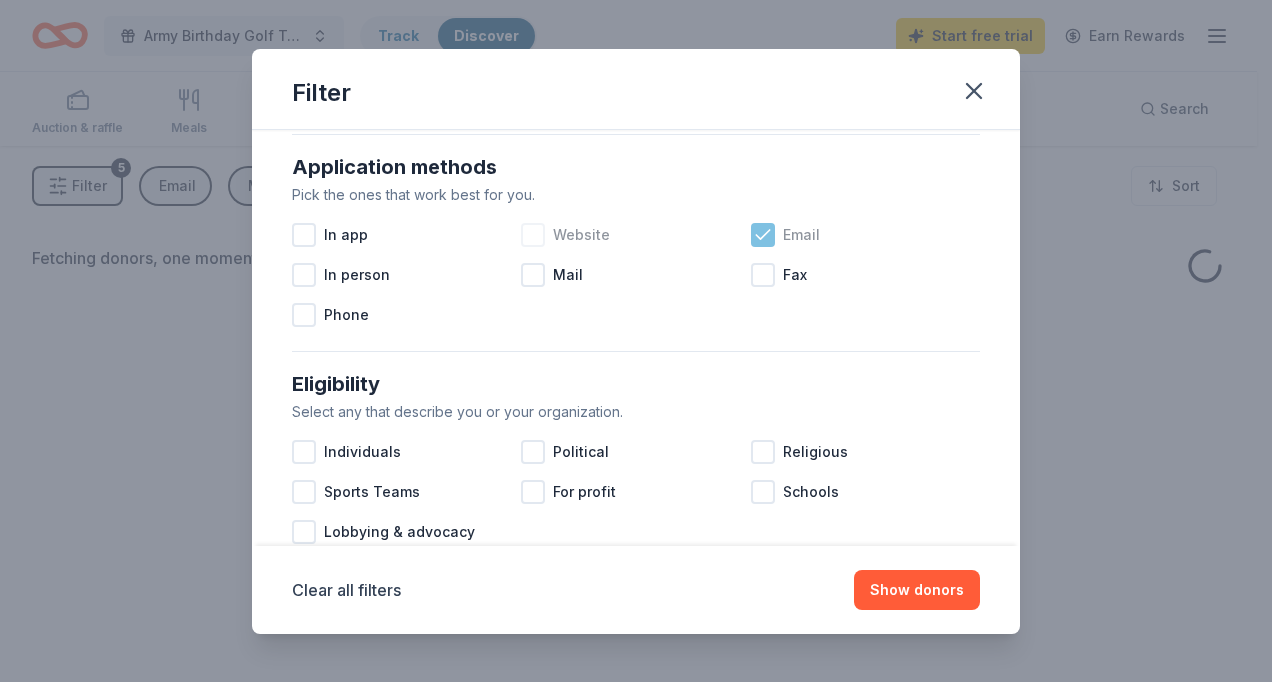 click 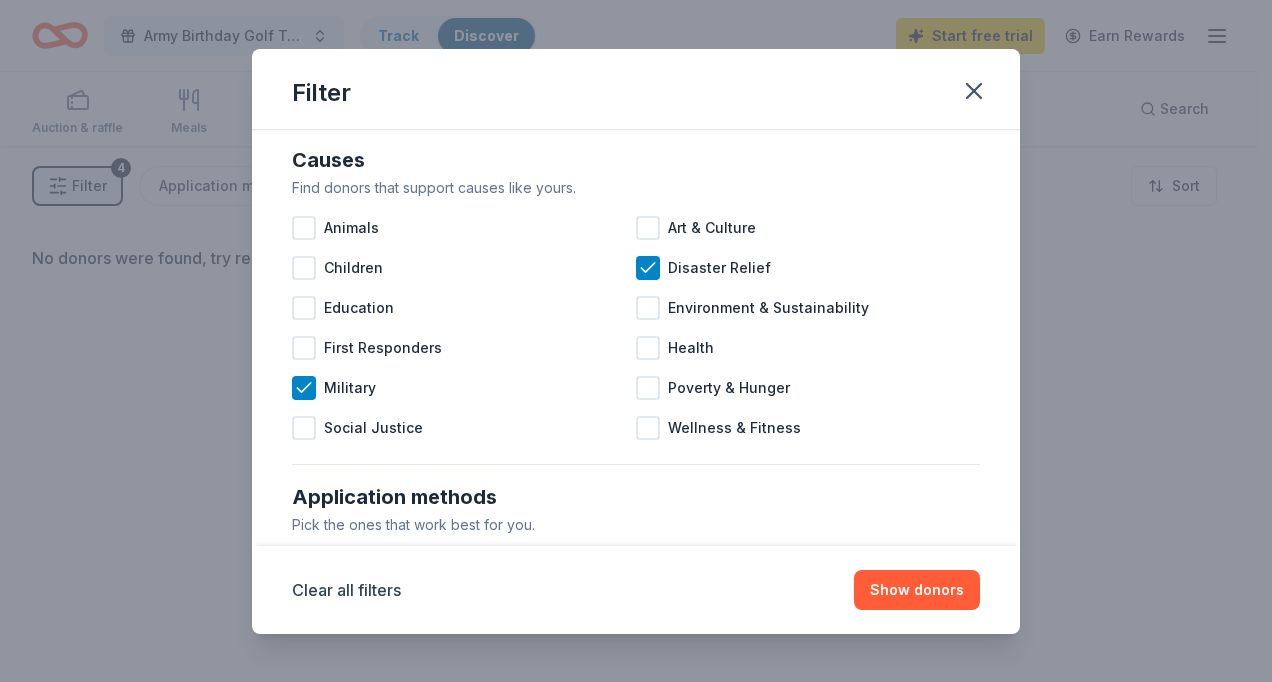 scroll, scrollTop: 0, scrollLeft: 0, axis: both 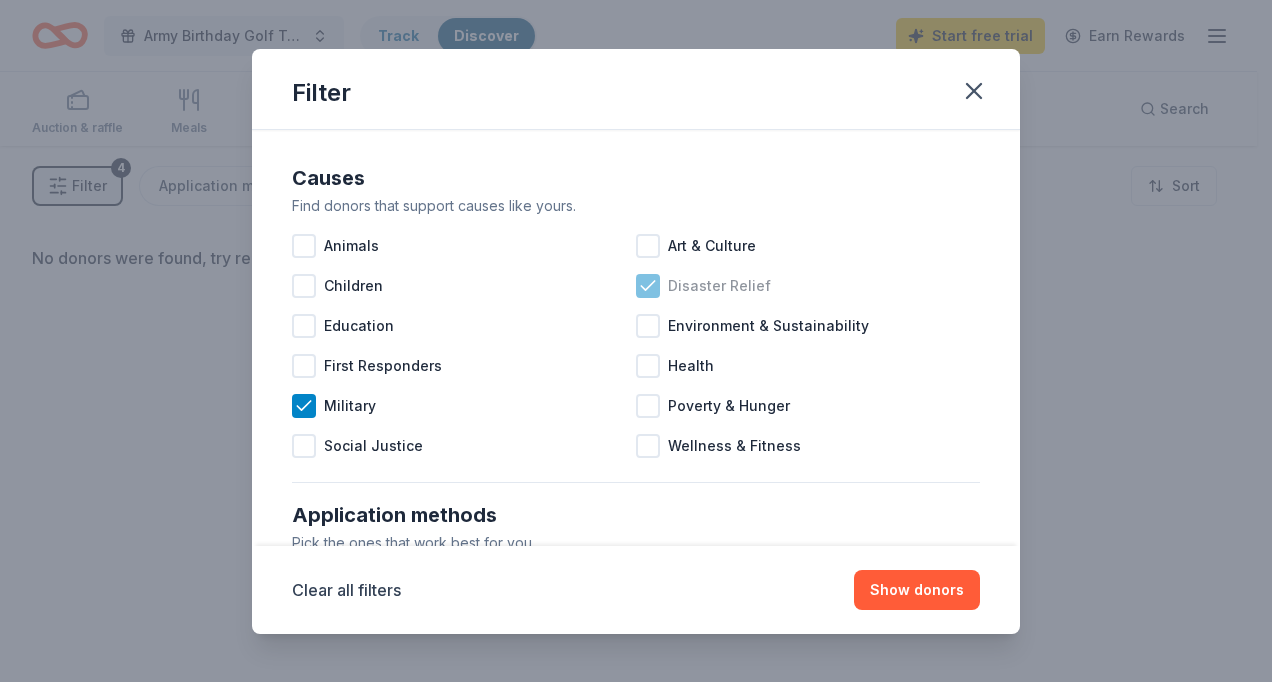 click 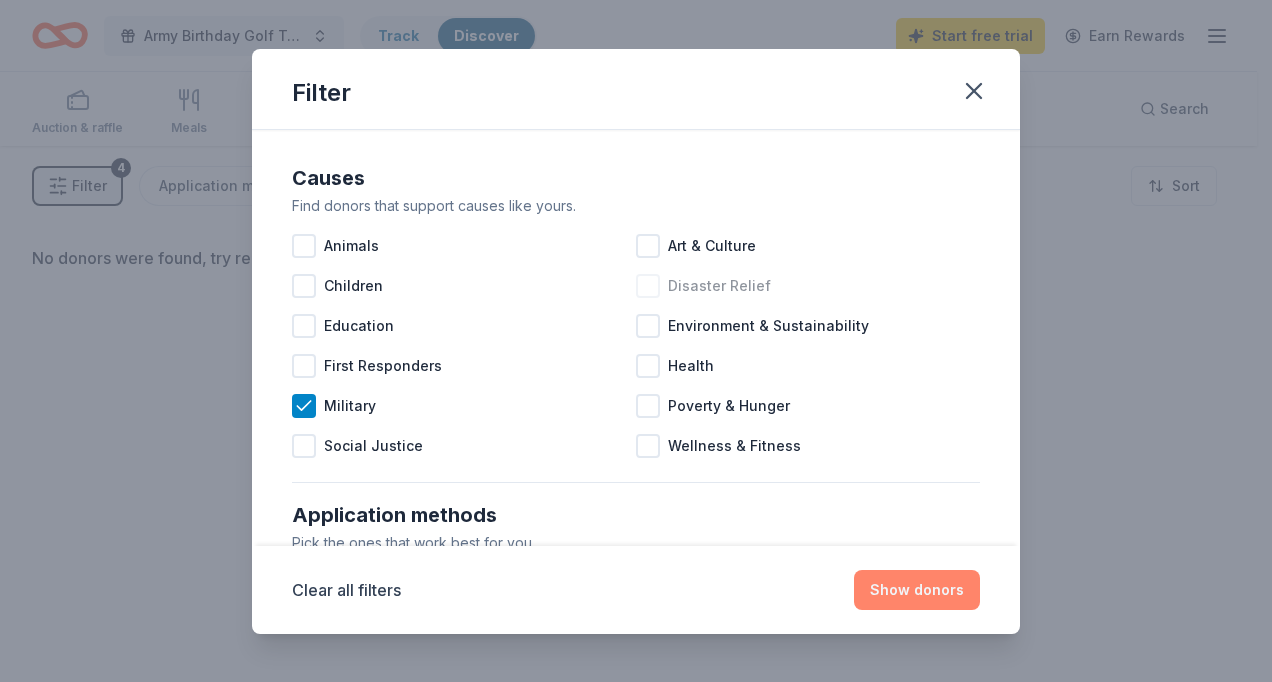 click on "Show    donors" at bounding box center [917, 590] 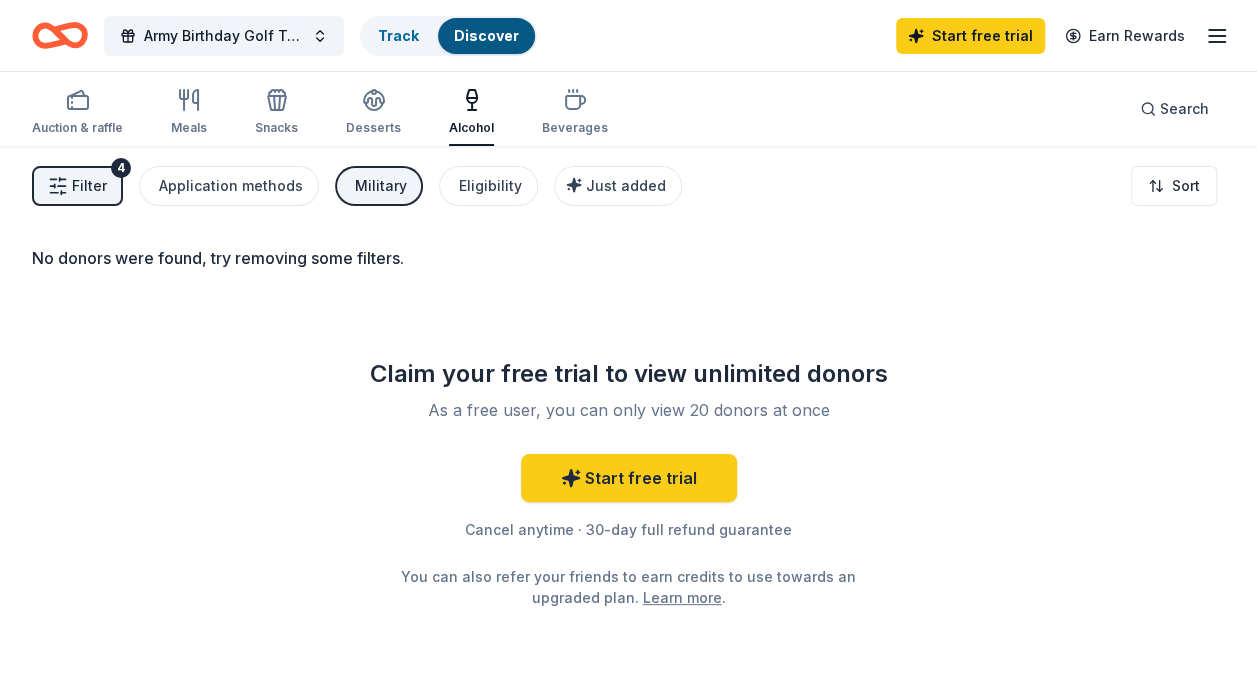 click on "Filter" at bounding box center (89, 186) 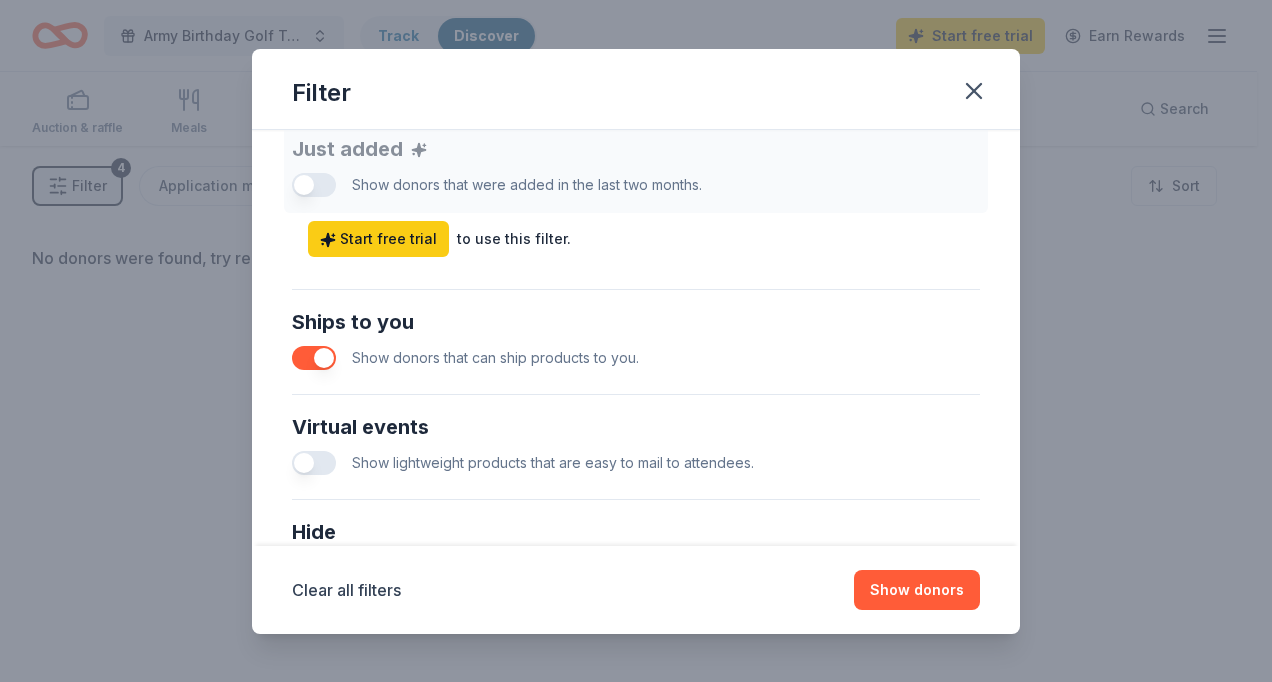 scroll, scrollTop: 862, scrollLeft: 0, axis: vertical 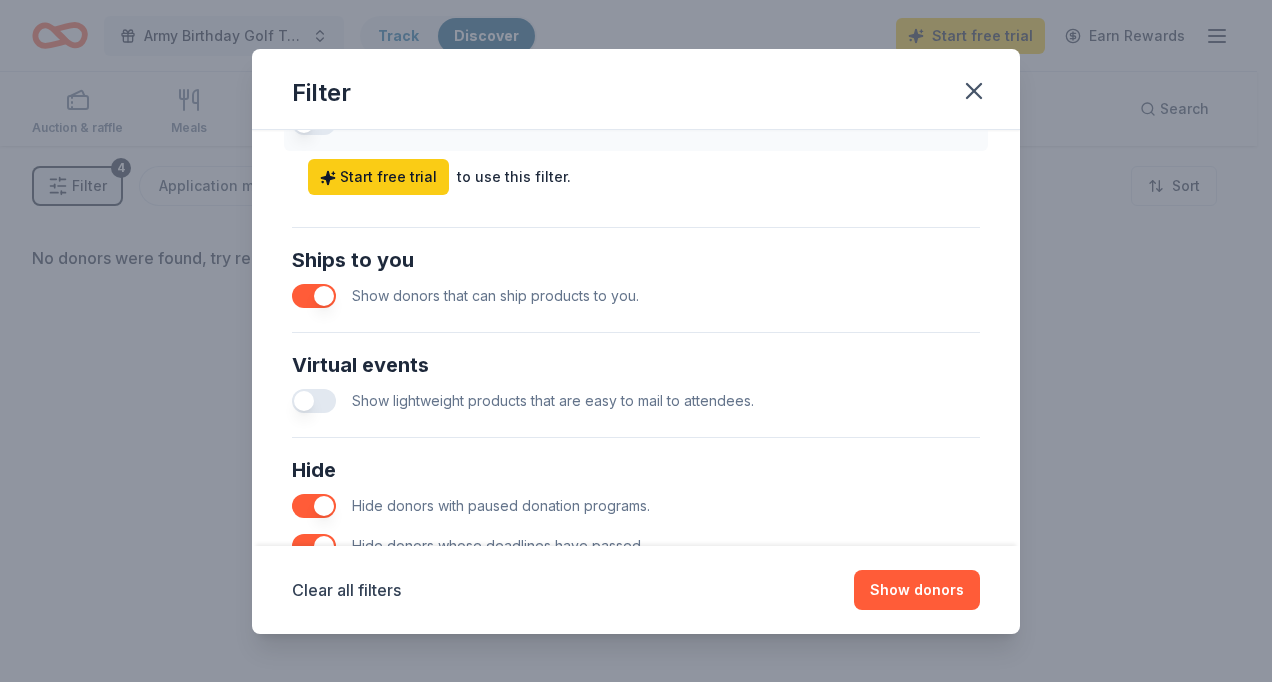 click at bounding box center (314, 296) 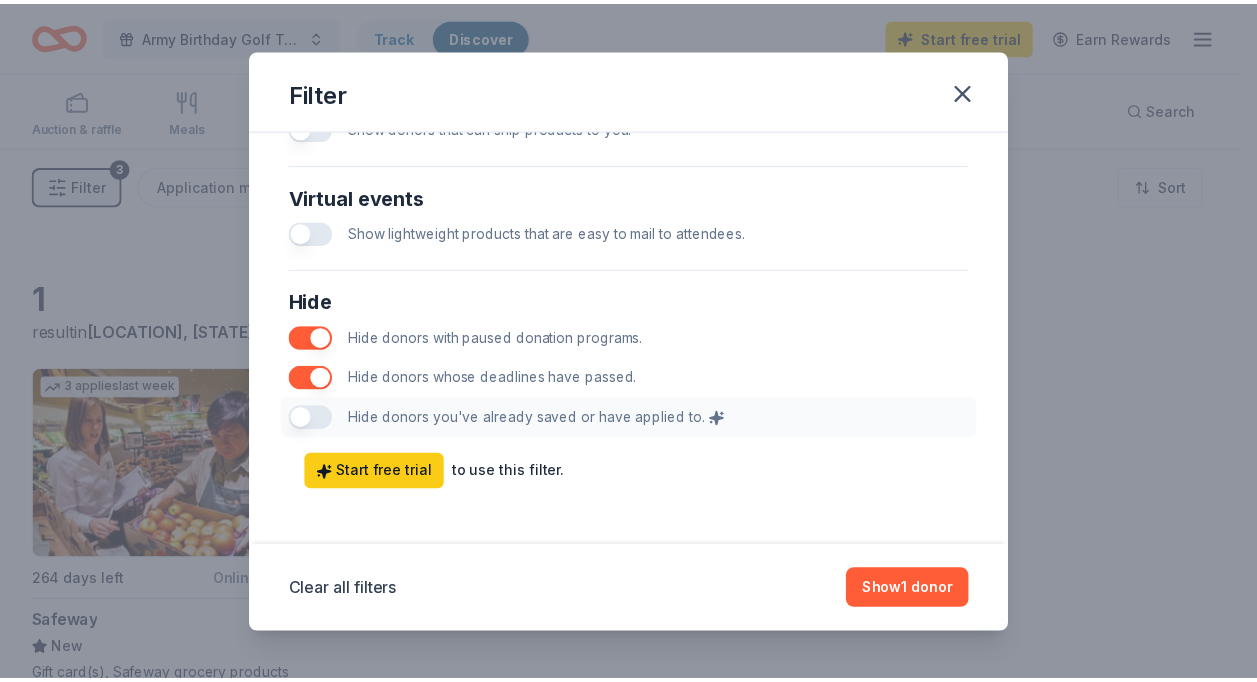 scroll, scrollTop: 1035, scrollLeft: 0, axis: vertical 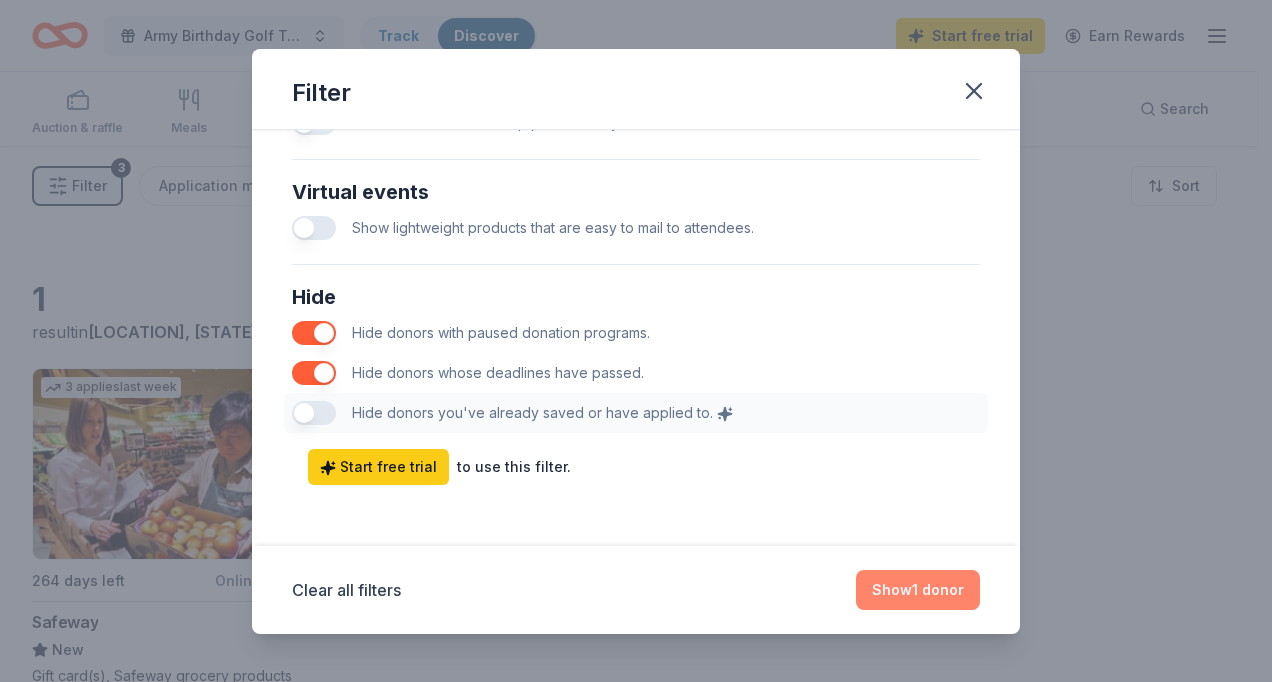 click on "Show  1   donor" at bounding box center [918, 590] 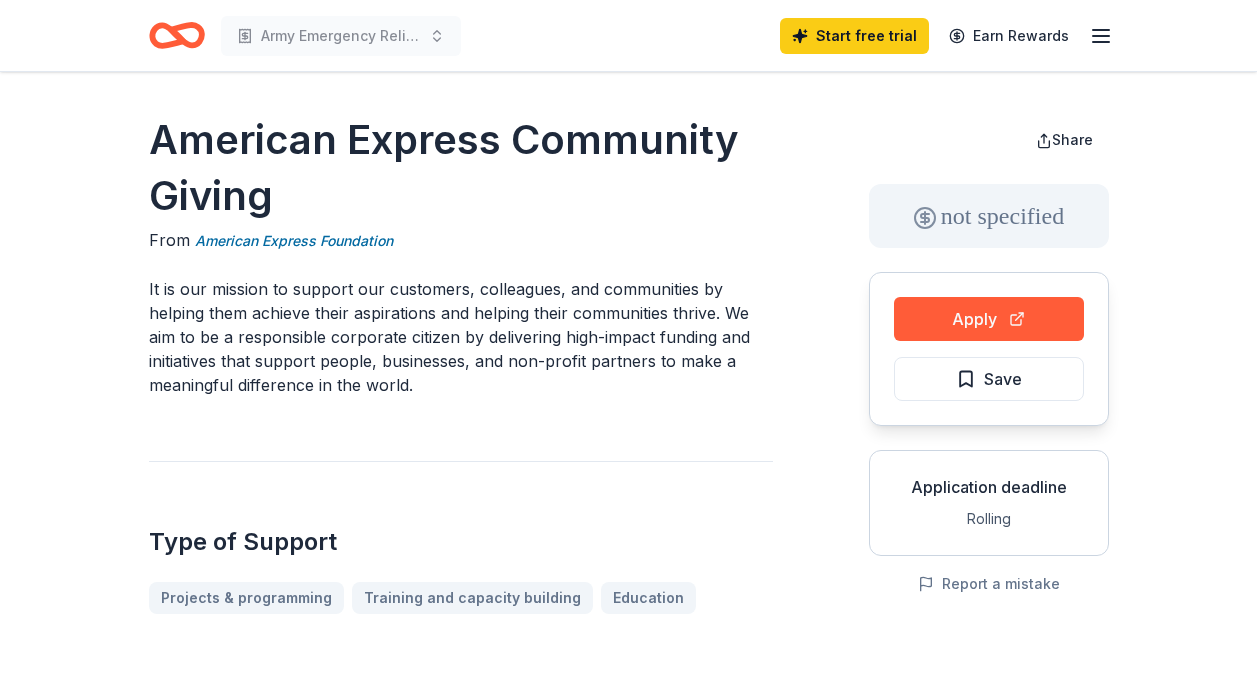 scroll, scrollTop: 0, scrollLeft: 0, axis: both 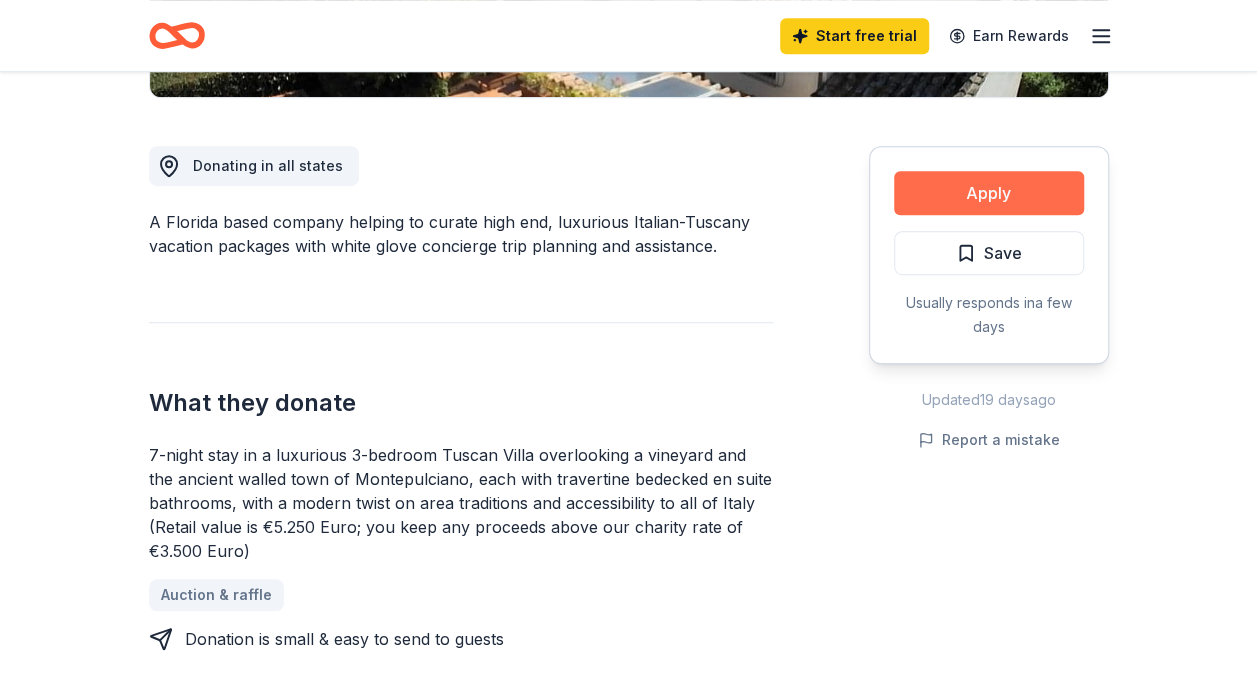 click on "Apply" at bounding box center (989, 193) 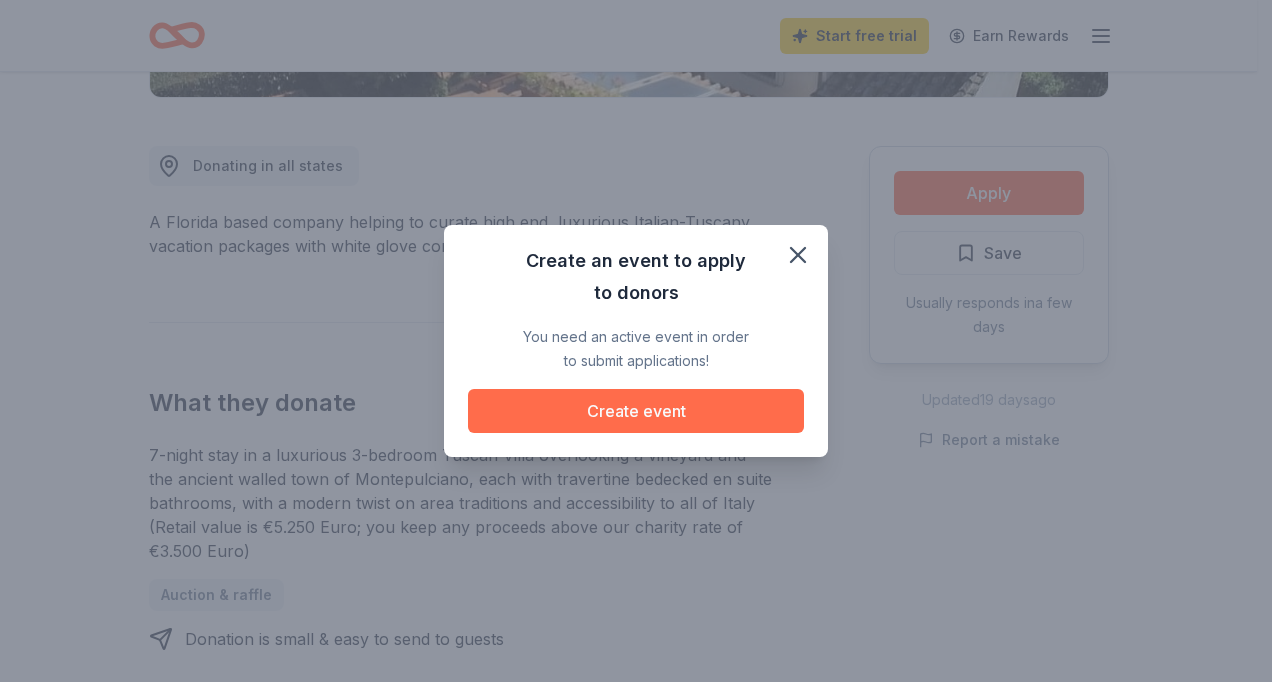 drag, startPoint x: 664, startPoint y: 410, endPoint x: 637, endPoint y: 410, distance: 27 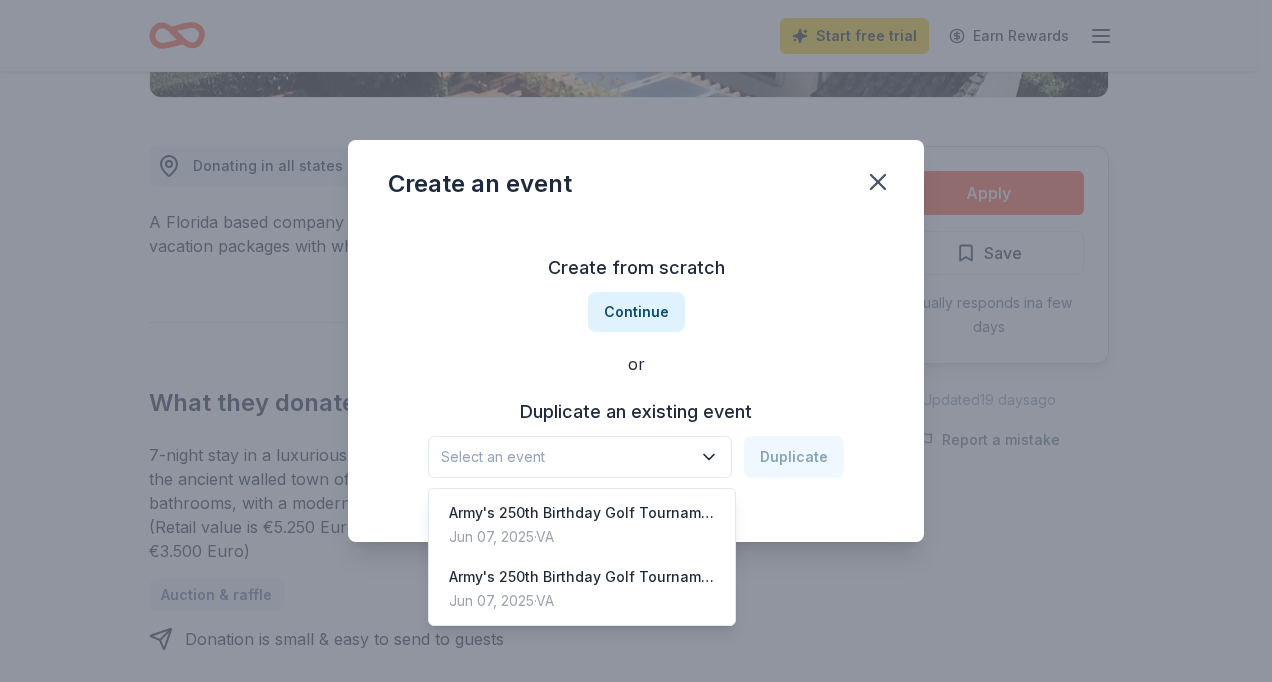 click 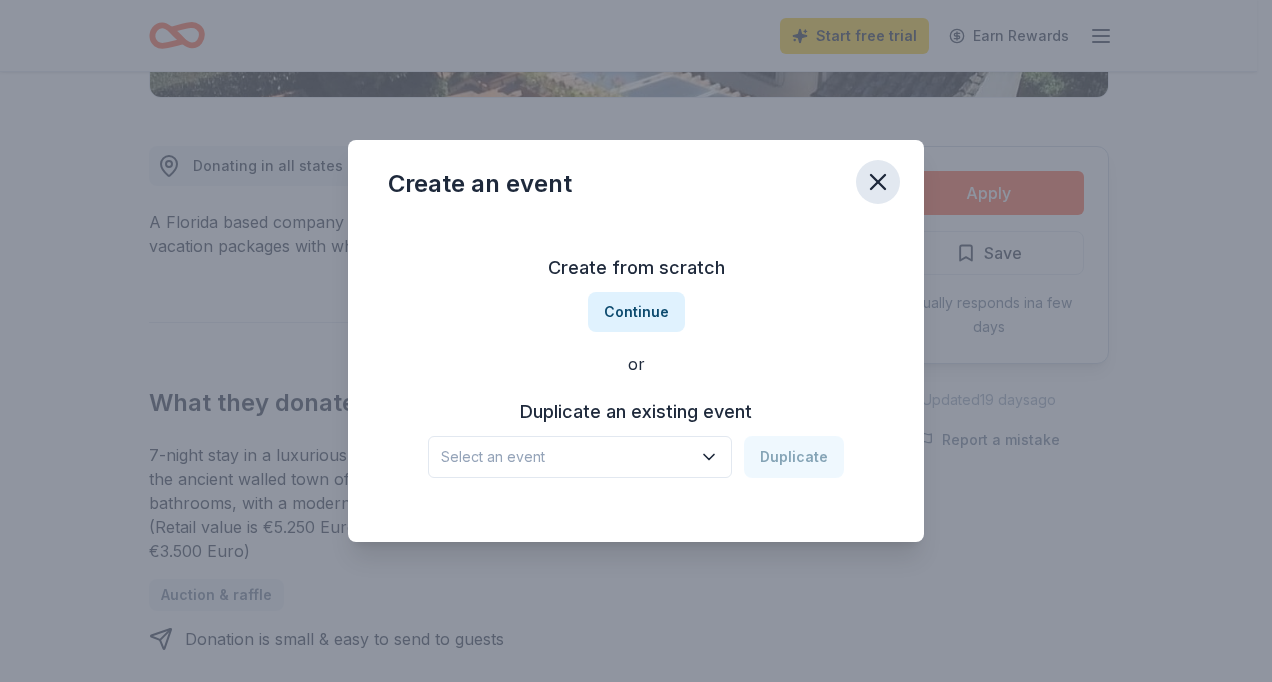 click 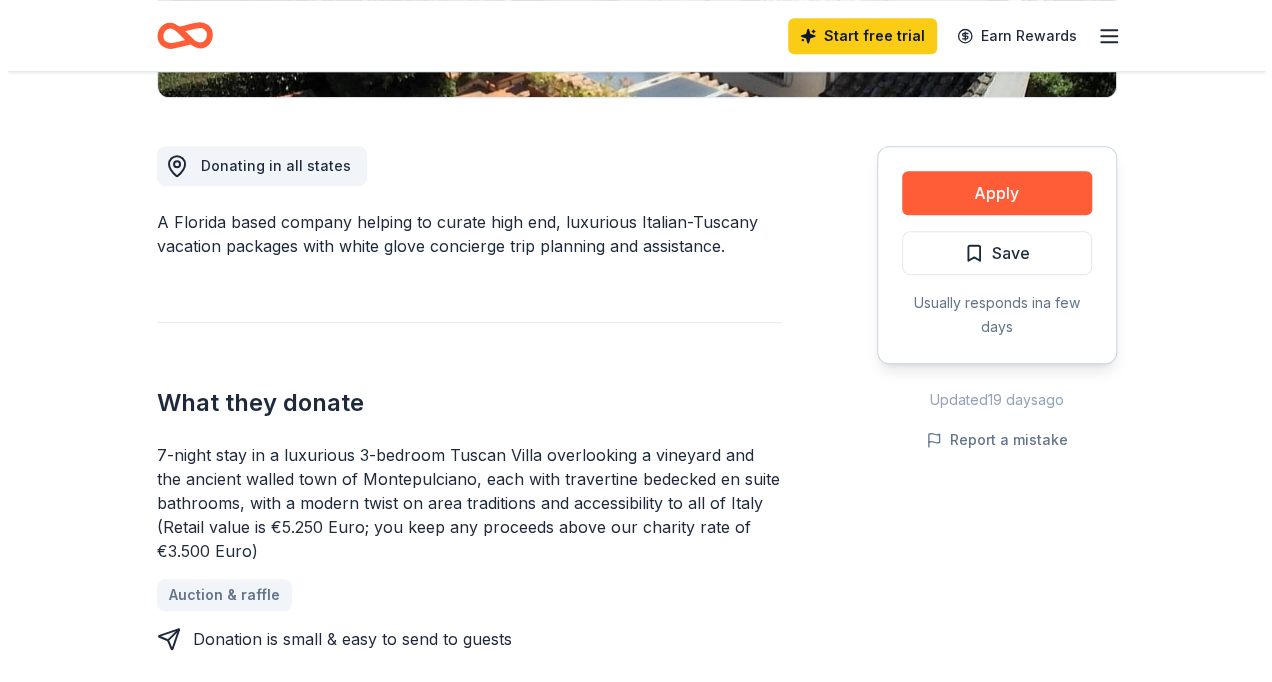 scroll, scrollTop: 0, scrollLeft: 0, axis: both 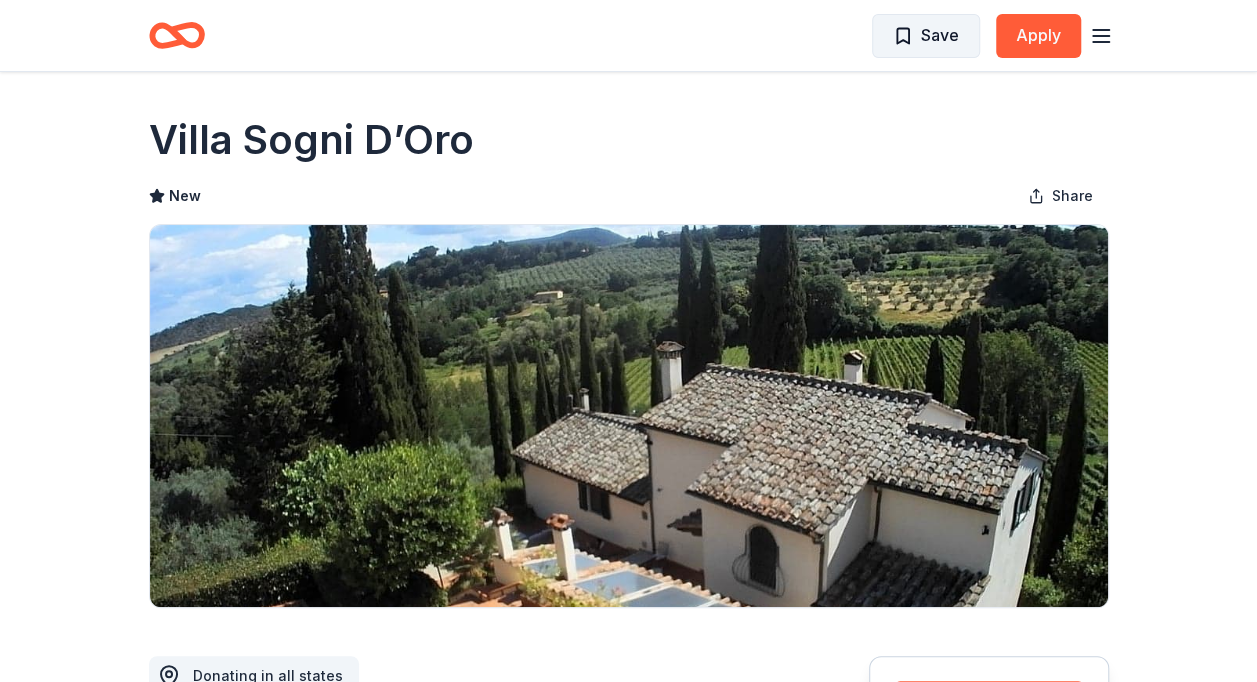 click on "Save" at bounding box center [926, 35] 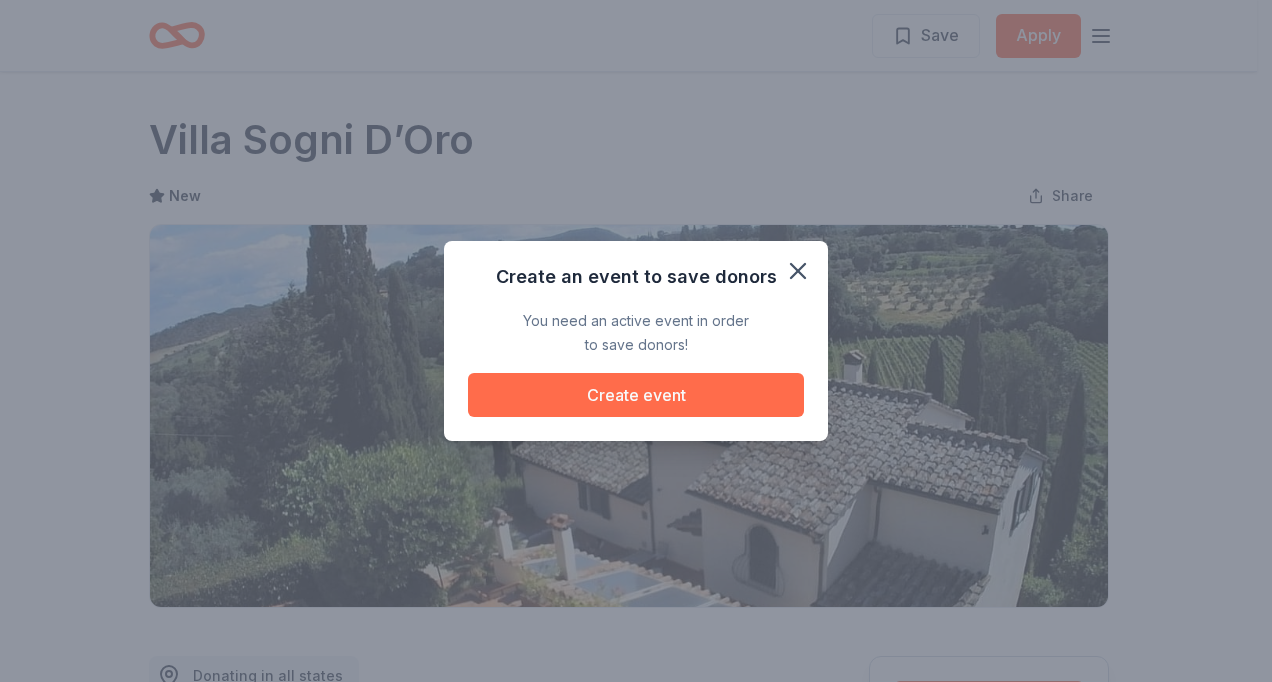 click on "Create event" at bounding box center [636, 395] 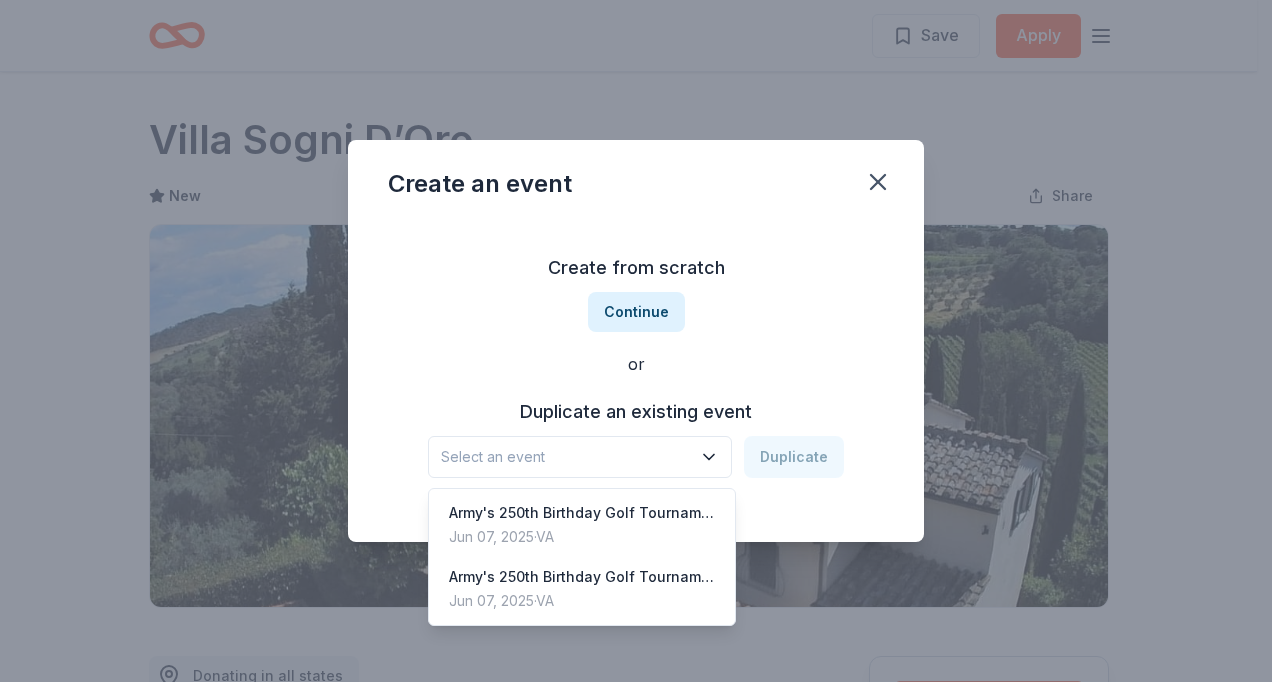 click 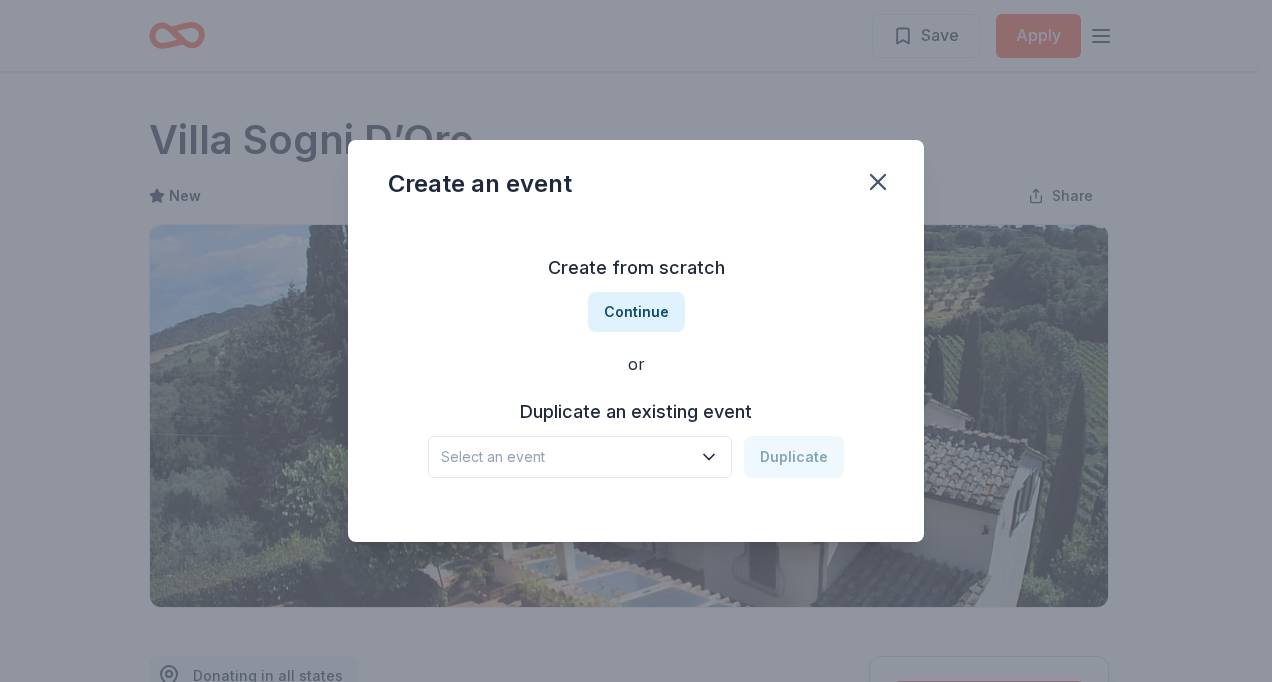 click on "Continue" at bounding box center [636, 312] 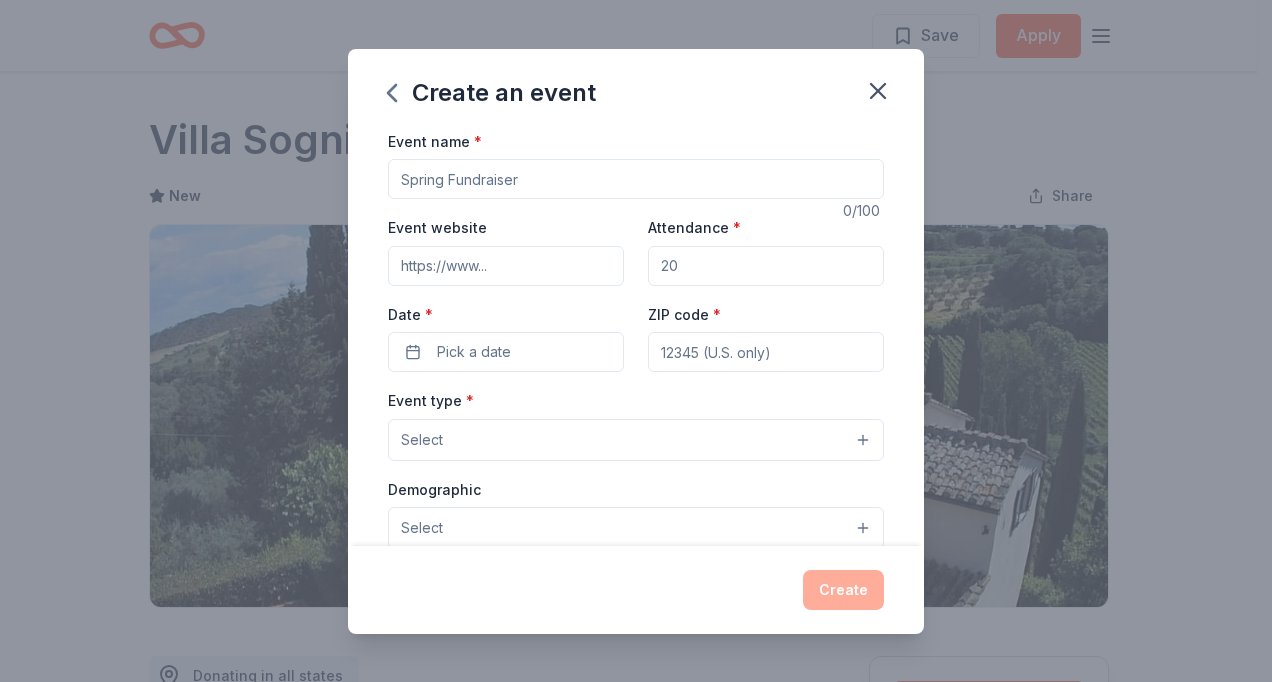 click on "Event name *" at bounding box center [636, 179] 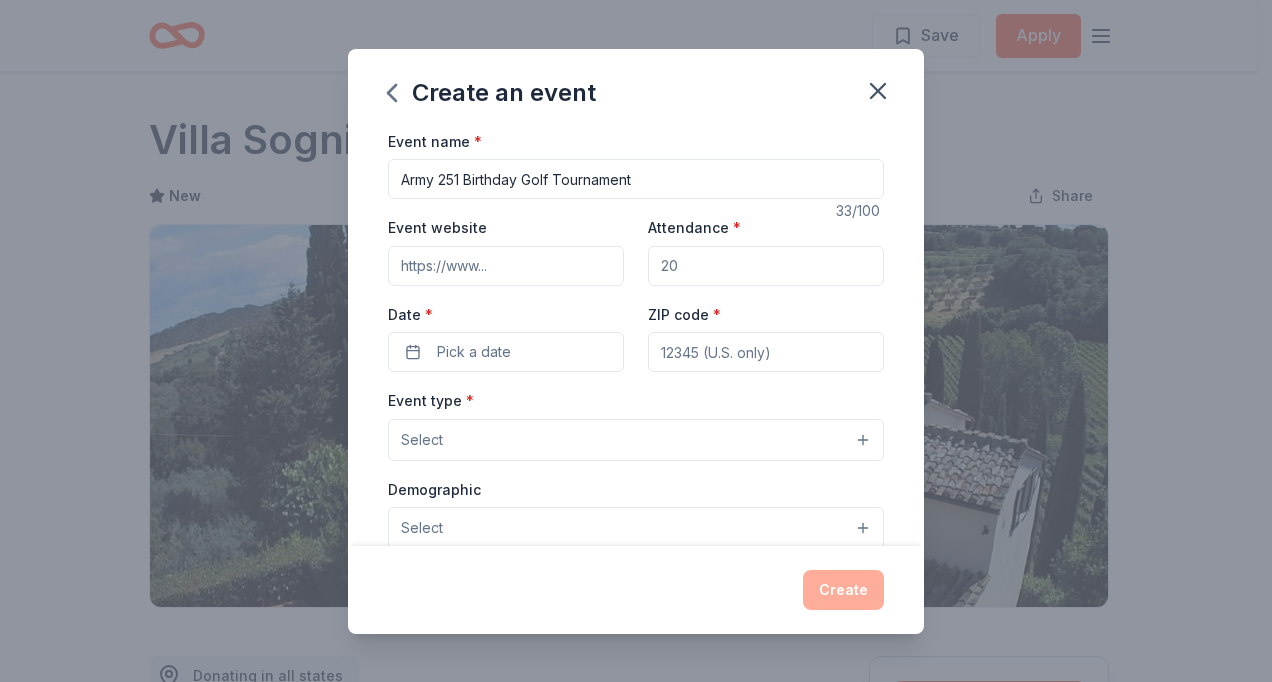 type on "Army 251 Birthday Golf Tournament" 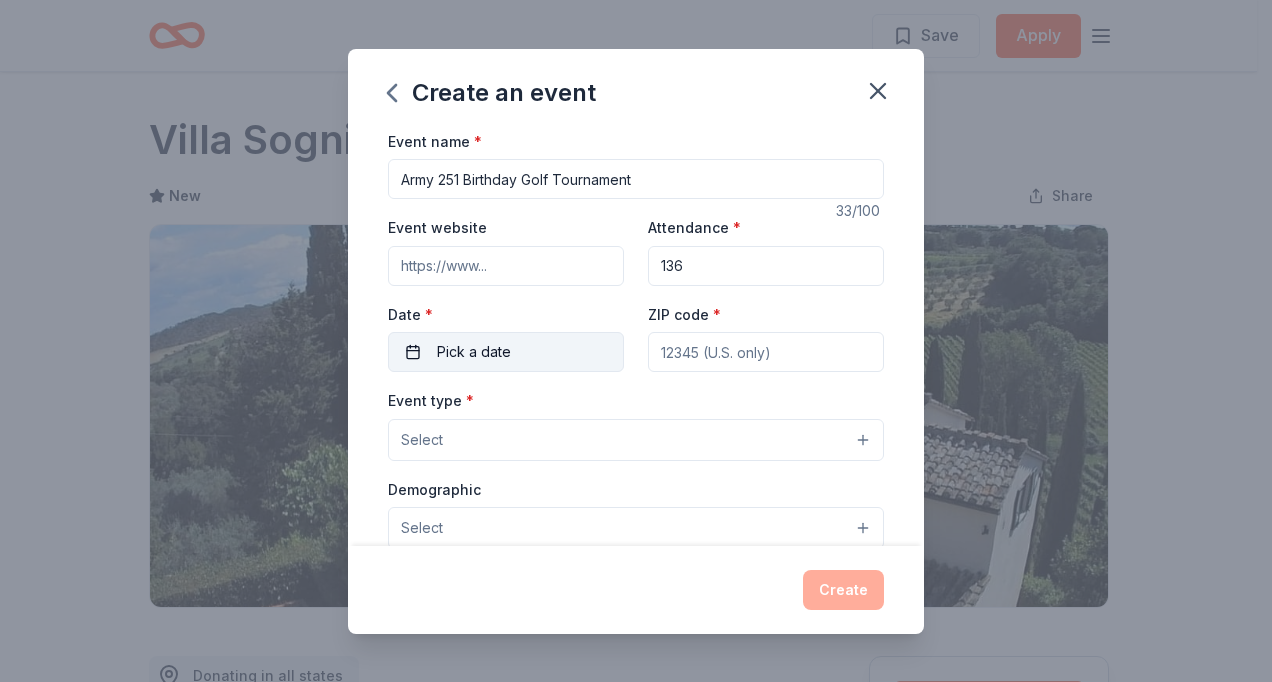 type on "136" 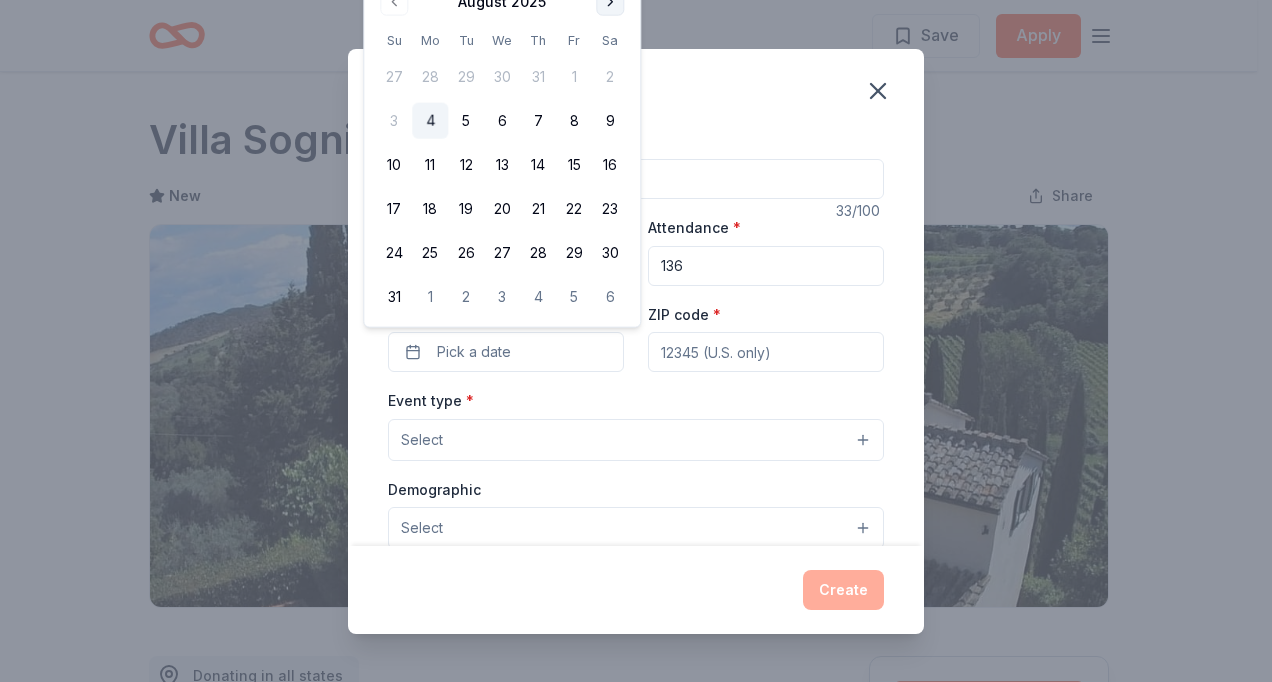 click at bounding box center [610, 2] 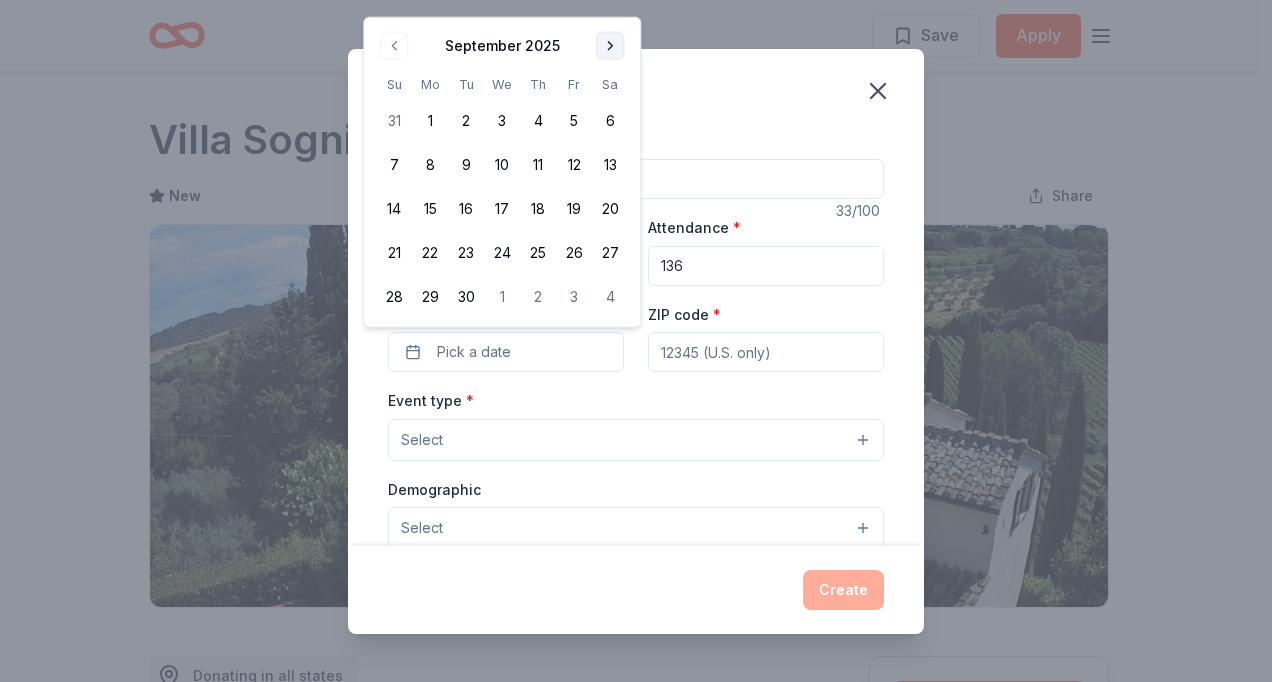 click at bounding box center [610, 46] 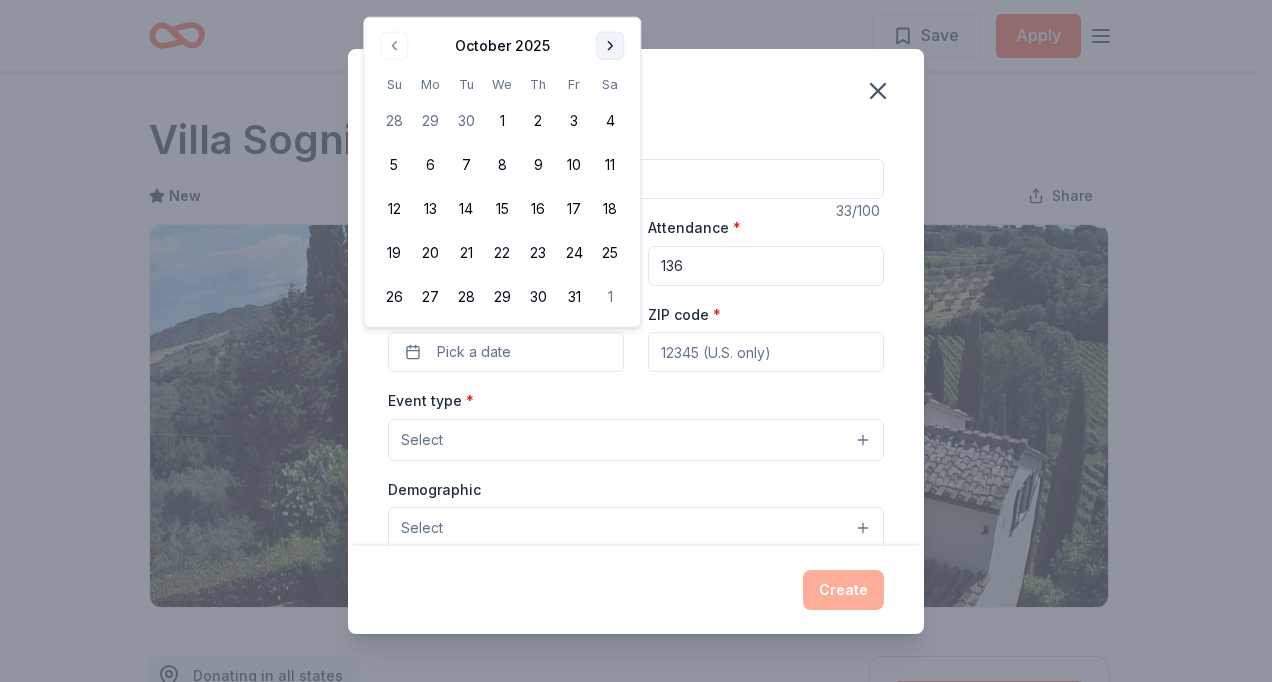 click at bounding box center [610, 46] 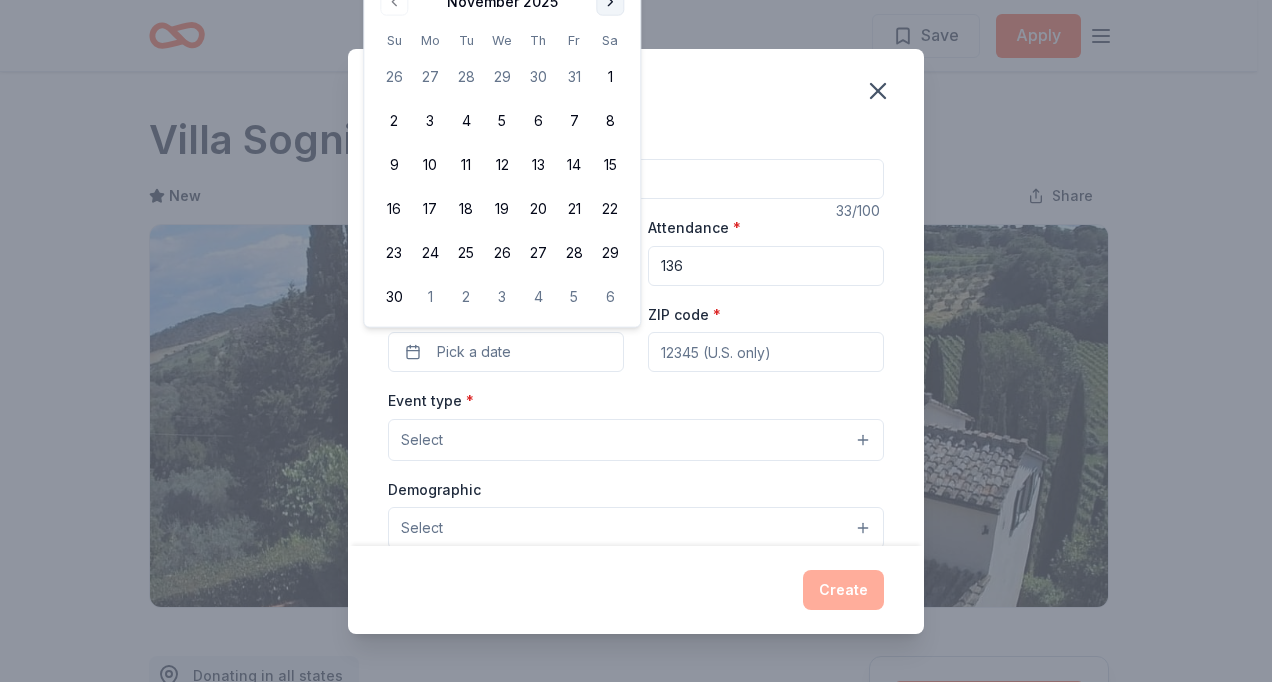 click at bounding box center [610, 2] 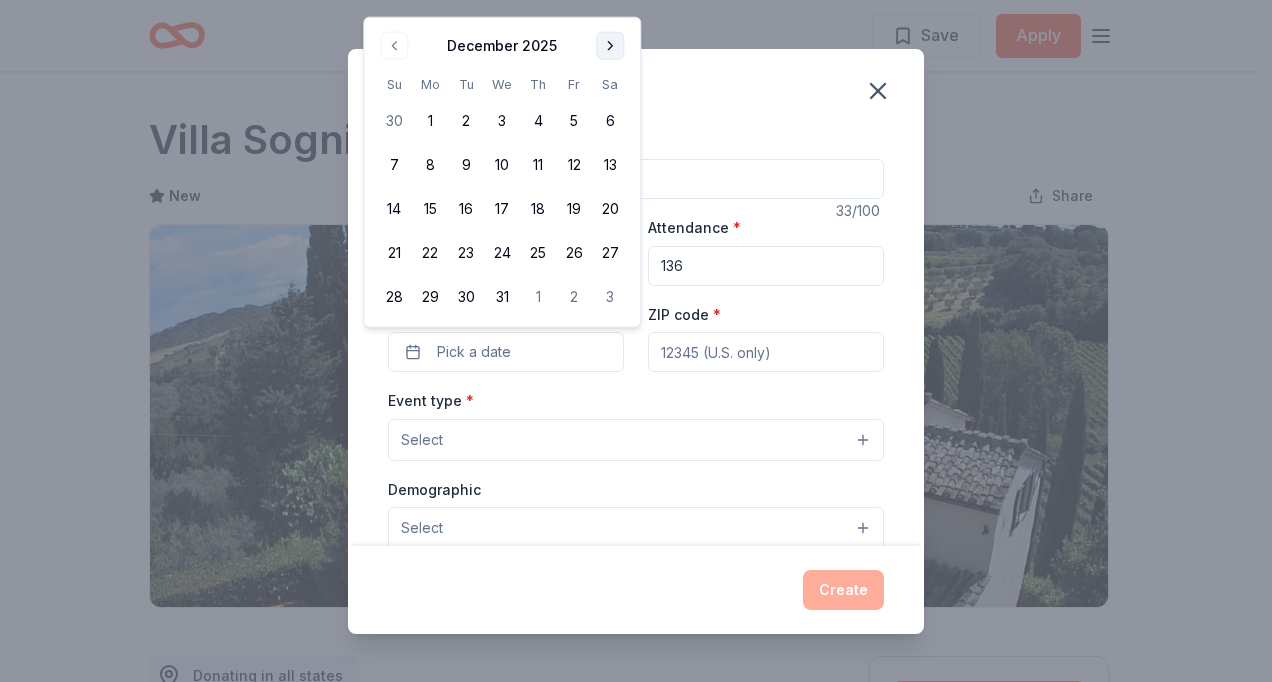 click on "Create an event Event name * Army 251 Birthday Golf Tournament 33 /100 Event website Attendance * 136 Date * Pick a date ZIP code * Event type * Select Demographic Select We use this information to help brands find events with their target demographic to sponsor their products. Mailing address Apt/unit Description What are you looking for? * Auction & raffle Meals Snacks Desserts Alcohol Beverages Send me reminders Email me reminders of donor application deadlines Recurring event Create" at bounding box center [636, 341] 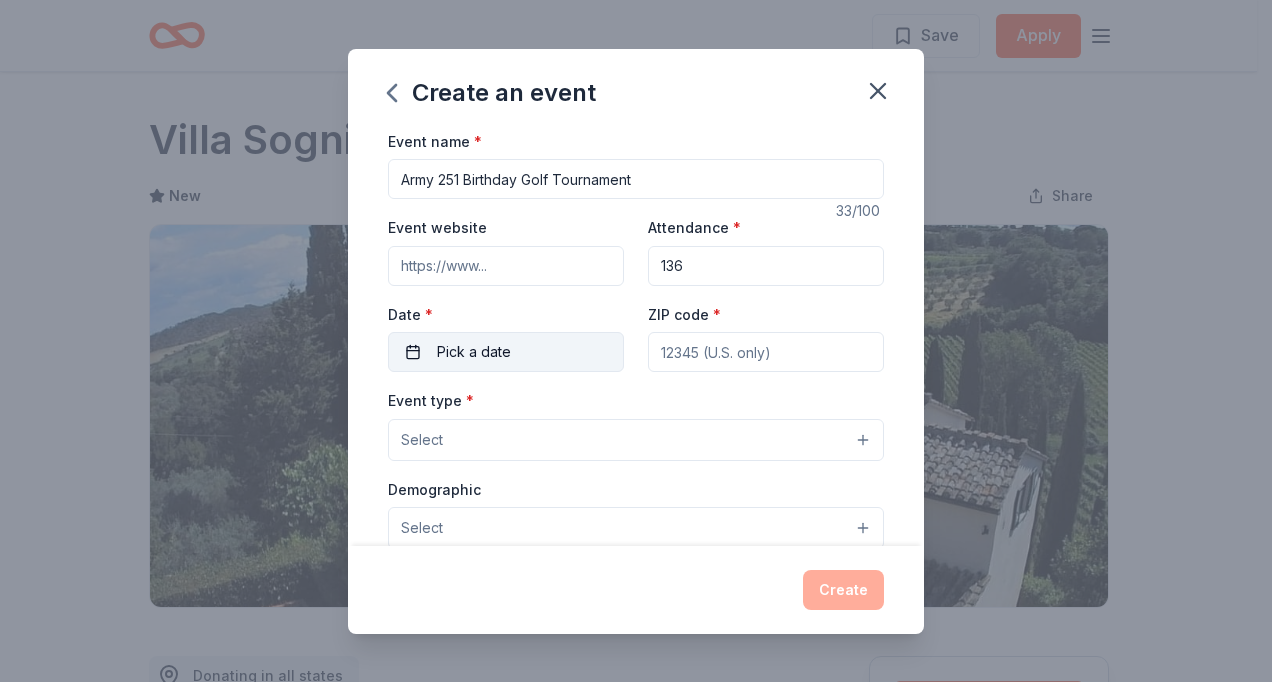 click on "Pick a date" at bounding box center [474, 352] 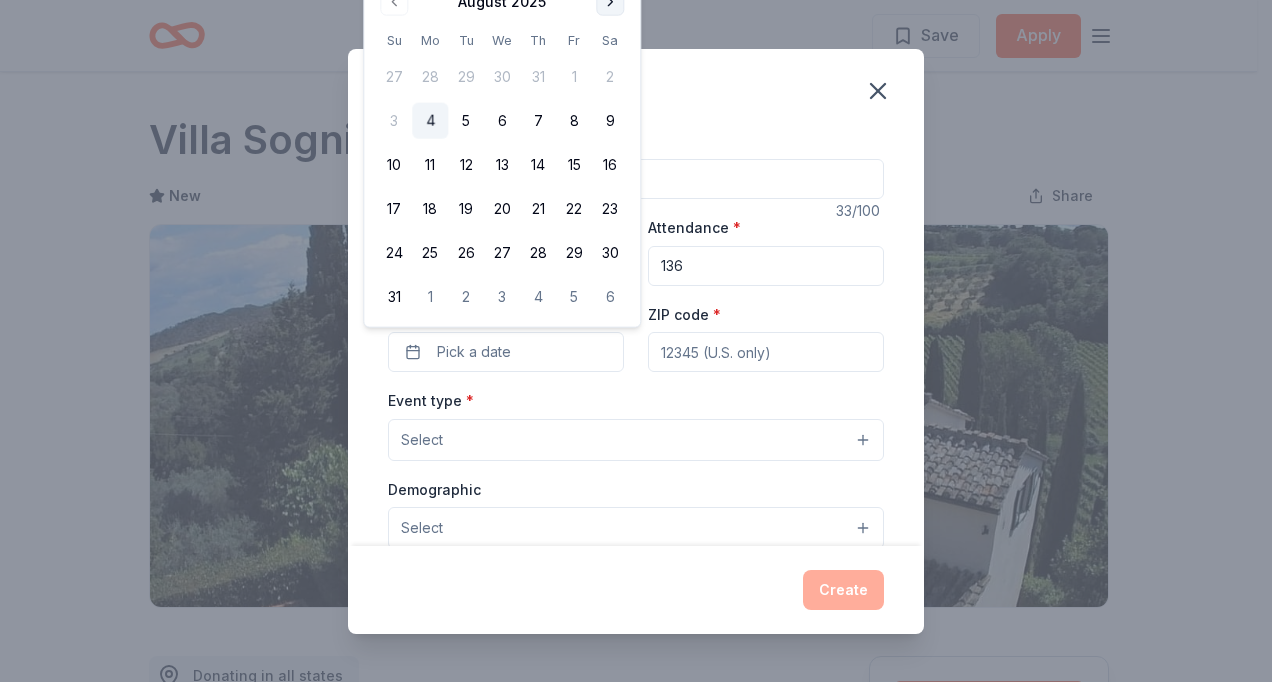 click at bounding box center [610, 2] 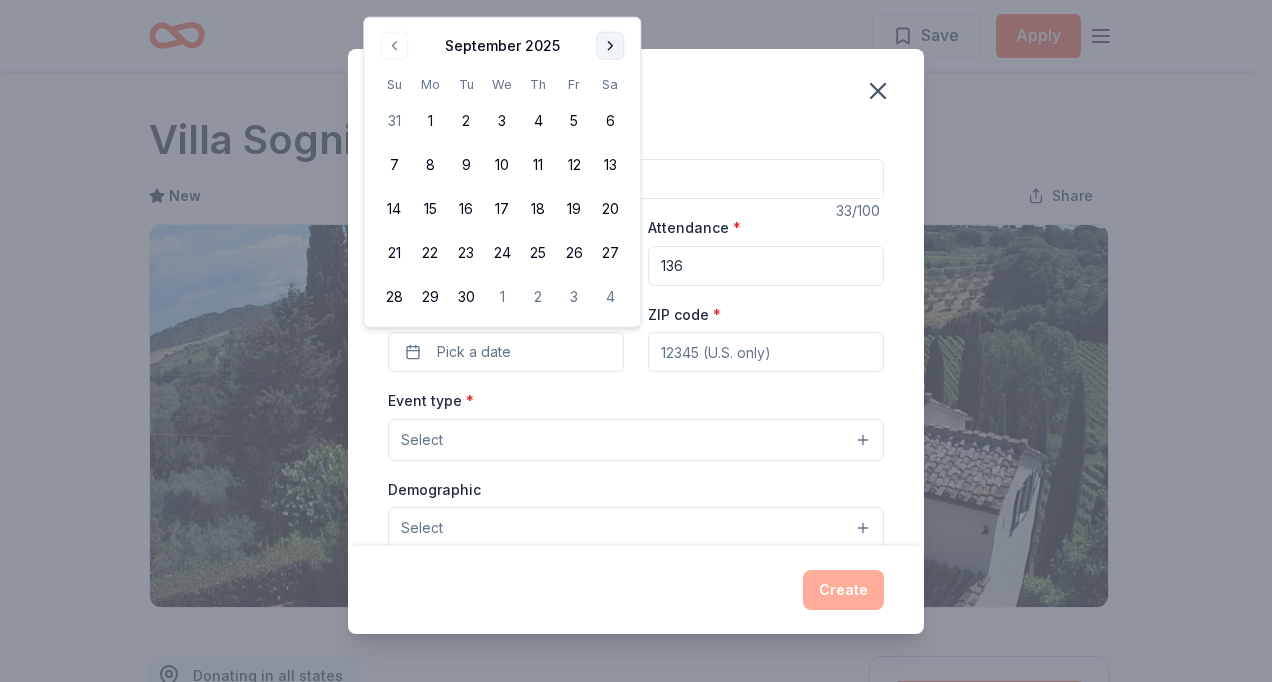 click at bounding box center [610, 46] 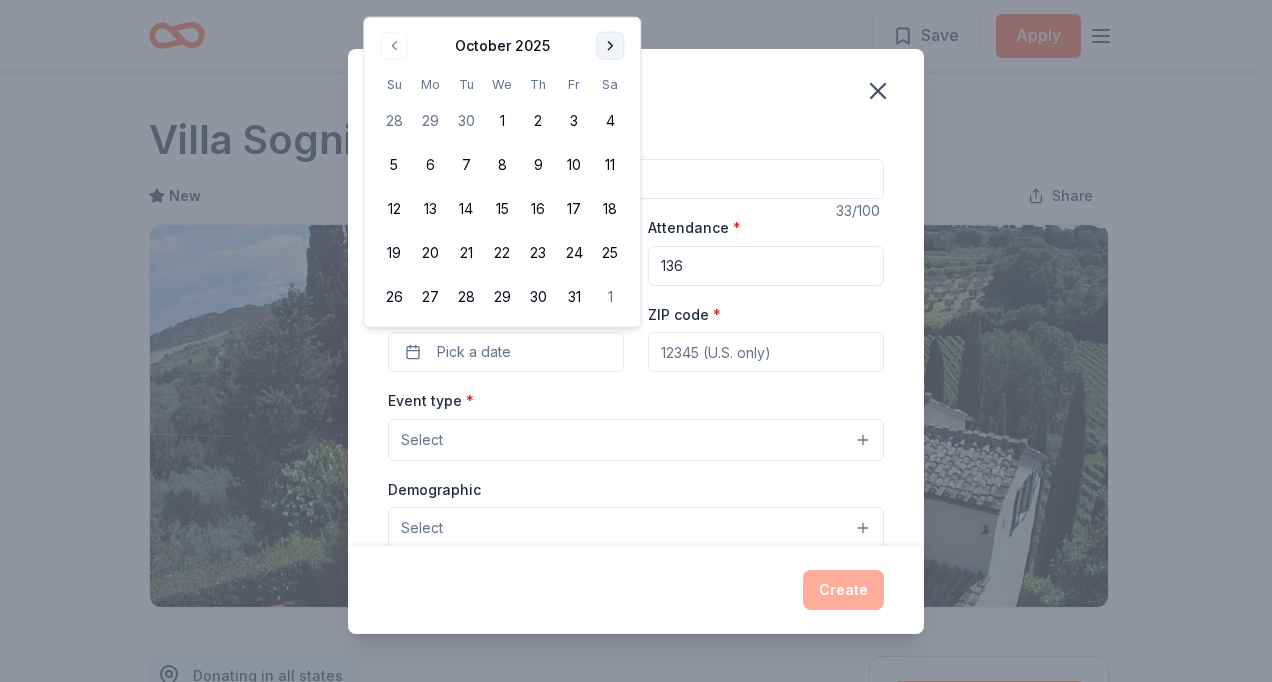 click at bounding box center [610, 46] 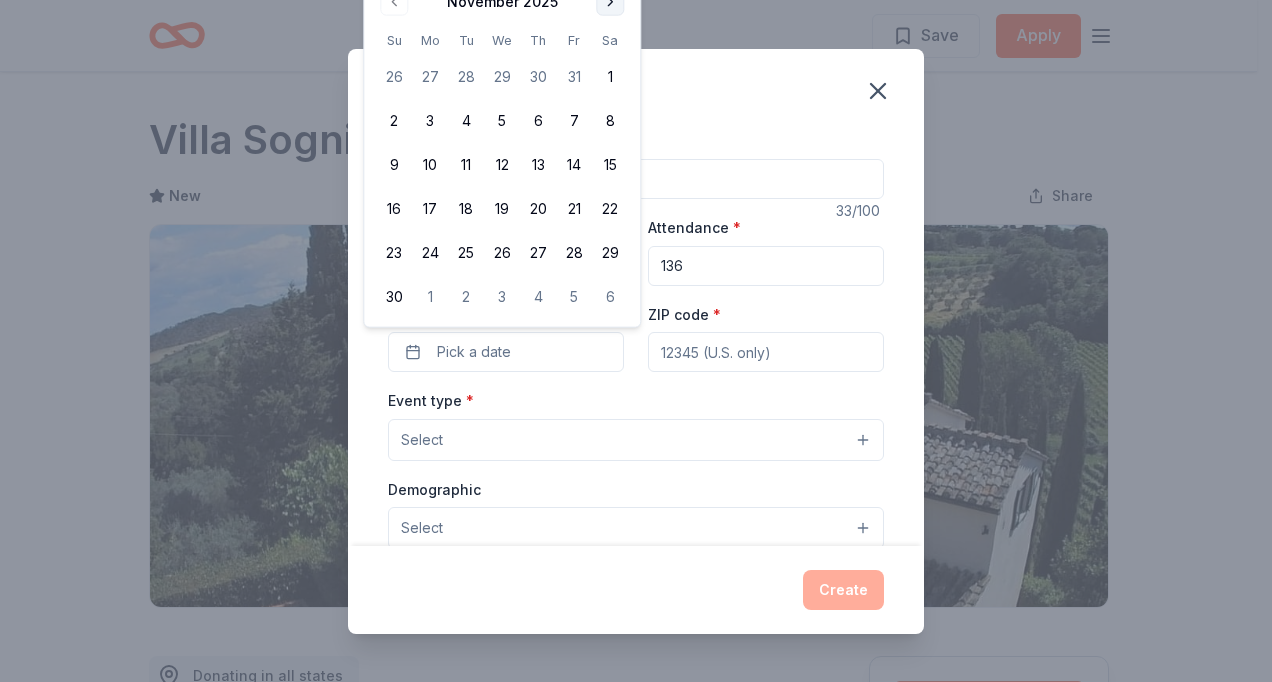 click at bounding box center [610, 2] 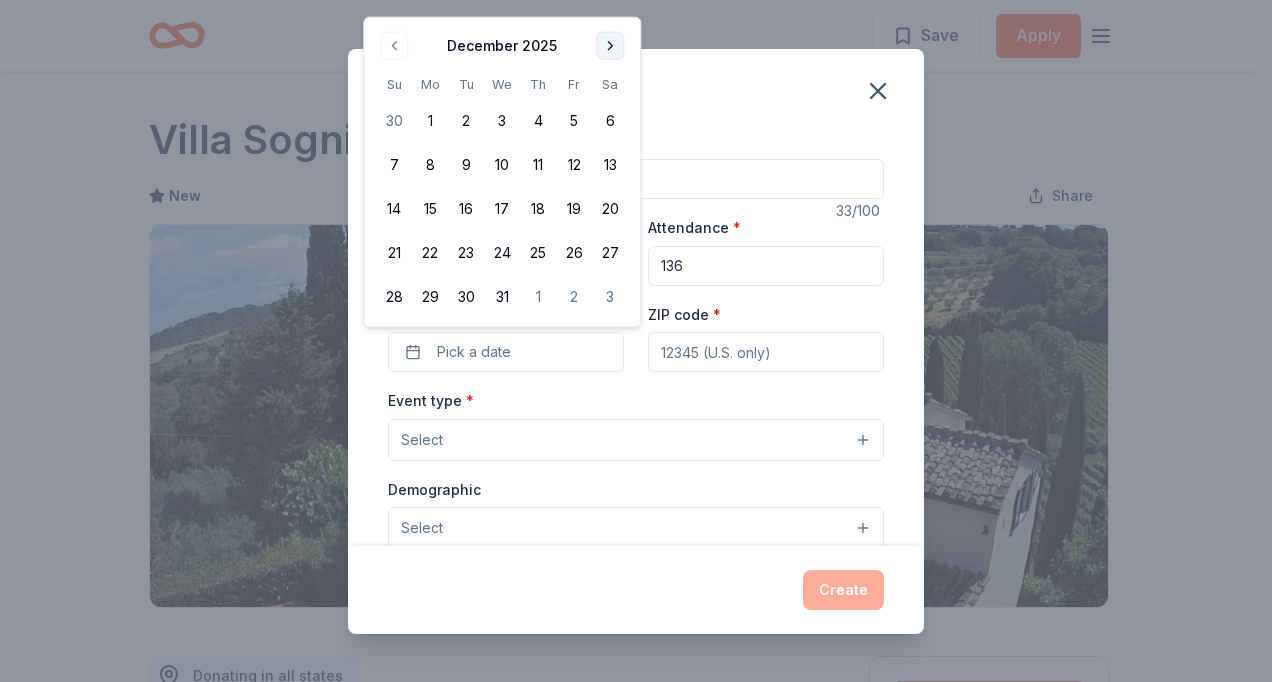click at bounding box center [610, 46] 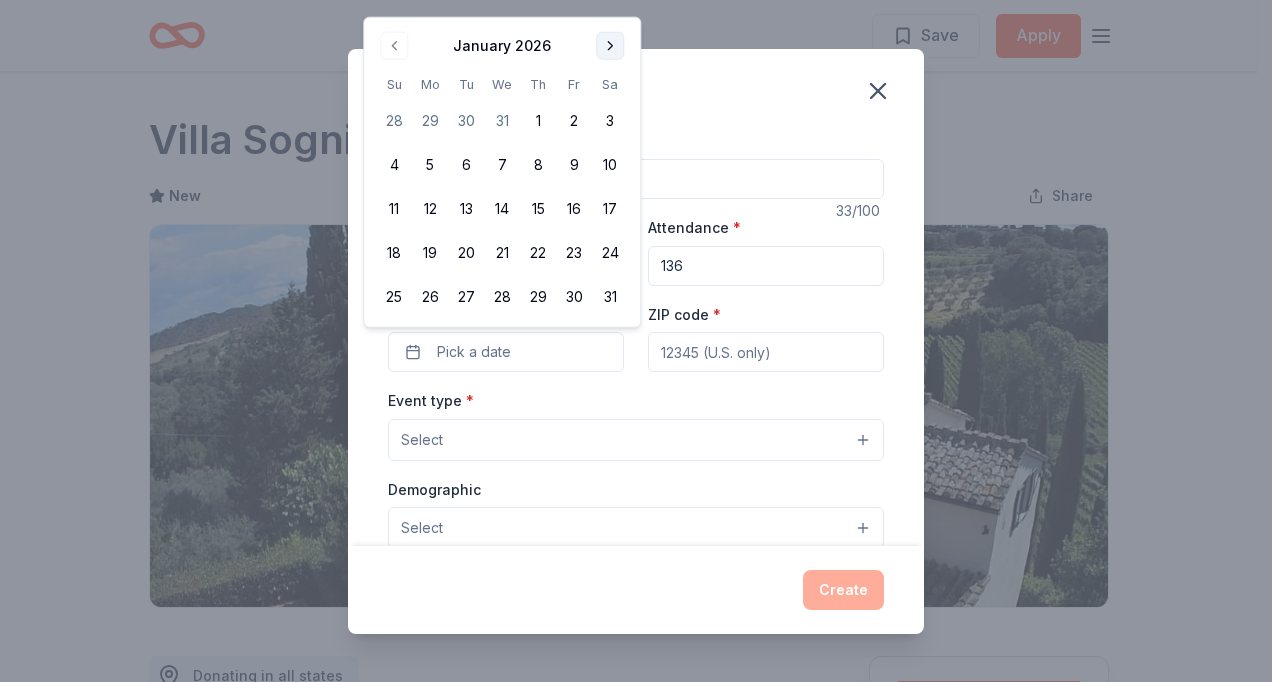 click at bounding box center [610, 46] 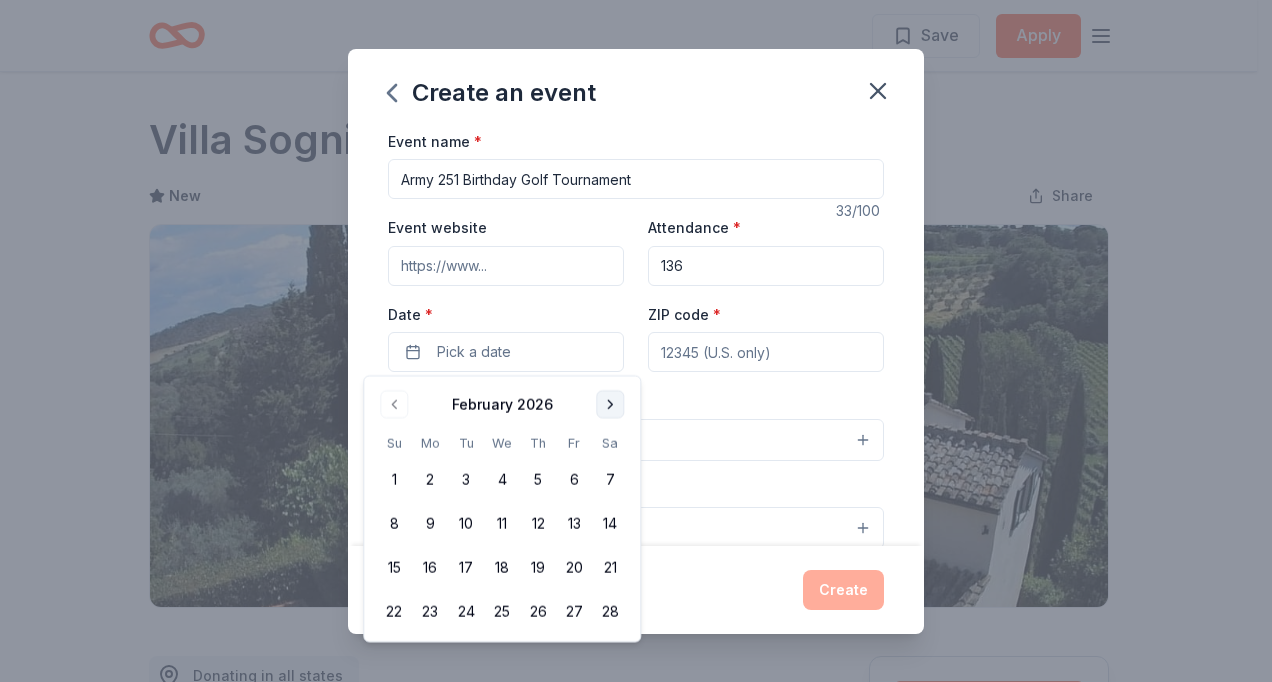 click at bounding box center [610, 404] 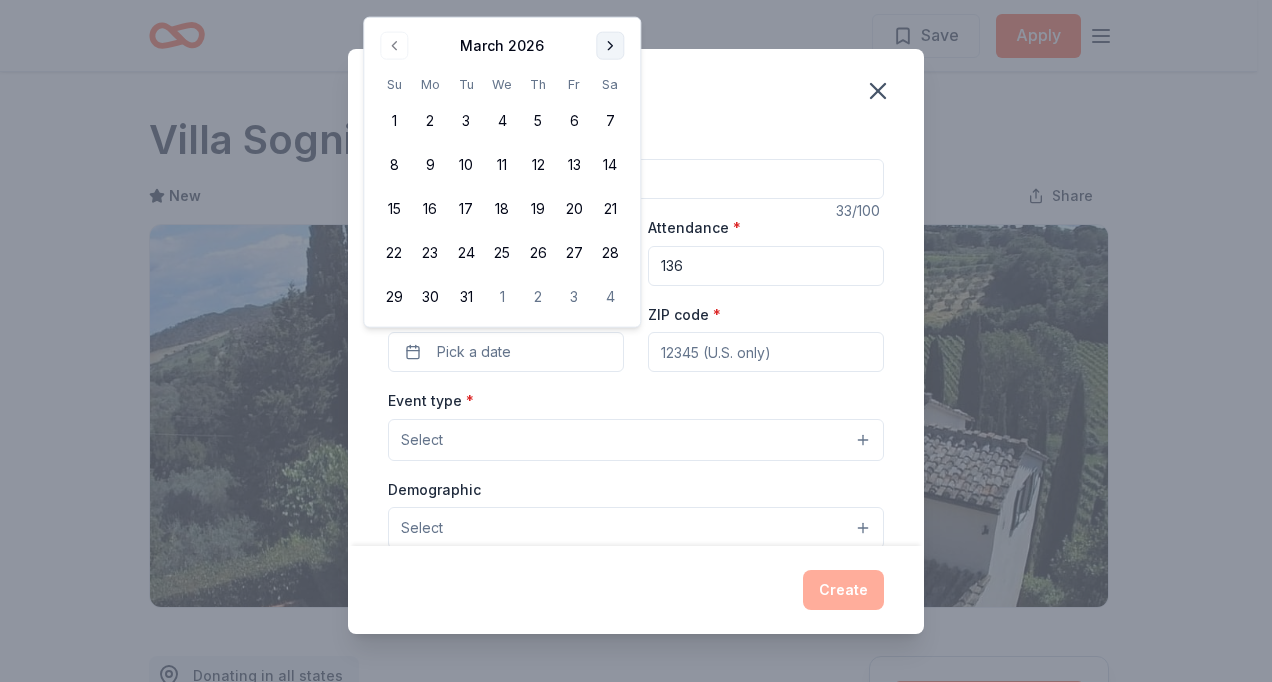 click at bounding box center (610, 46) 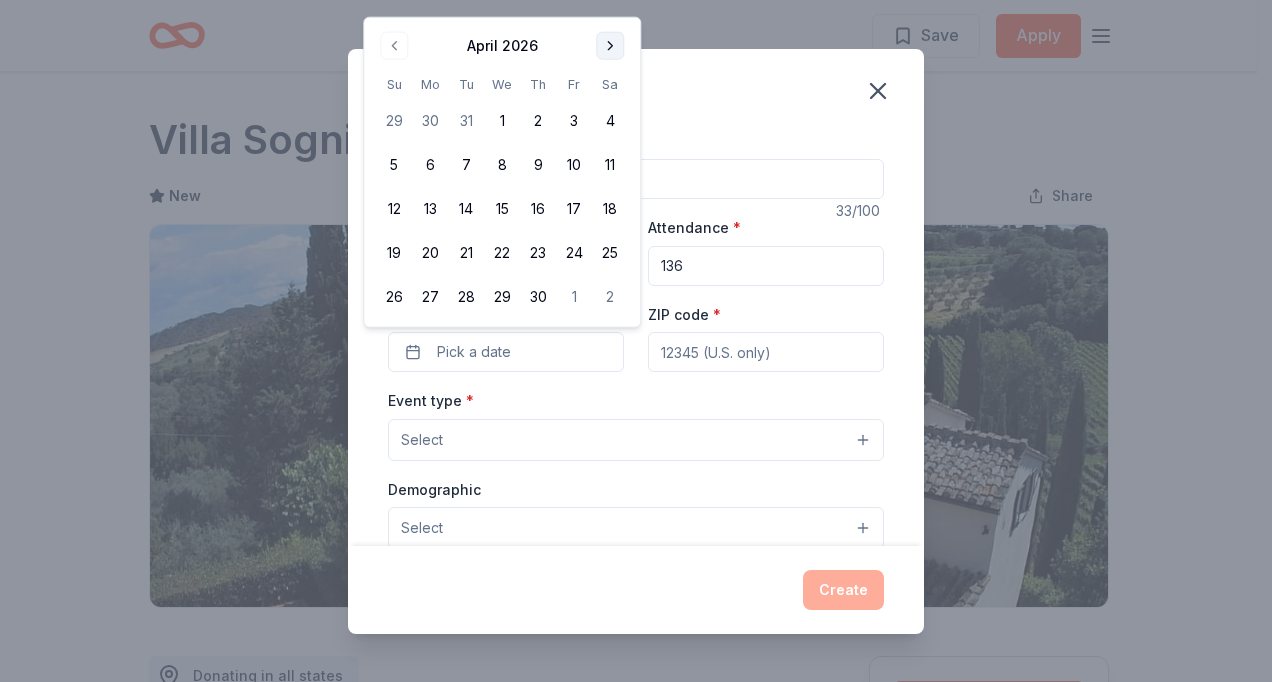 click at bounding box center [610, 46] 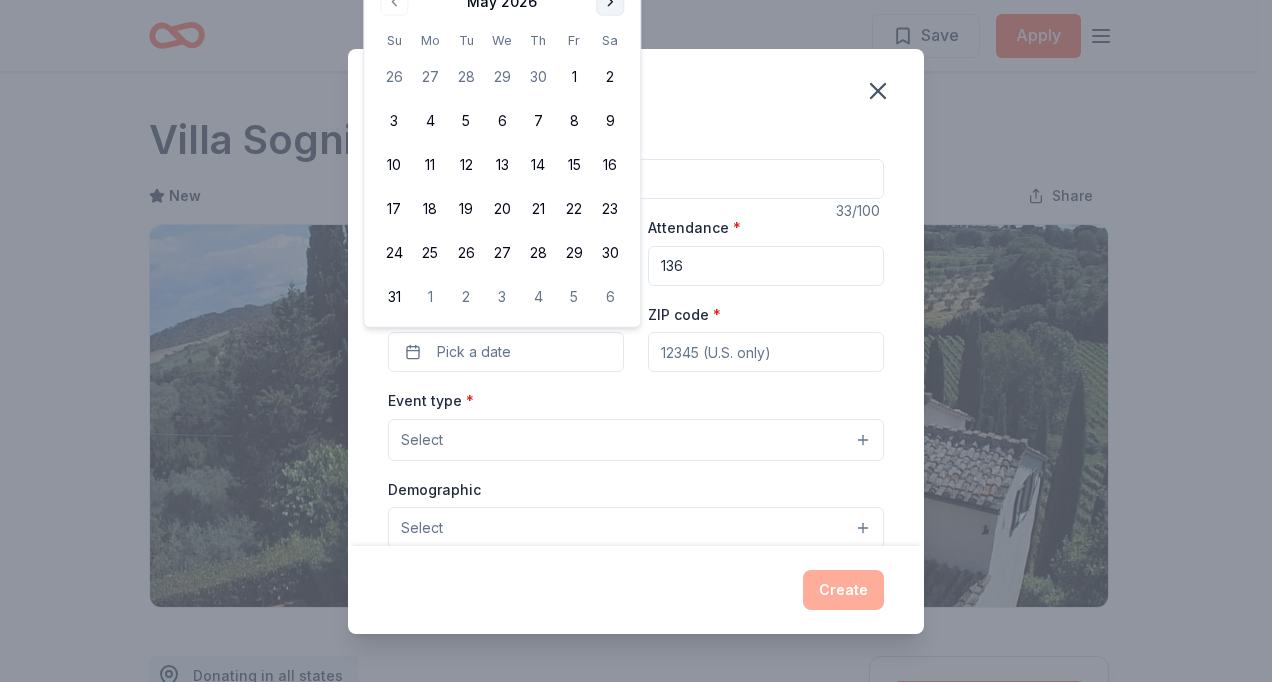 click at bounding box center (610, 2) 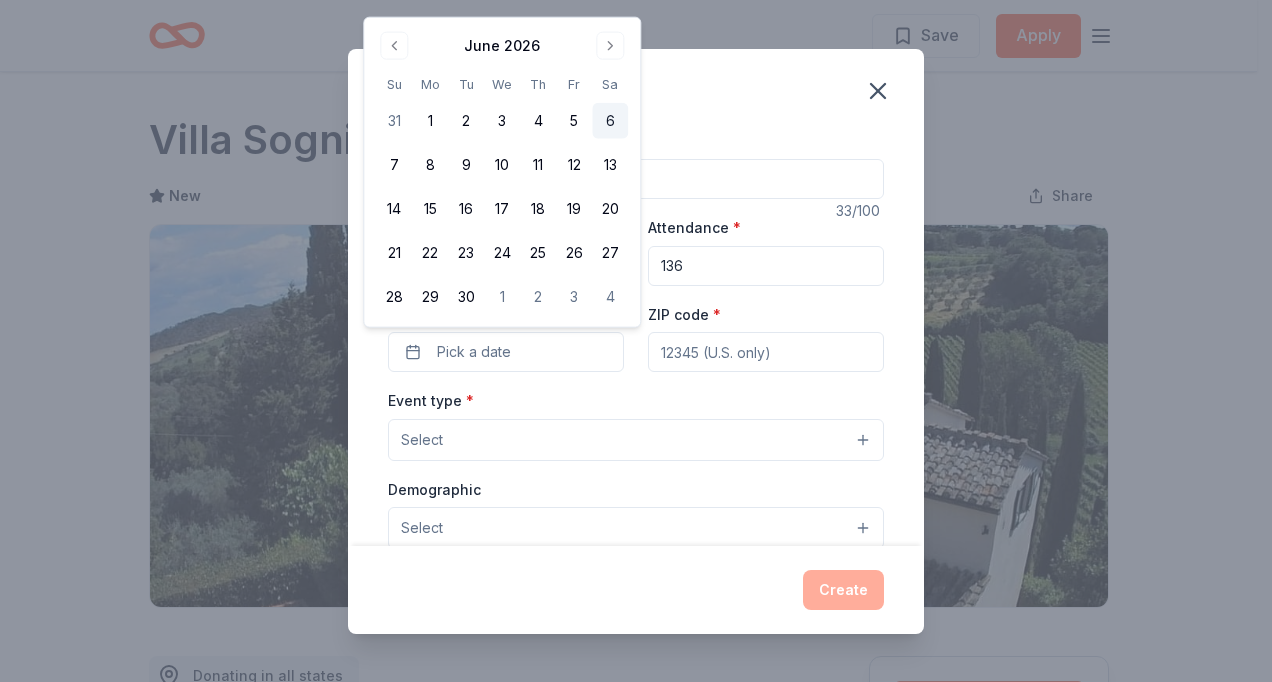 click on "6" at bounding box center [610, 121] 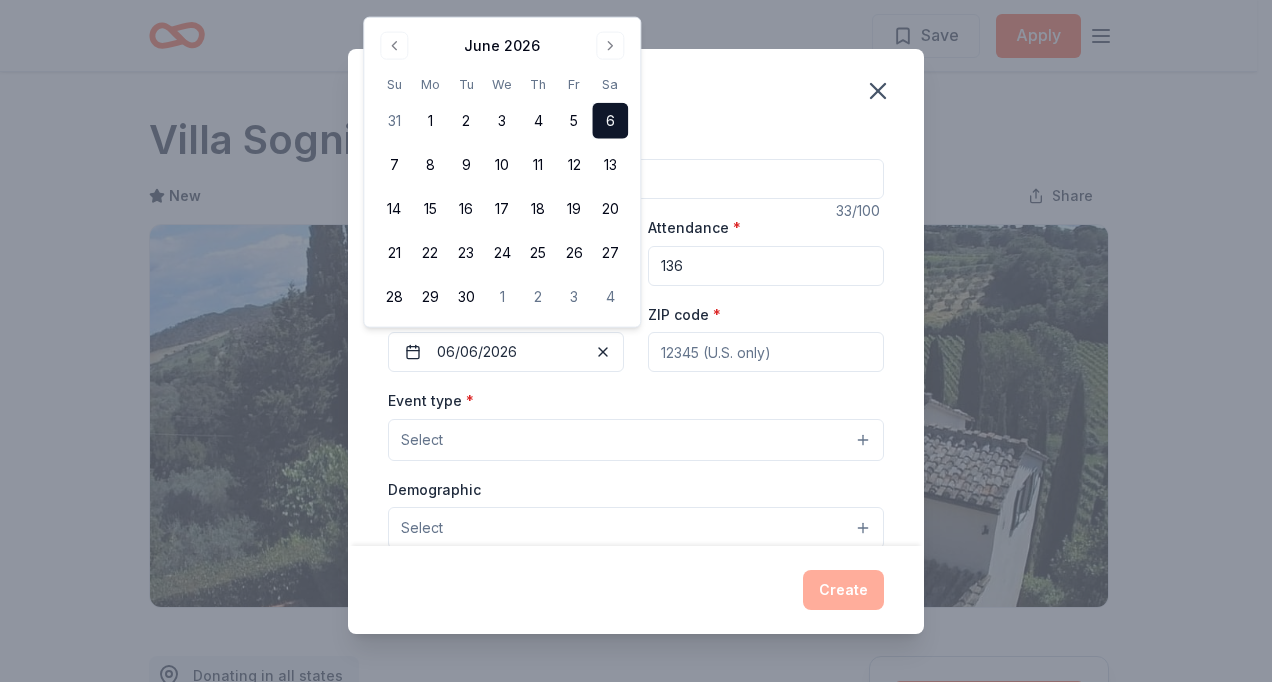 type 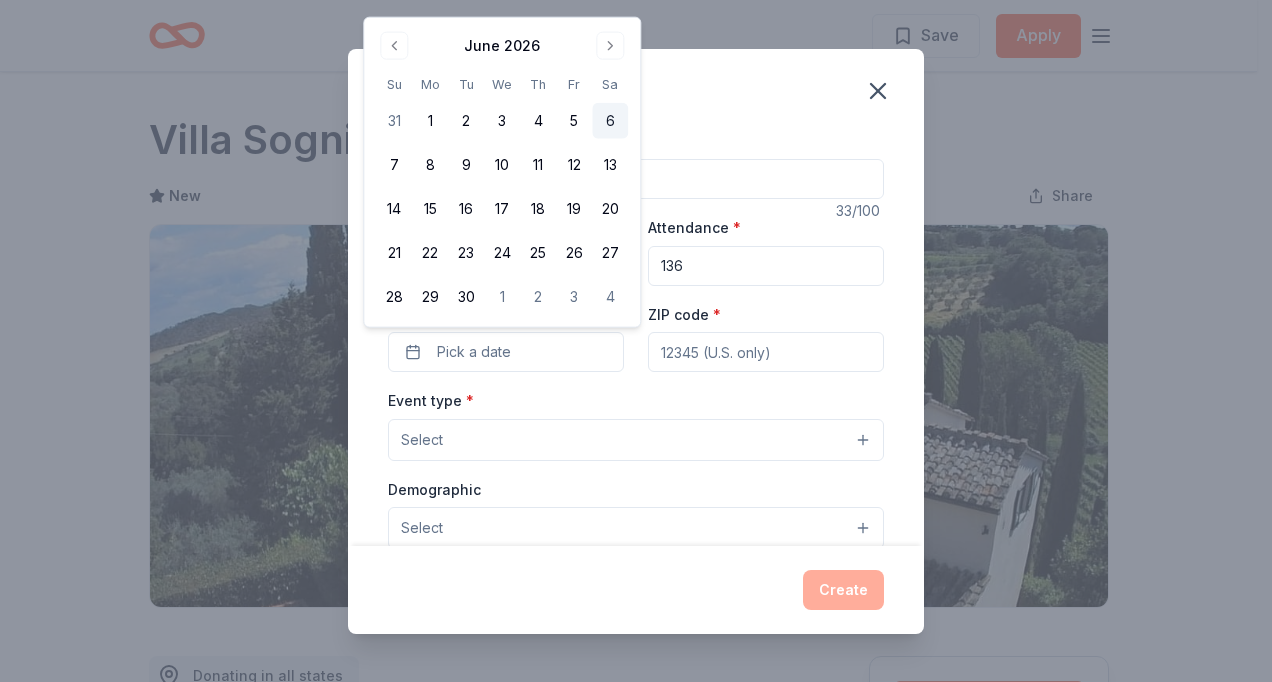 click on "6" at bounding box center (610, 121) 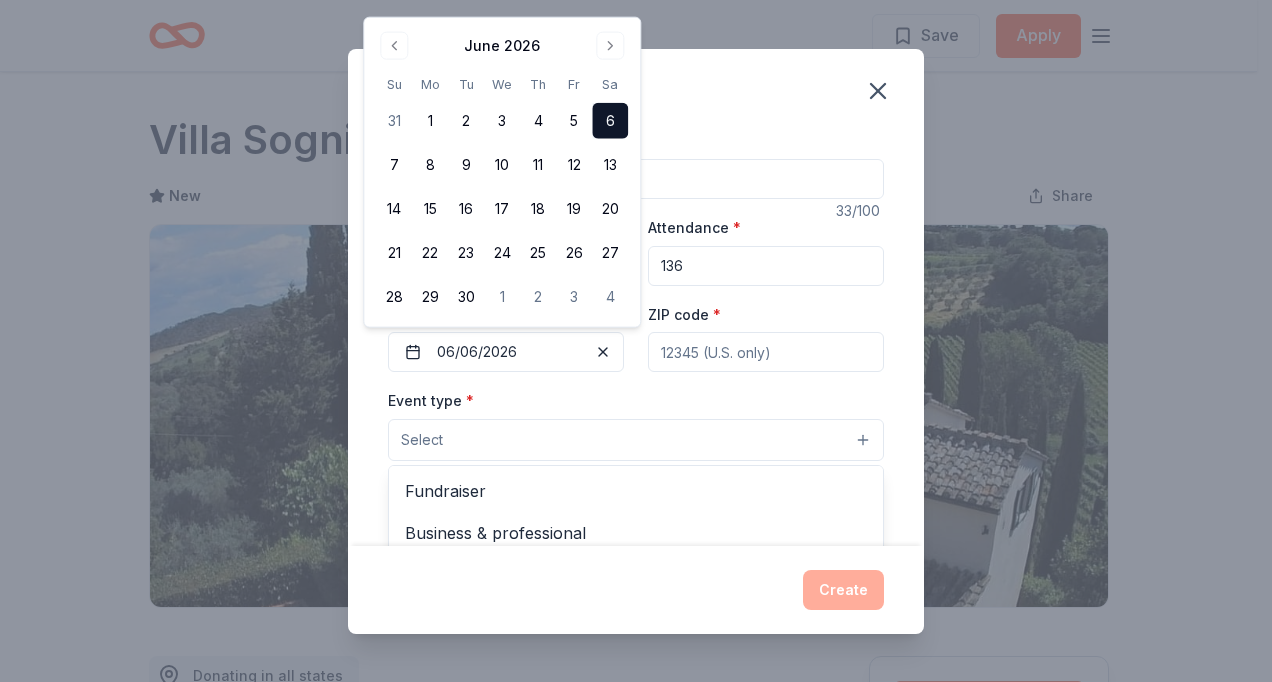 click on "Select" at bounding box center [636, 440] 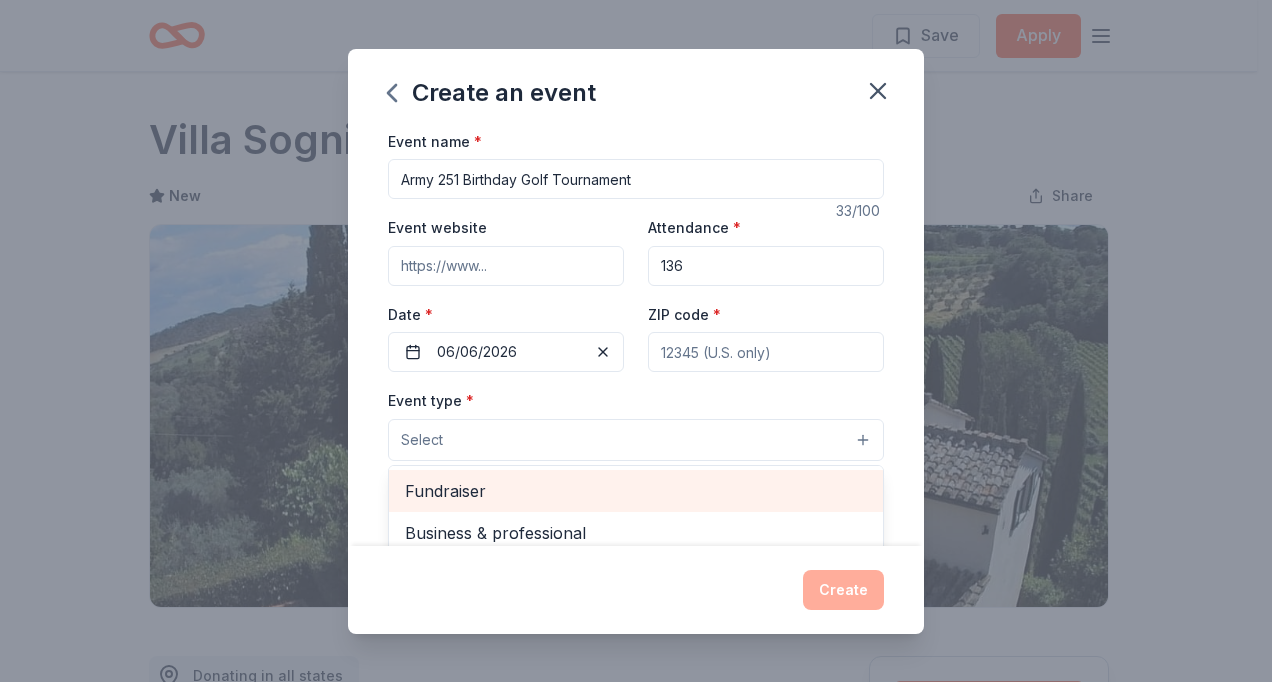 click on "Fundraiser" at bounding box center [636, 491] 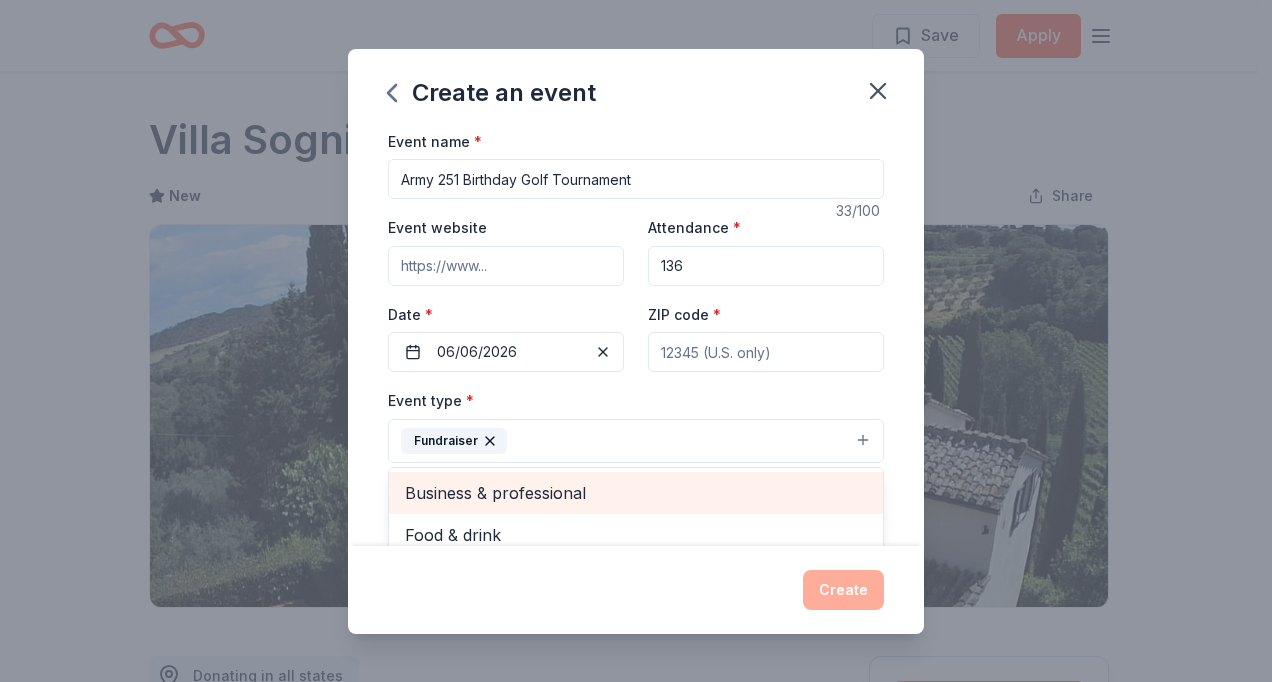 click on "Business & professional" at bounding box center (636, 493) 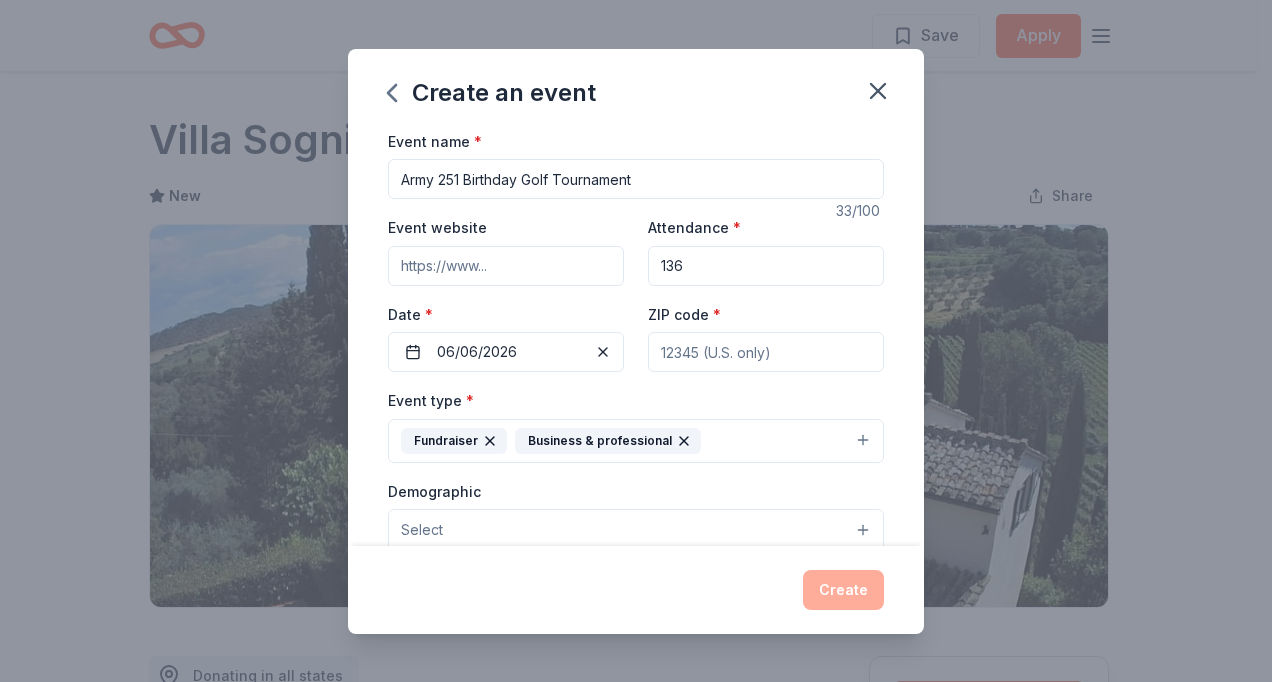 click 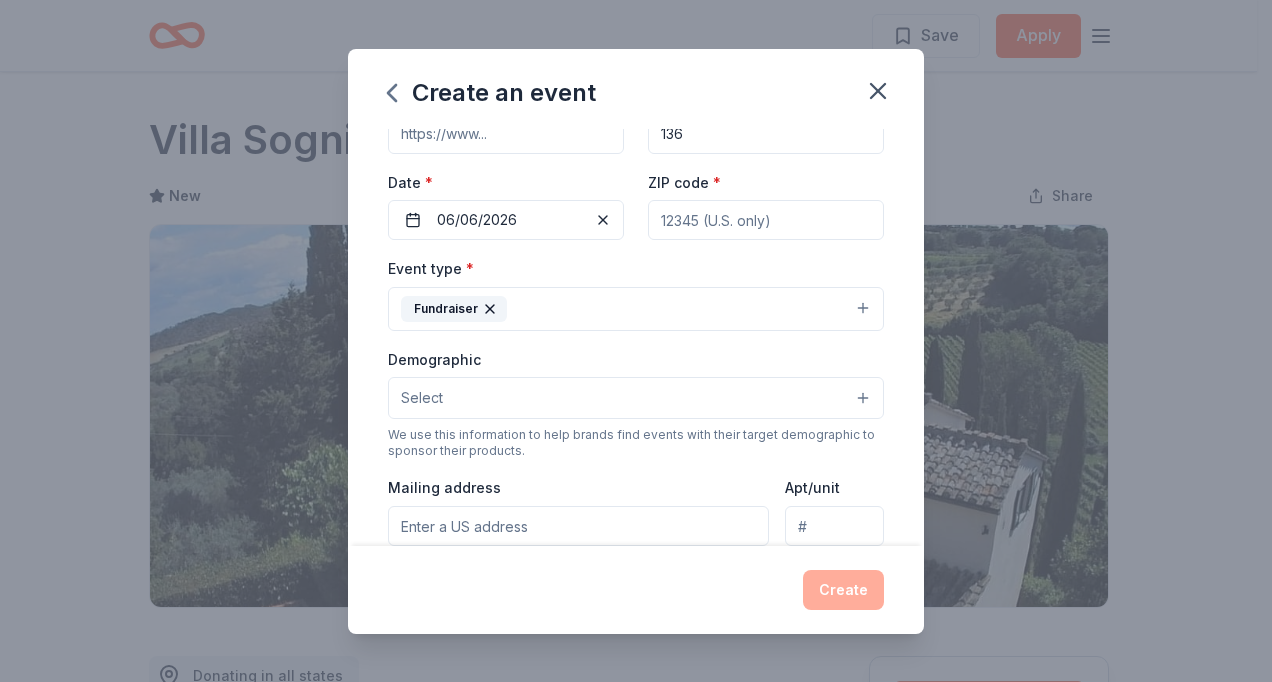 scroll, scrollTop: 166, scrollLeft: 0, axis: vertical 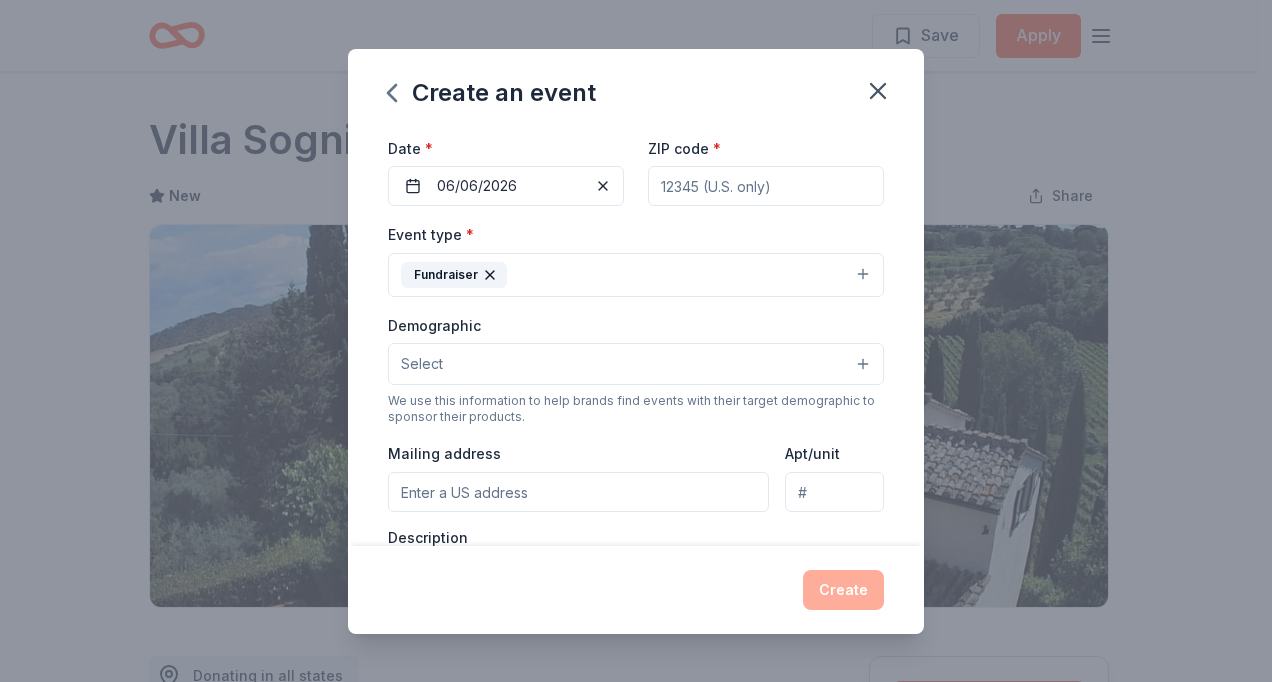 click on "Fundraiser" at bounding box center [636, 275] 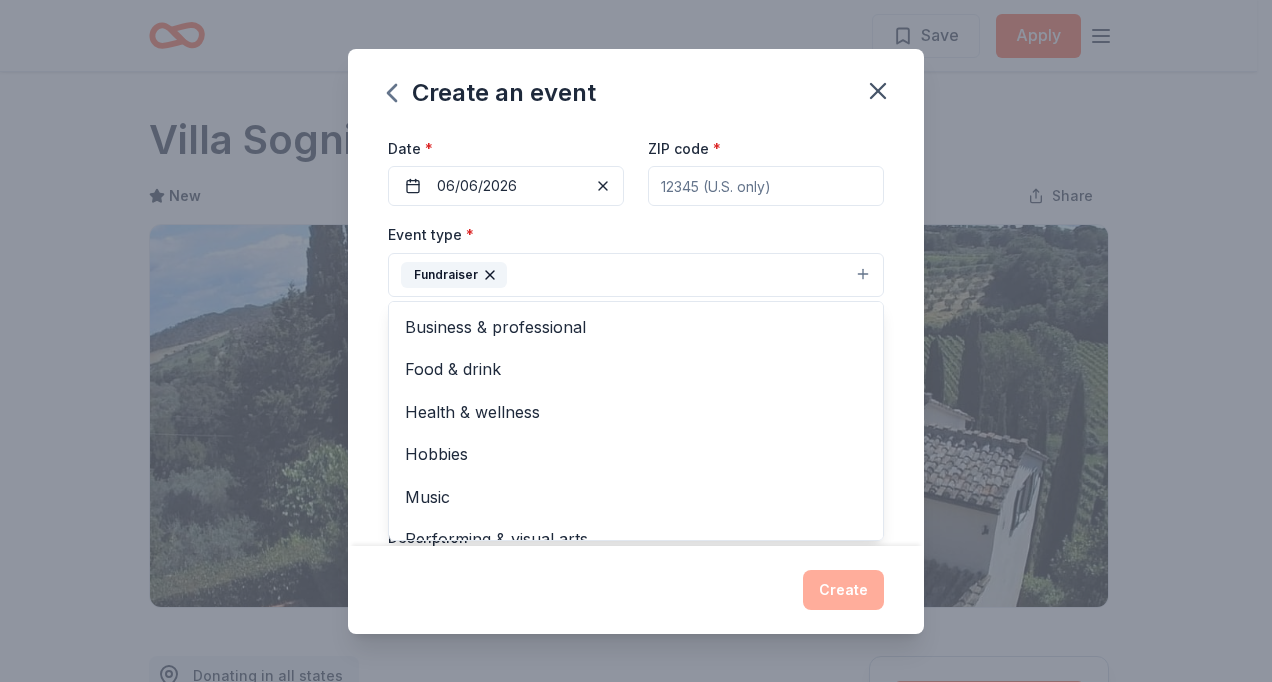 scroll, scrollTop: 4, scrollLeft: 0, axis: vertical 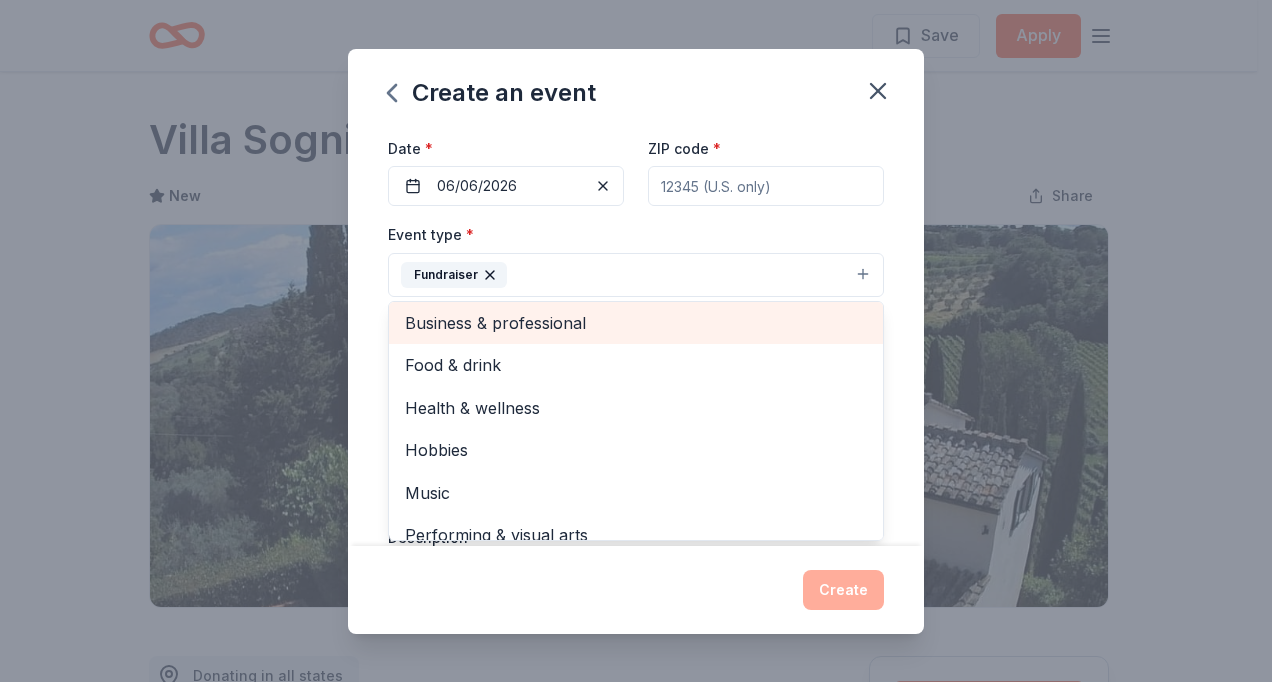 click on "Business & professional" at bounding box center [636, 323] 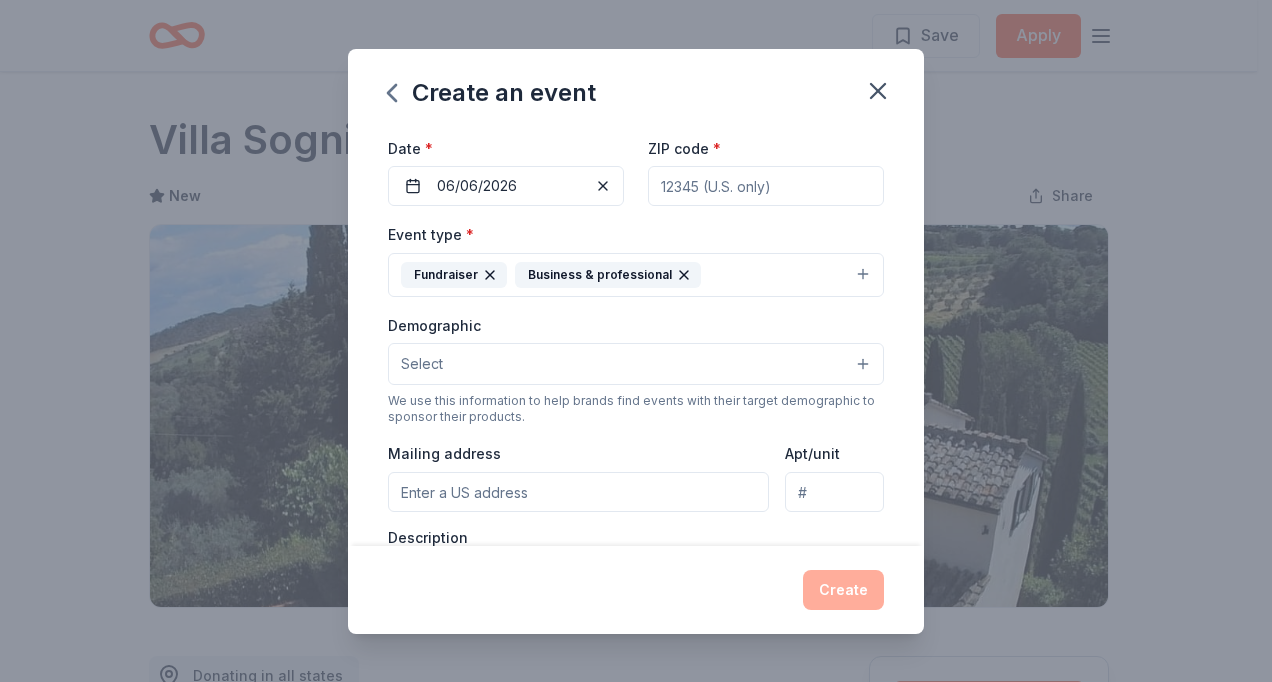 click on "Fundraiser Business & professional" at bounding box center [636, 275] 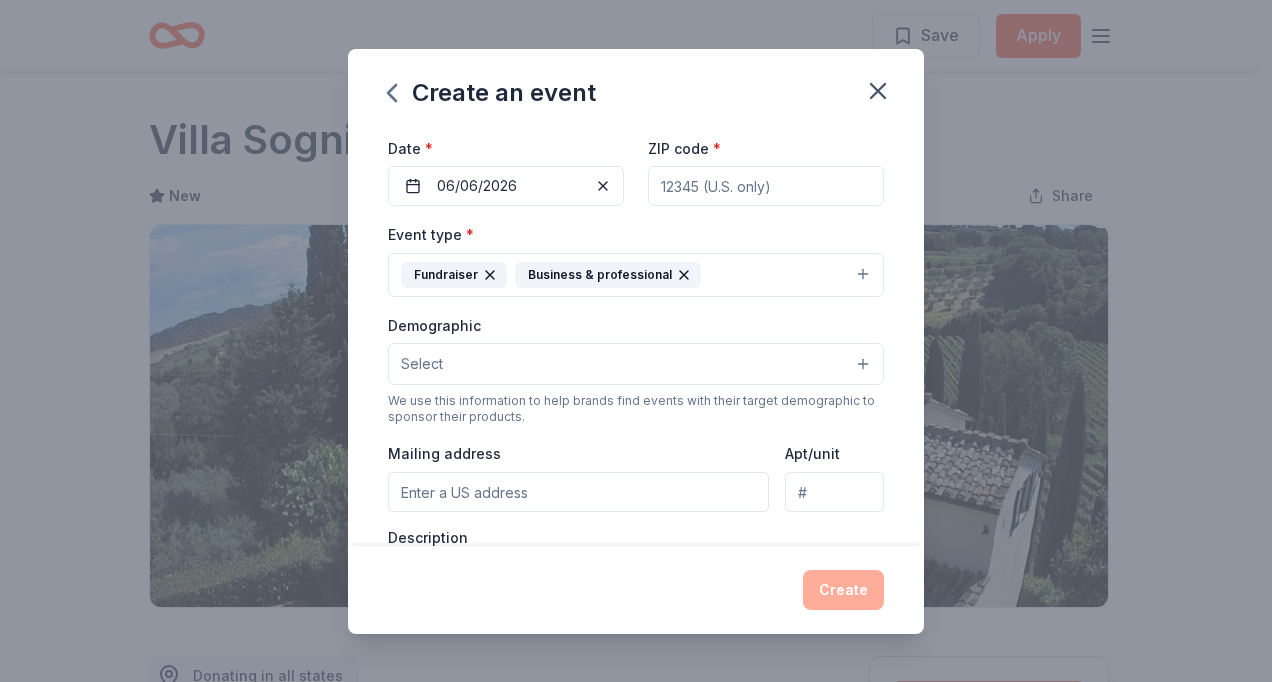 click on "Select" at bounding box center (636, 364) 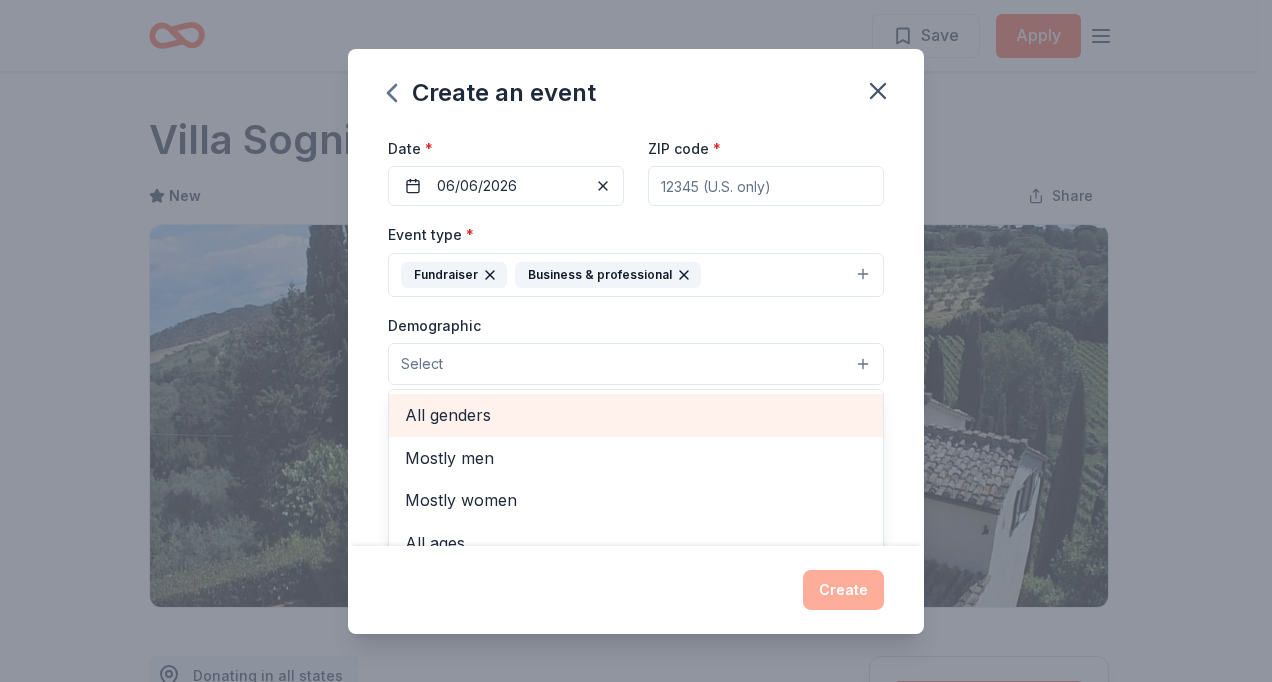 click on "All genders" at bounding box center (636, 415) 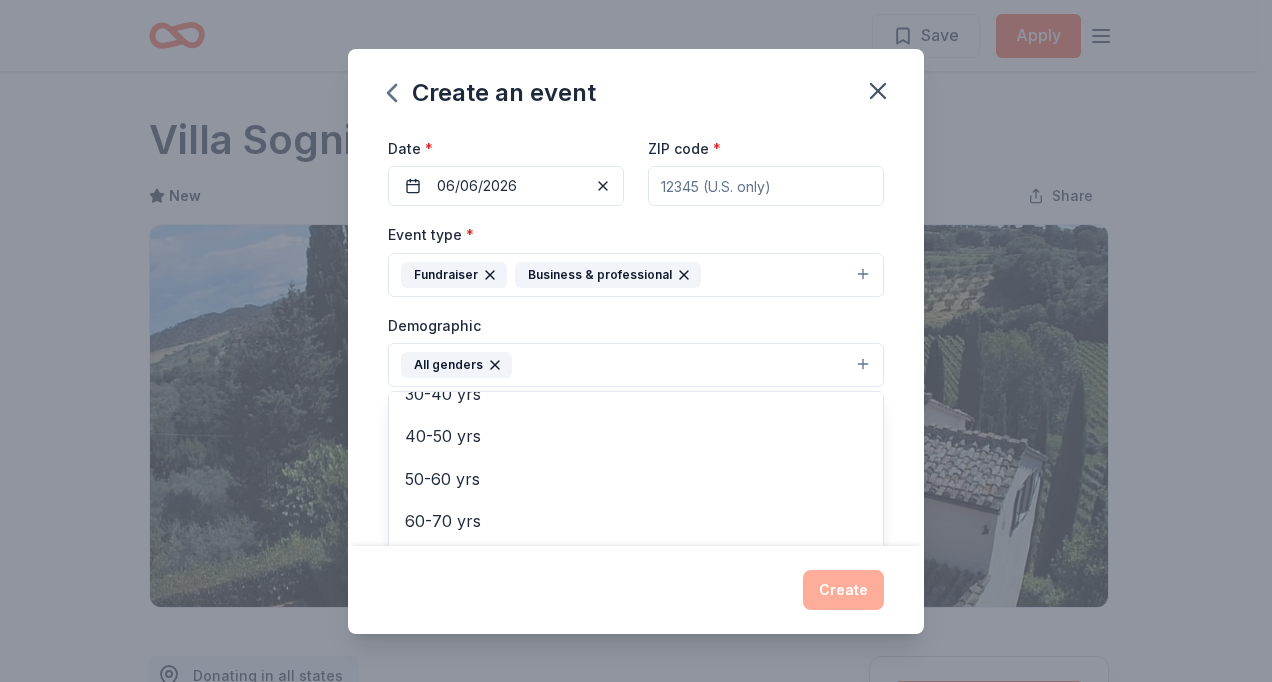 scroll, scrollTop: 0, scrollLeft: 0, axis: both 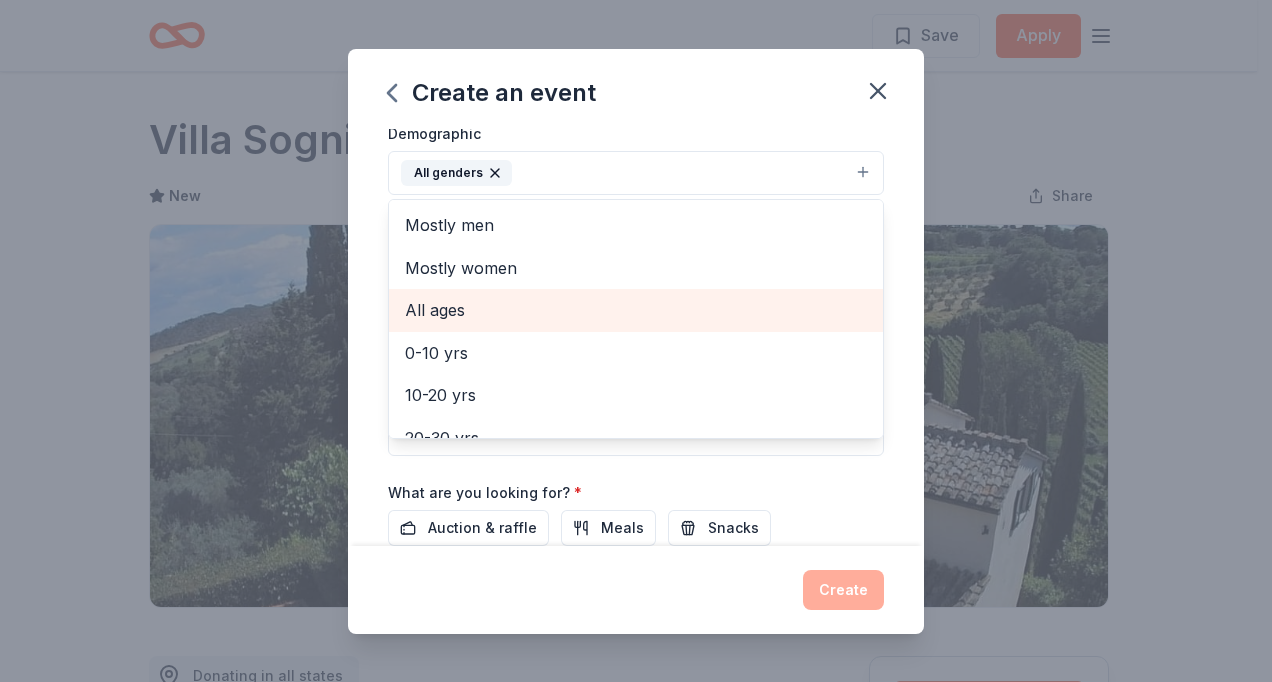 click on "All ages" at bounding box center [636, 310] 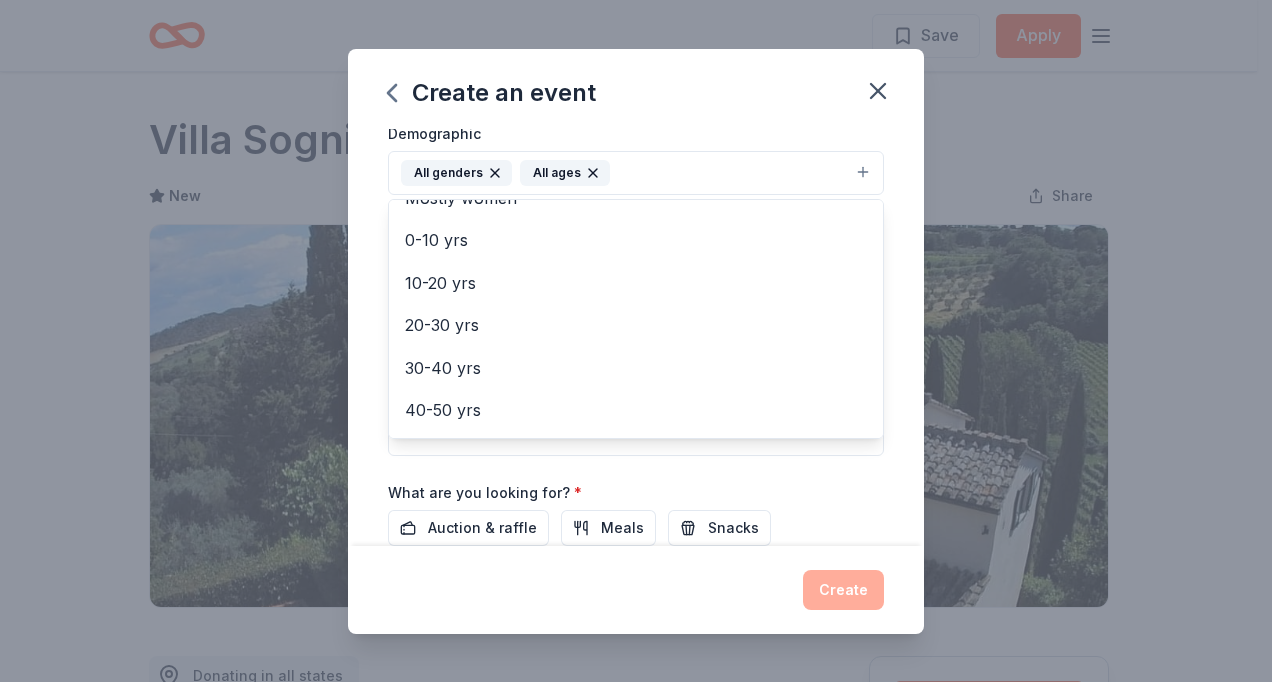 scroll, scrollTop: 69, scrollLeft: 0, axis: vertical 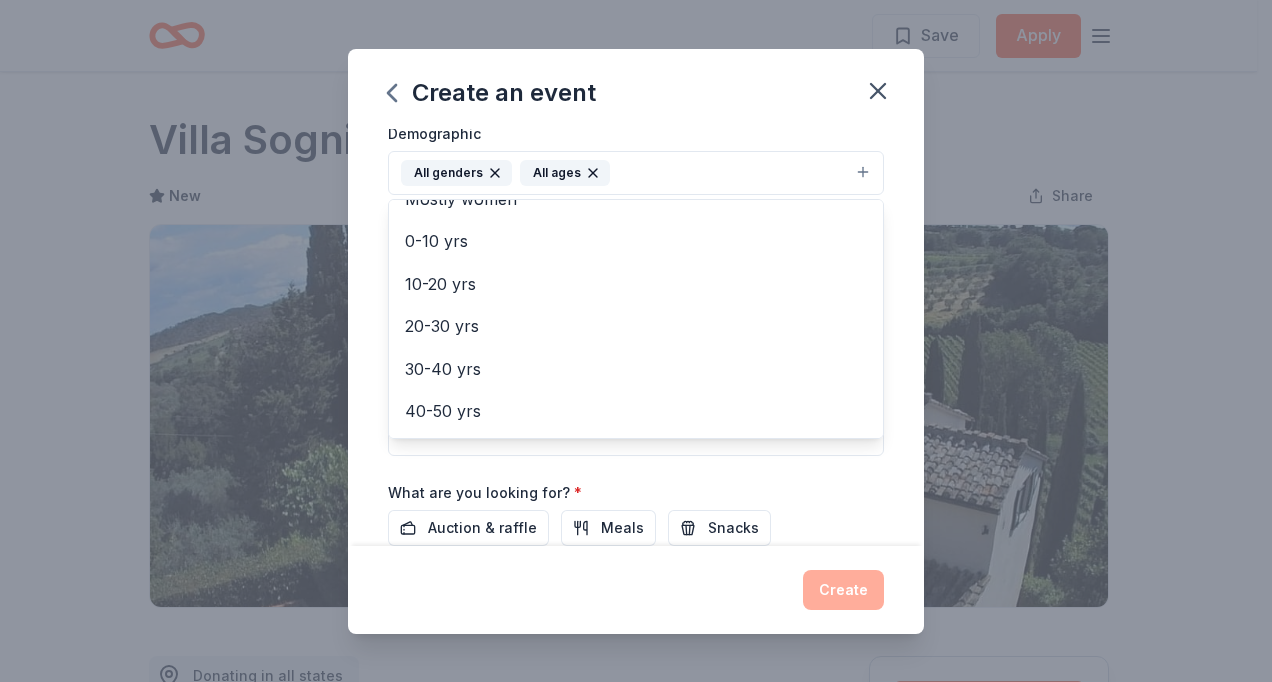 click on "Event name * Army 251 Birthday Golf Tournament 33 /100 Event website Attendance * 136 Date * 06/06/2026 ZIP code * Event type * Fundraiser Business & professional Demographic All genders All ages Mostly men Mostly women 0-10 yrs 10-20 yrs 20-30 yrs 30-40 yrs 40-50 yrs 50-60 yrs 60-70 yrs 70-80 yrs 80+ yrs We use this information to help brands find events with their target demographic to sponsor their products. Mailing address Apt/unit Description What are you looking for? * Auction & raffle Meals Snacks Desserts Alcohol Beverages Send me reminders Email me reminders of donor application deadlines Recurring event" at bounding box center [636, 337] 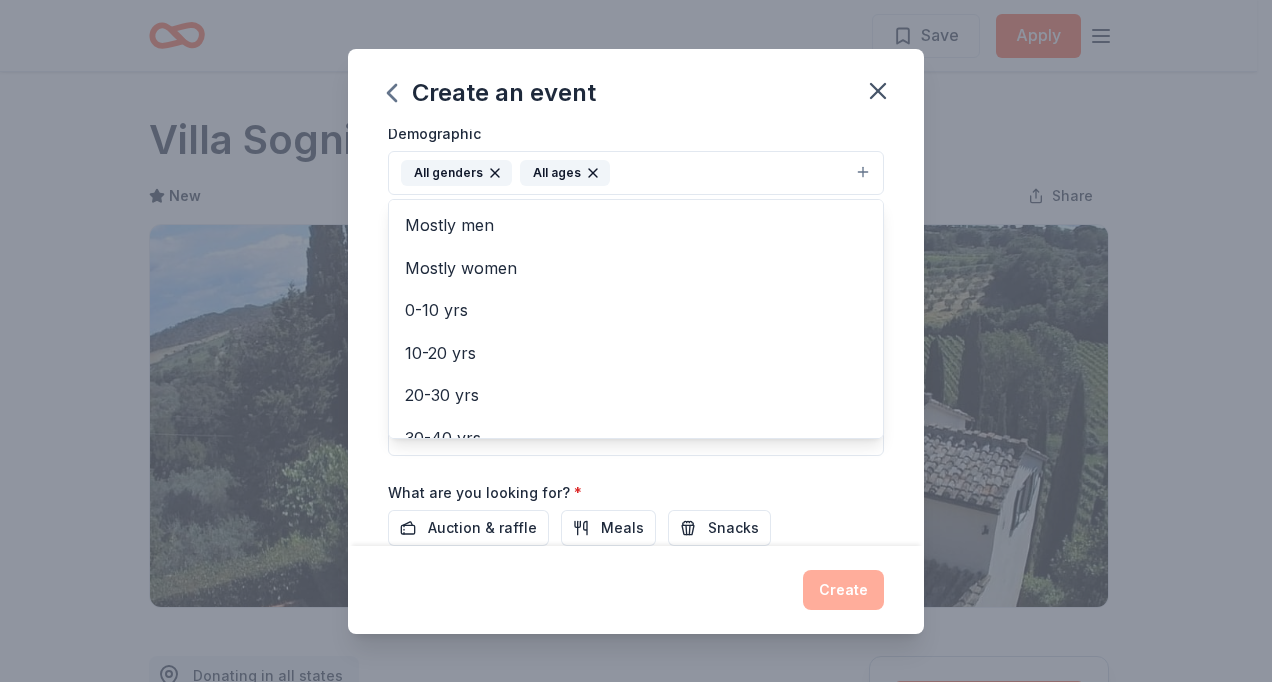 click on "All genders All ages" at bounding box center (636, 173) 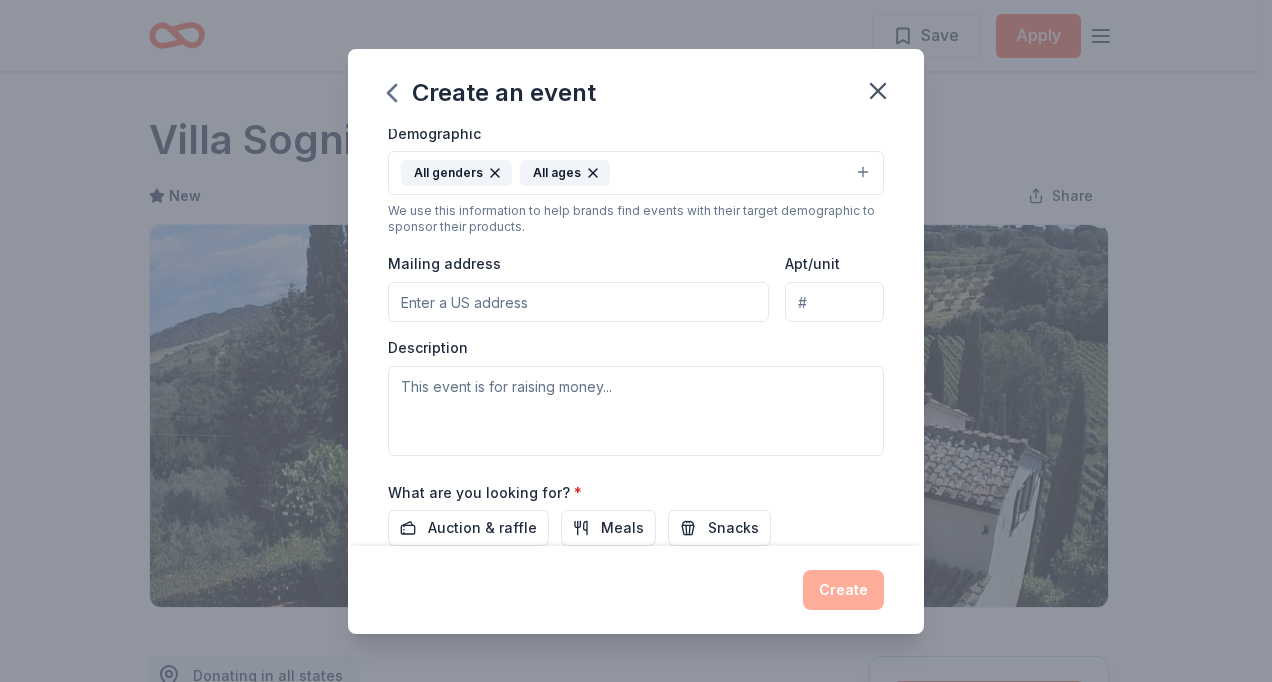 click on "Mailing address" at bounding box center [578, 302] 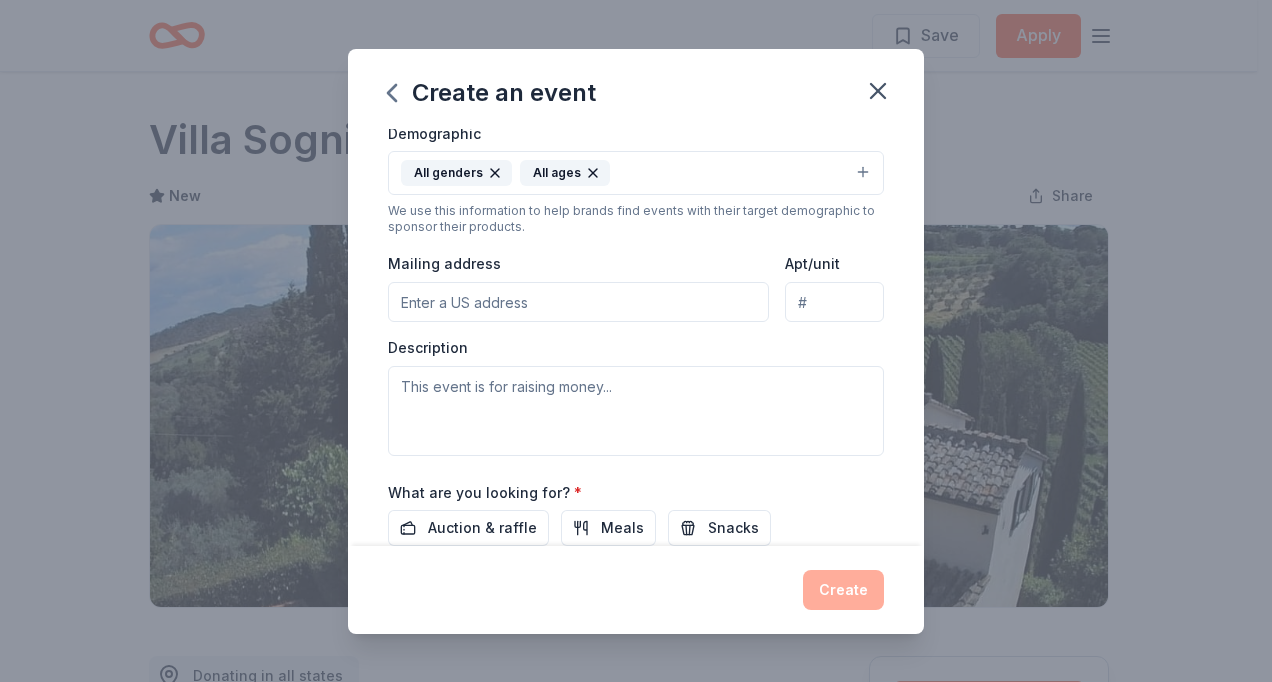 click on "Mailing address" at bounding box center (578, 302) 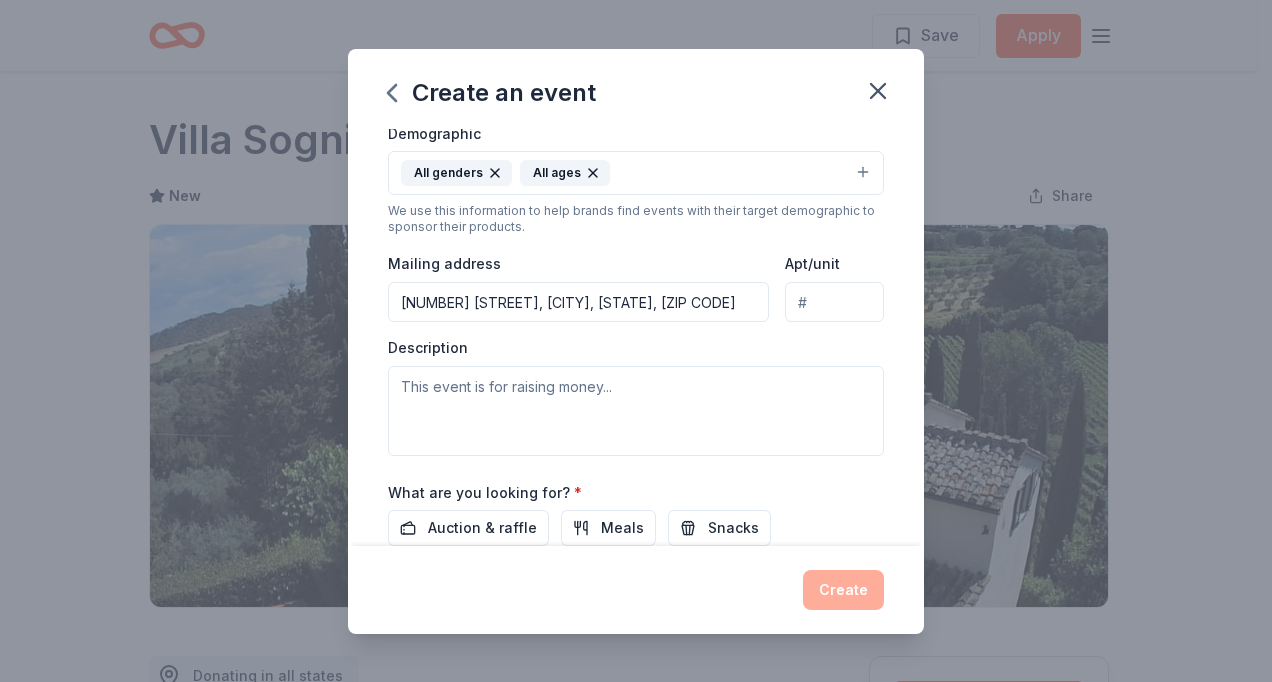 click on "2530 Crystal Drive, Arlington, VA, 22227" at bounding box center (578, 302) 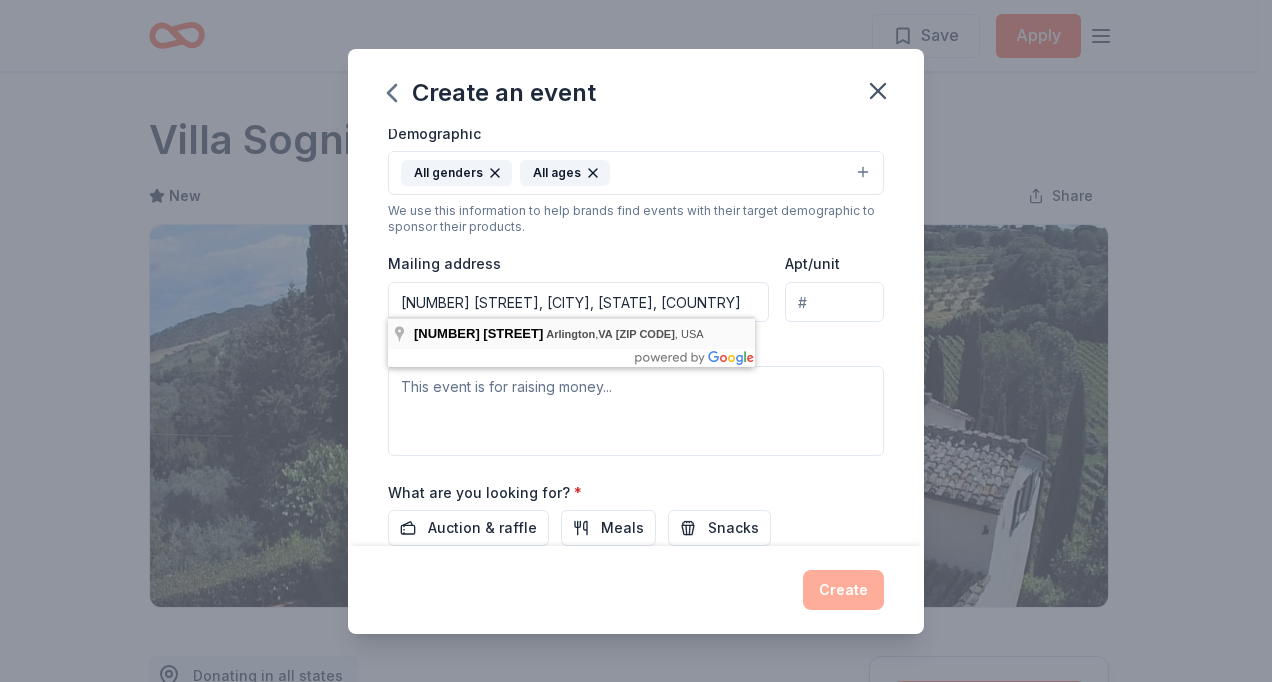 type on "[NUMBER] [STREET], [CITY], [STATE], [POSTAL_CODE]" 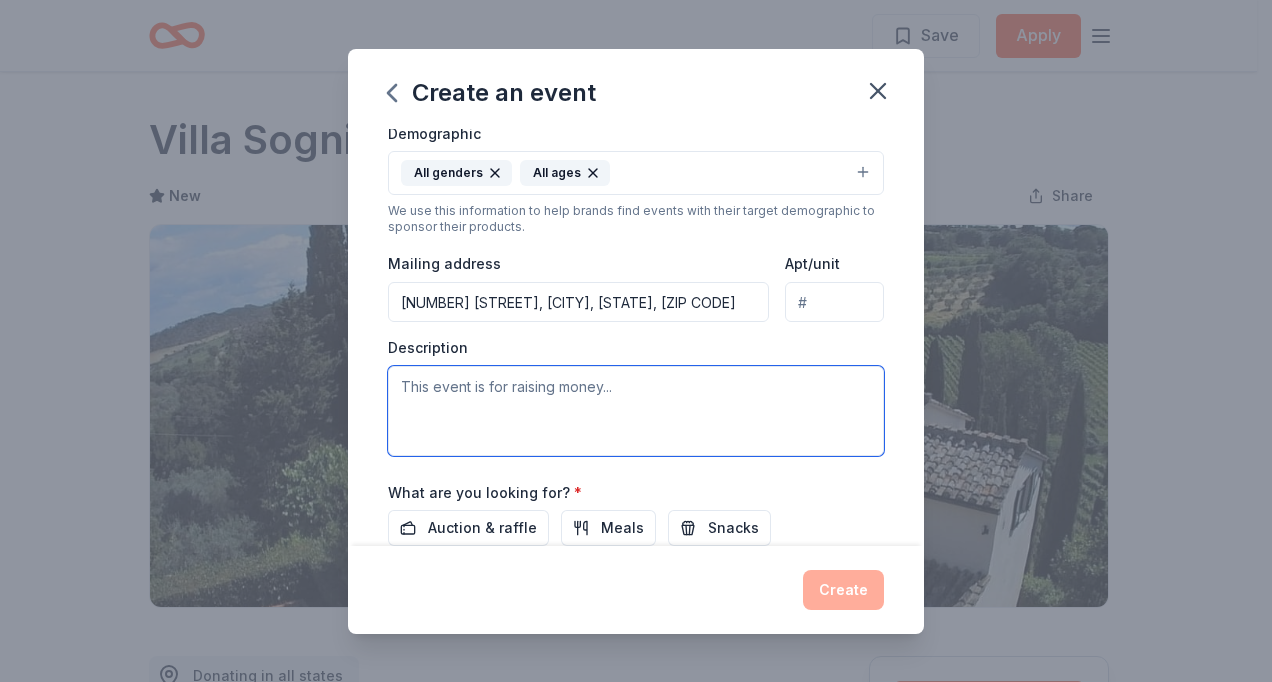 click at bounding box center [636, 411] 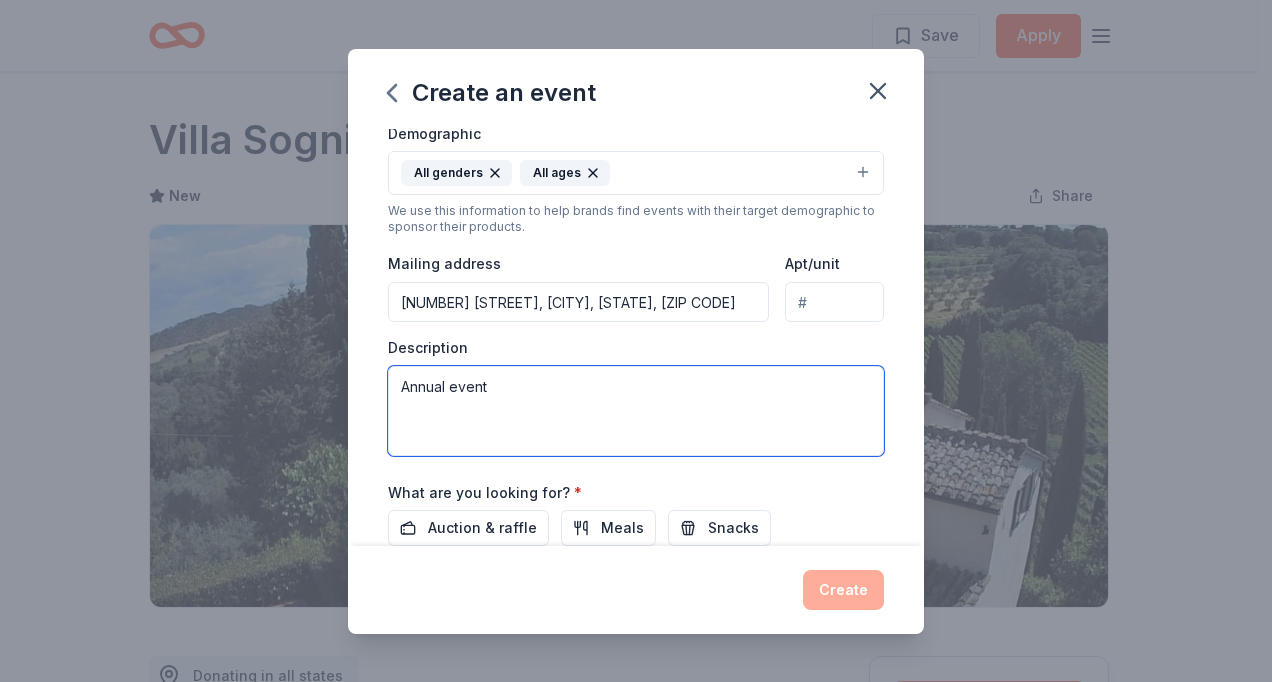 type on "Annual event" 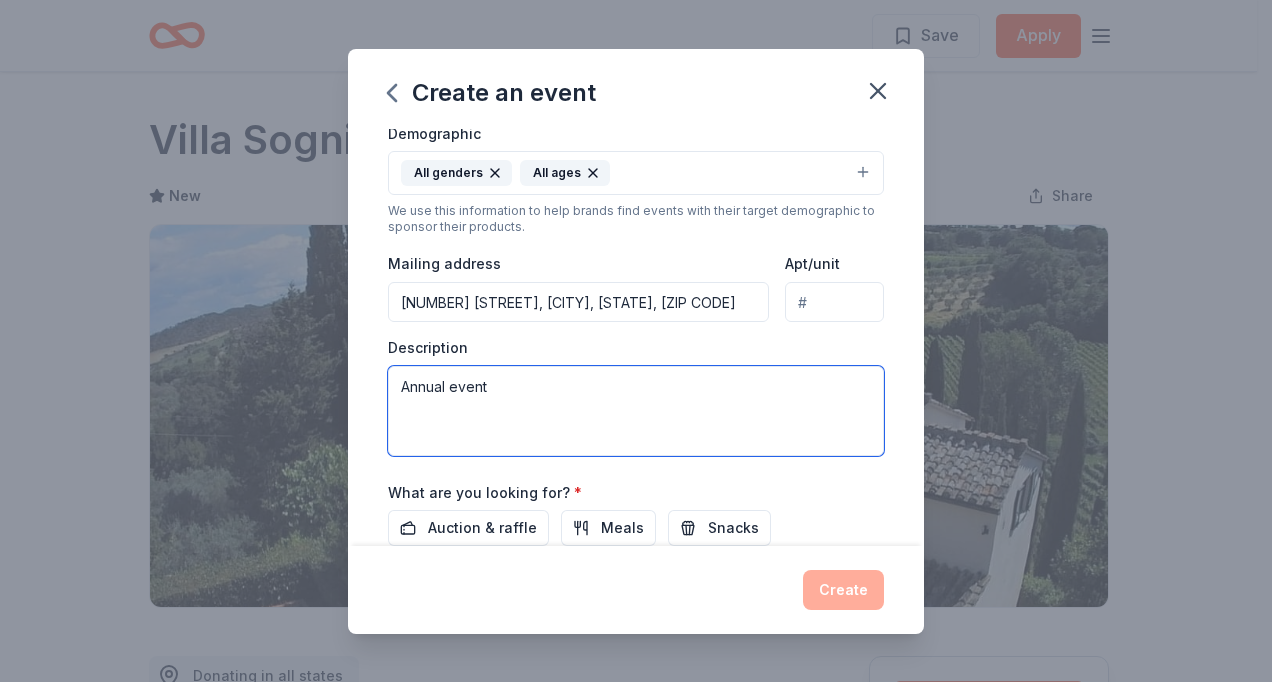 drag, startPoint x: 397, startPoint y: 378, endPoint x: 540, endPoint y: 380, distance: 143.01399 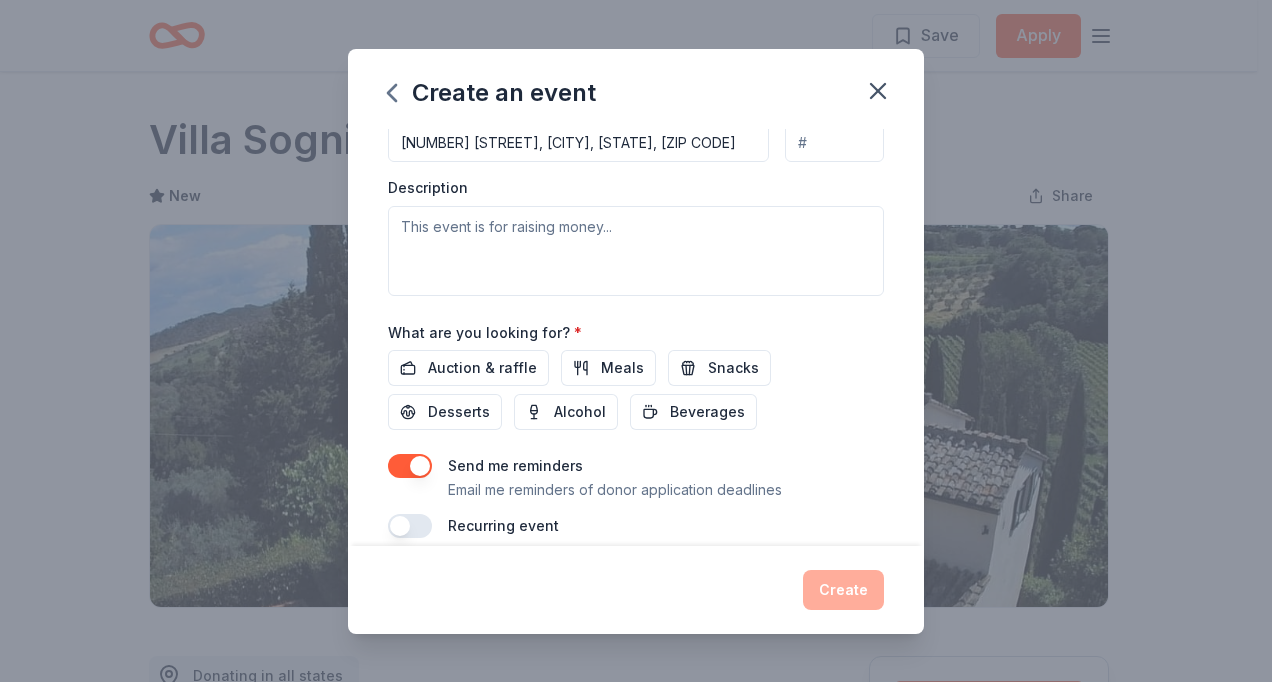 scroll, scrollTop: 536, scrollLeft: 0, axis: vertical 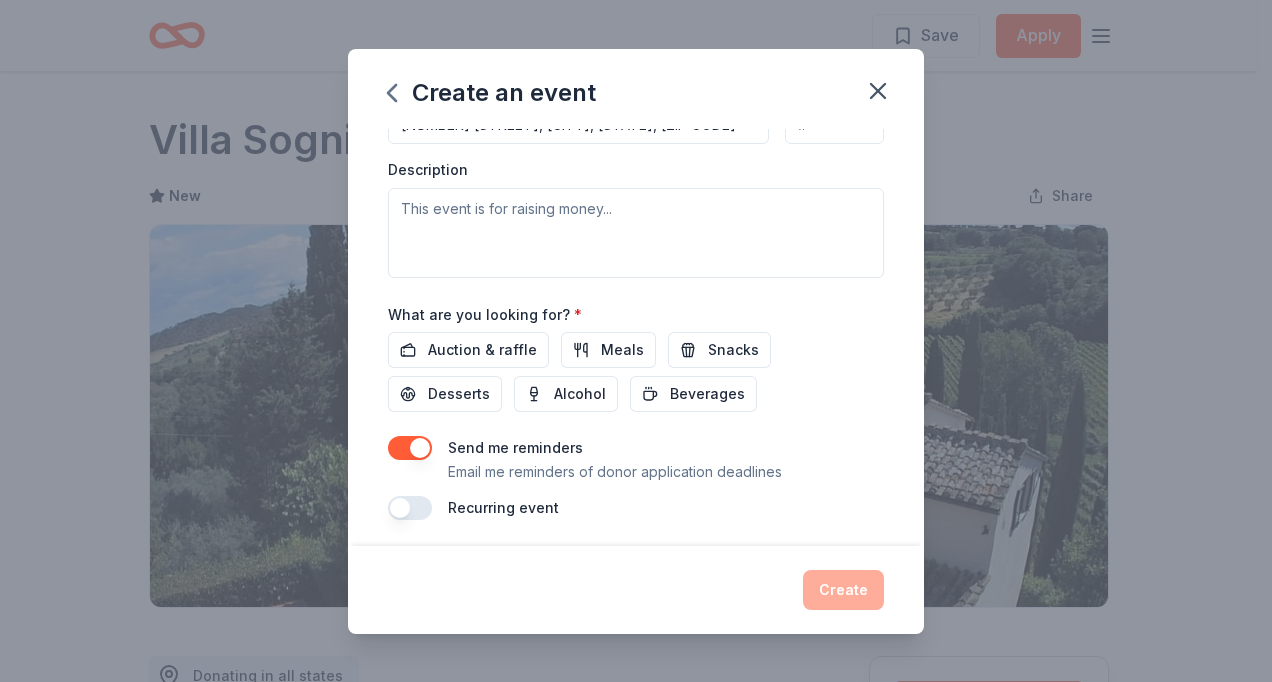 click at bounding box center (410, 508) 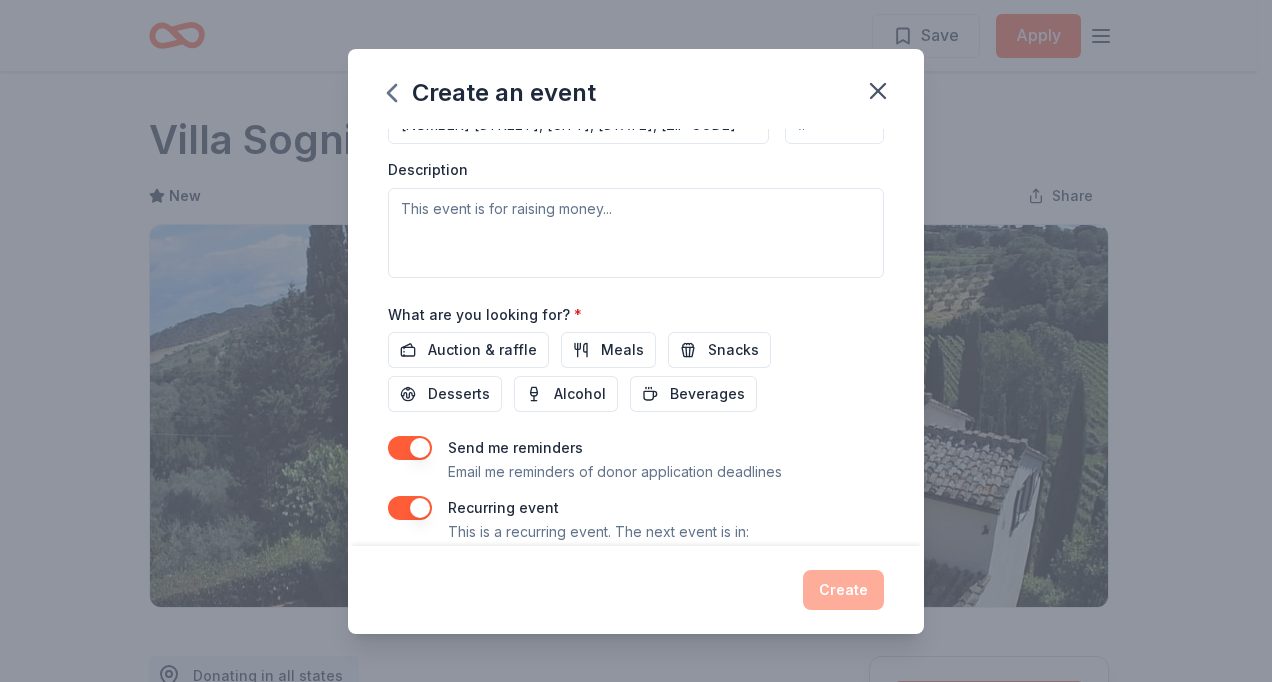 scroll, scrollTop: 608, scrollLeft: 0, axis: vertical 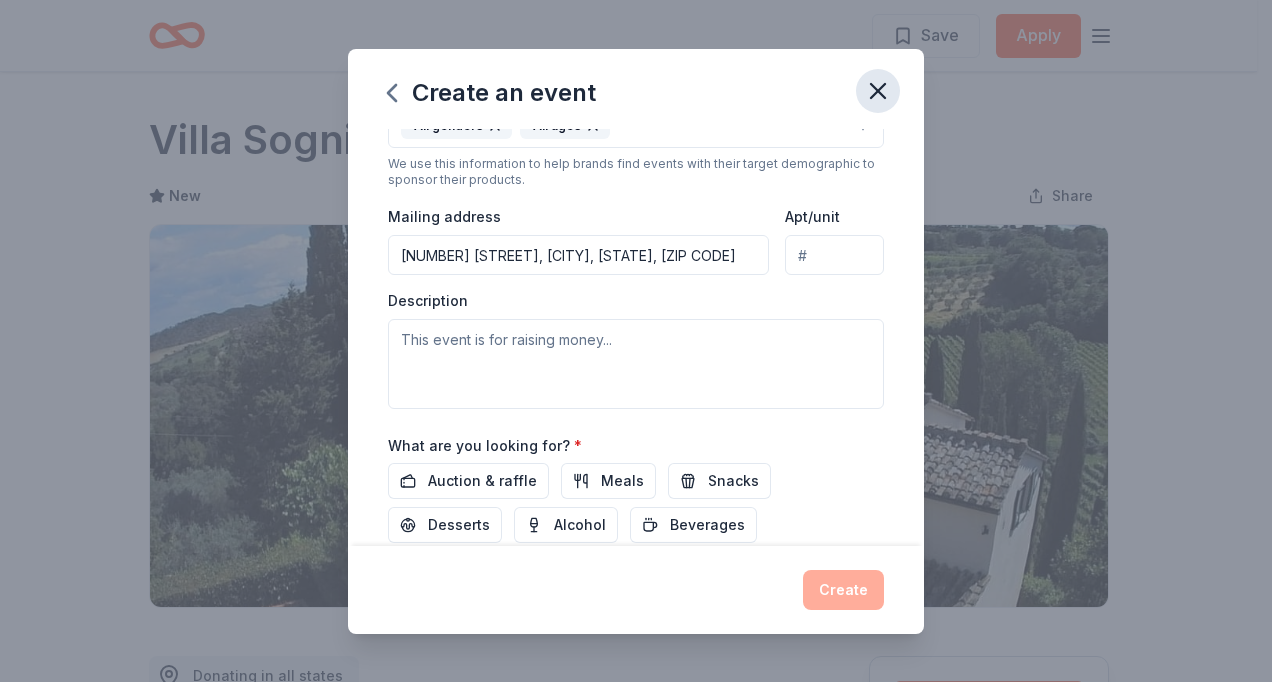 click 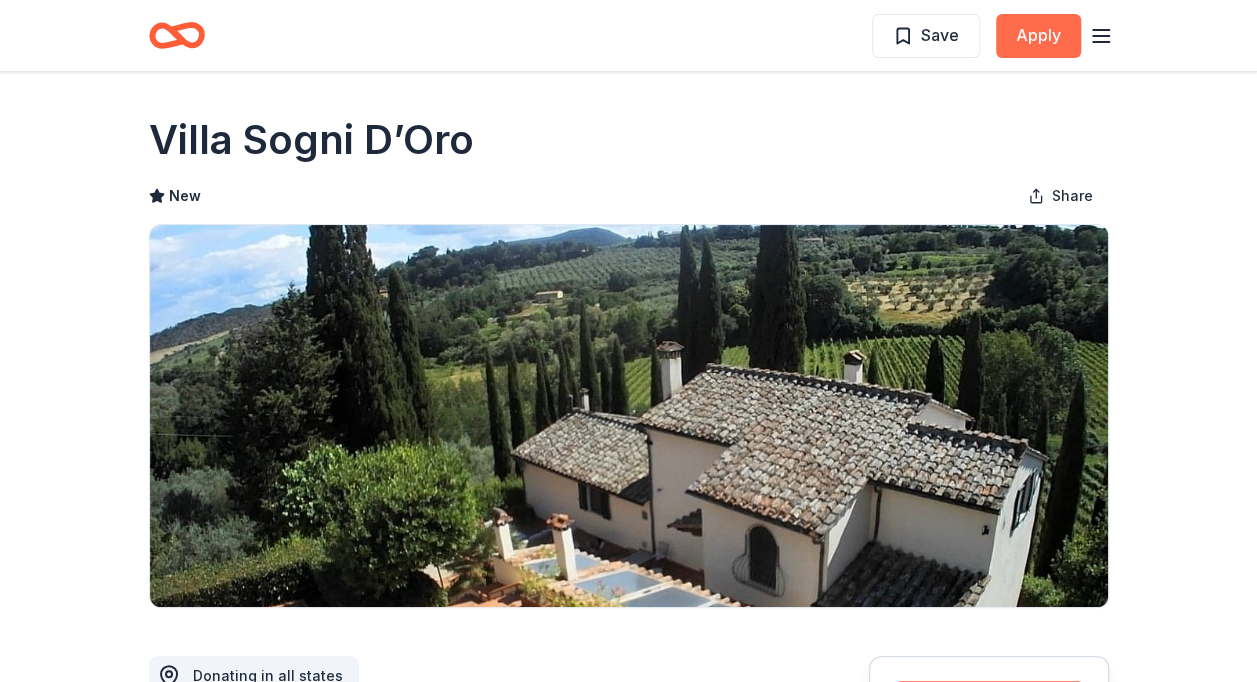 click on "Apply" at bounding box center (1038, 36) 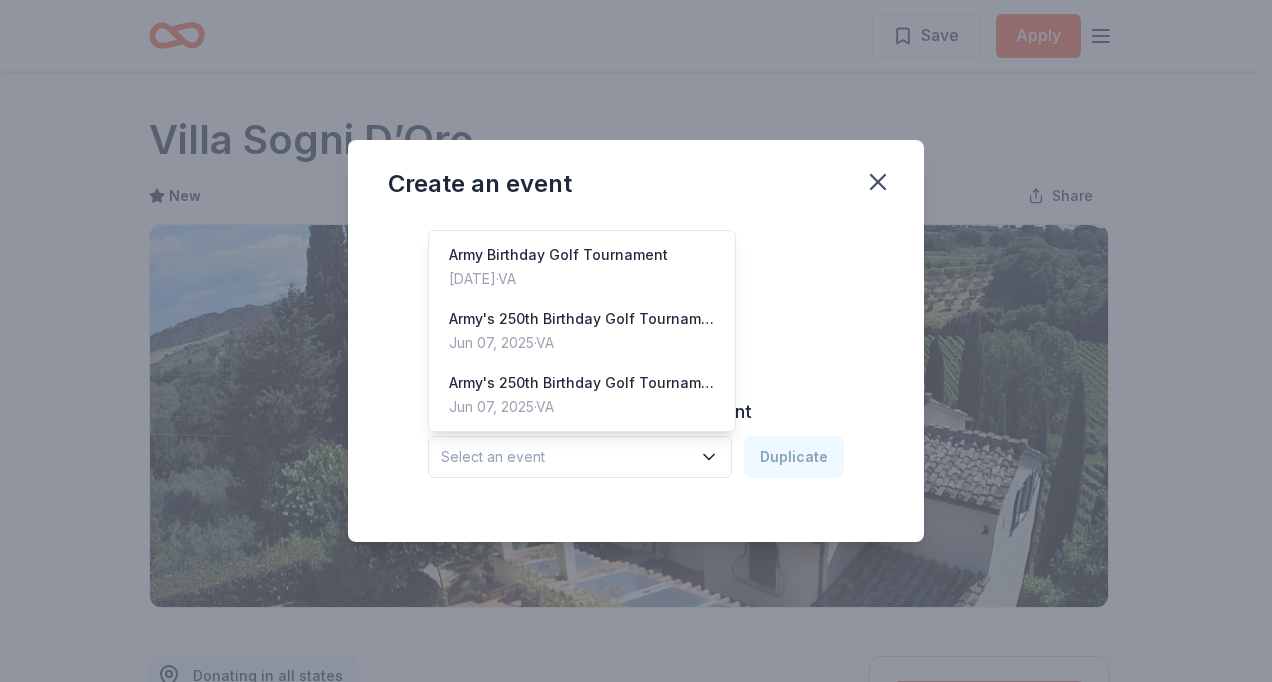 click 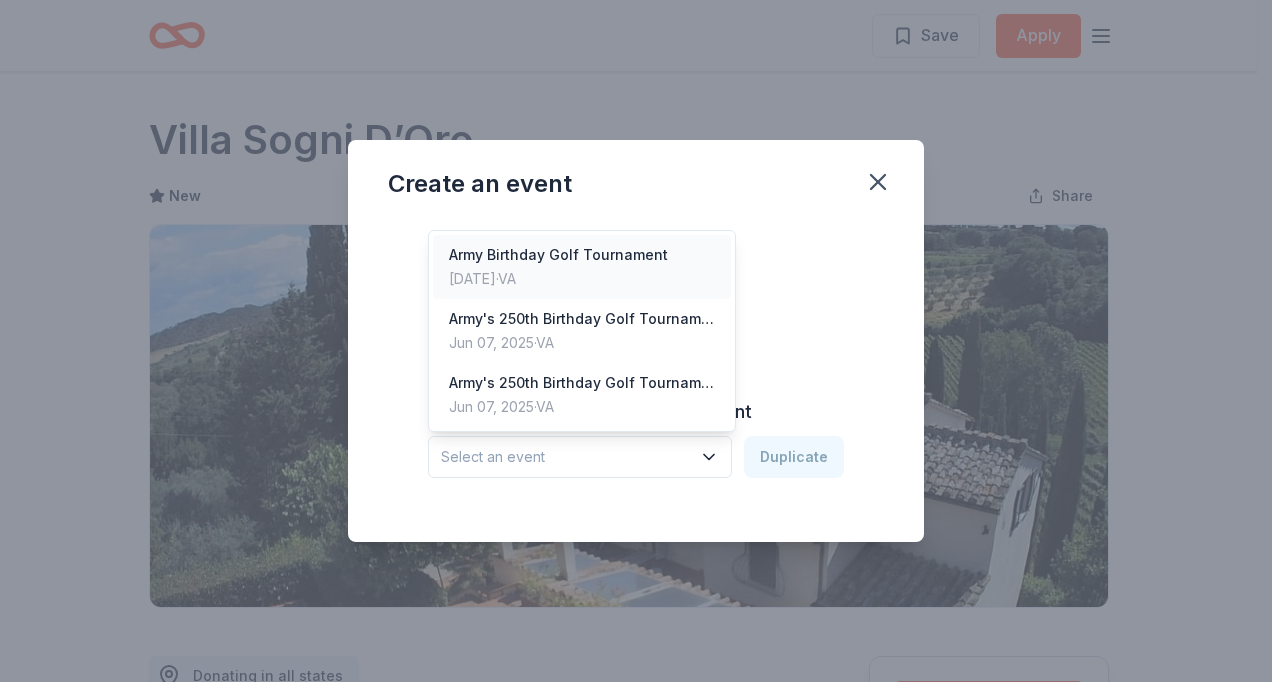 click on "Army Birthday Golf Tournament" at bounding box center [558, 255] 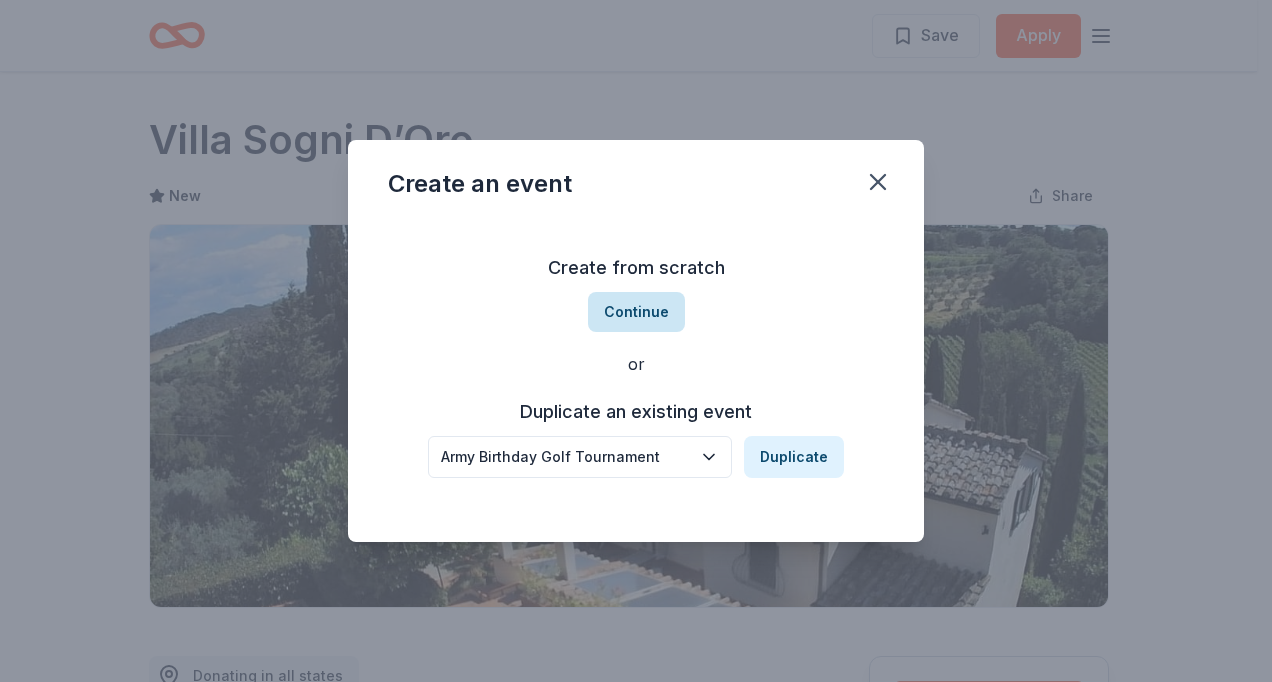 click on "Continue" at bounding box center (636, 312) 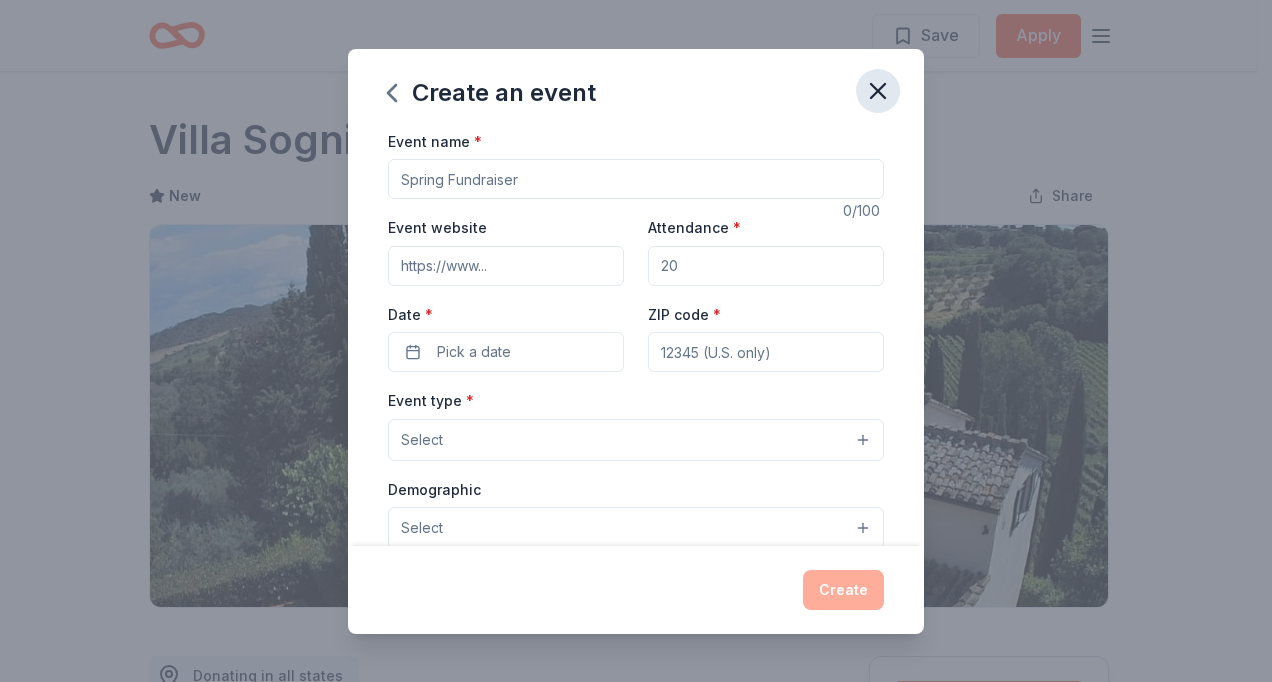 click 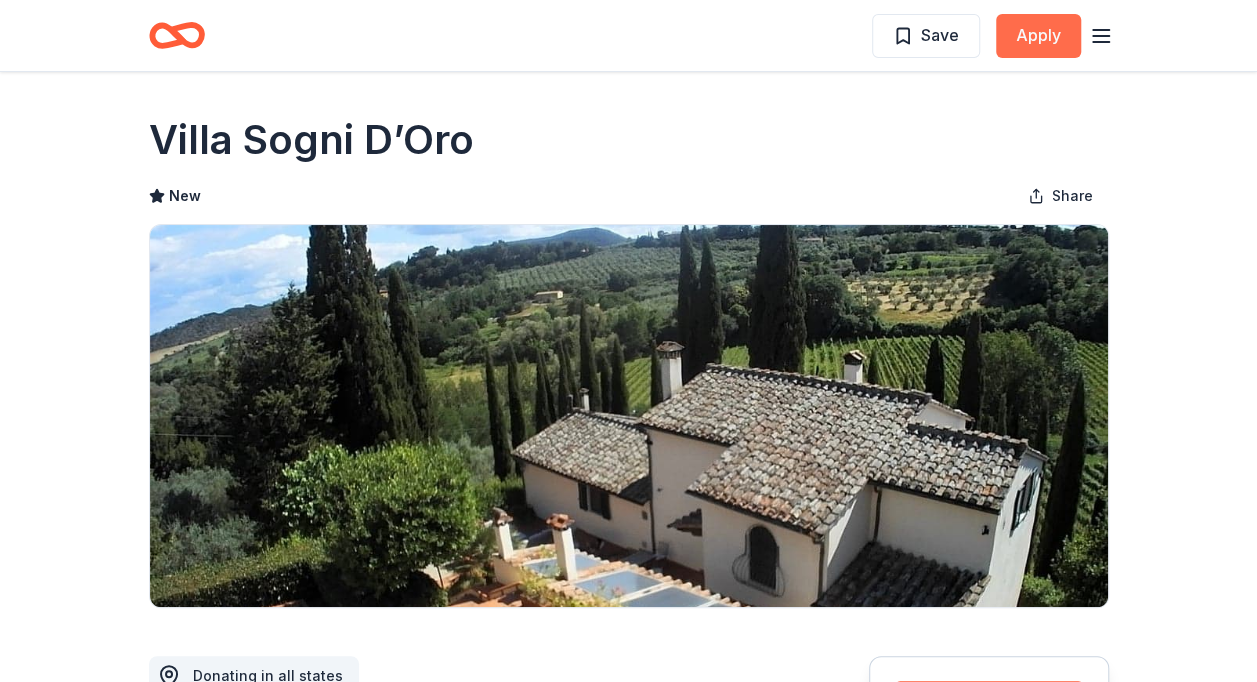 click on "Apply" at bounding box center [1038, 36] 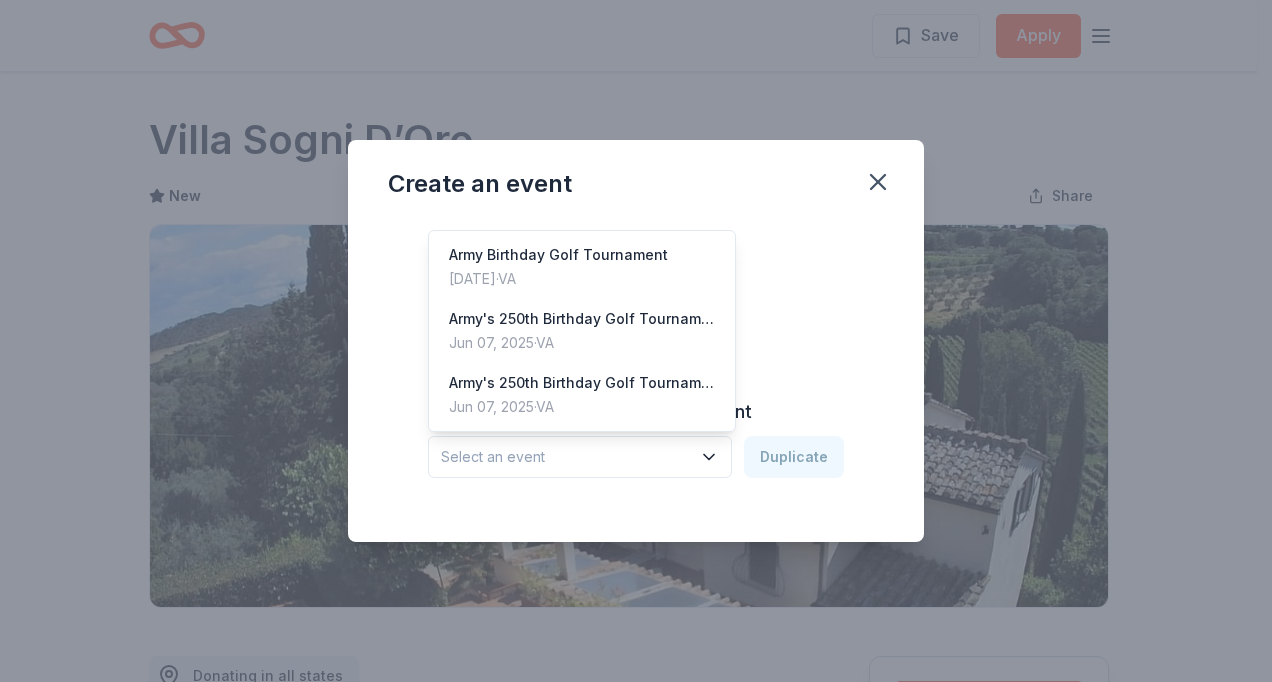 click 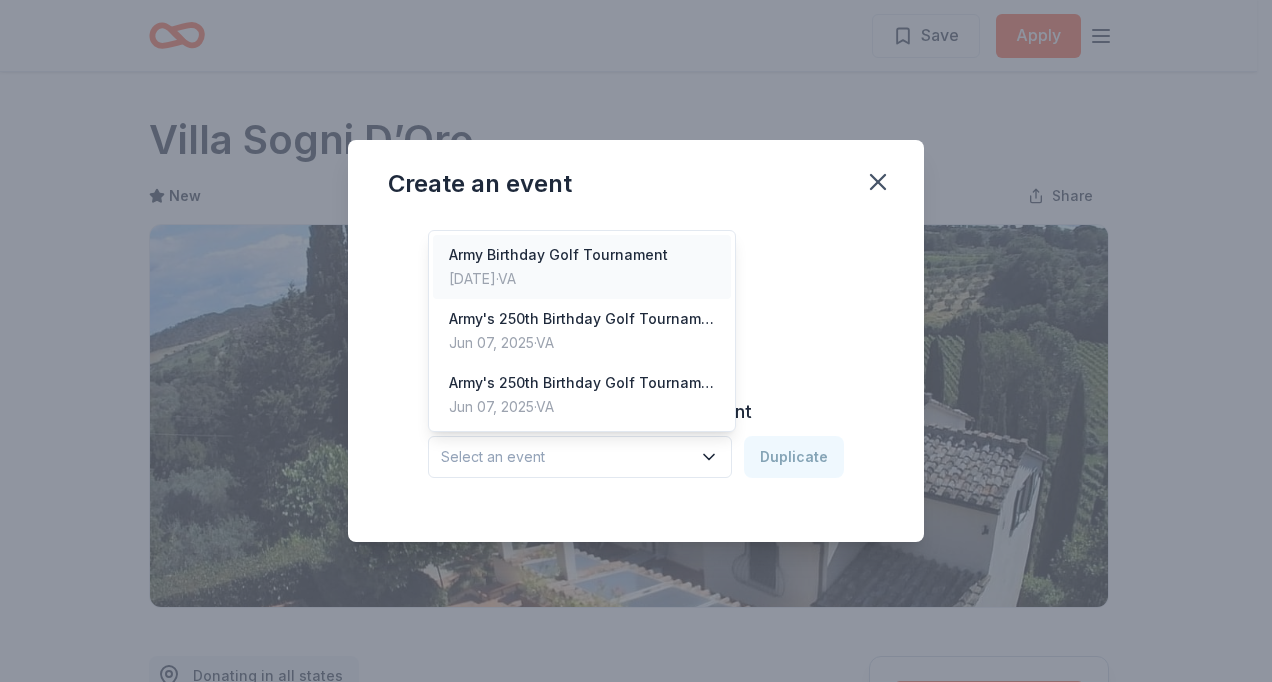 click on "Army Birthday Golf Tournament" at bounding box center (558, 255) 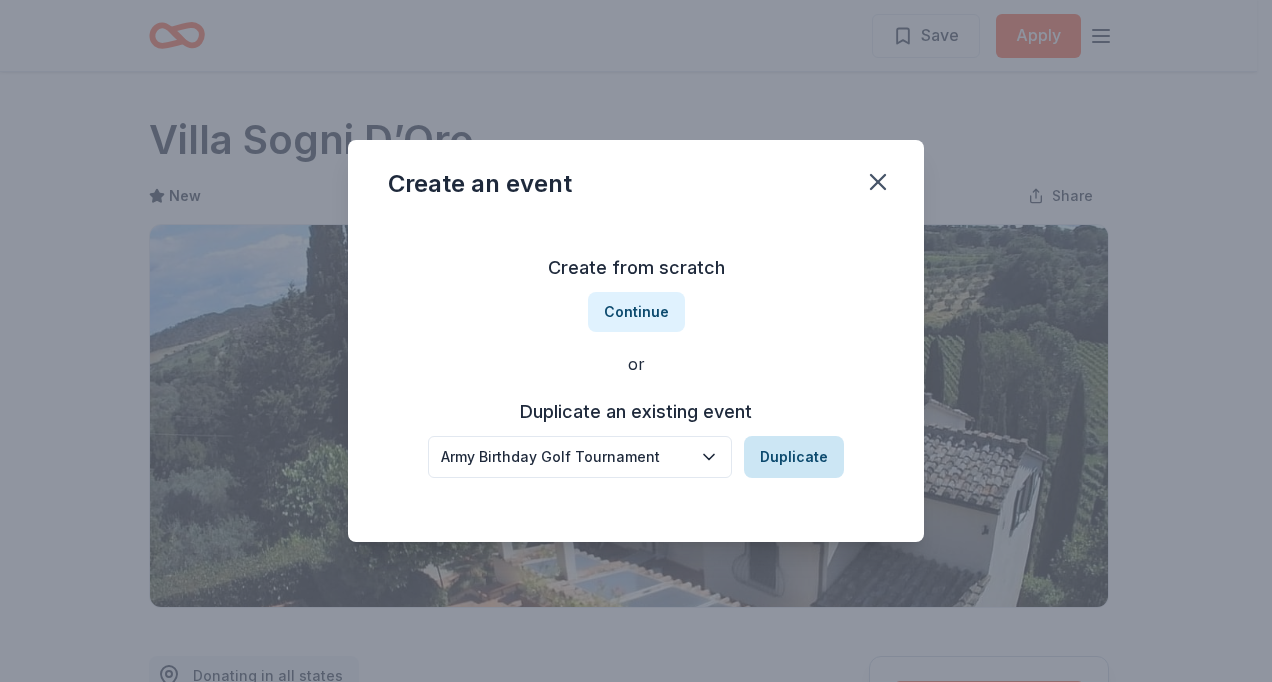 click on "Duplicate" at bounding box center [794, 457] 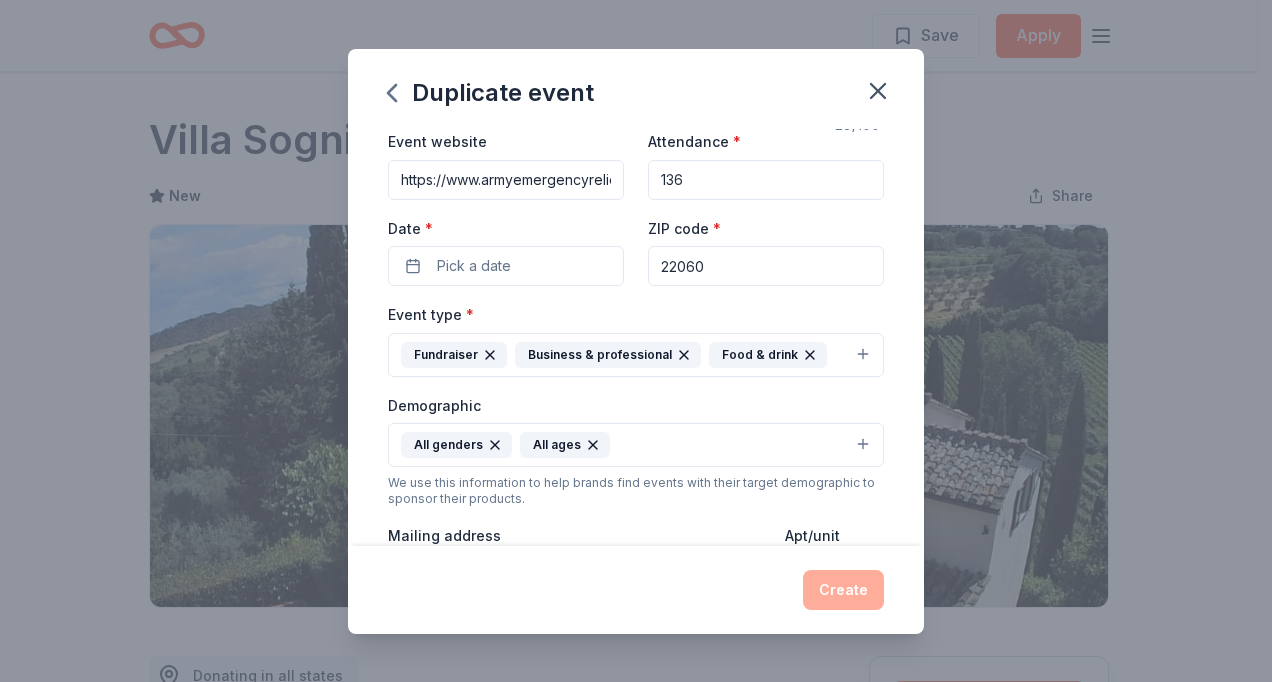 scroll, scrollTop: 80, scrollLeft: 0, axis: vertical 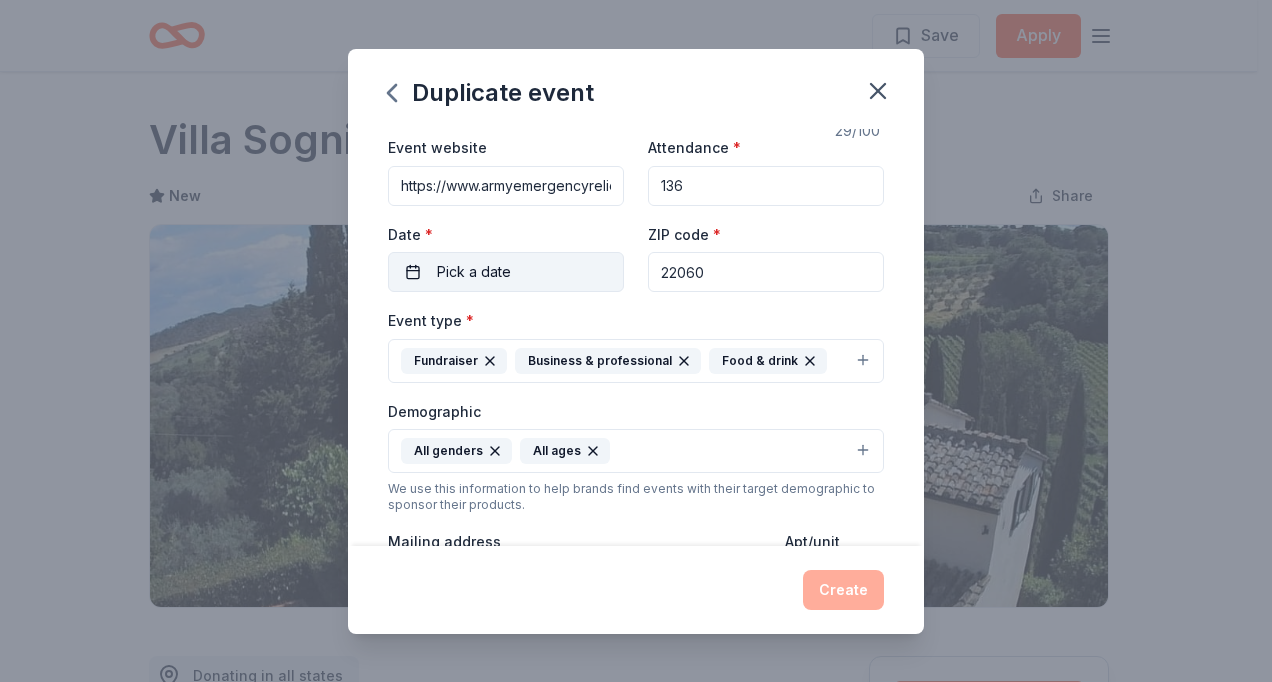 click on "Pick a date" at bounding box center (474, 272) 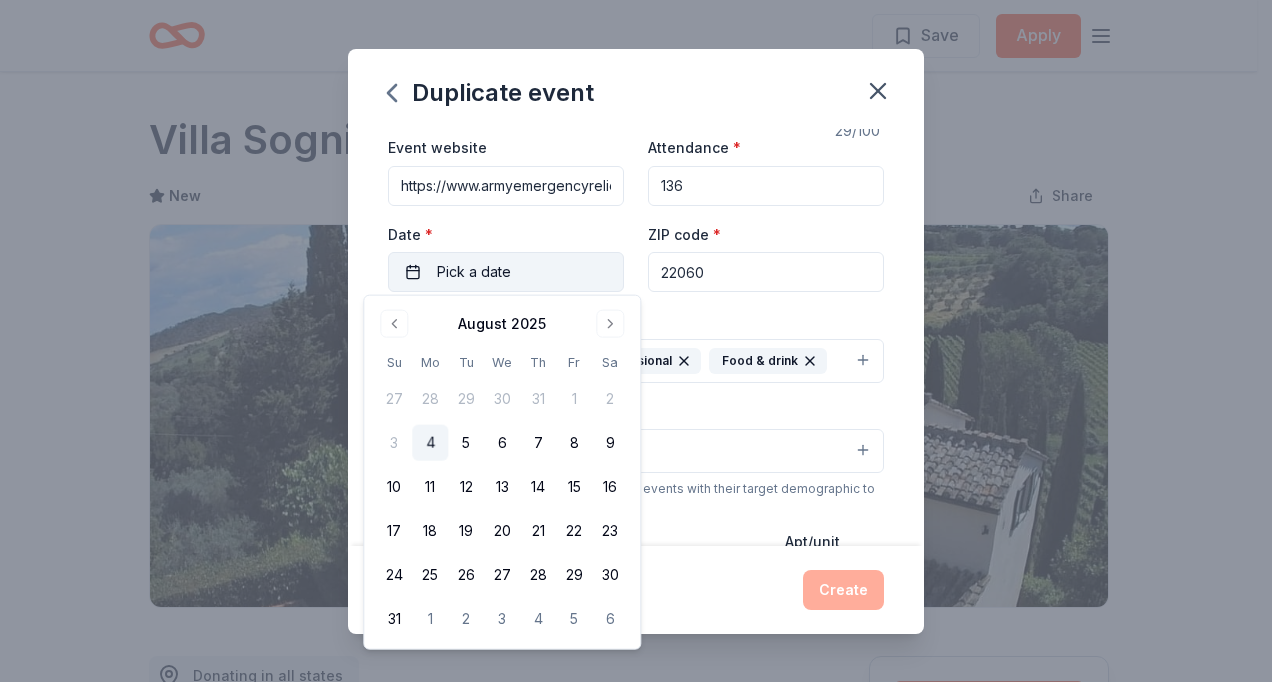 click on "Pick a date" at bounding box center [474, 272] 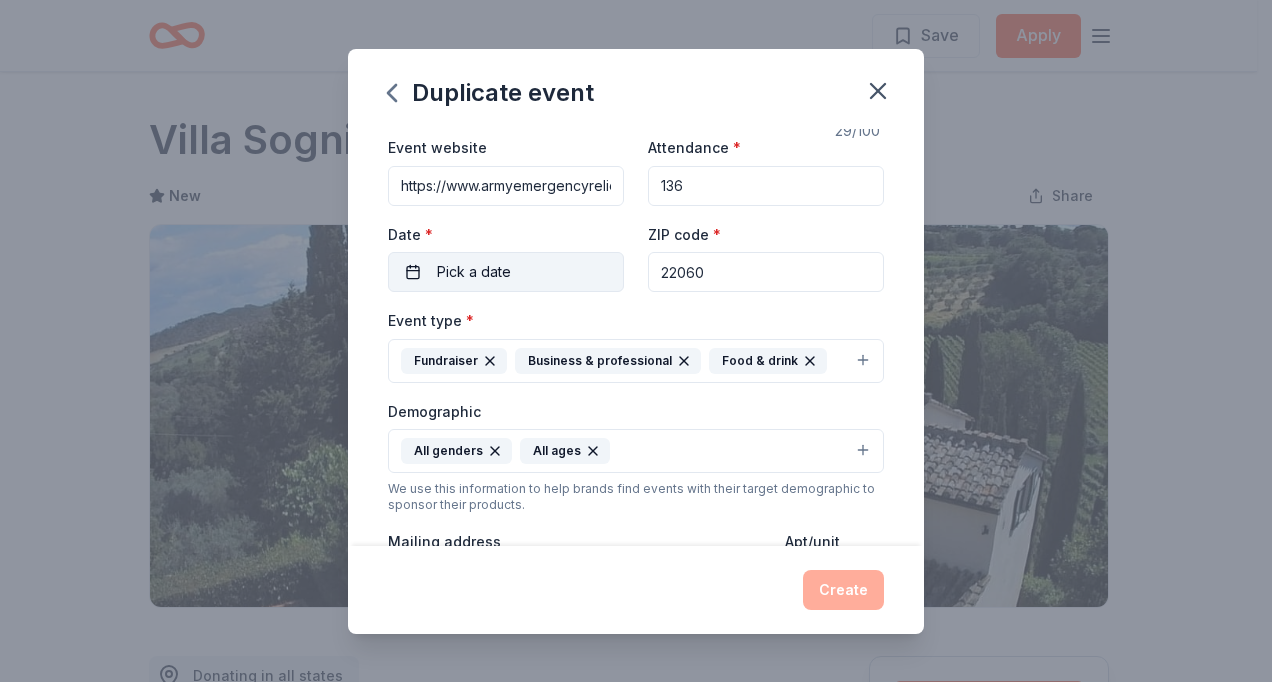 type 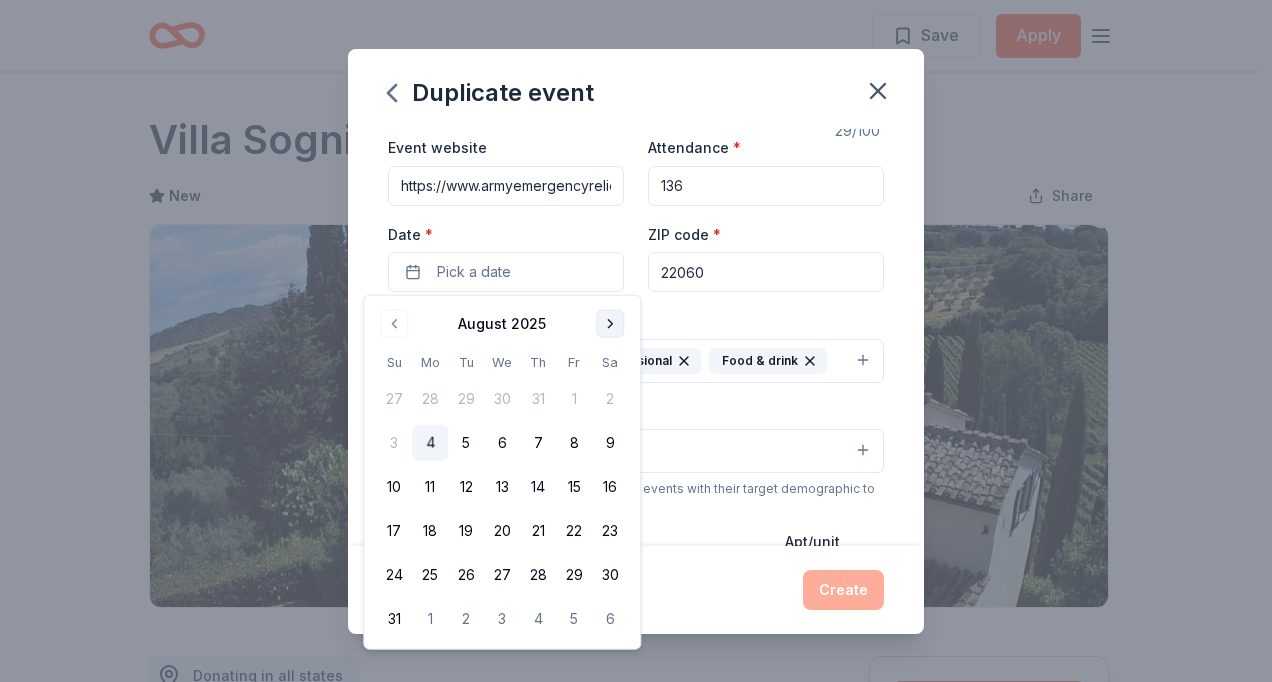 click at bounding box center (610, 324) 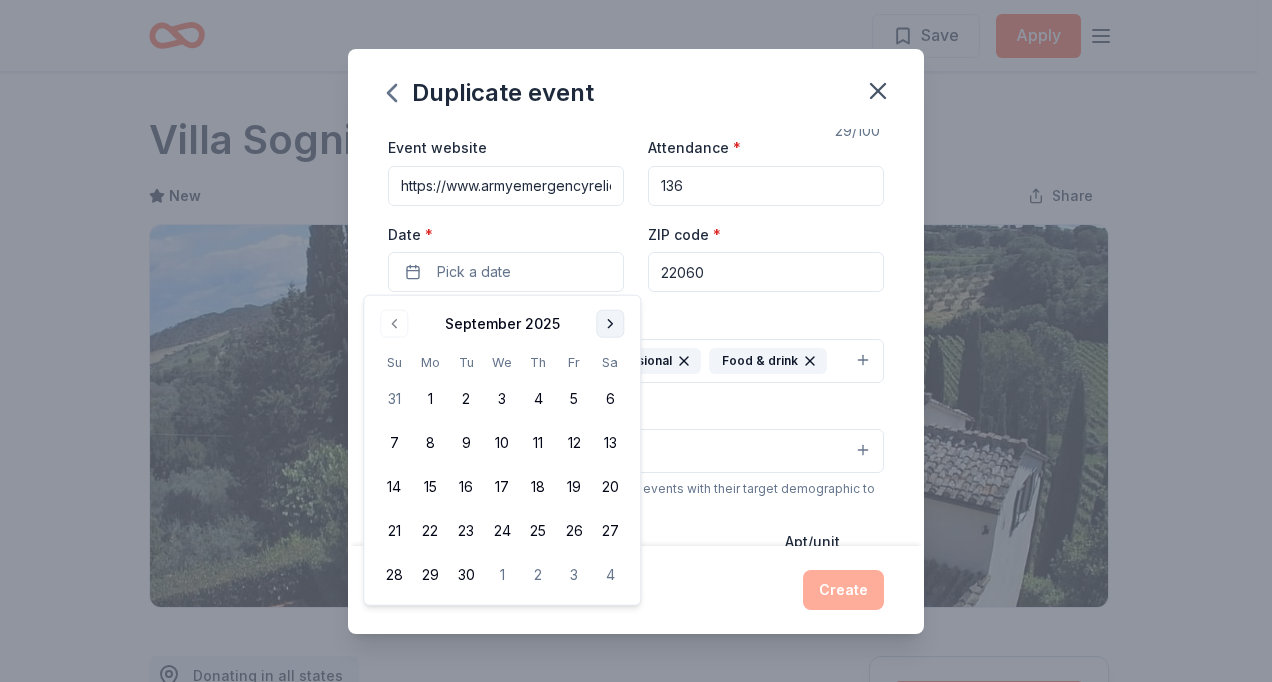 click at bounding box center [610, 324] 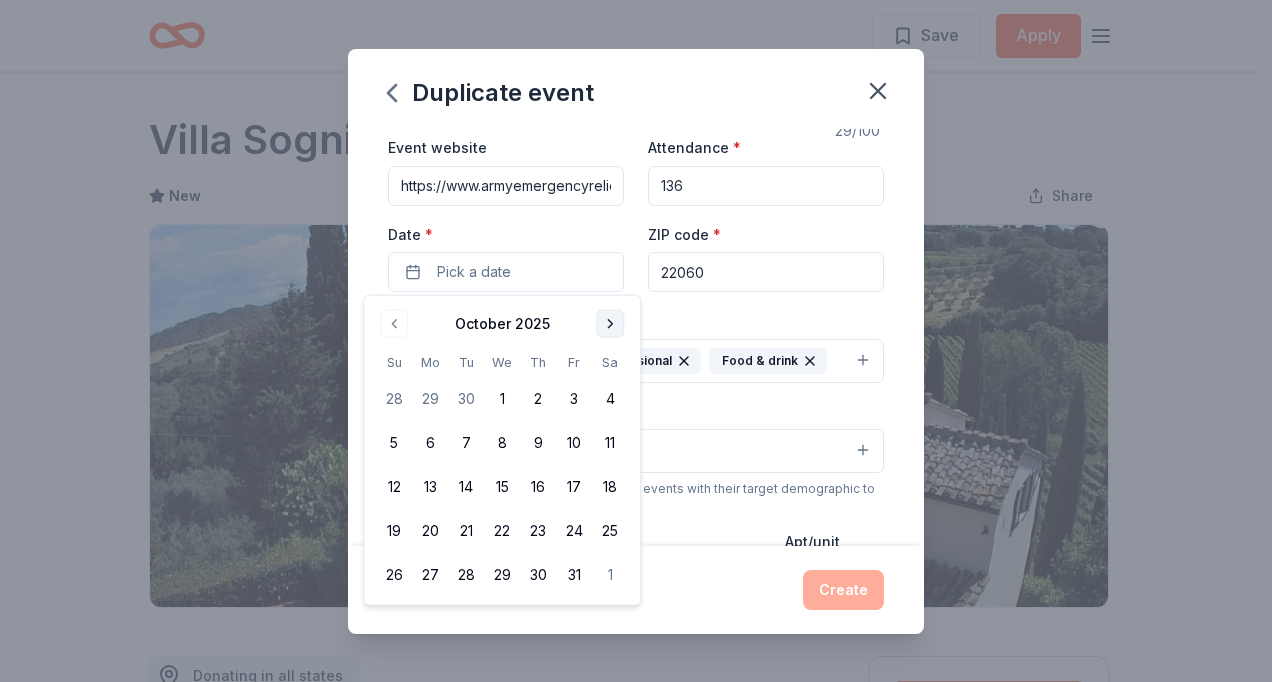 click at bounding box center (610, 324) 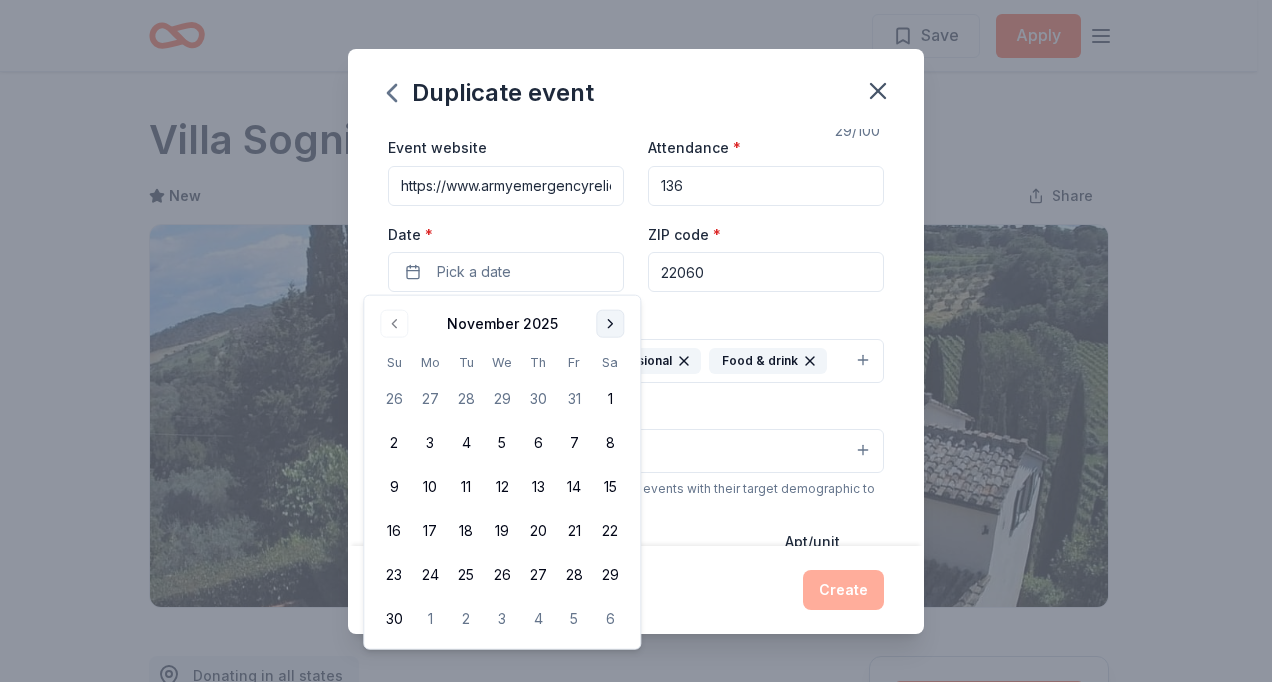 click at bounding box center [610, 324] 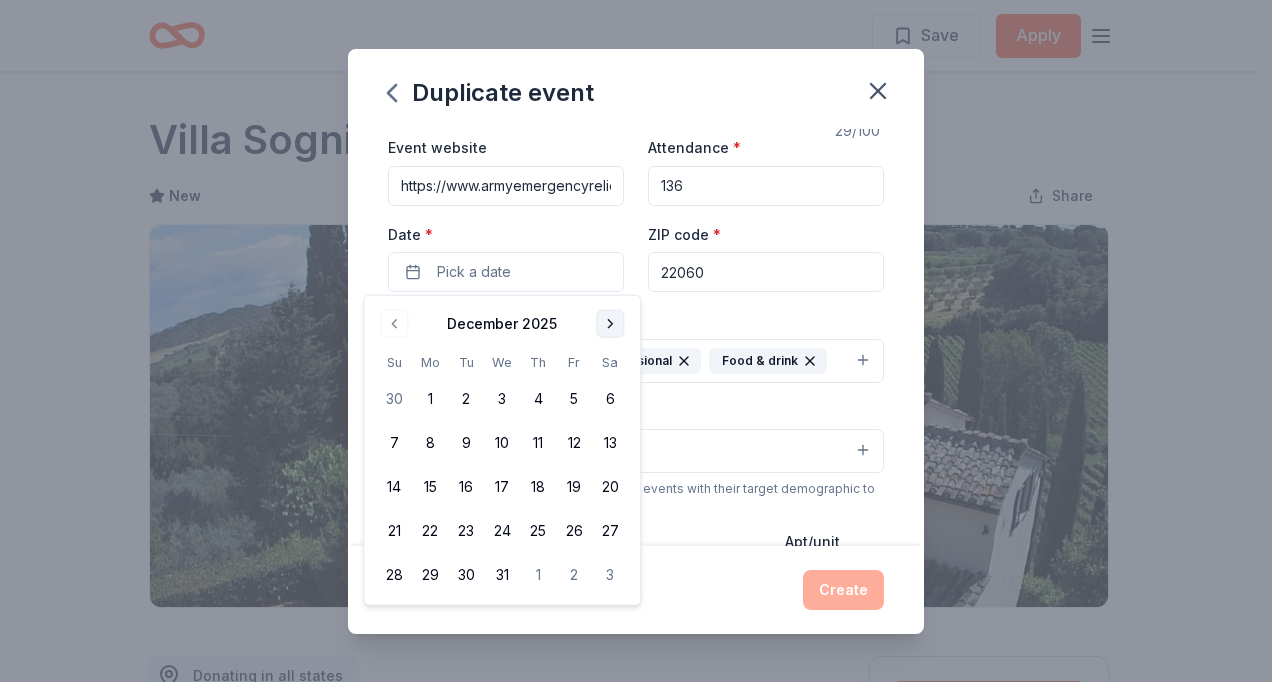 click at bounding box center [610, 324] 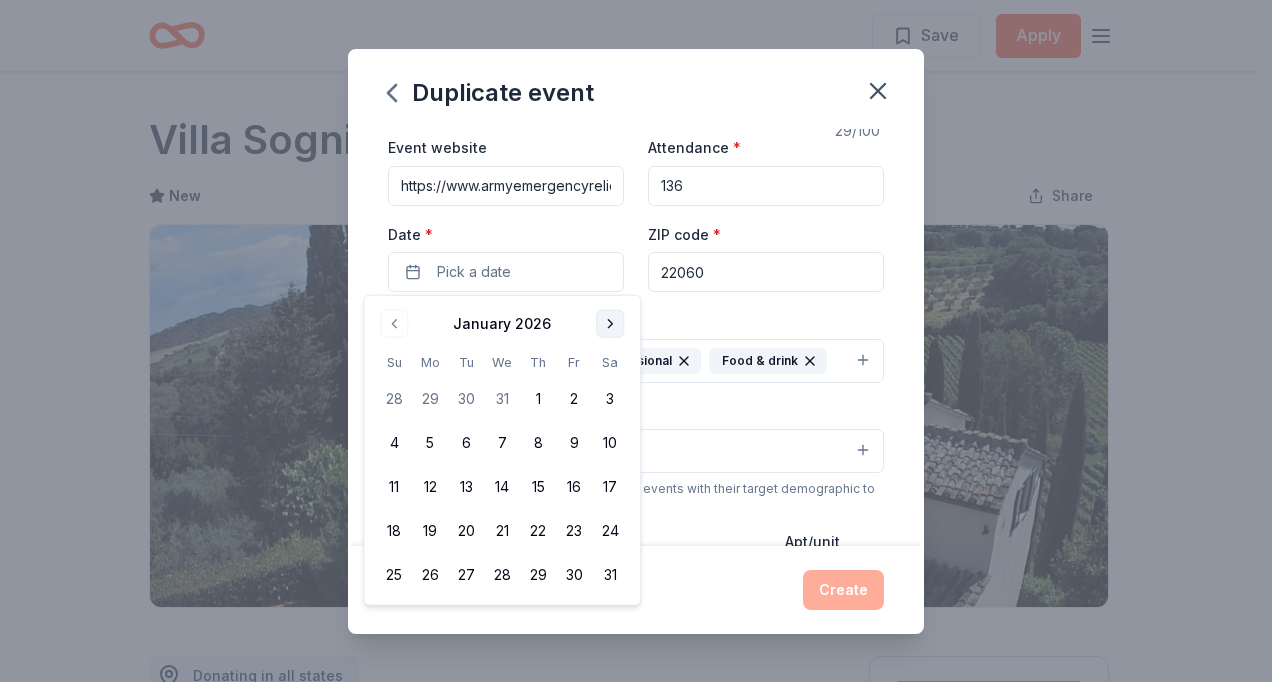 click at bounding box center (610, 324) 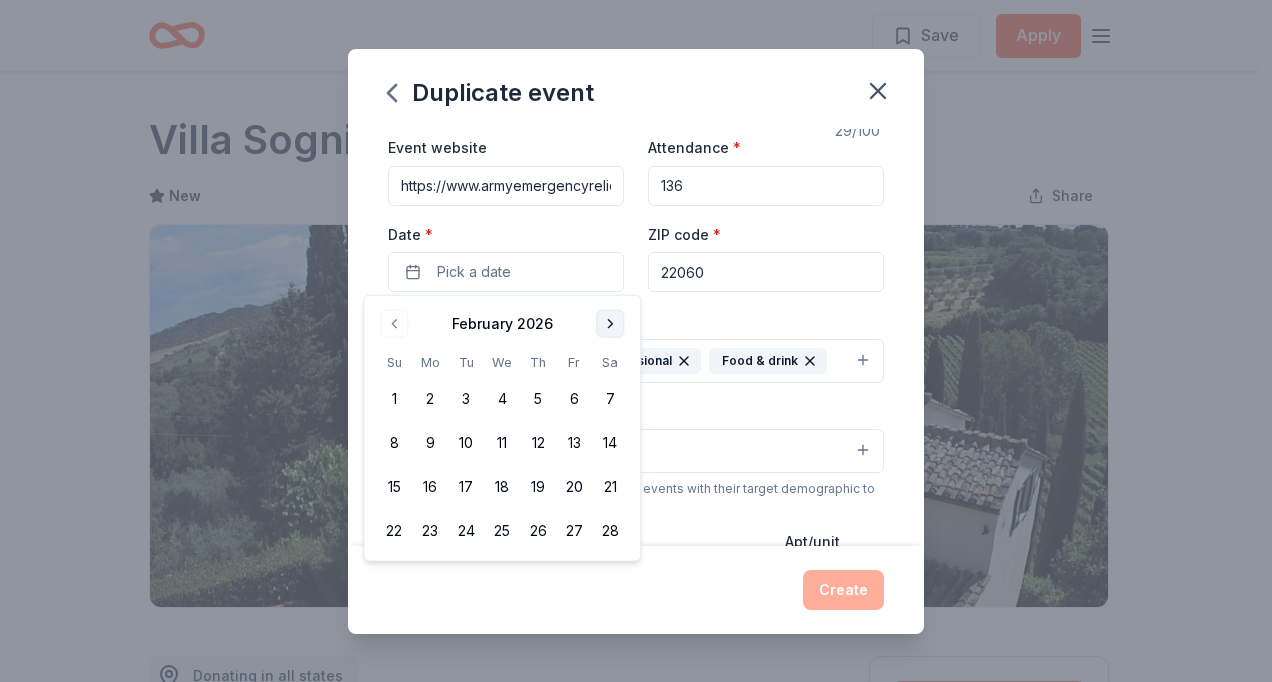 click at bounding box center [610, 324] 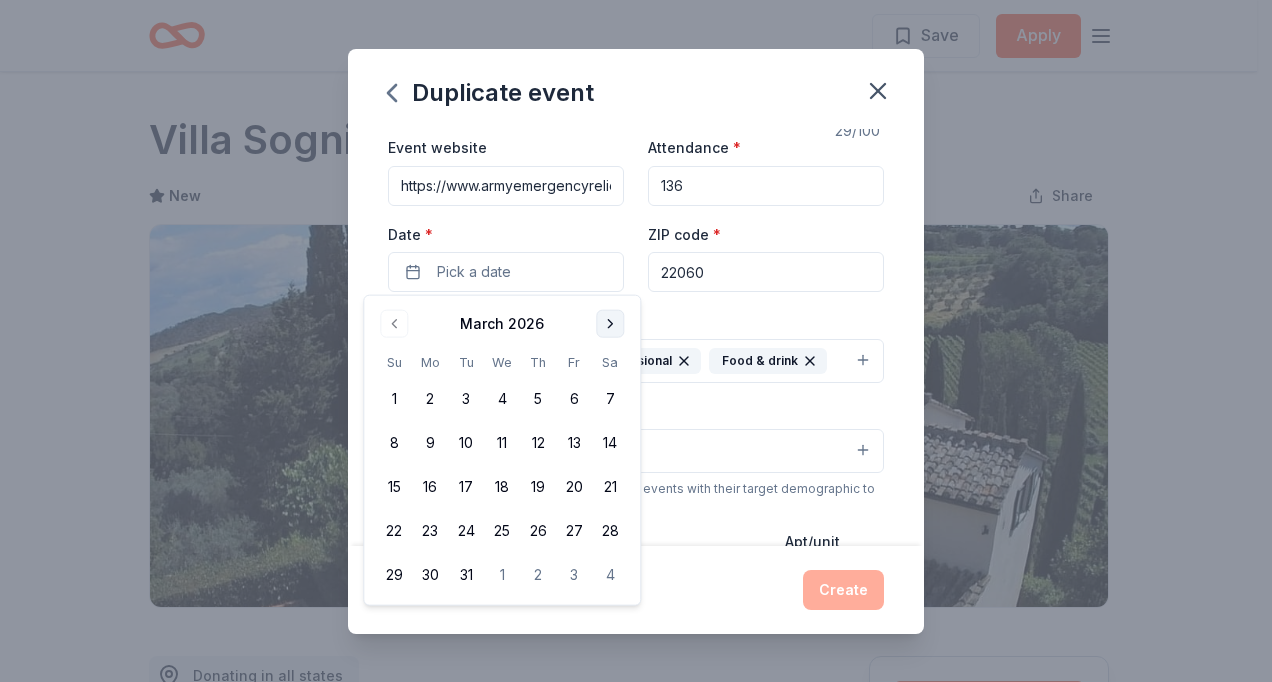 click at bounding box center [610, 324] 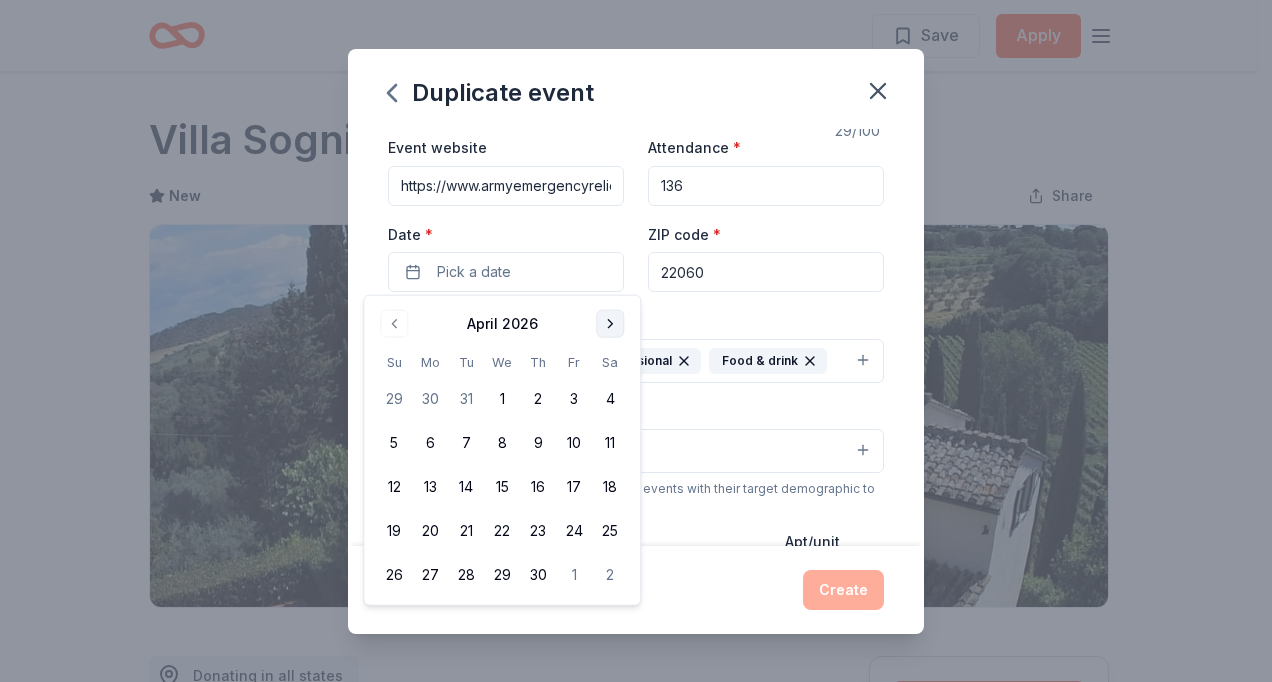 click at bounding box center [610, 324] 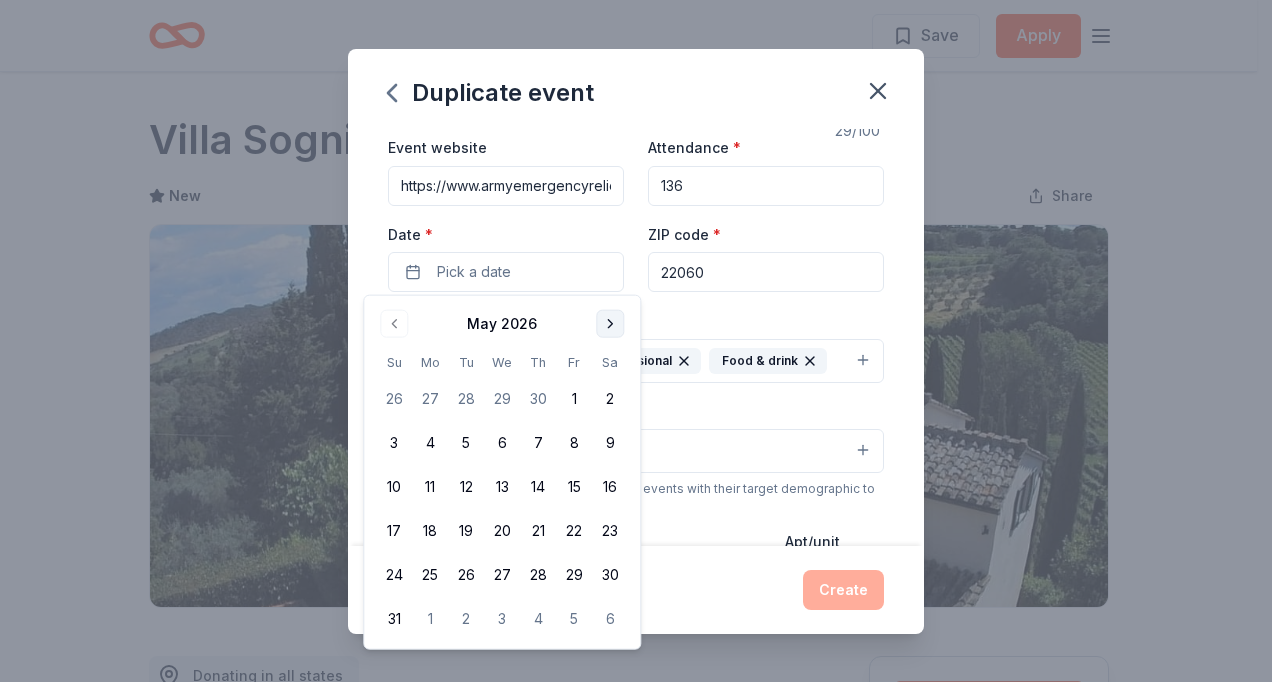 click at bounding box center (610, 324) 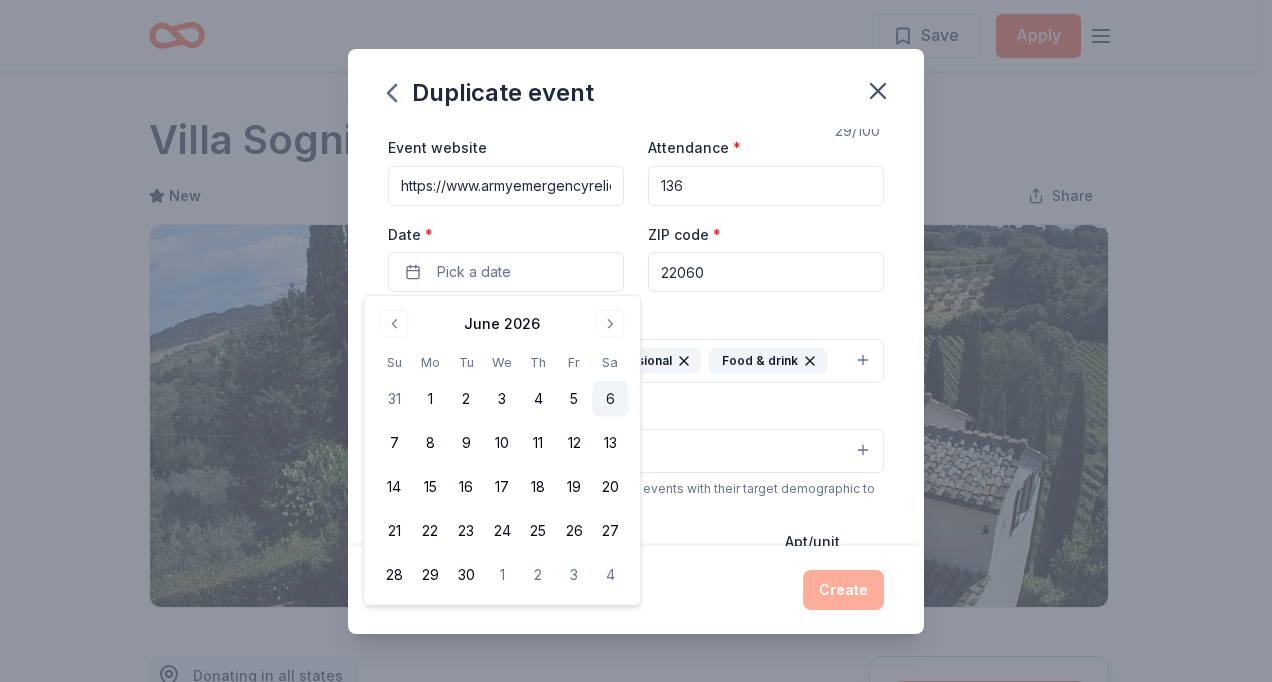 click on "6" at bounding box center [610, 399] 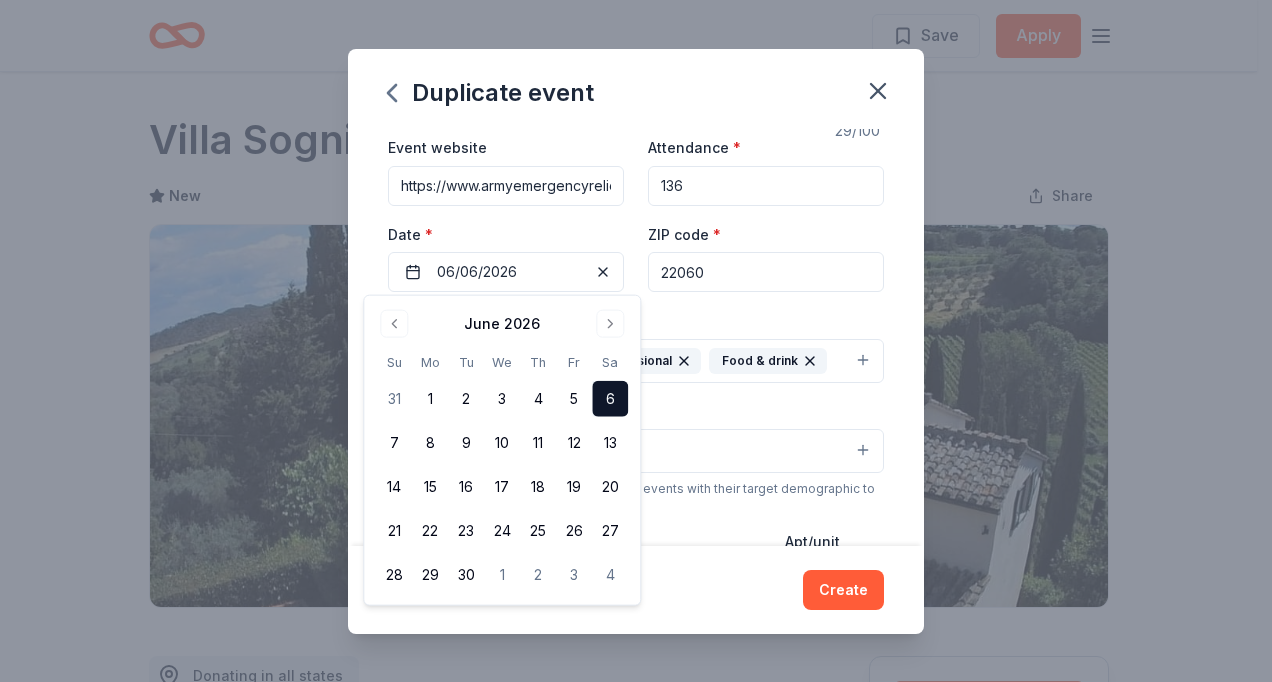 click on "Event type * Fundraiser Business & professional Food & drink Demographic All genders All ages We use this information to help brands find events with their target demographic to sponsor their products. Mailing address 2530 Crystal Drive, Arlington, VA, 22202 Apt/unit 13161 Description The US Army celebrates their birthday with a day of golf at Fort Belvoir. Attendees are local and national, community, Army leadership, active duty, sponsors and corporate partners. Following the tournament there is an awards luncheon." at bounding box center [636, 520] 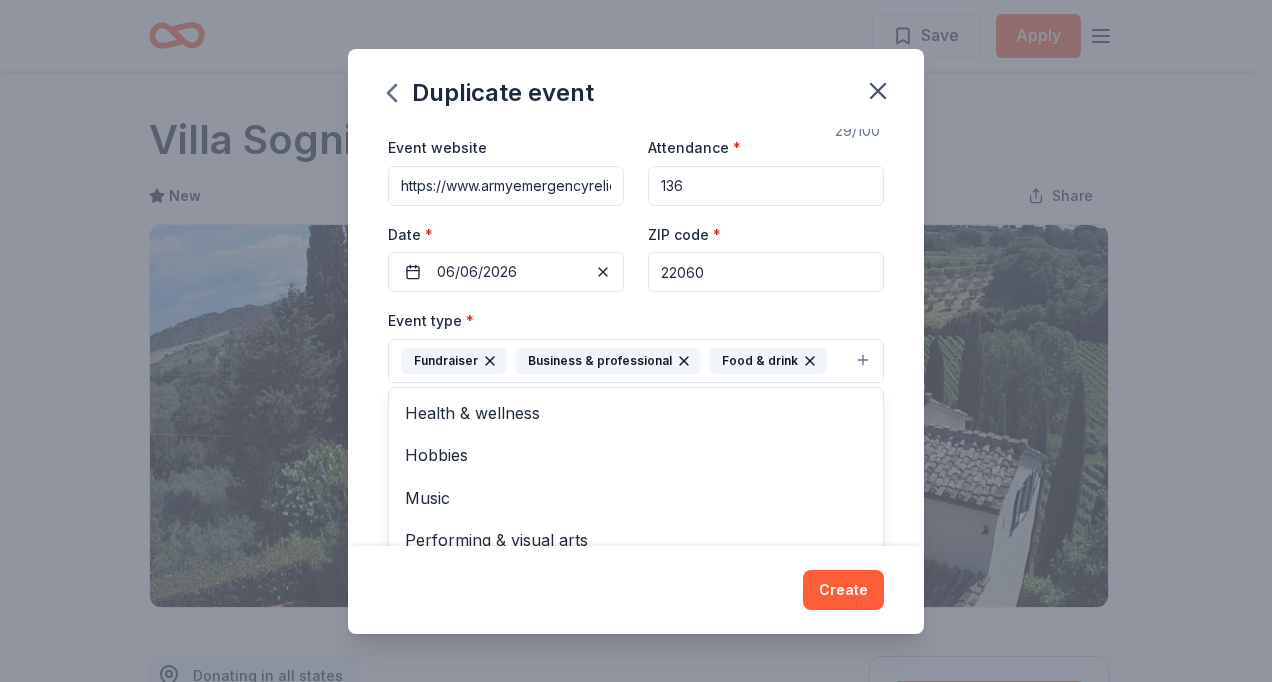 click on "Fundraiser Business & professional Food & drink" at bounding box center [636, 361] 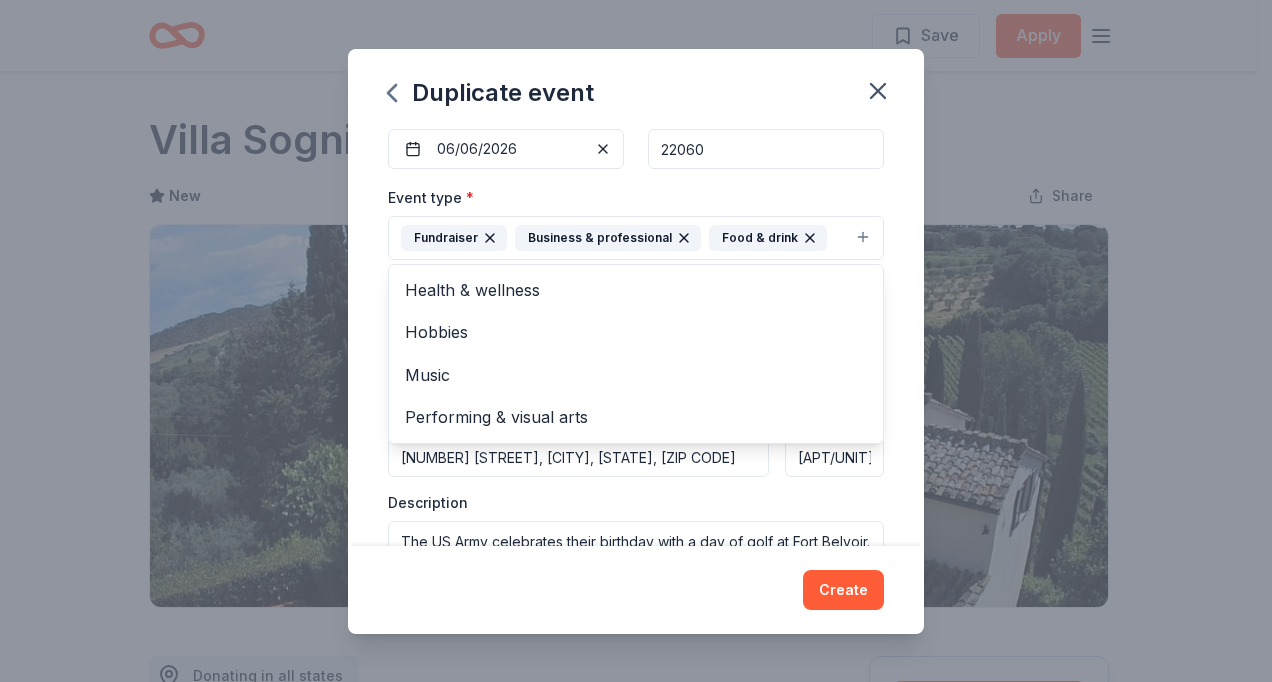 scroll, scrollTop: 198, scrollLeft: 0, axis: vertical 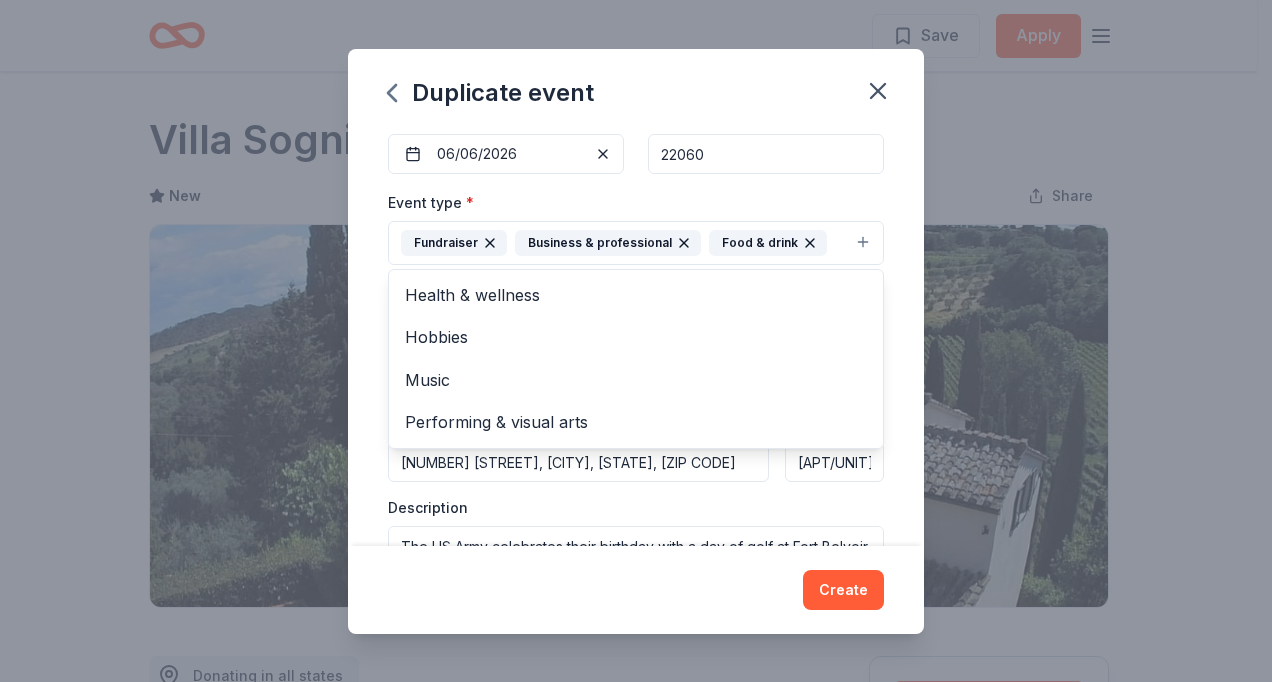 click on "Event name * Army Birthday Golf Tournament 29 /100 Event website https://www.armyemergencyrelief.org/ Attendance * 136 Date * 06/06/2026 ZIP code * 22060 Event type * Fundraiser Business & professional Food & drink Health & wellness Hobbies Music Performing & visual arts Demographic All genders All ages We use this information to help brands find events with their target demographic to sponsor their products. Mailing address 2530 Crystal Drive, Arlington, VA, 22202 Apt/unit 13161 Description The US Army celebrates their birthday with a day of golf at Fort Belvoir. Attendees are local and national, community, Army leadership, active duty, sponsors and corporate partners. Following the tournament there is an awards luncheon.  What are you looking for? * Auction & raffle Meals Snacks Desserts Alcohol Beverages Send me reminders Email me reminders of donor application deadlines Recurring event Copy donors Saved Applied Approved Received Declined Not interested" at bounding box center [636, 337] 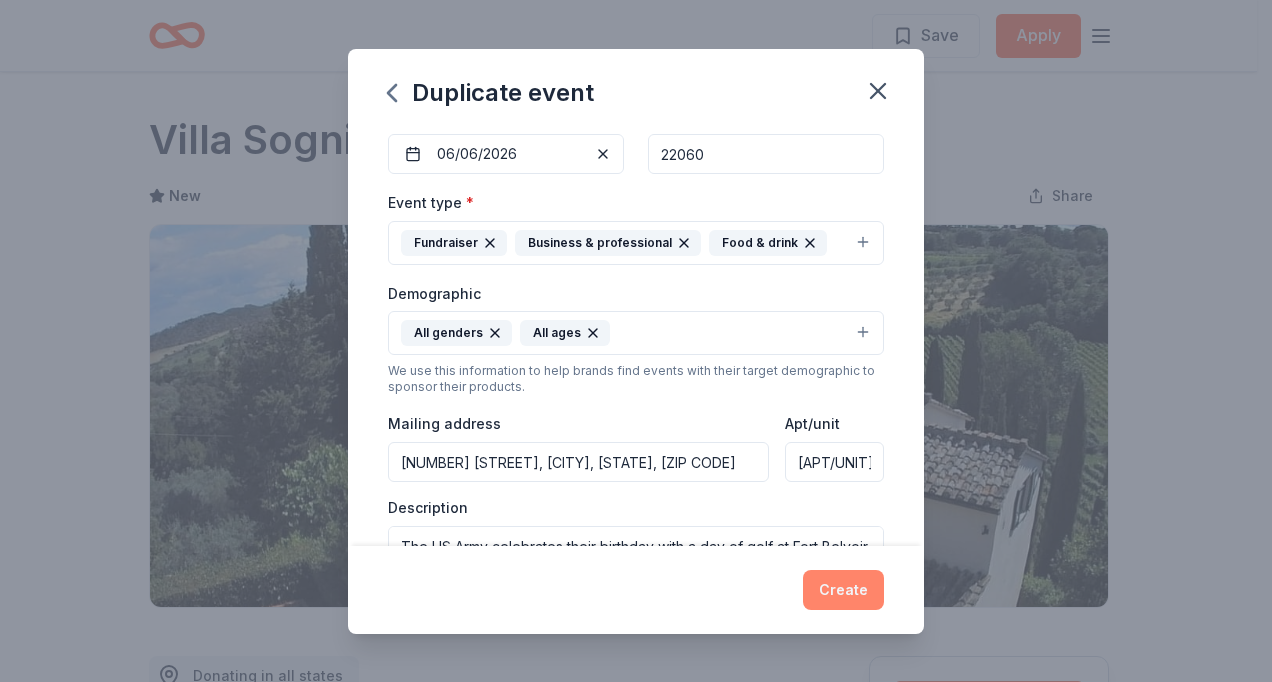 click on "Create" at bounding box center [843, 590] 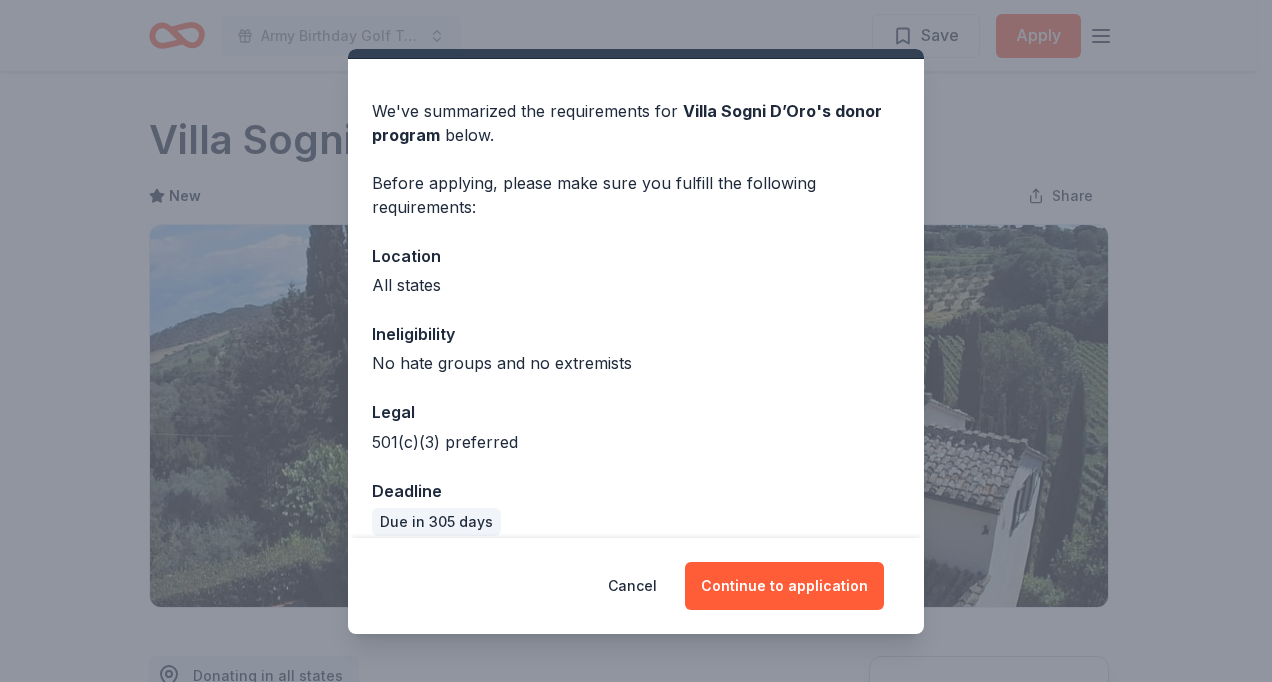 scroll, scrollTop: 68, scrollLeft: 0, axis: vertical 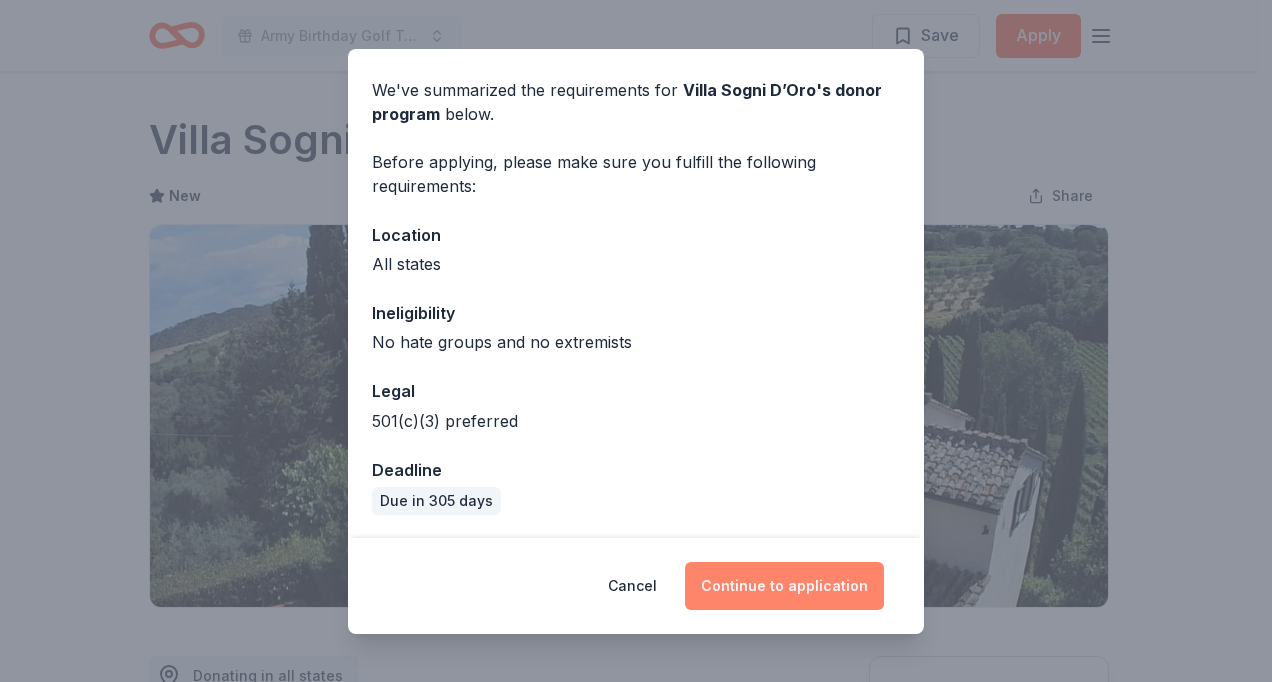 click on "Continue to application" at bounding box center (784, 586) 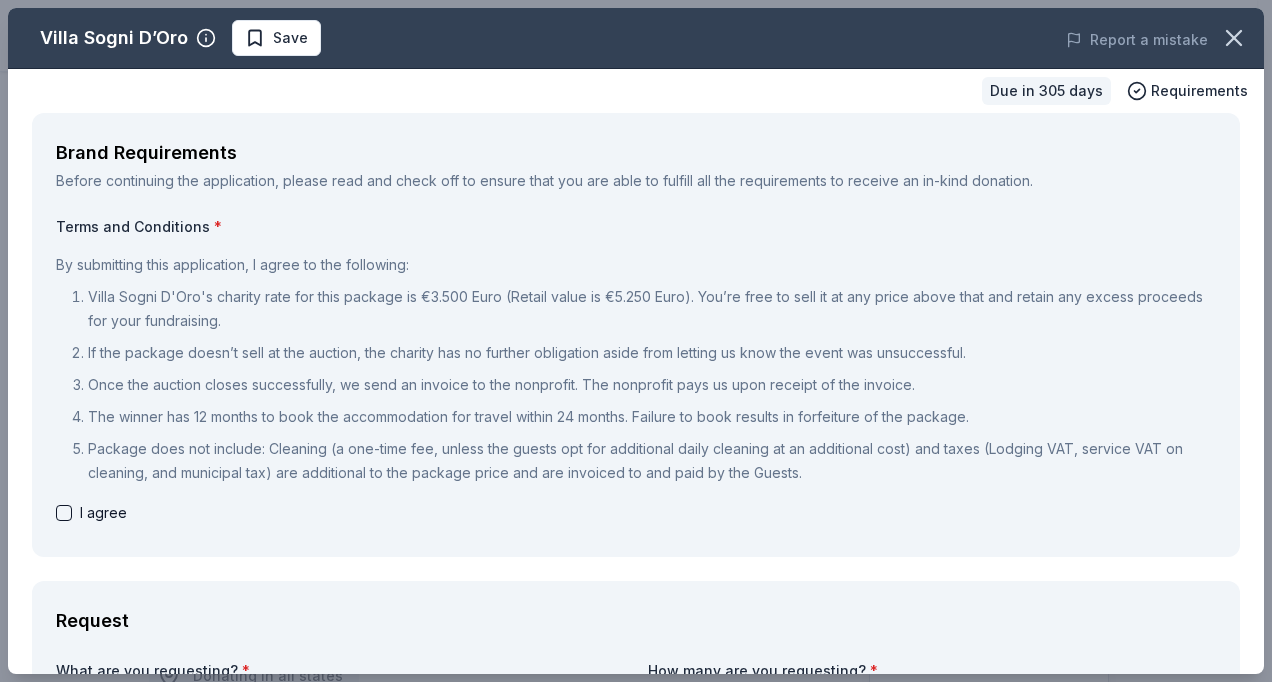 click at bounding box center (64, 513) 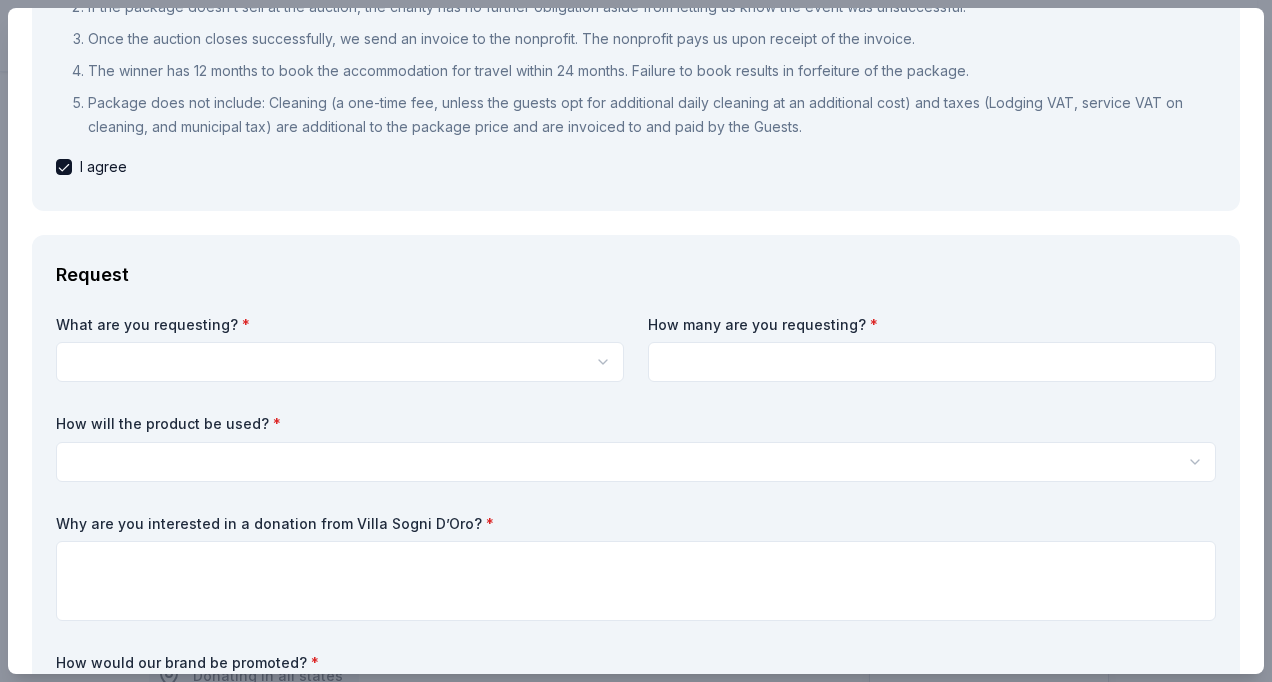 scroll, scrollTop: 382, scrollLeft: 0, axis: vertical 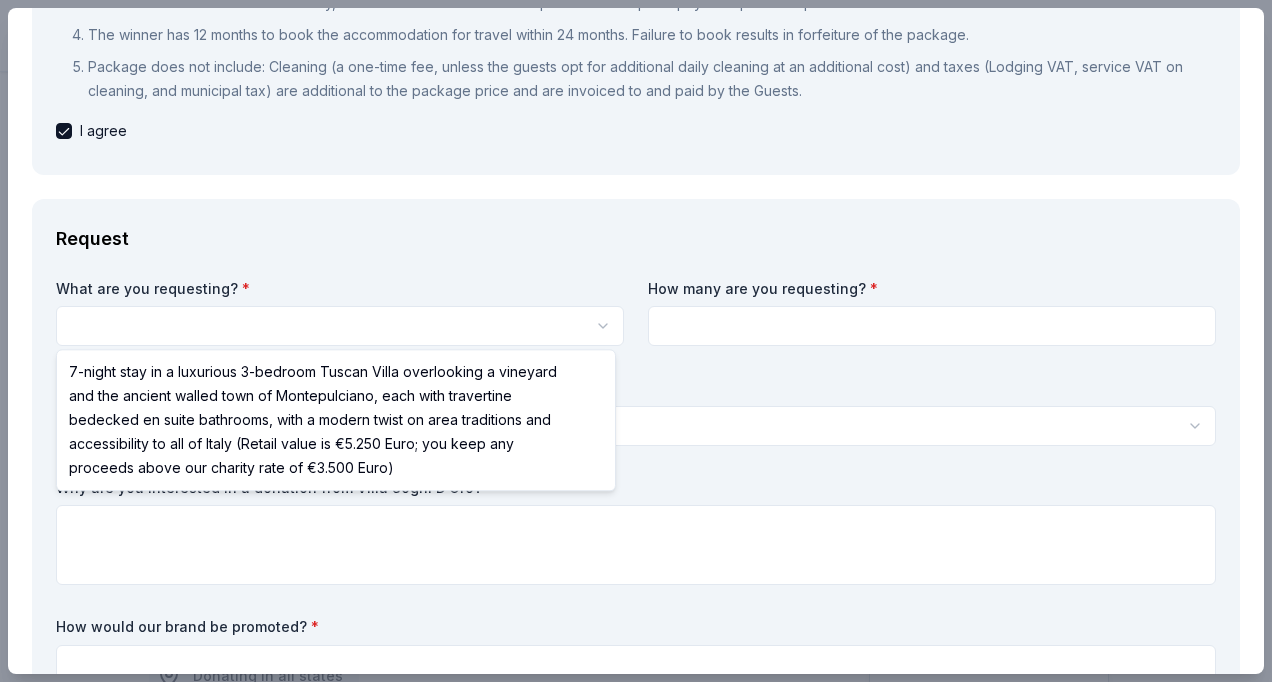 click on "Army Birthday Golf Tournament Save Apply Due in 305 days Share Villa Sogni D’Oro New Share Donating in all states A Florida based company helping to curate high end, luxurious Italian-Tuscany vacation packages with white glove concierge trip planning and assistance. What they donate 7-night stay in a luxurious 3-bedroom Tuscan Villa overlooking a vineyard and the ancient walled town of Montepulciano, each with travertine bedecked en suite bathrooms, with a modern twist on area traditions and accessibility to all of Italy (Retail value is €5.250 Euro; you keep any proceeds above our charity rate of €3.500 Euro) Auction & raffle Donation is small & easy to send to guests Who they donate to  Preferred 501(c)(3) preferred  Ineligible No hate groups and no extremists Start free Pro trial to view approval rates and average donation values Due in 305 days Apply Save Usually responds in  a few days Updated  19 days  ago Report a mistake New Be the first to review this company! Leave a review Similar donors 1" at bounding box center [636, 341] 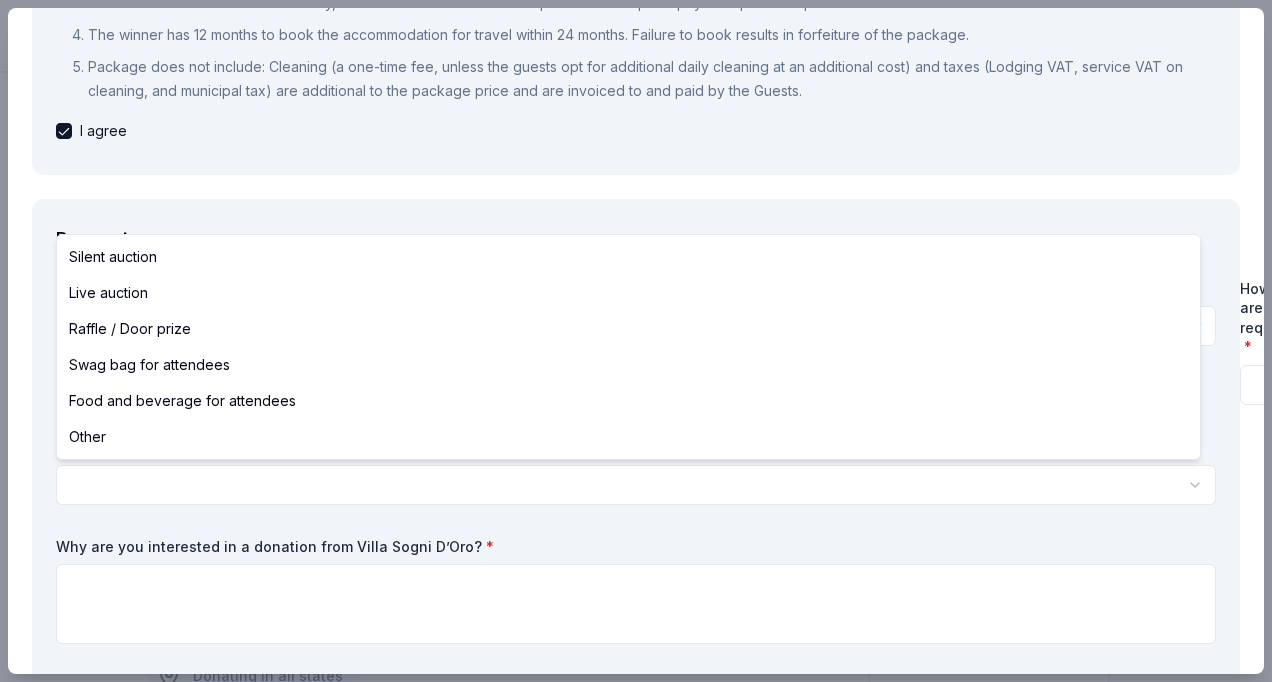 click on "Army Birthday Golf Tournament Save Apply Due in 305 days Share Villa Sogni D’Oro New Share Donating in all states A Florida based company helping to curate high end, luxurious Italian-Tuscany vacation packages with white glove concierge trip planning and assistance. What they donate 7-night stay in a luxurious 3-bedroom Tuscan Villa overlooking a vineyard and the ancient walled town of Montepulciano, each with travertine bedecked en suite bathrooms, with a modern twist on area traditions and accessibility to all of Italy (Retail value is €5.250 Euro; you keep any proceeds above our charity rate of €3.500 Euro) Auction & raffle Donation is small & easy to send to guests Who they donate to  Preferred 501(c)(3) preferred  Ineligible No hate groups and no extremists Start free Pro trial to view approval rates and average donation values Due in 305 days Apply Save Usually responds in  a few days Updated  19 days  ago Report a mistake New Be the first to review this company! Leave a review Similar donors 1" at bounding box center [636, 341] 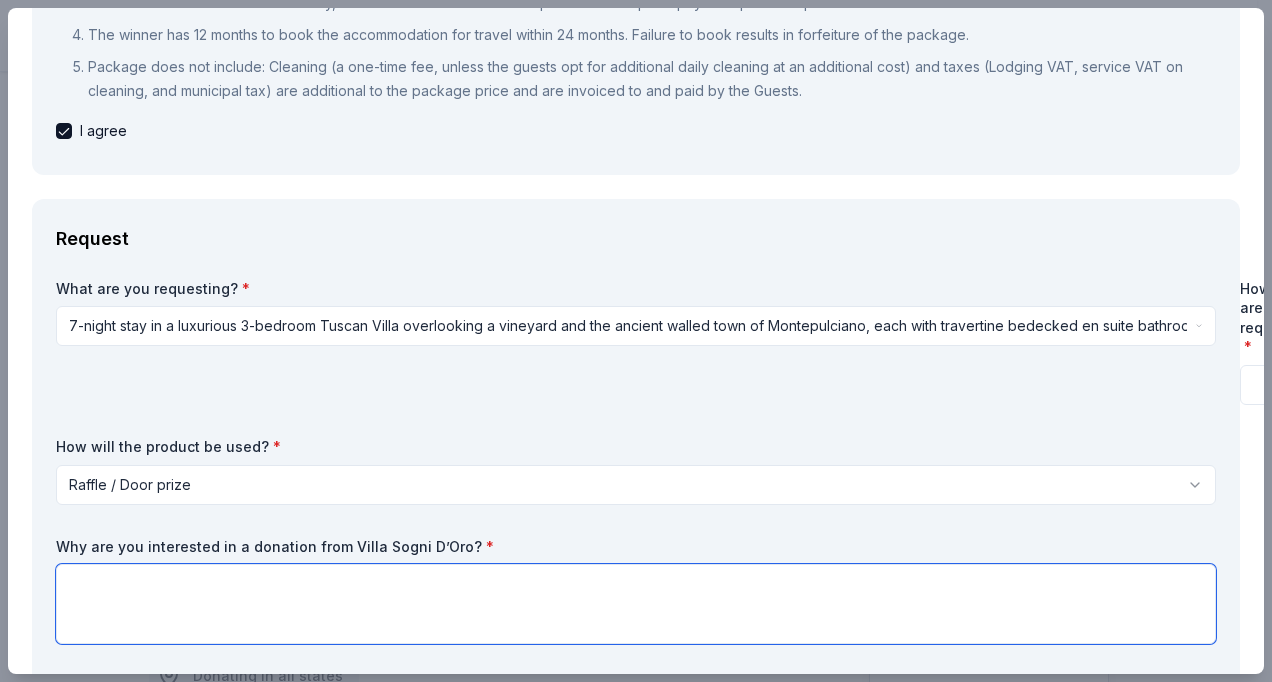 click at bounding box center (636, 604) 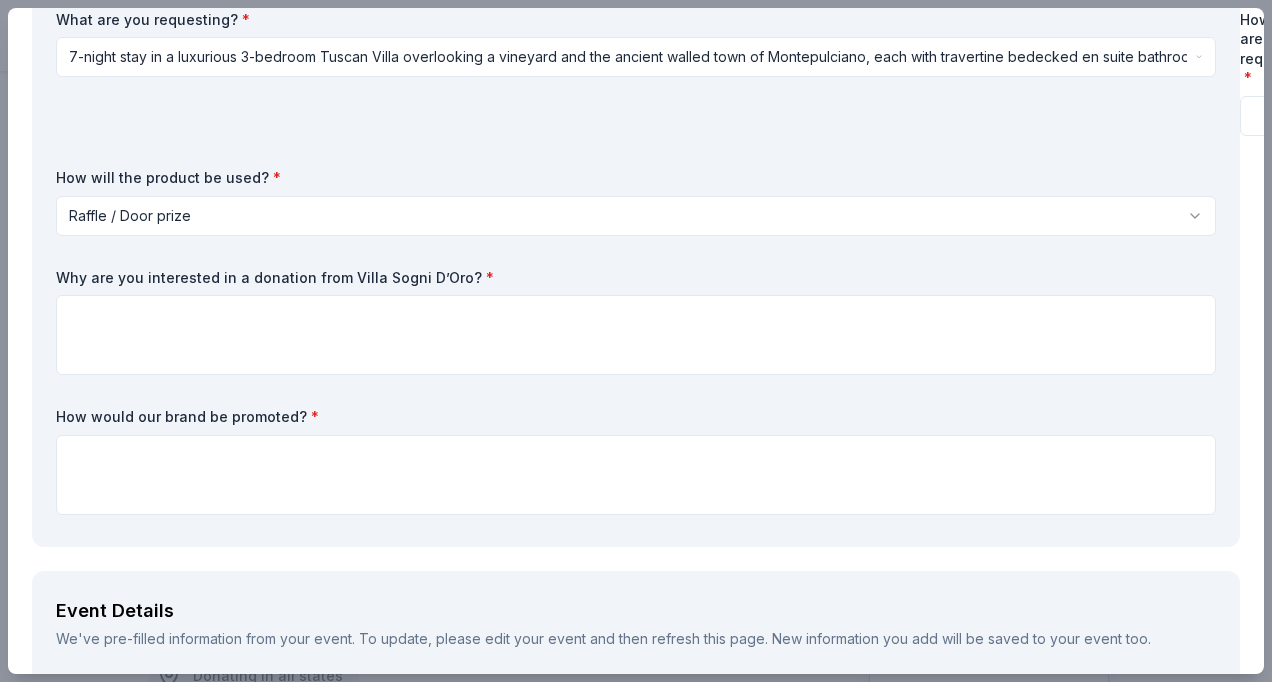 scroll, scrollTop: 644, scrollLeft: 0, axis: vertical 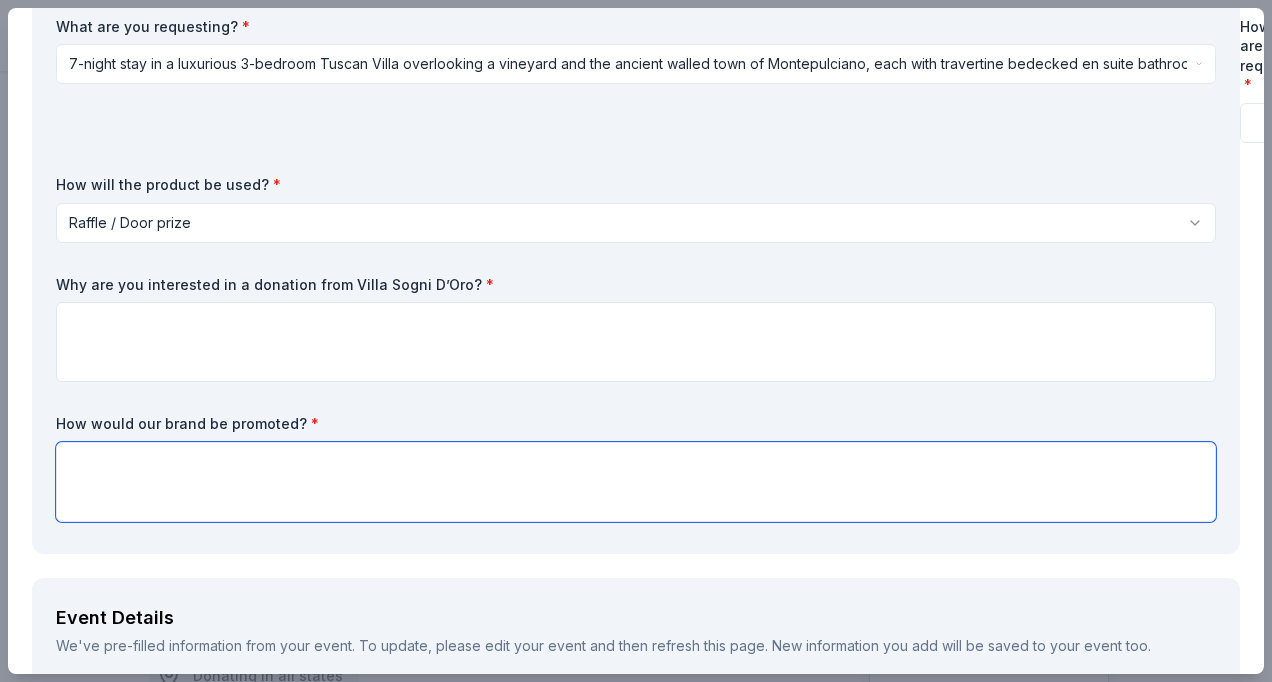 click at bounding box center [636, 482] 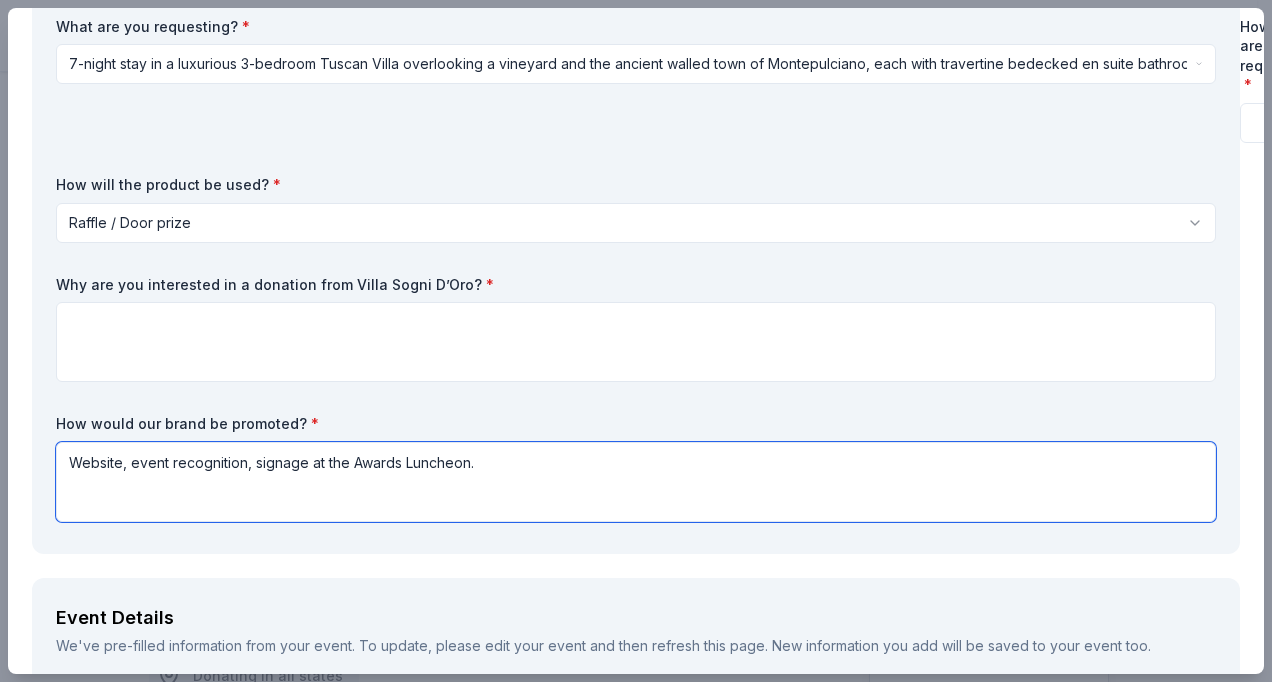 type on "Website, event recognition, signage at the Awards Luncheon." 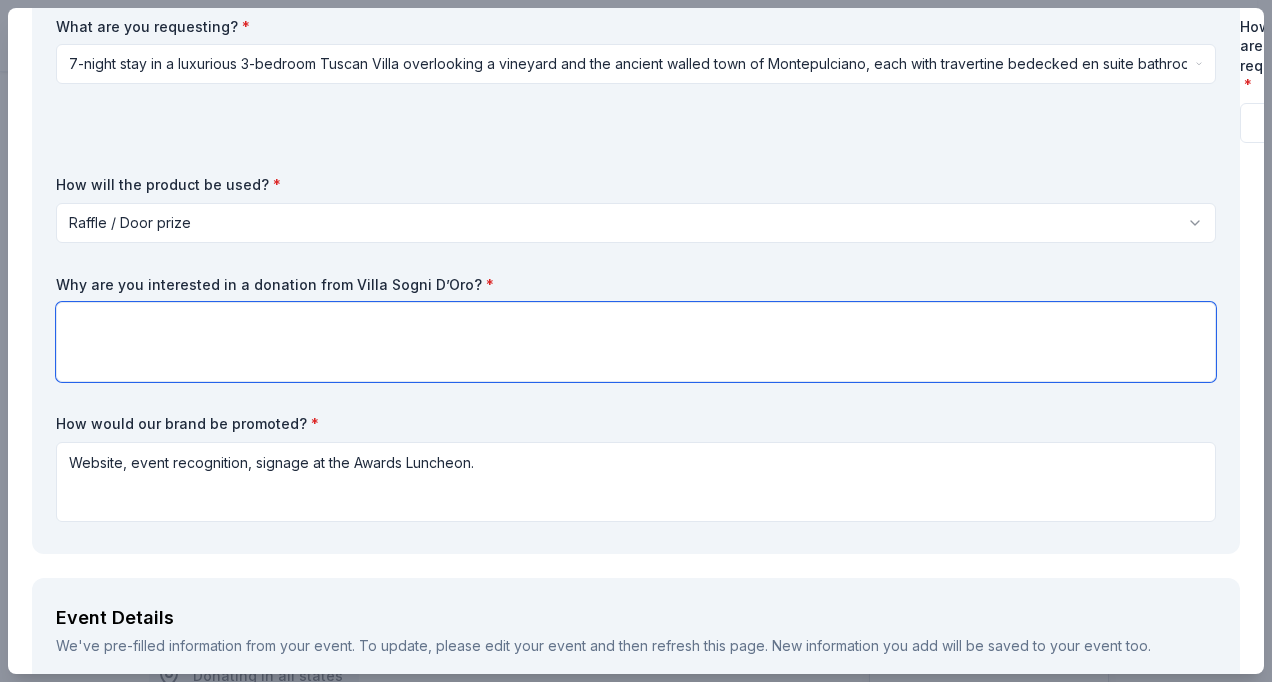 click at bounding box center (636, 342) 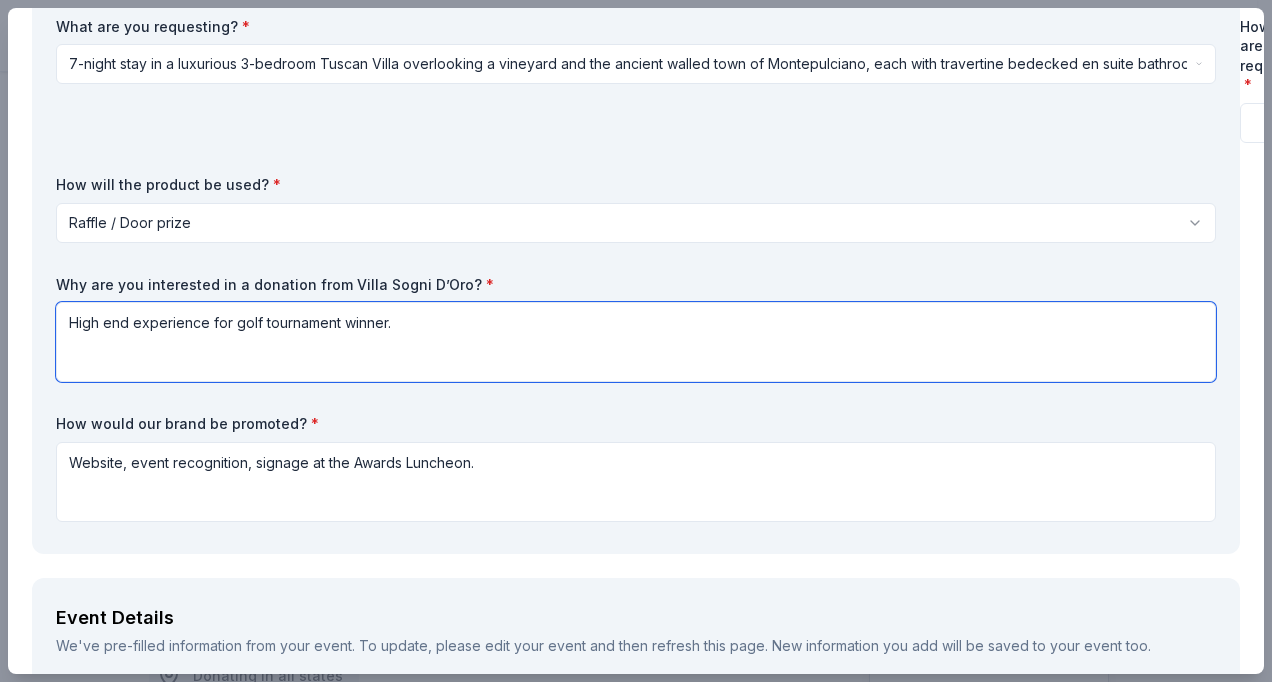 click on "High end experience for golf tournament winner." at bounding box center [636, 342] 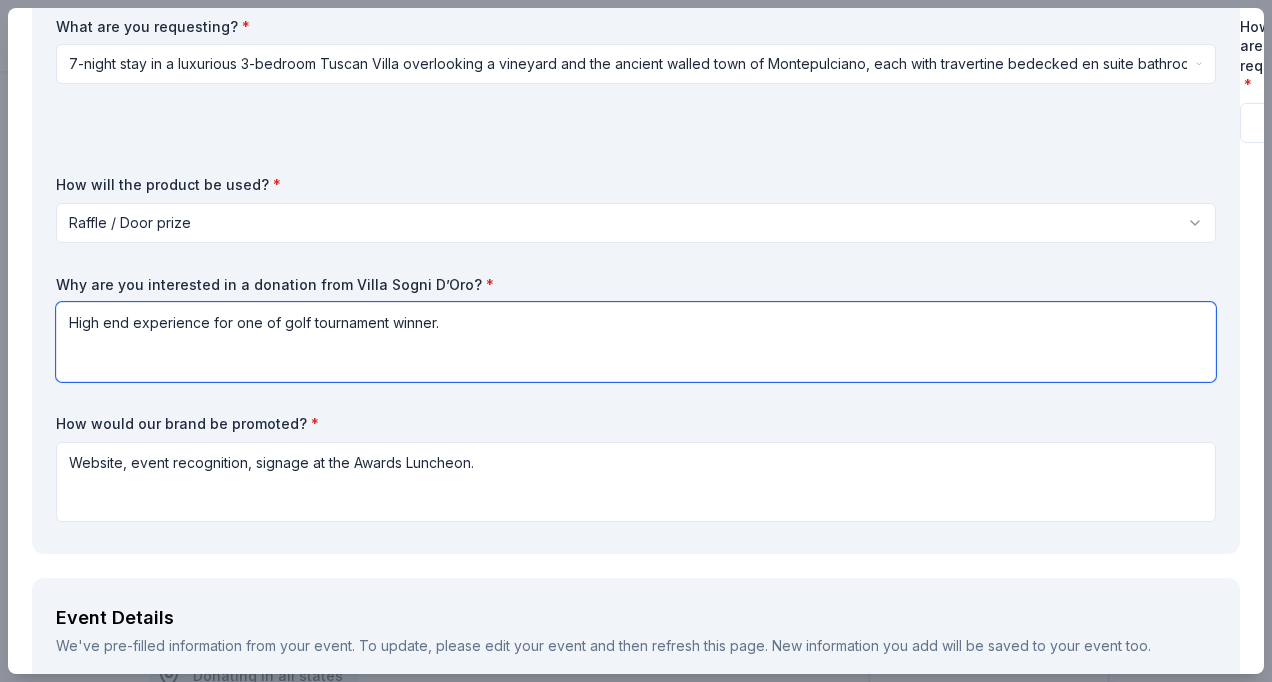 click on "High end experience for one of golf tournament winner." at bounding box center [636, 342] 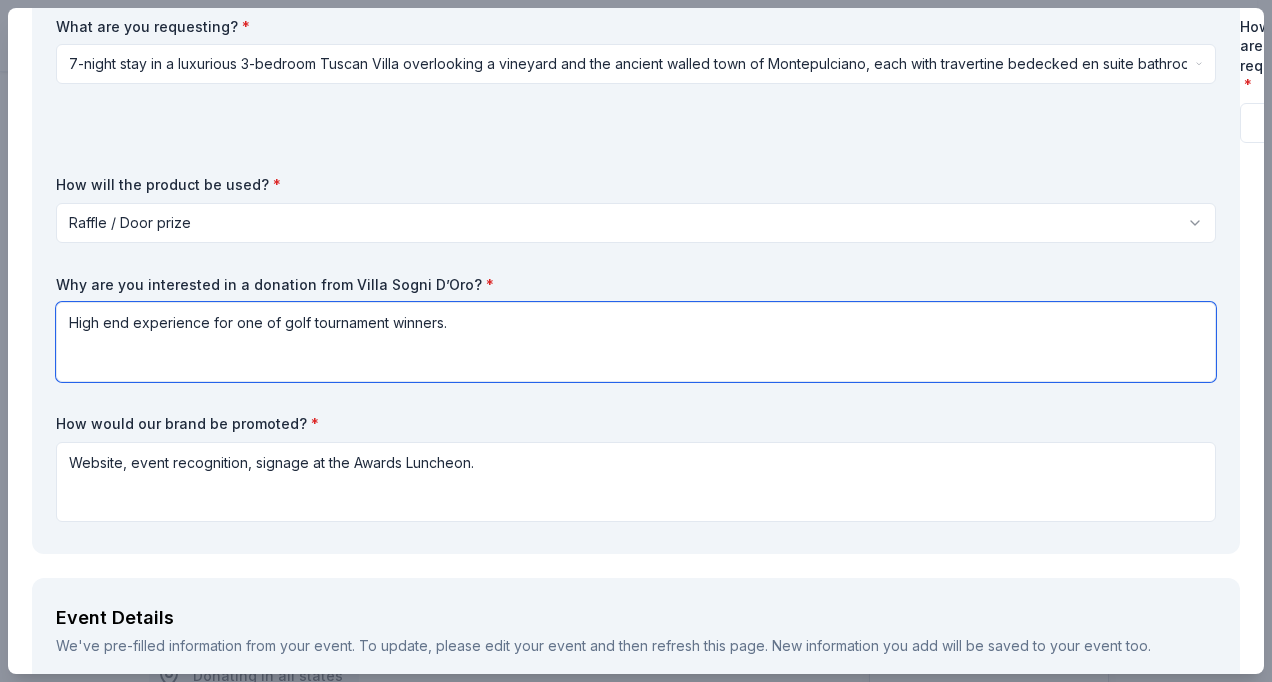 type on "High end experience for one of golf tournament winners." 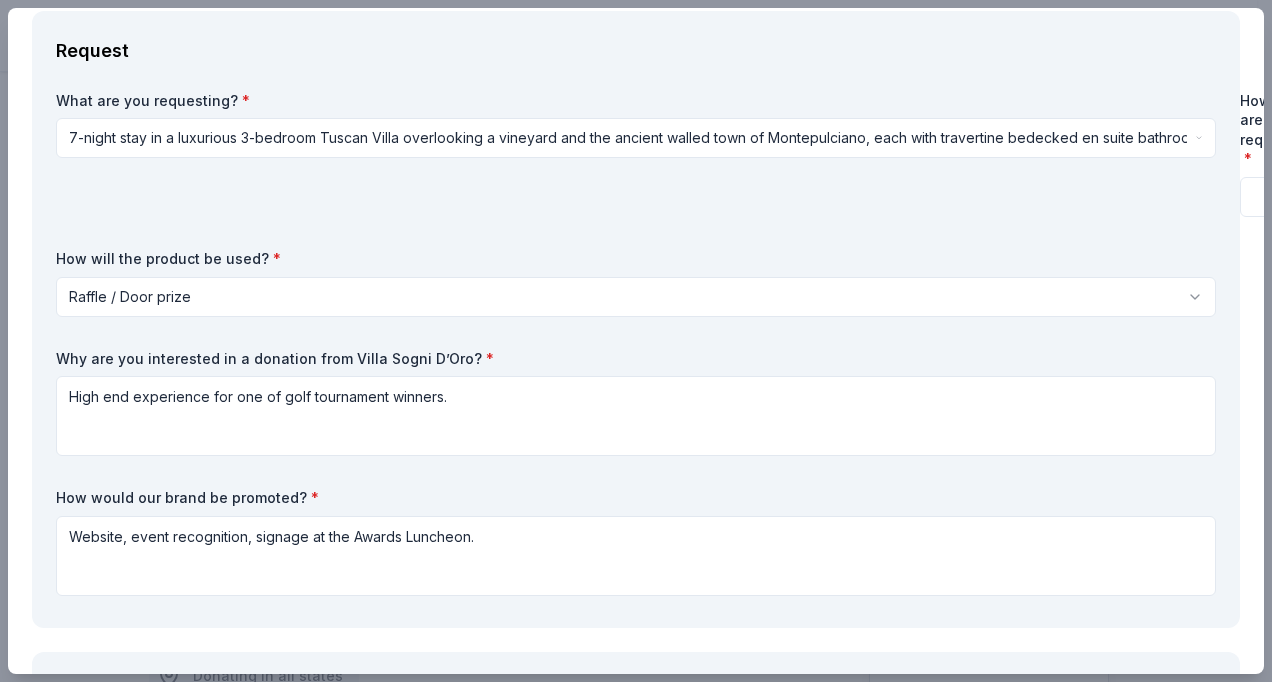 scroll, scrollTop: 613, scrollLeft: 0, axis: vertical 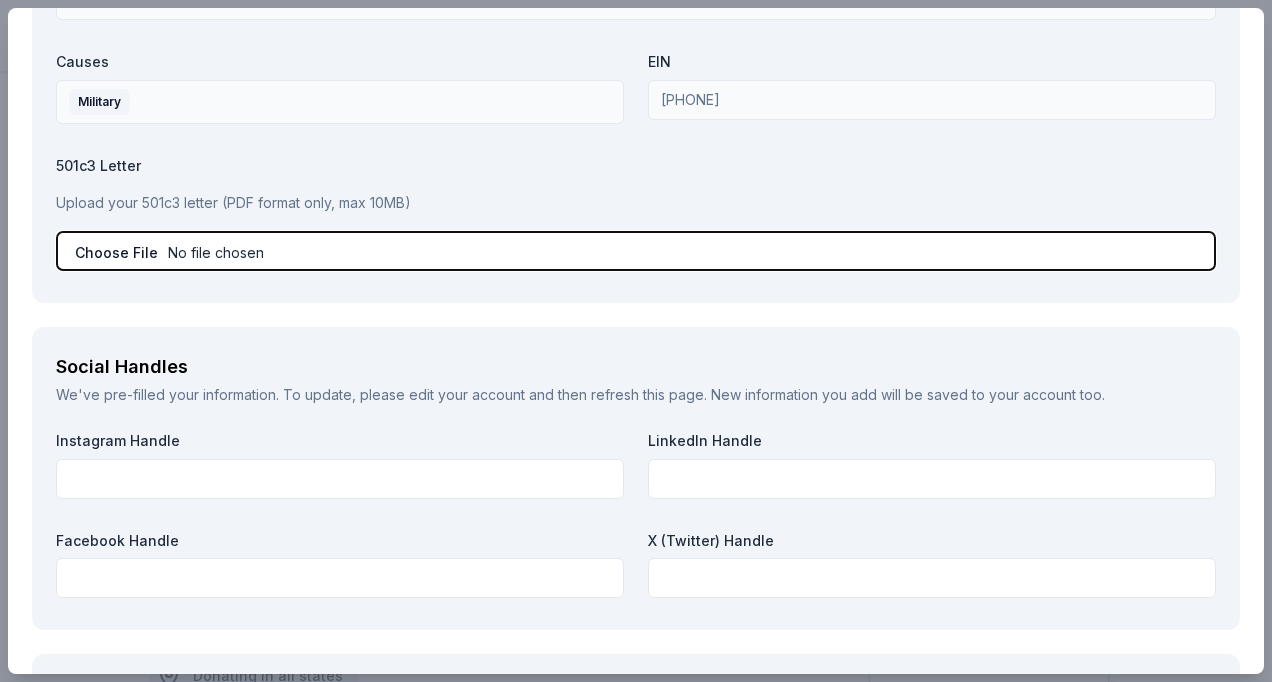 click at bounding box center [636, 251] 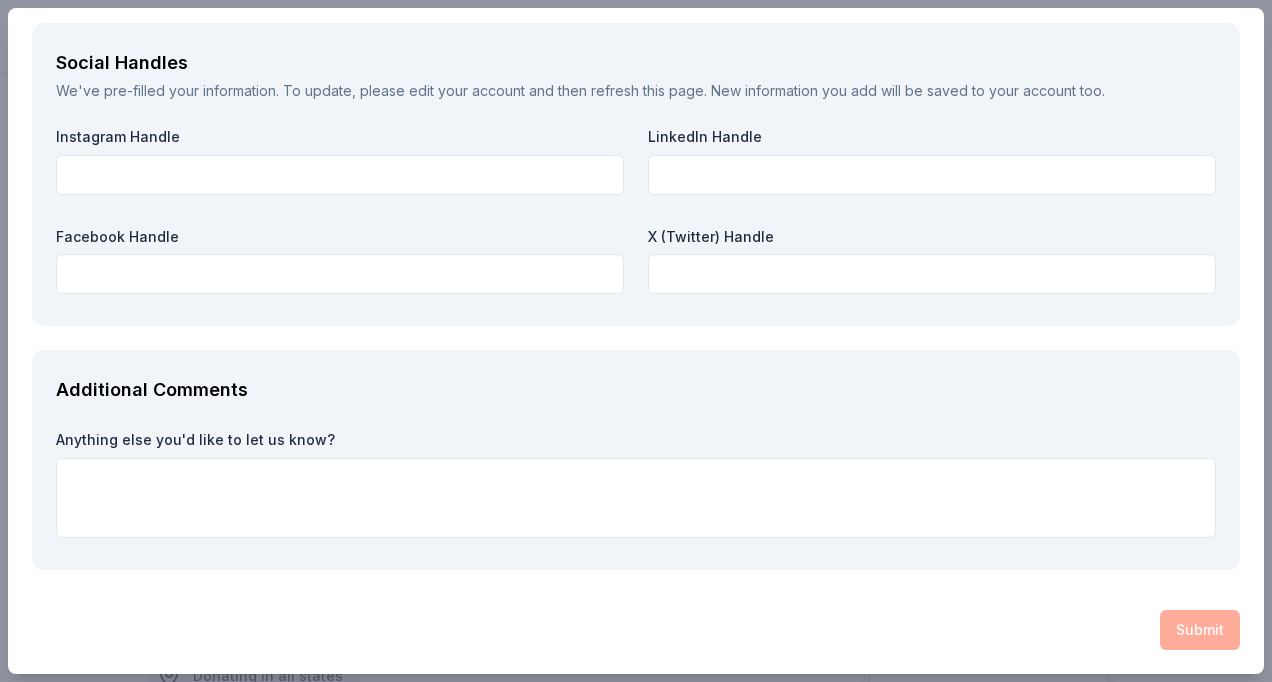 scroll, scrollTop: 2522, scrollLeft: 0, axis: vertical 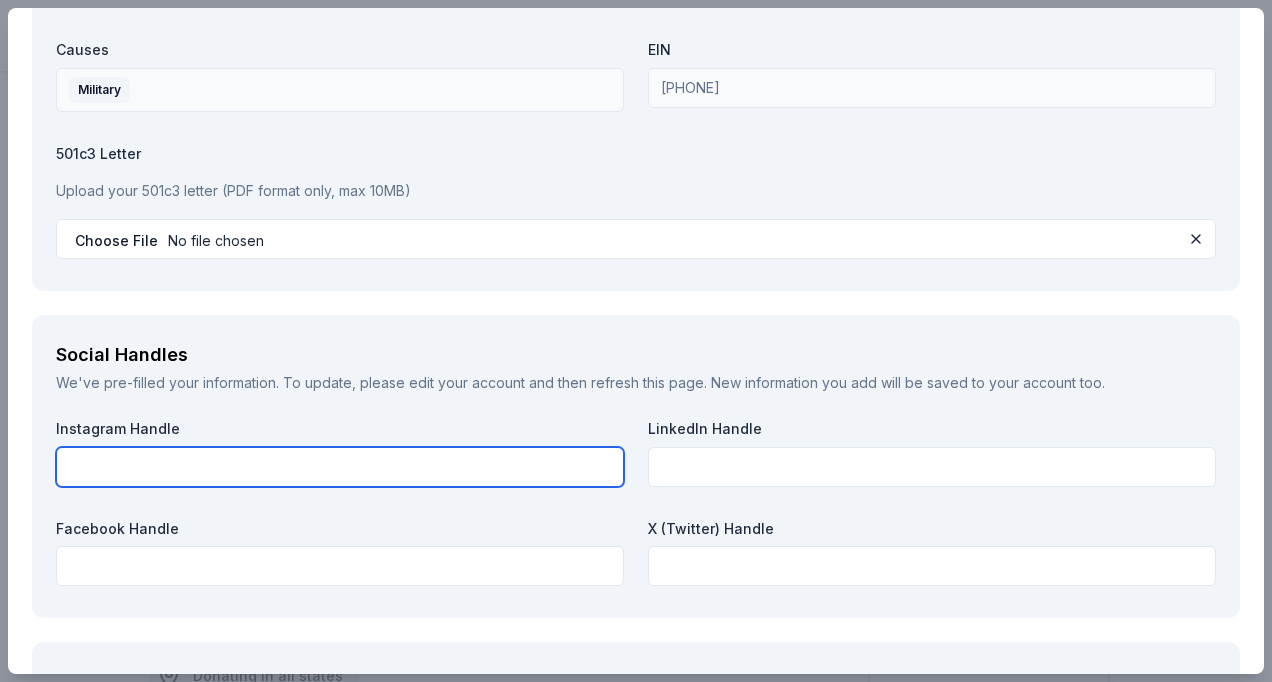 click at bounding box center (340, 467) 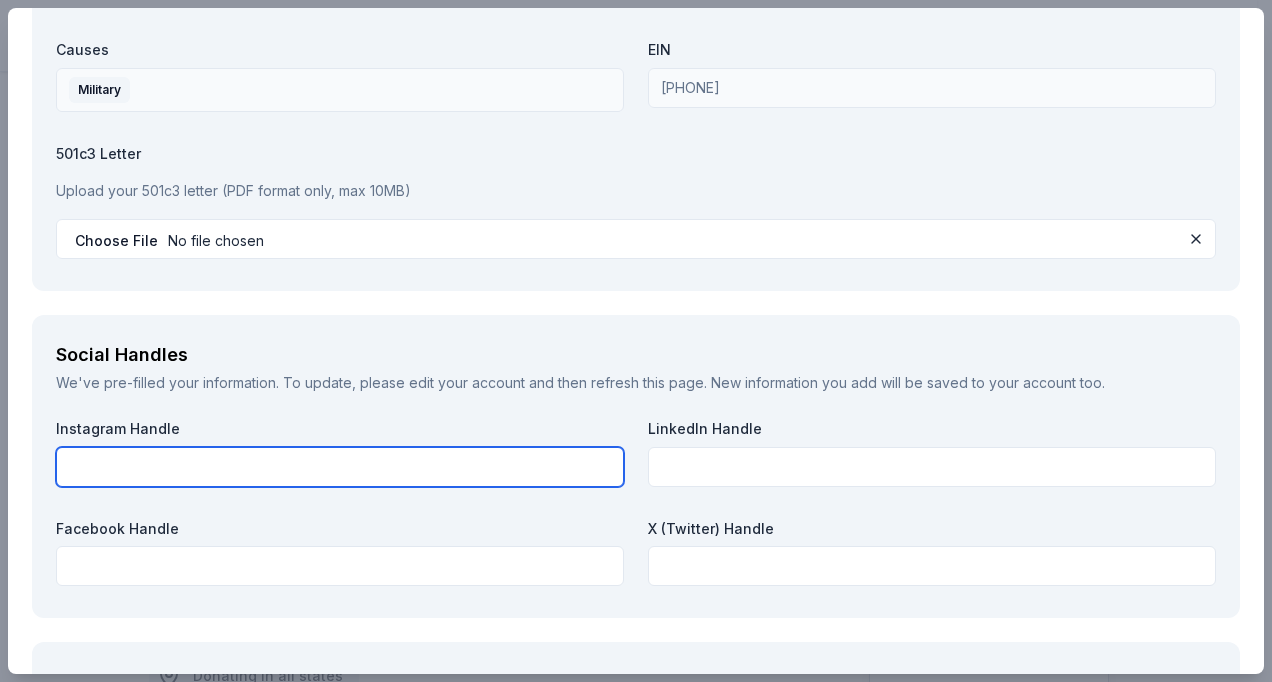 click at bounding box center [340, 467] 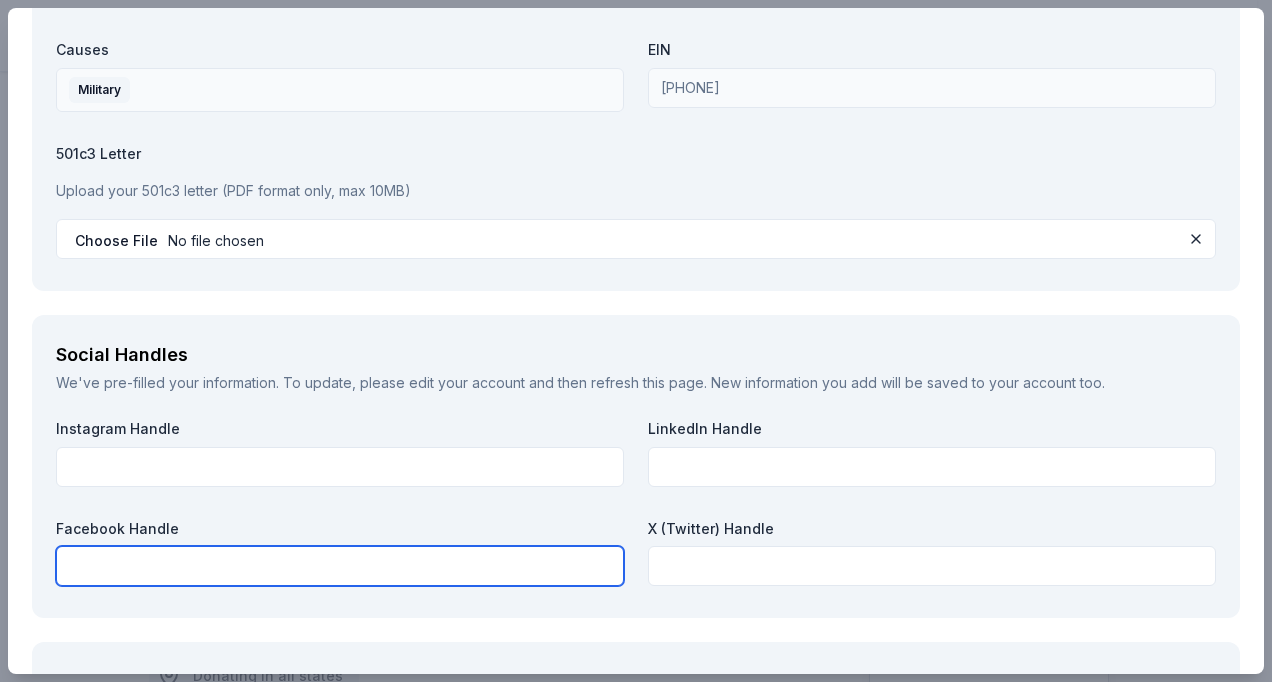 click at bounding box center [340, 566] 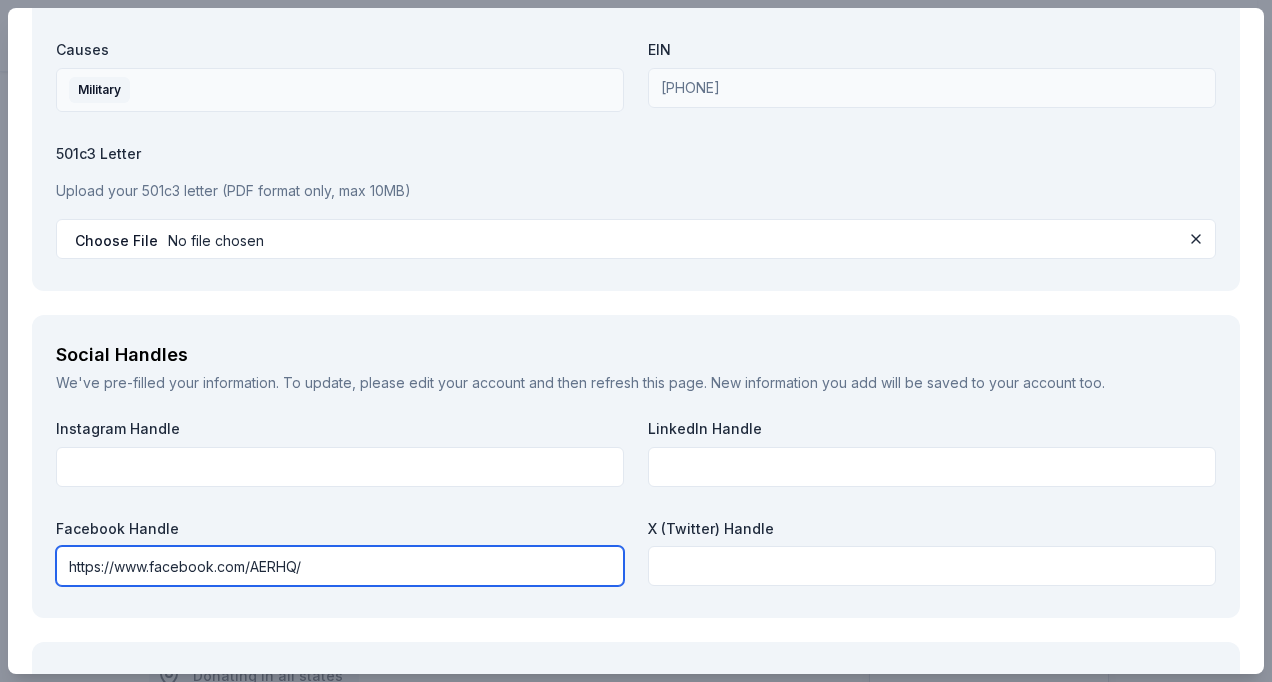 type on "https://www.facebook.com/AERHQ/" 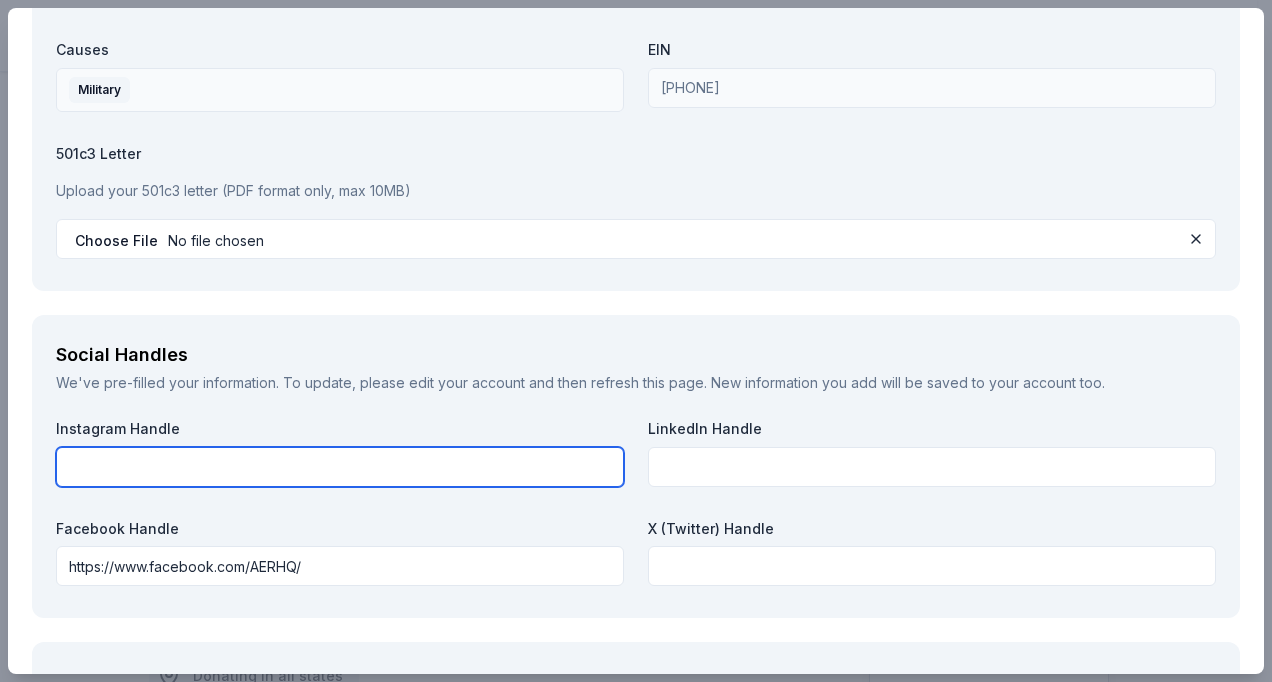 click at bounding box center (340, 467) 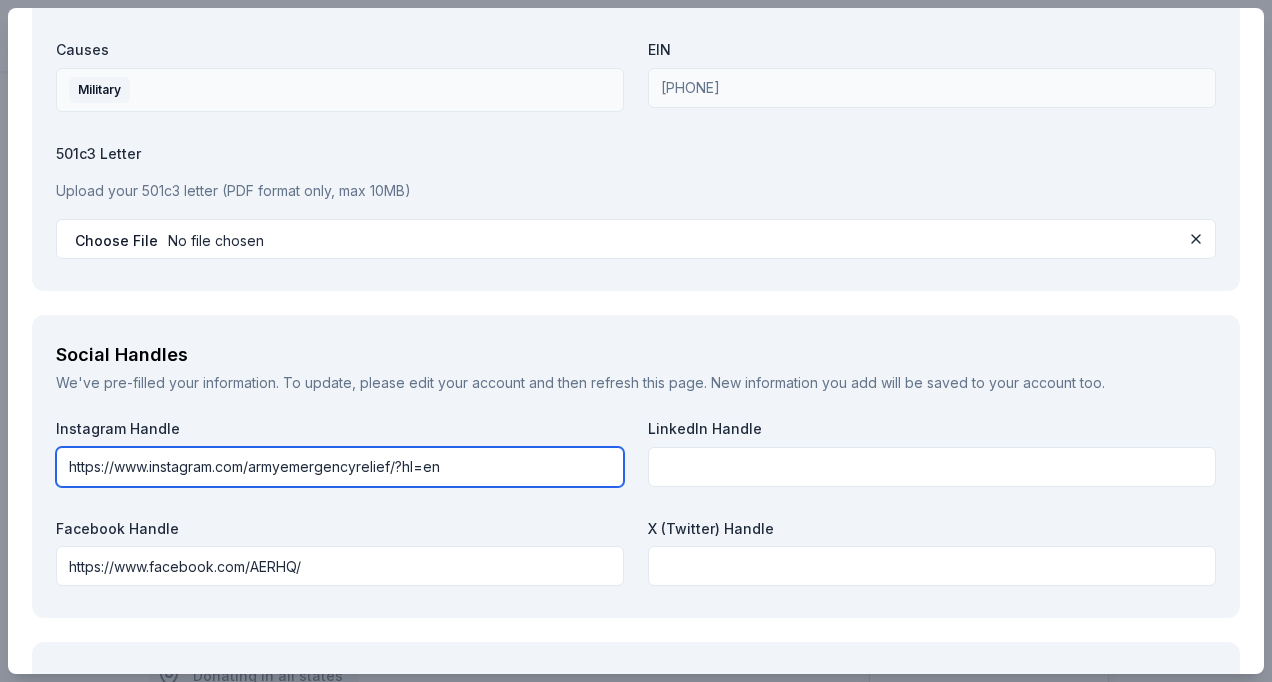 type on "https://www.instagram.com/armyemergencyrelief/?hl=en" 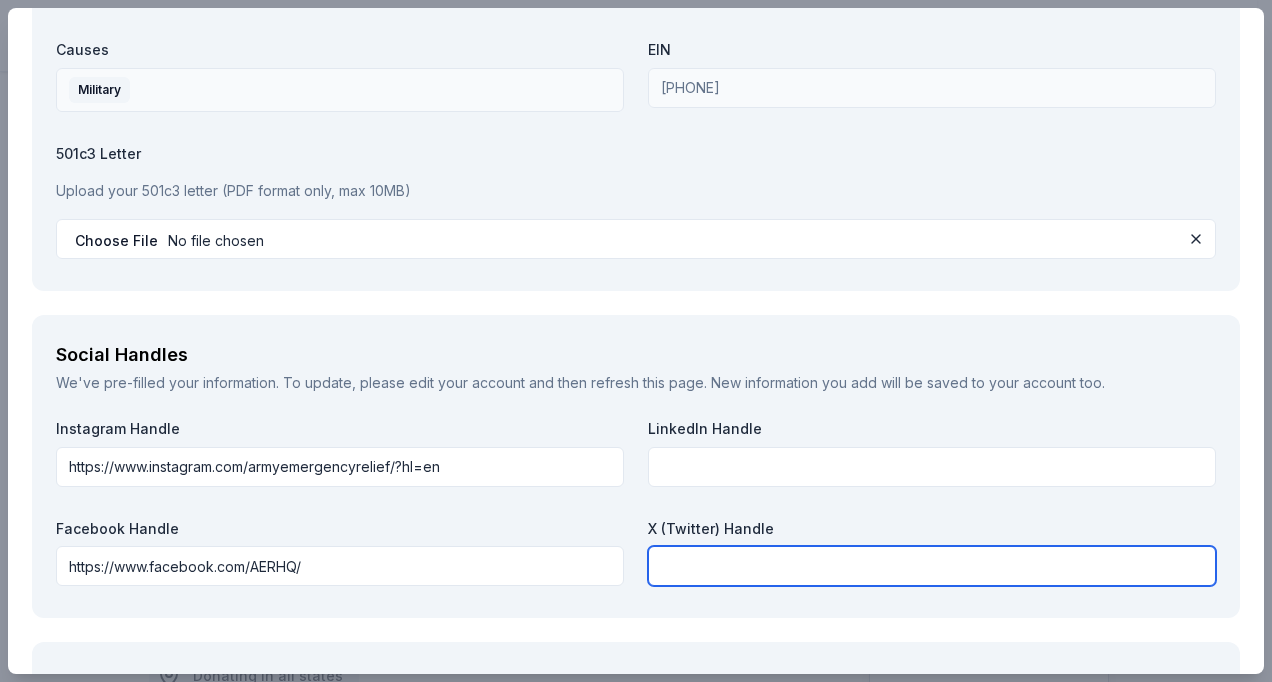click at bounding box center [932, 566] 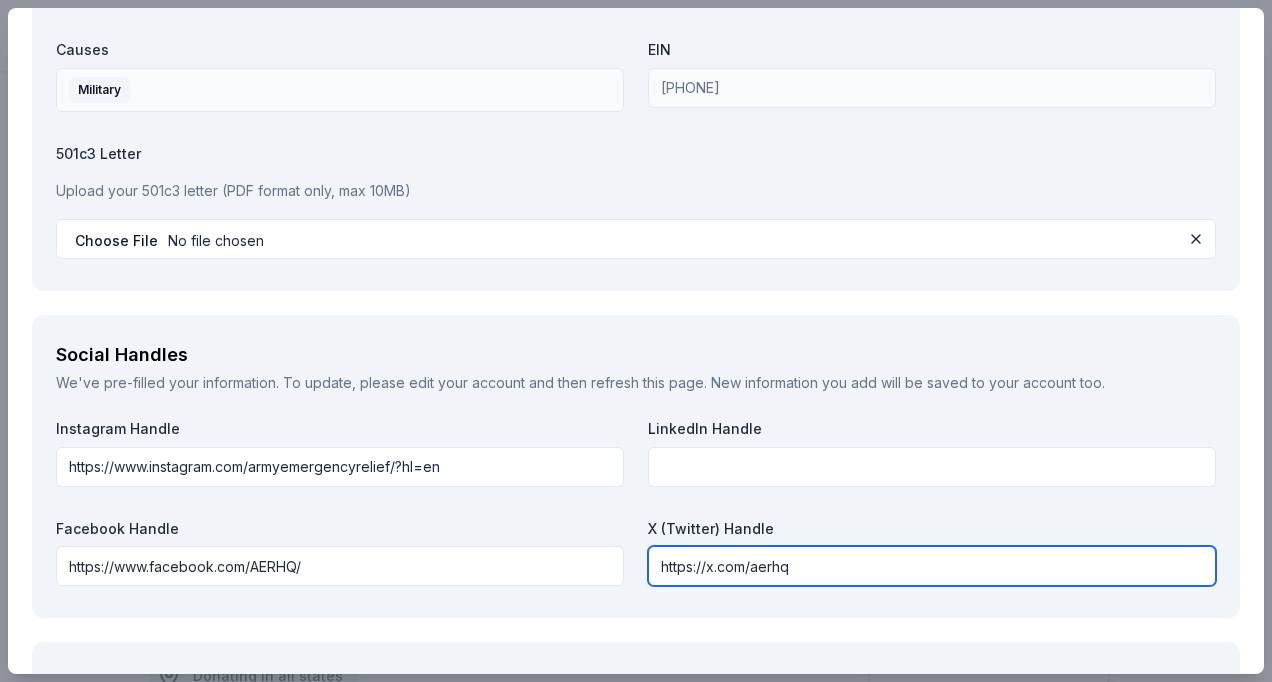 type on "https://x.com/aerhq" 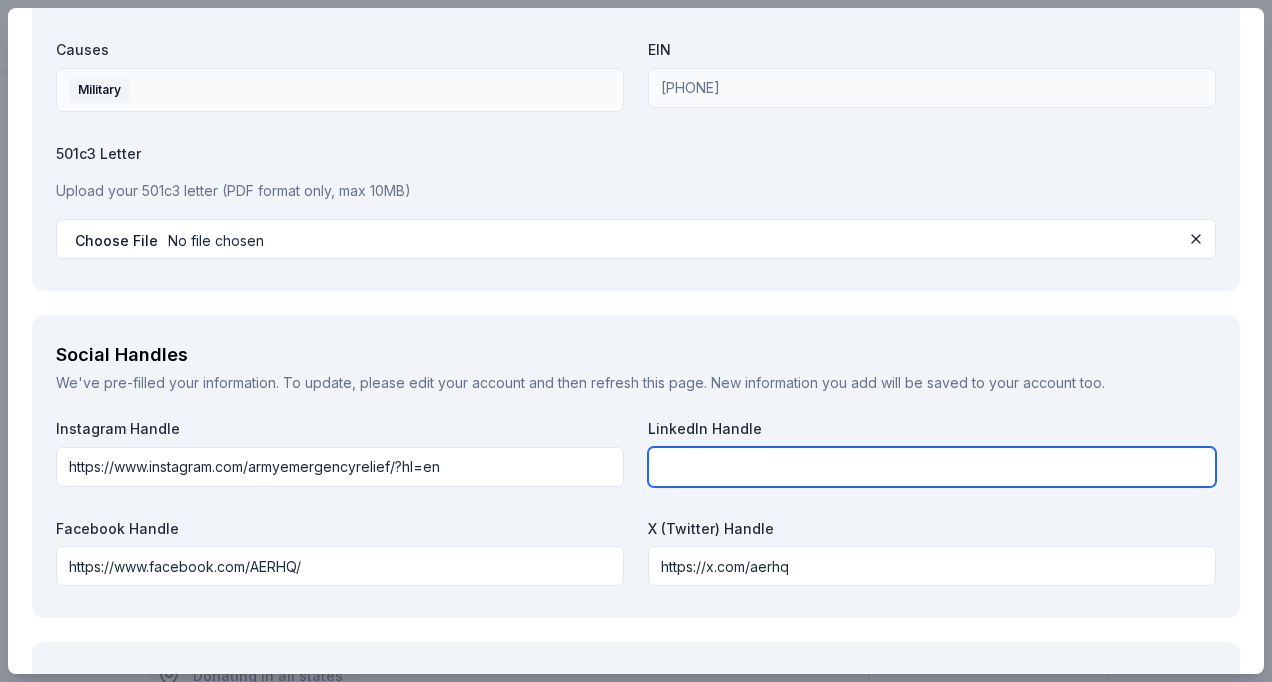 click at bounding box center [932, 467] 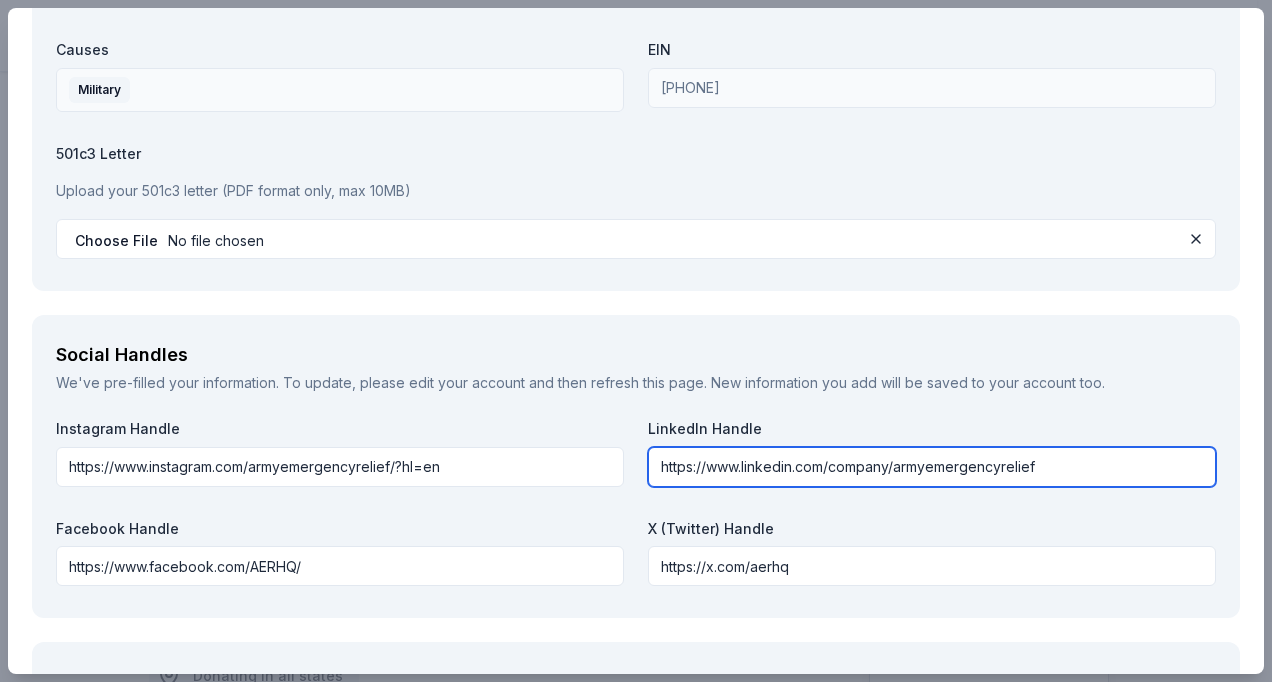 type on "https://www.linkedin.com/company/armyemergencyrelief" 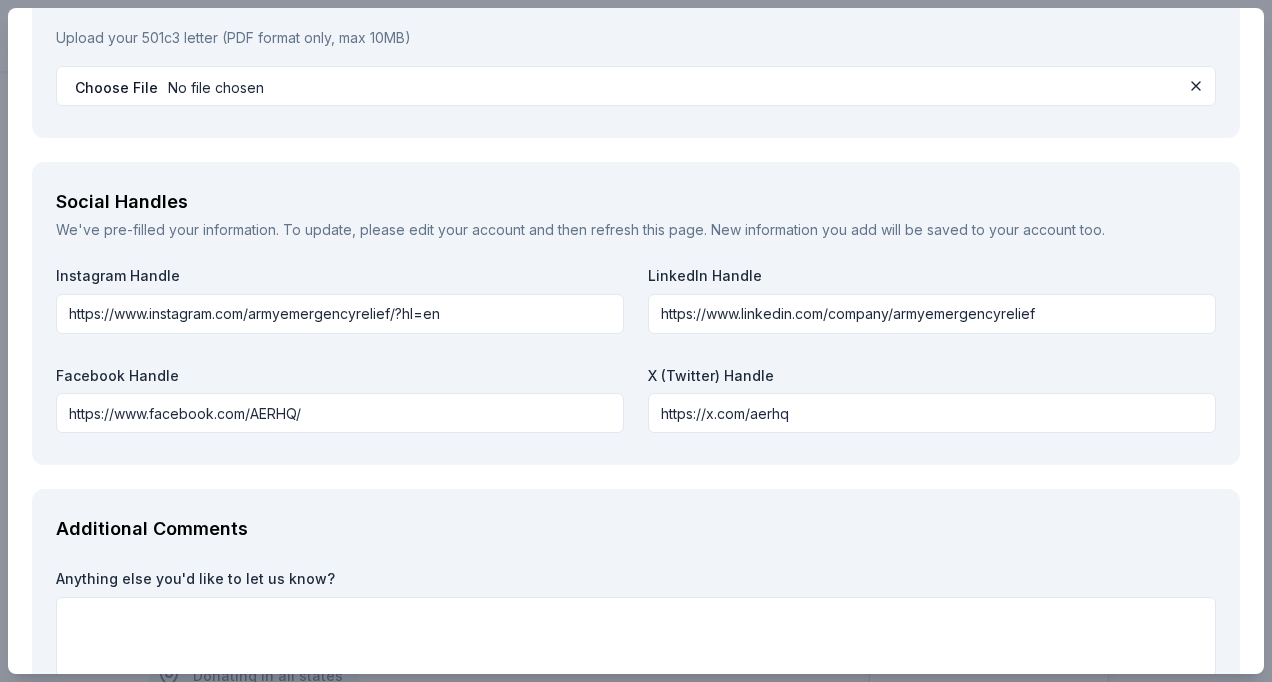 scroll, scrollTop: 2826, scrollLeft: 0, axis: vertical 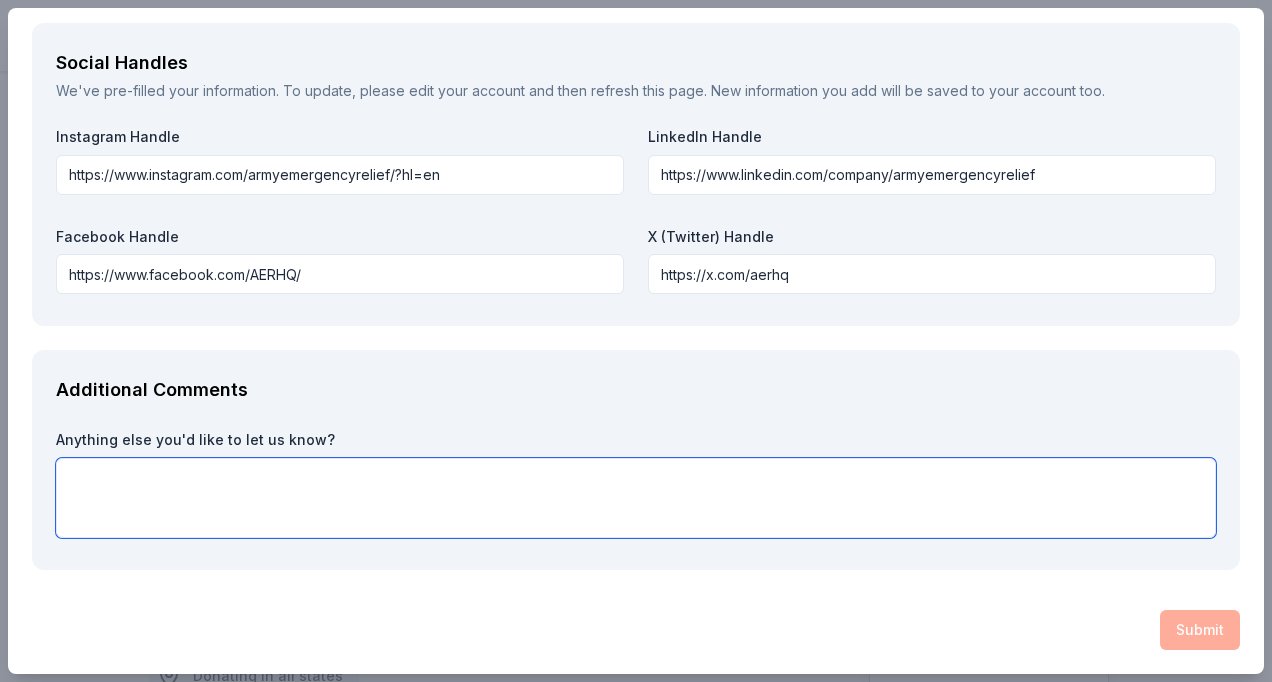 click at bounding box center (636, 498) 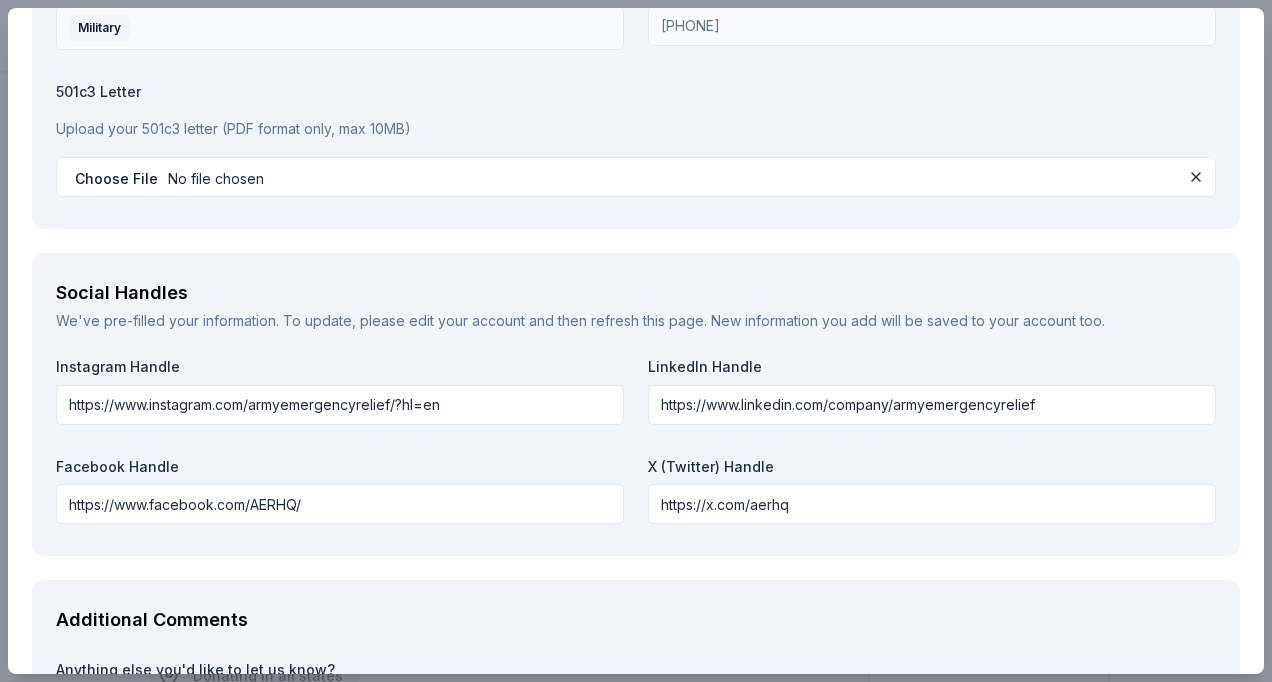 scroll, scrollTop: 2826, scrollLeft: 0, axis: vertical 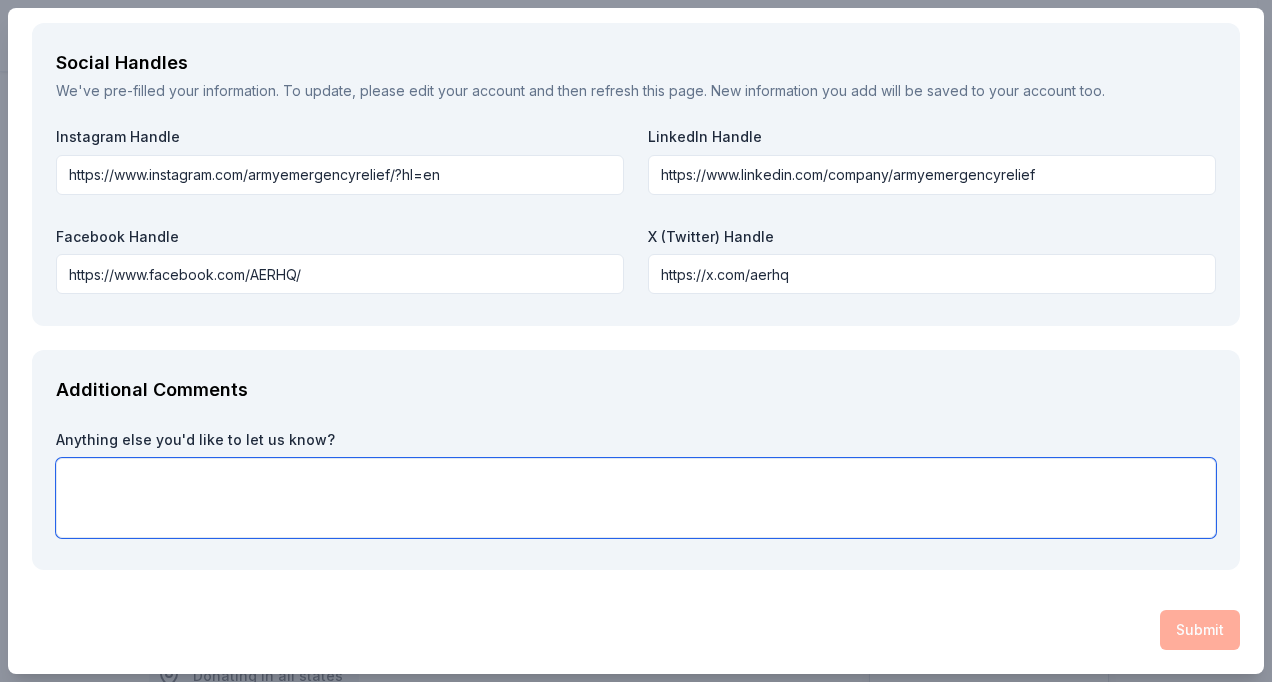 click at bounding box center (636, 498) 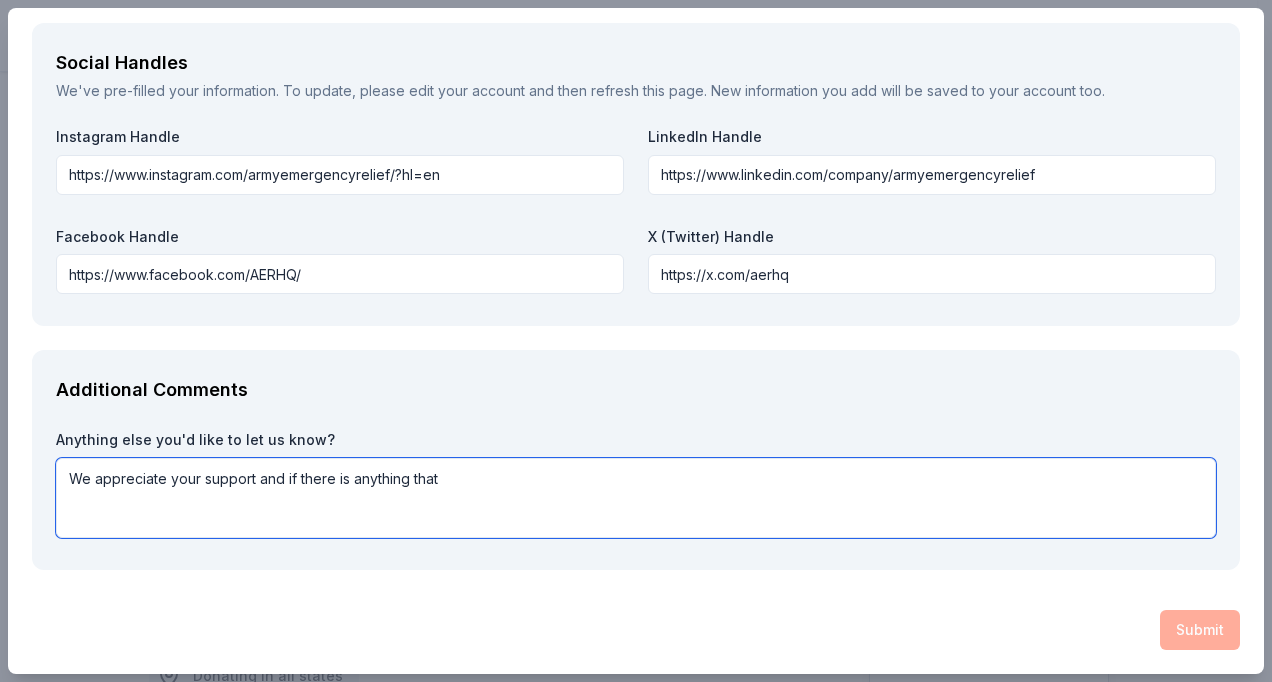 click on "We appreciate your support and if there is anything that" at bounding box center (636, 498) 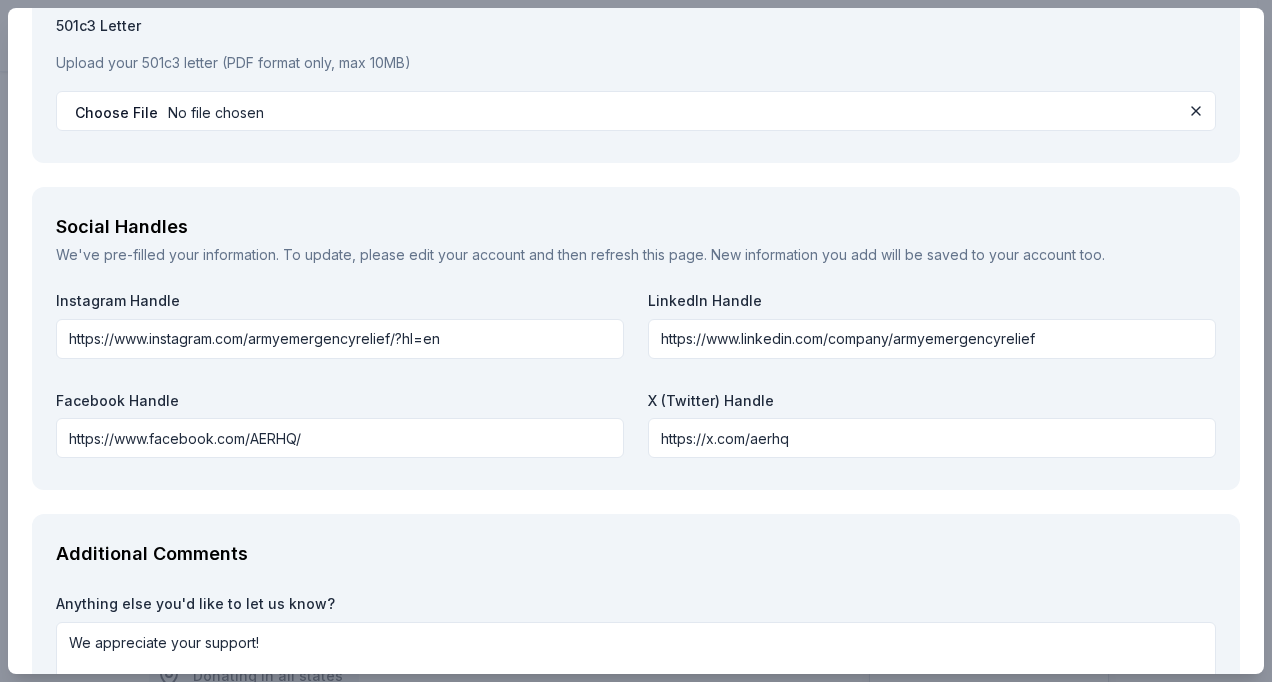 scroll, scrollTop: 2826, scrollLeft: 0, axis: vertical 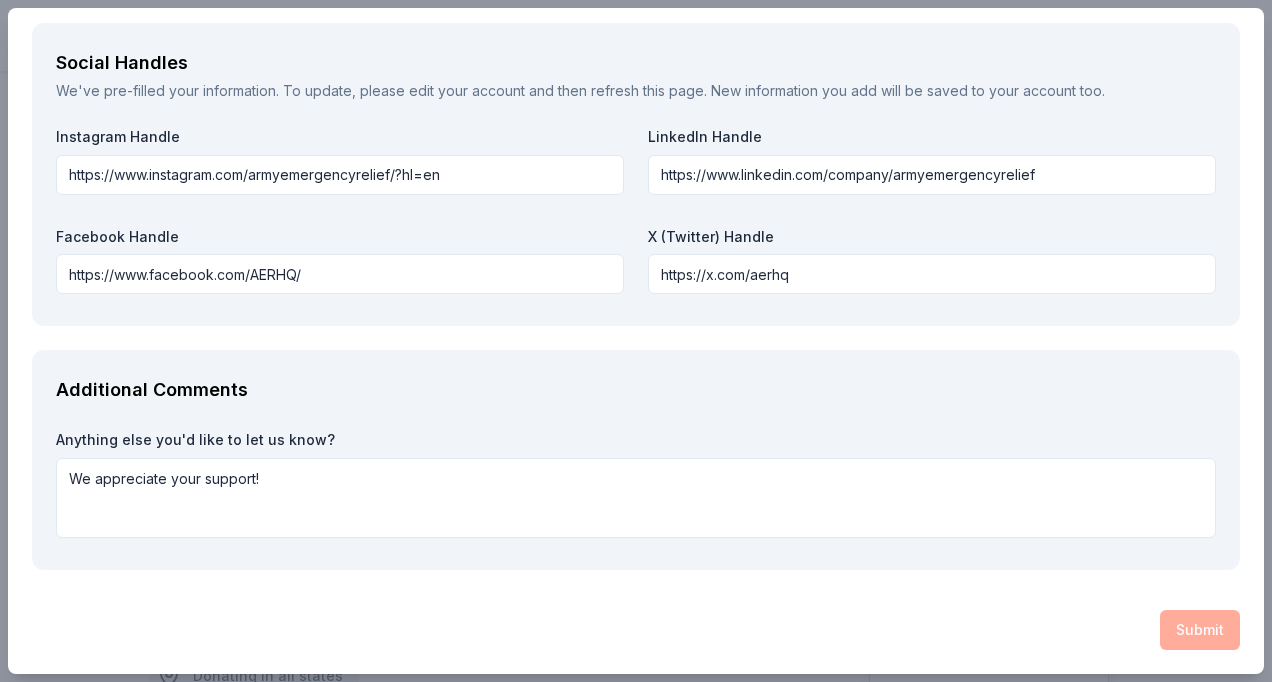 click on "Submit" at bounding box center (636, 630) 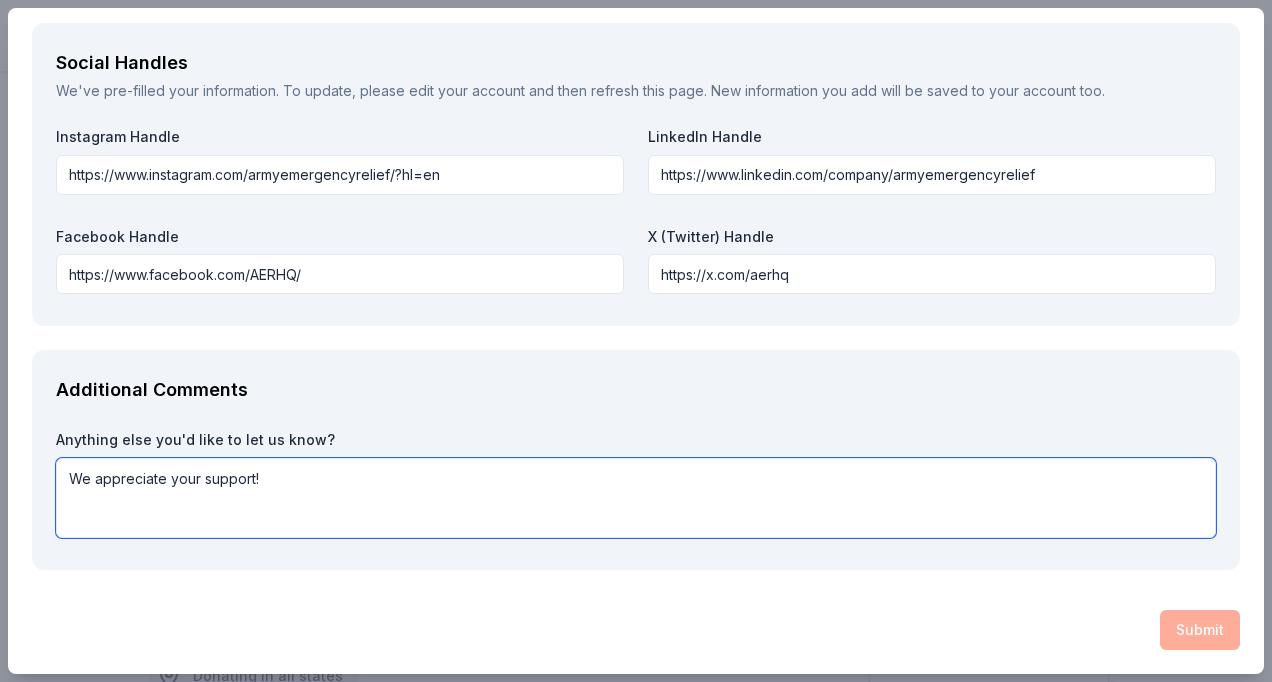 click on "We appreciate your support!" at bounding box center [636, 498] 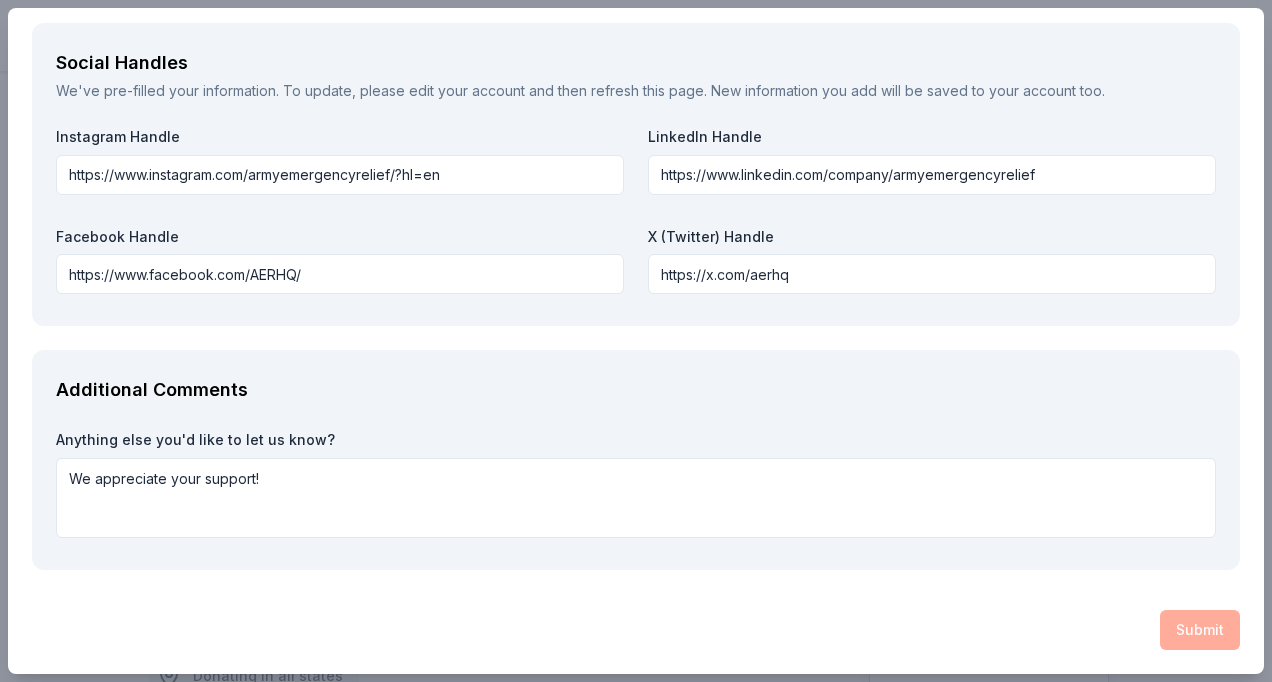 click on "Brand Requirements Before continuing the application, please read and check off to ensure that you are able to fulfill all the requirements to receive an in-kind donation. Terms and Conditions * By submitting this application, I agree to the following:
Villa Sogni D'Oro's charity rate for this package is €3.500 Euro (Retail value is €5.250 Euro). You’re free to sell it at any price above that and retain any excess proceeds for your fundraising.
If the package doesn’t sell at the auction, the charity has no further obligation aside from letting us know the event was unsuccessful.
Once the auction closes successfully, we send an invoice to the nonprofit. The nonprofit pays us upon receipt of the invoice.
The winner has 12 months to book the accommodation for travel within 24 months.  Failure to book results in forfeiture of the package.
I agree Request What are you requesting? * How many are you requesting? * How will the product be used? * Raffle / Door prize Other * *" at bounding box center [636, -1014] 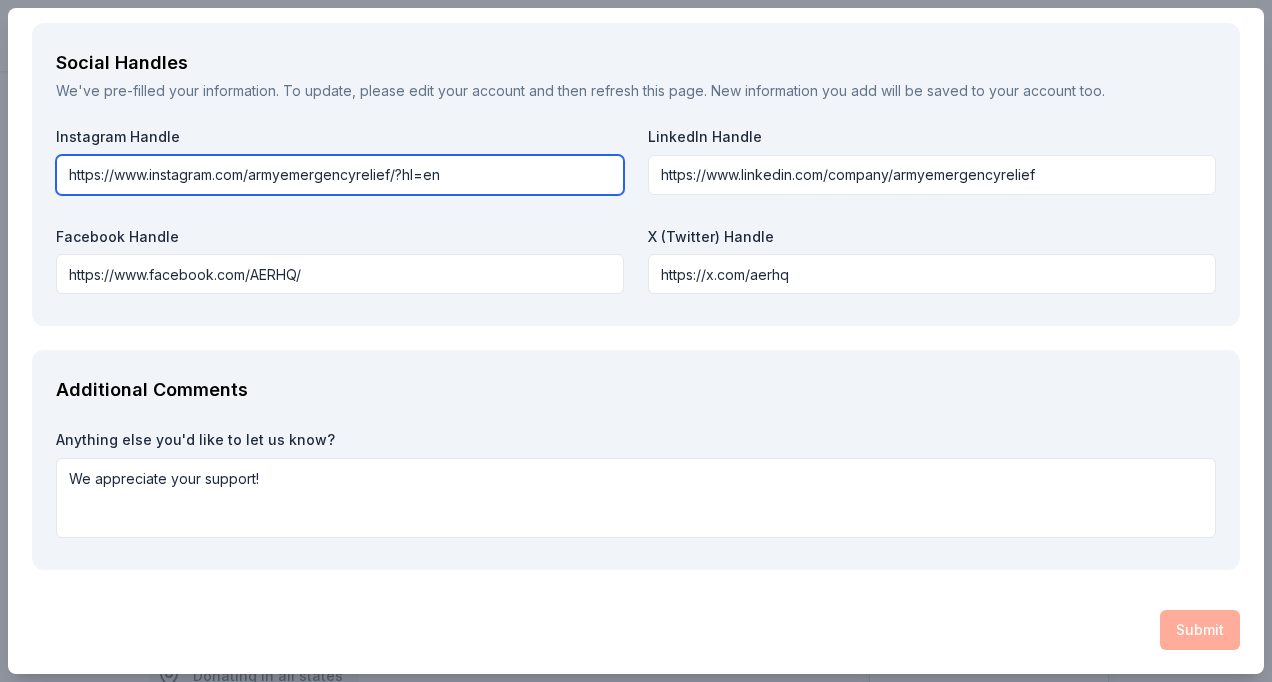 drag, startPoint x: 402, startPoint y: 155, endPoint x: 460, endPoint y: 158, distance: 58.077534 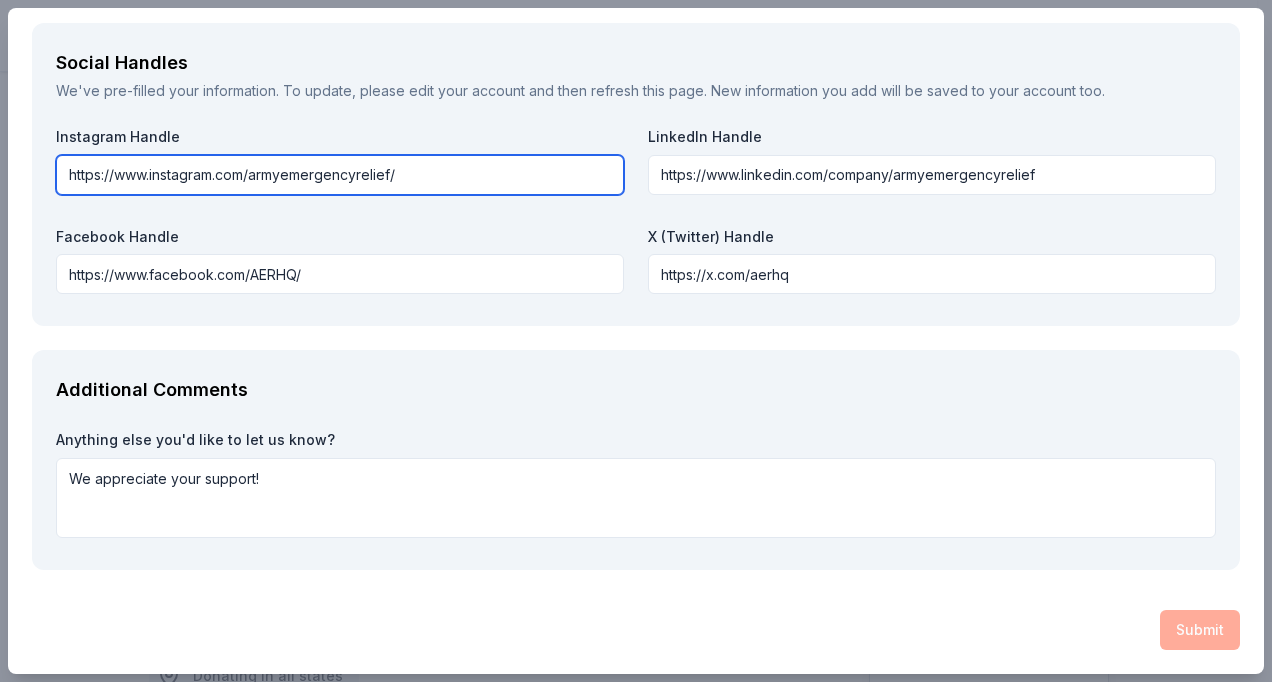 type on "https://www.instagram.com/armyemergencyrelief/" 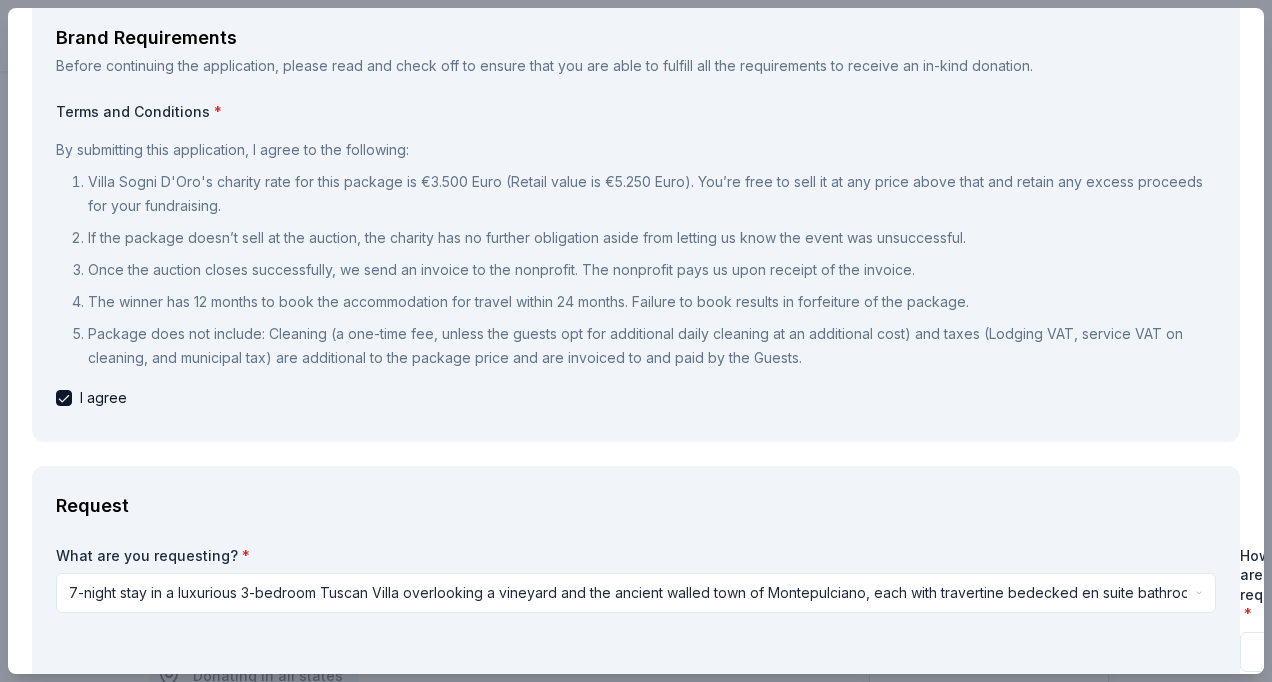 scroll, scrollTop: 0, scrollLeft: 0, axis: both 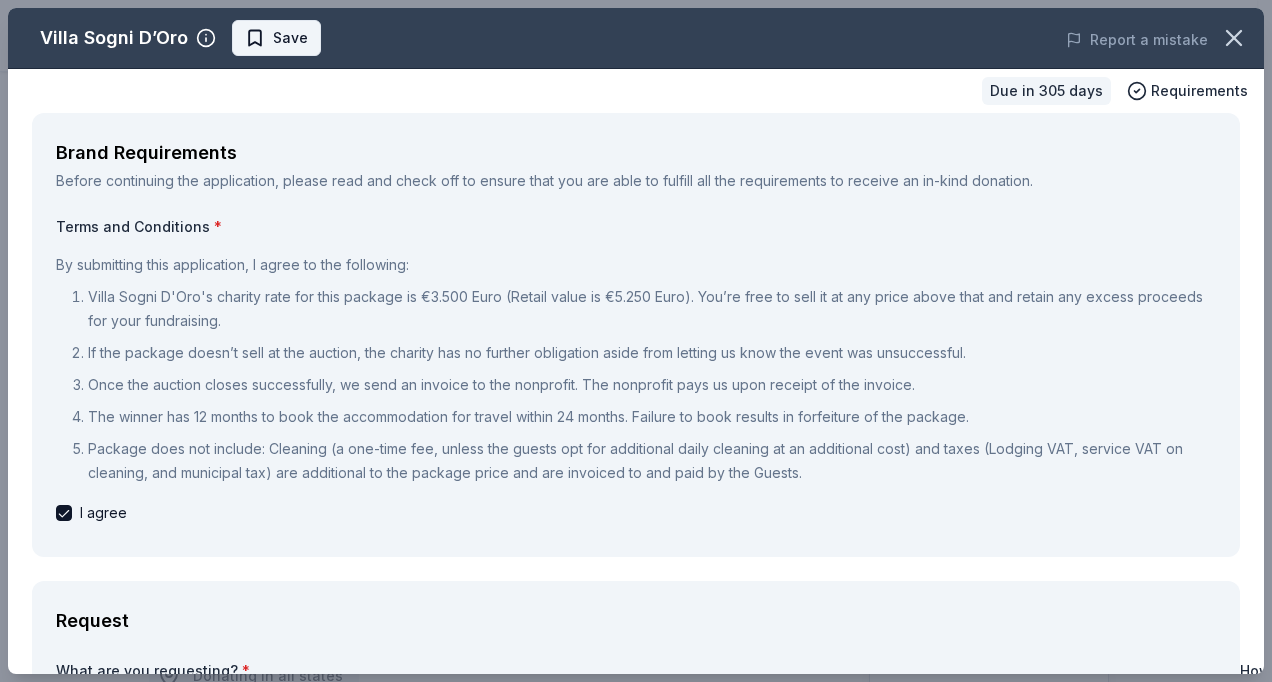 click on "Save" at bounding box center [276, 38] 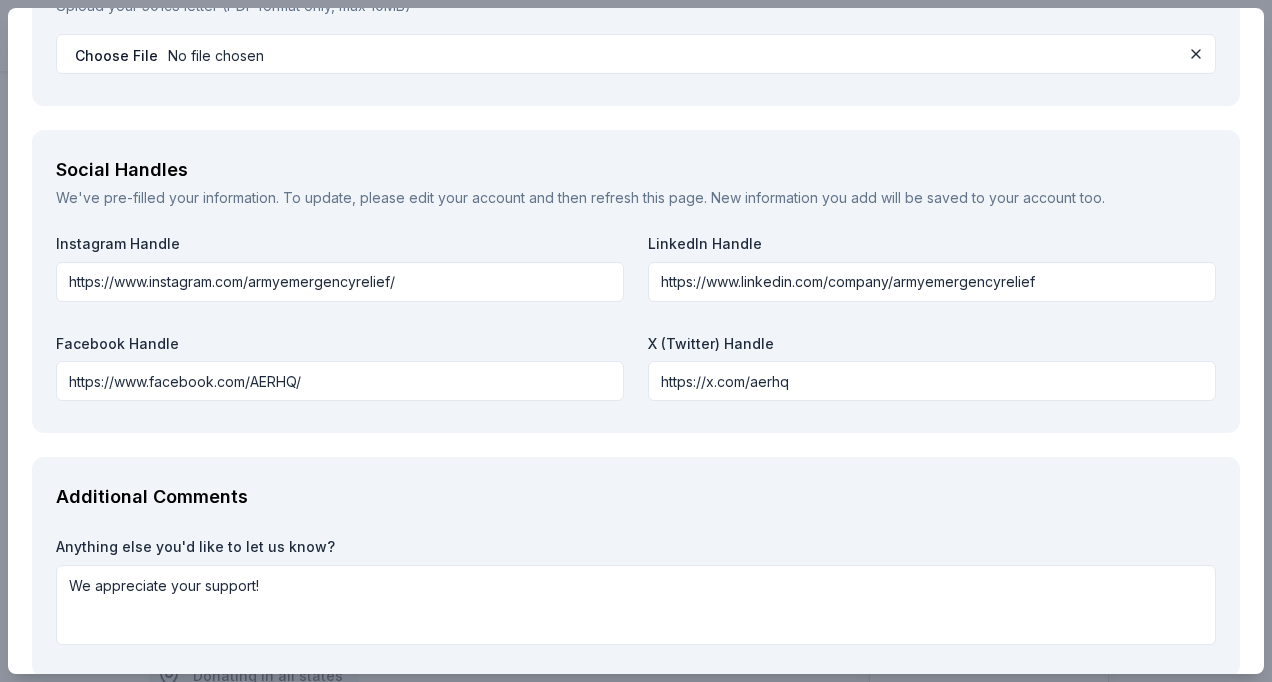 scroll, scrollTop: 2826, scrollLeft: 0, axis: vertical 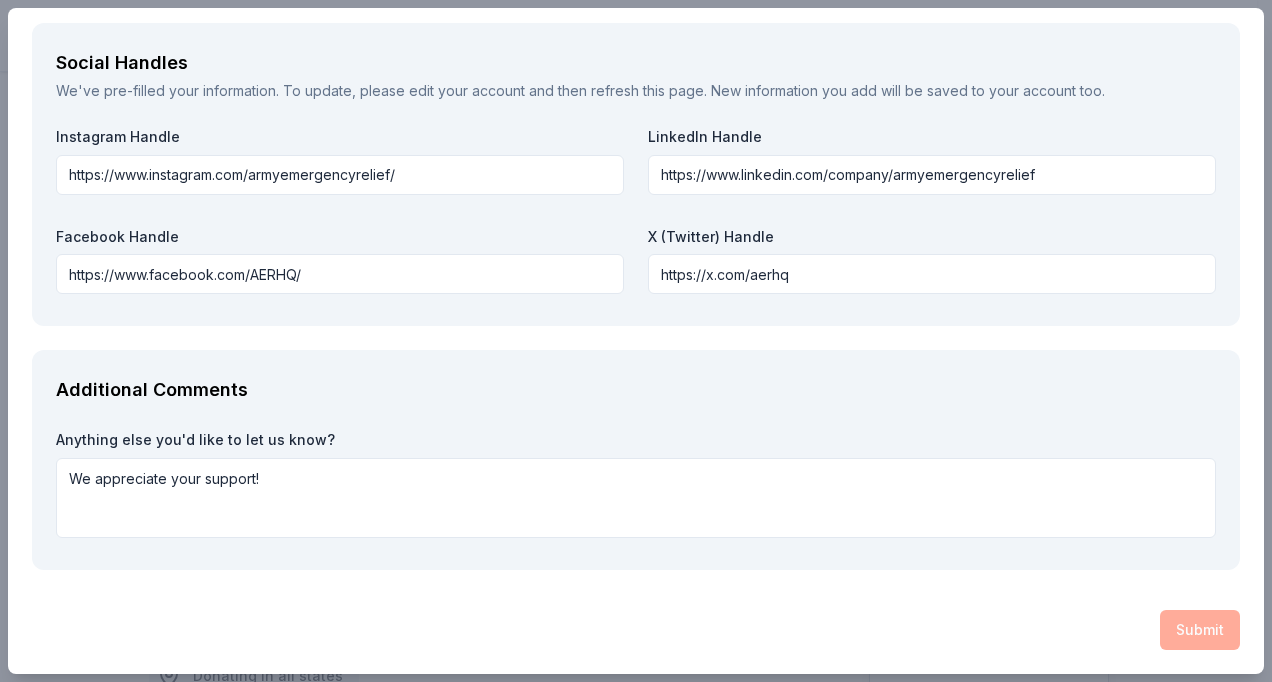 click on "Submit" at bounding box center [636, 630] 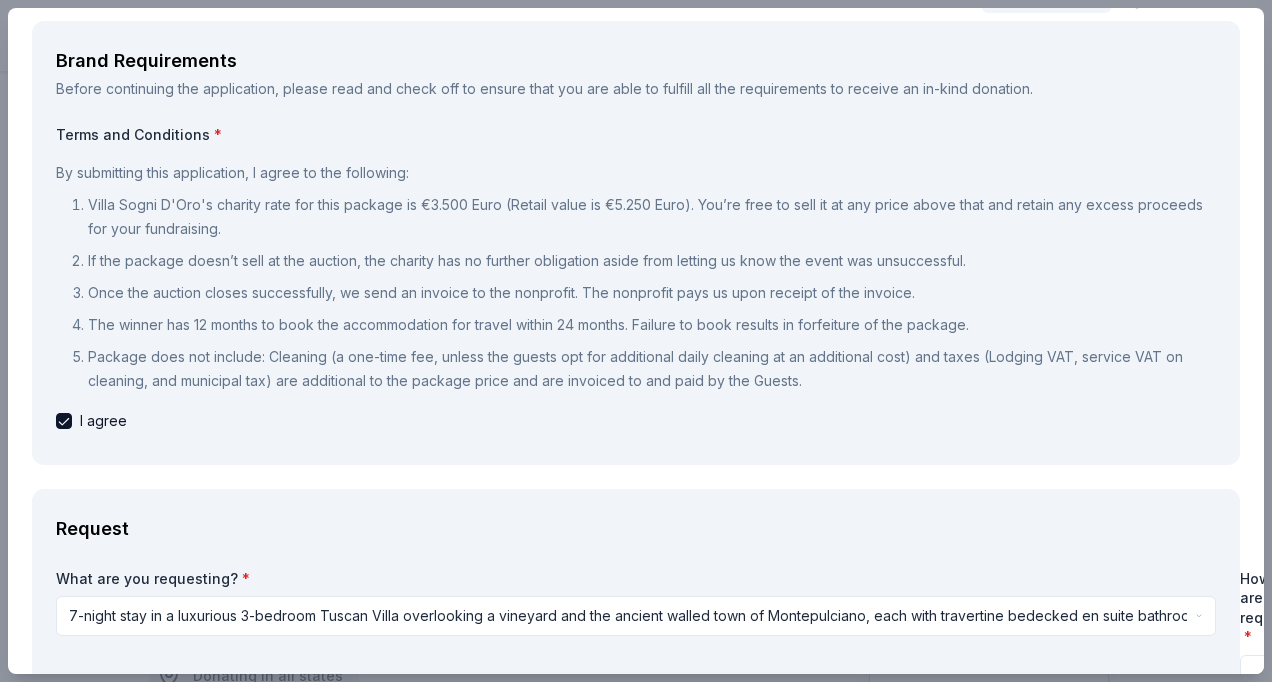 scroll, scrollTop: 0, scrollLeft: 0, axis: both 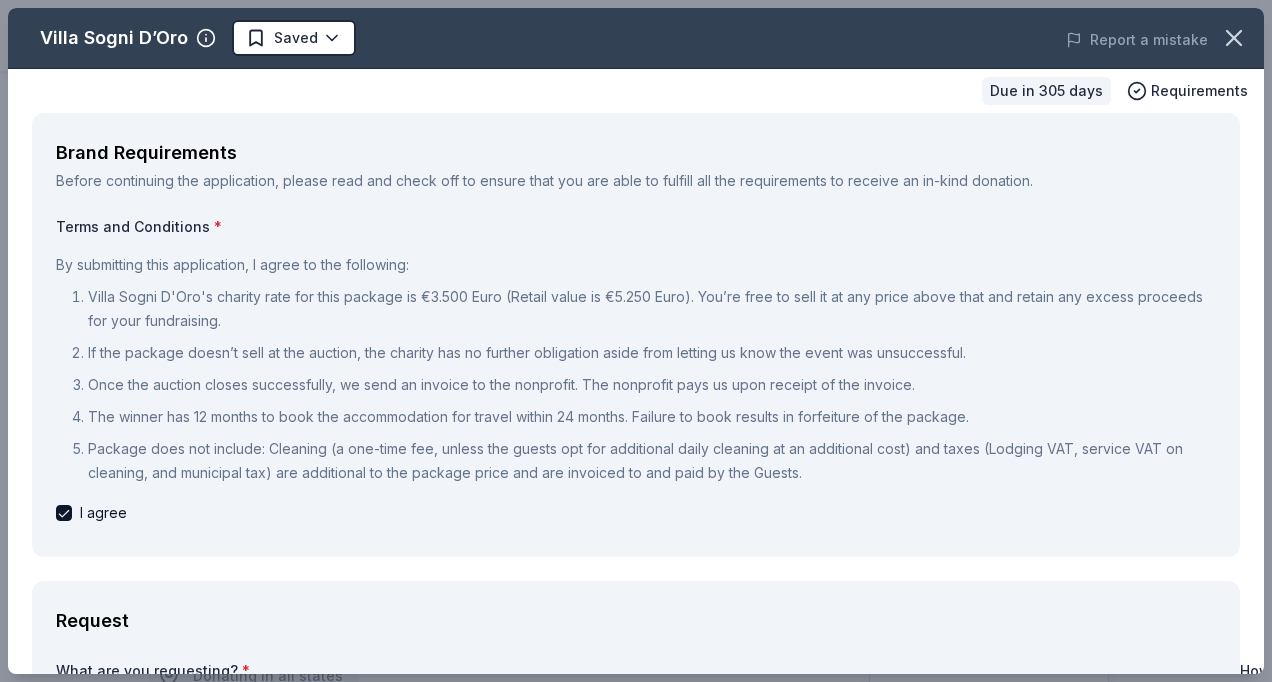 click at bounding box center [64, 513] 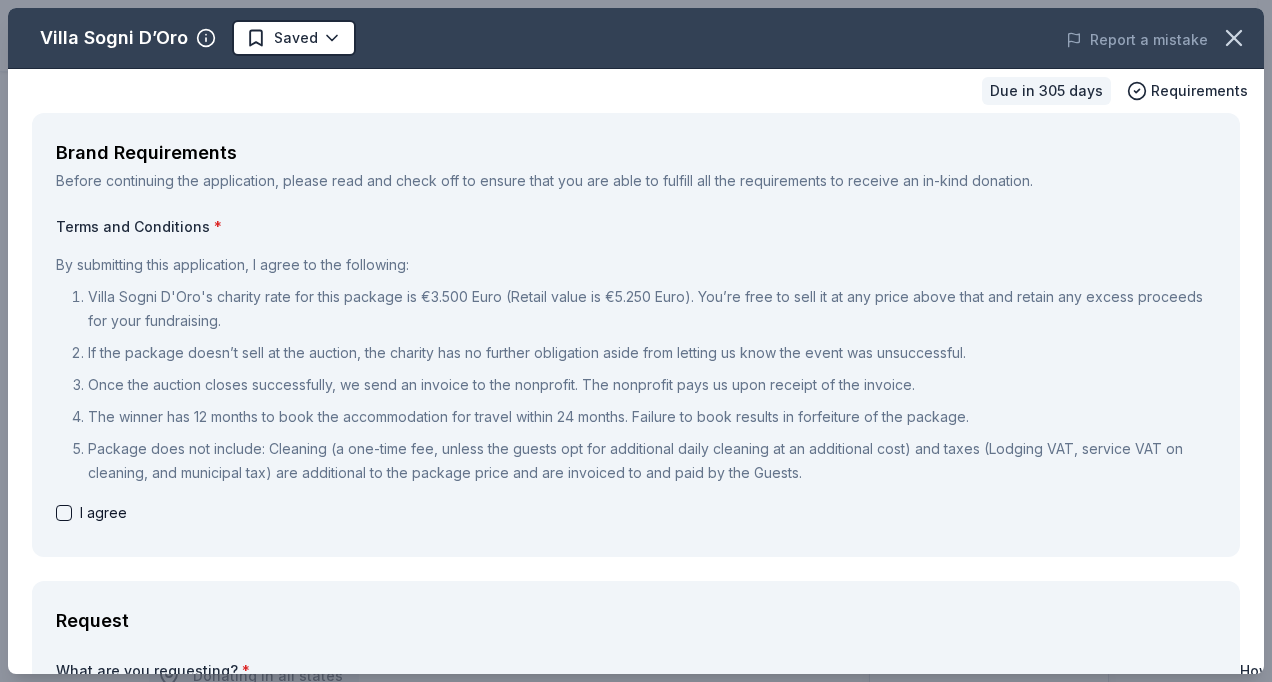 click at bounding box center [64, 513] 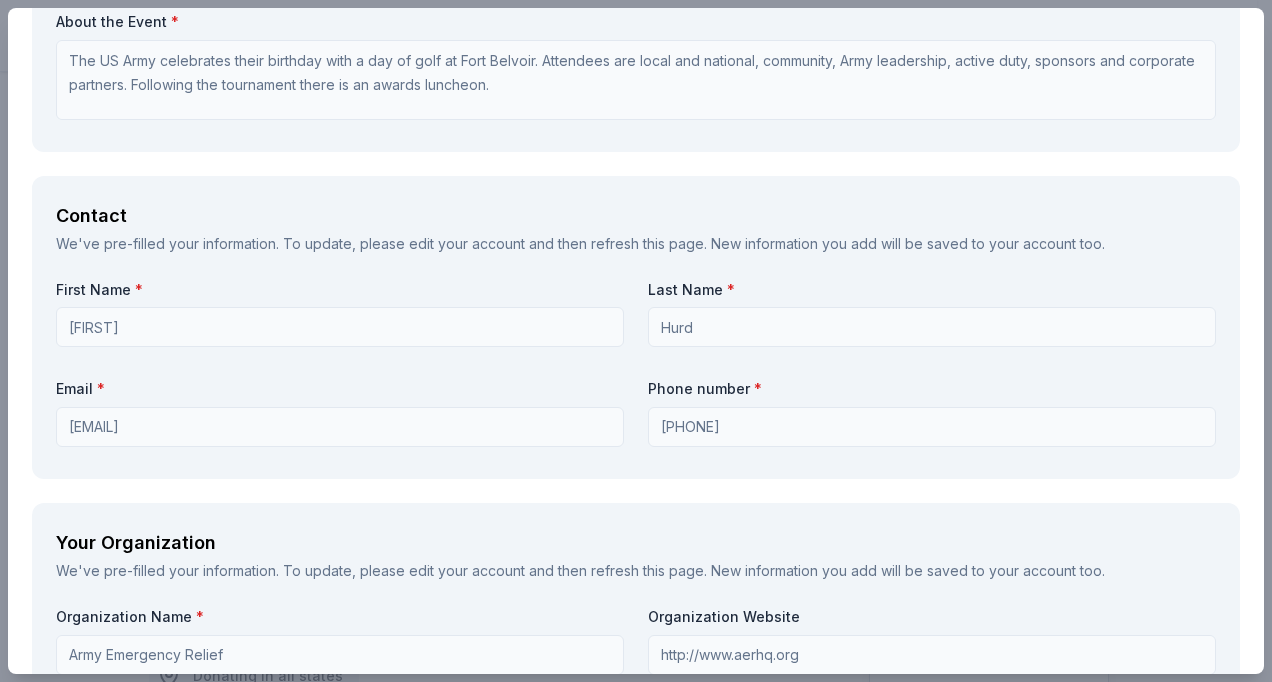 scroll, scrollTop: 1766, scrollLeft: 0, axis: vertical 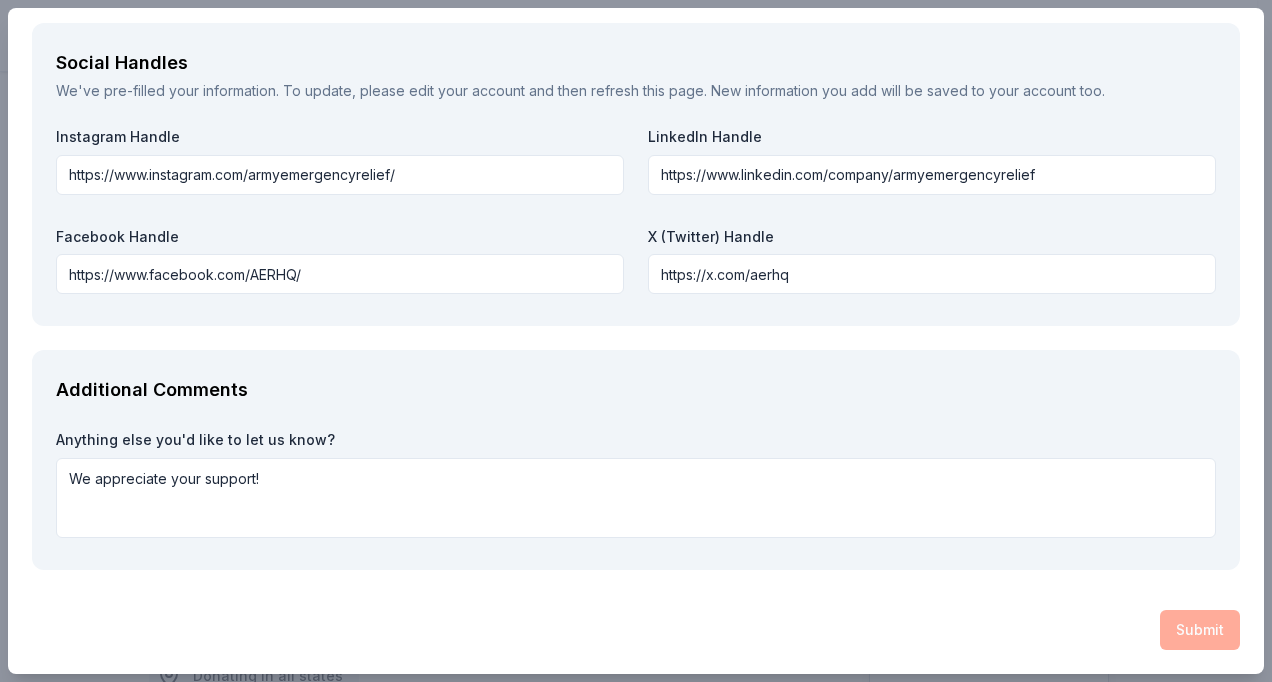 click on "Submit" at bounding box center [636, 630] 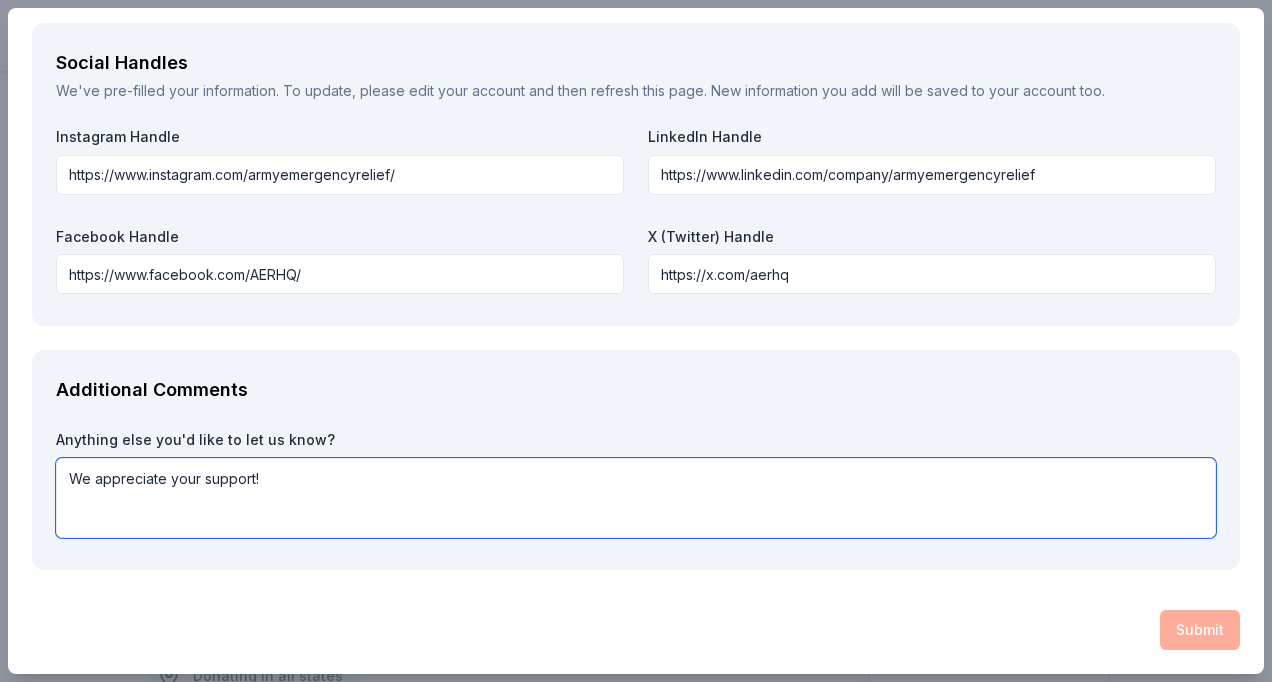 click on "We appreciate your support!" at bounding box center (636, 498) 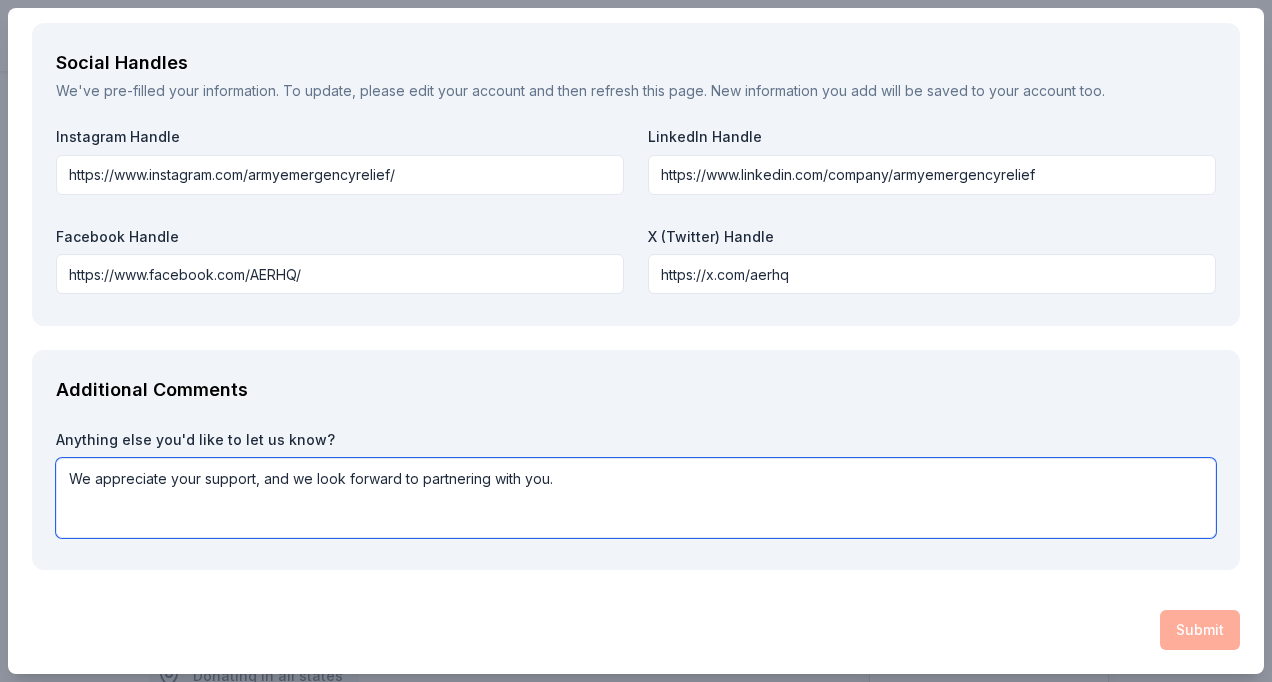 click on "We appreciate your support, and we look forward to partnering with you." at bounding box center (636, 498) 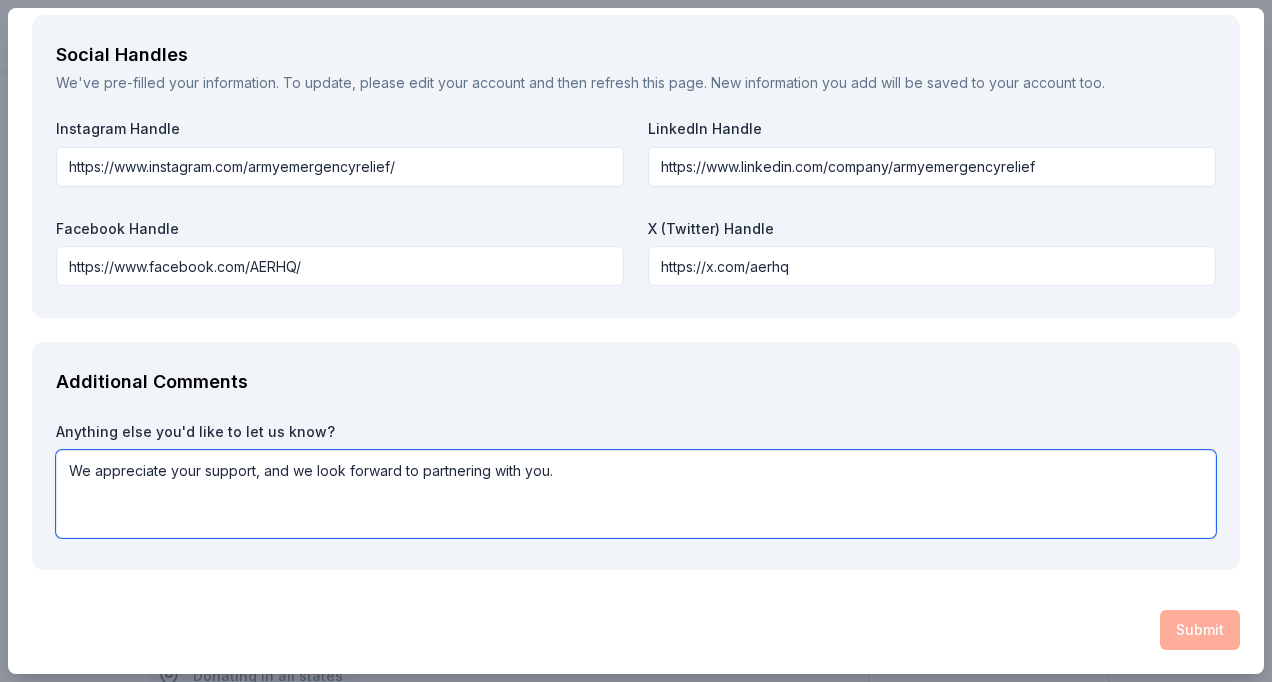 scroll, scrollTop: 1, scrollLeft: 0, axis: vertical 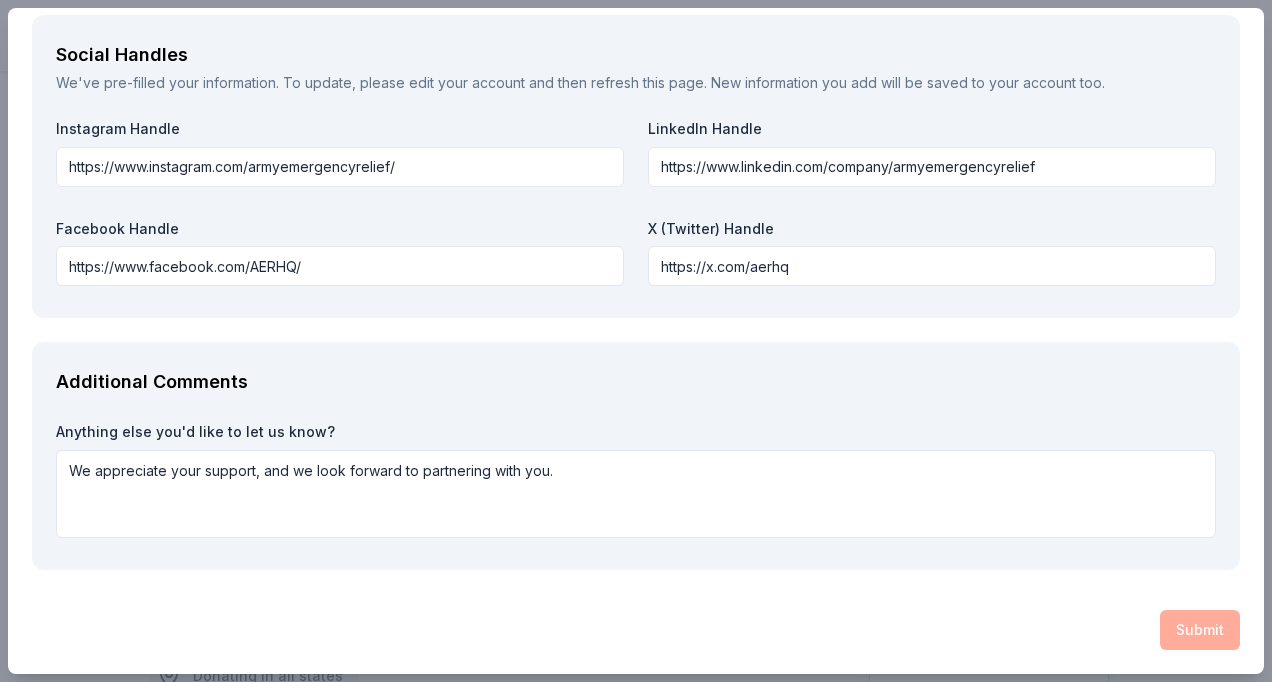 click on "Brand Requirements Before continuing the application, please read and check off to ensure that you are able to fulfill all the requirements to receive an in-kind donation. Terms and Conditions * By submitting this application, I agree to the following:
Villa Sogni D'Oro's charity rate for this package is €3.500 Euro (Retail value is €5.250 Euro). You’re free to sell it at any price above that and retain any excess proceeds for your fundraising.
If the package doesn’t sell at the auction, the charity has no further obligation aside from letting us know the event was unsuccessful.
Once the auction closes successfully, we send an invoice to the nonprofit. The nonprofit pays us upon receipt of the invoice.
The winner has 12 months to book the accommodation for travel within 24 months.  Failure to book results in forfeiture of the package.
I agree Request What are you requesting? * How many are you requesting? * How will the product be used? * Raffle / Door prize Other * *" at bounding box center [636, -1018] 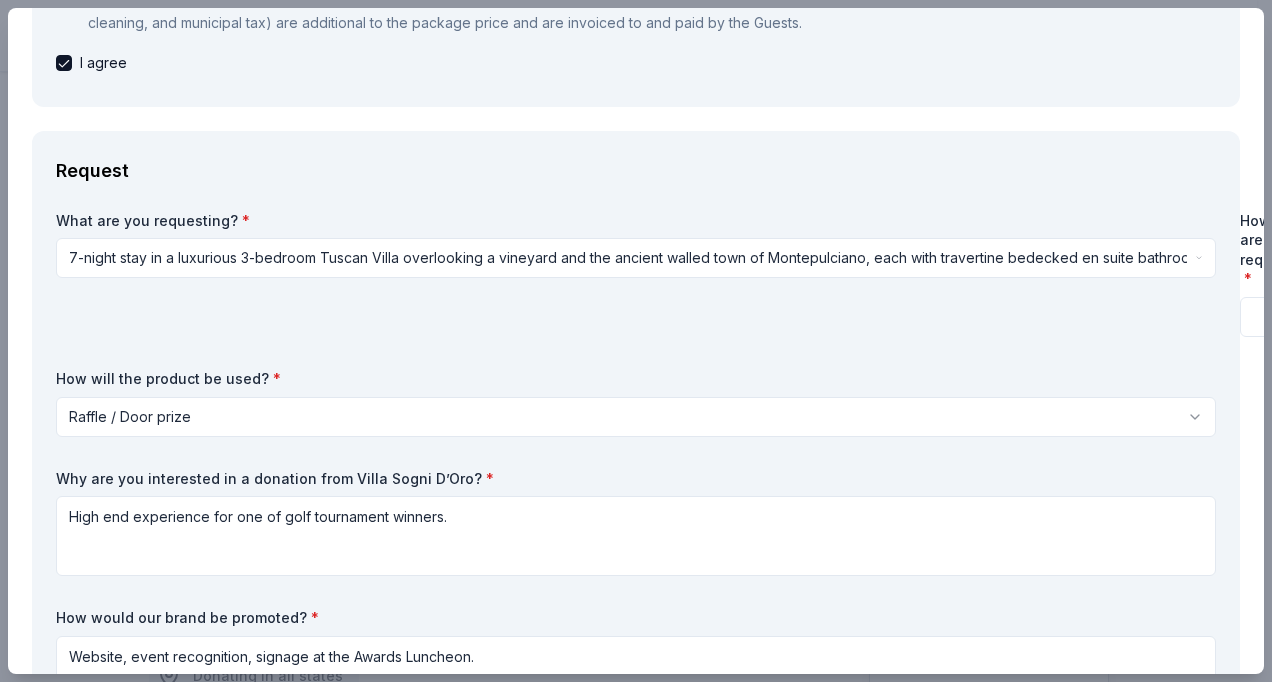 scroll, scrollTop: 0, scrollLeft: 0, axis: both 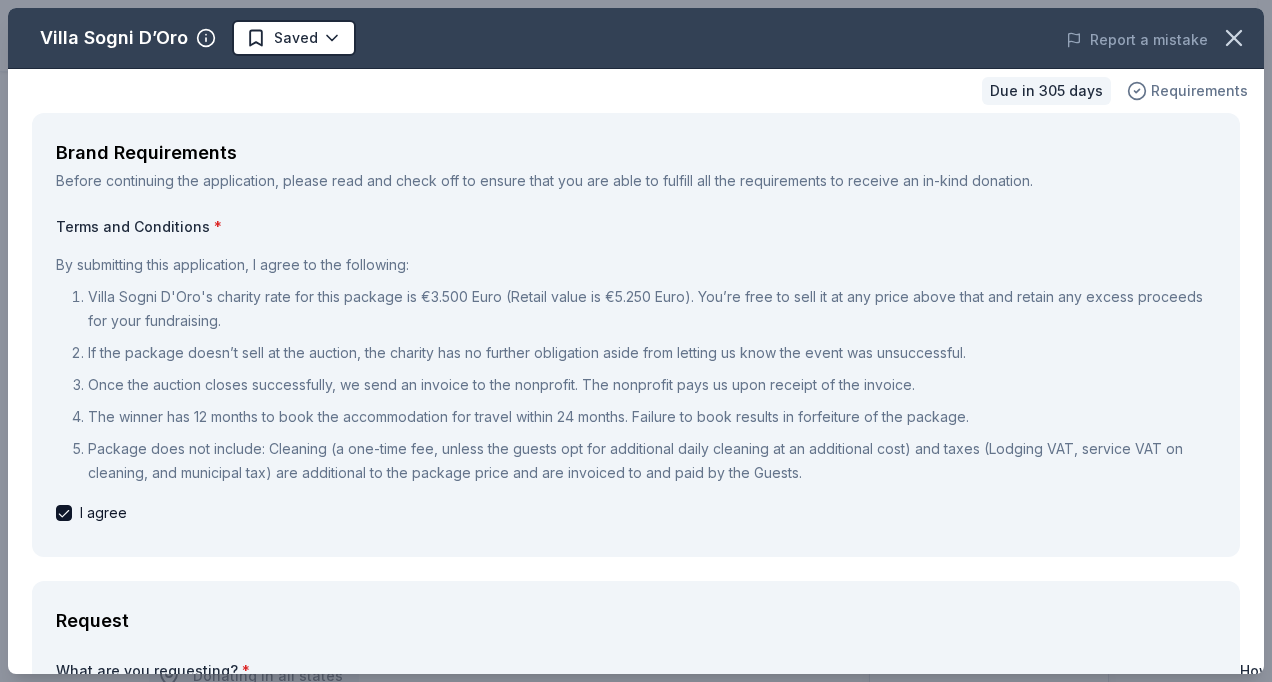click on "Requirements" at bounding box center (1187, 91) 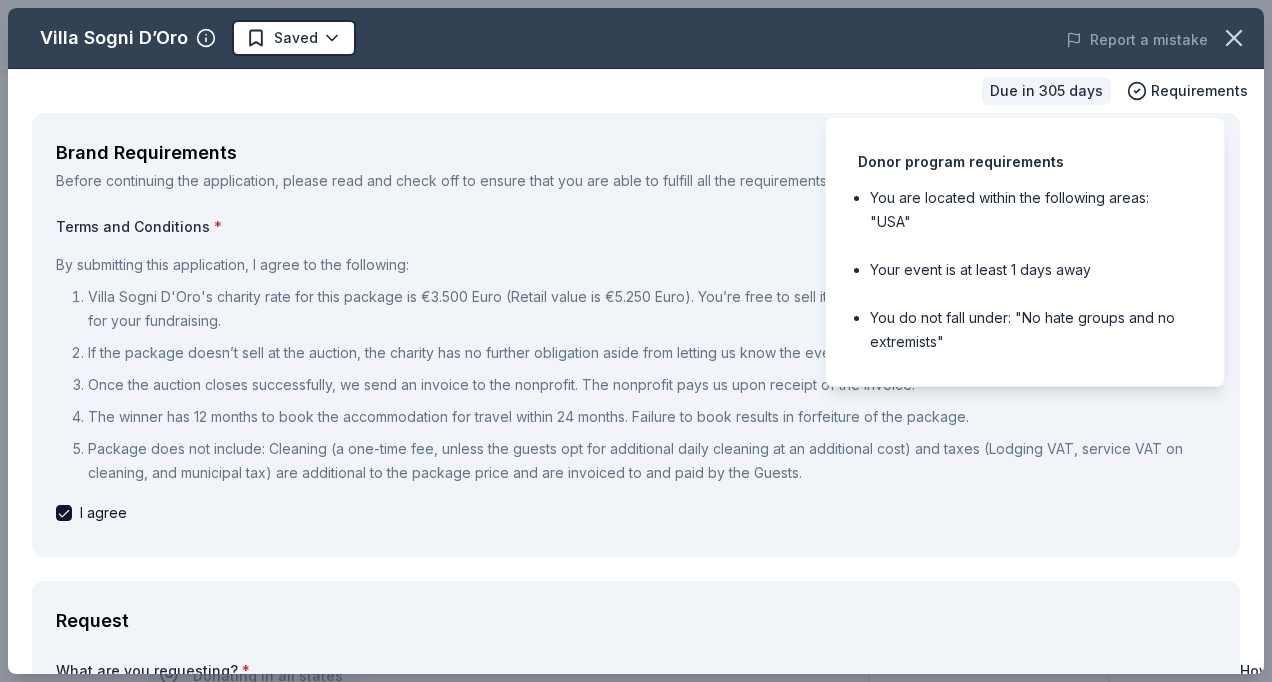 click on "Donor program requirements You are located within the following areas: "USA" Your event is at least 1 days away You do not fall under: "No hate groups and no extremists"" at bounding box center (1025, 252) 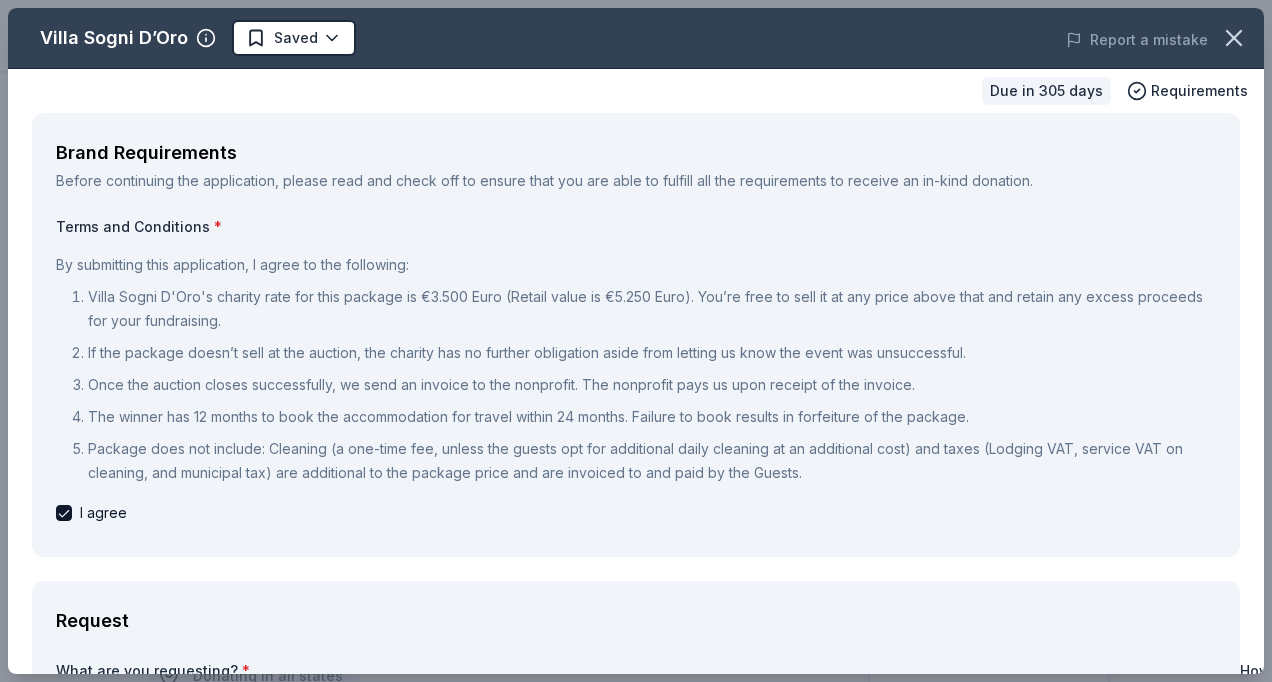 click on "Terms and Conditions * By submitting this application, I agree to the following:
Villa Sogni D'Oro's charity rate for this package is €3.500 Euro (Retail value is €5.250 Euro). You’re free to sell it at any price above that and retain any excess proceeds for your fundraising.
If the package doesn’t sell at the auction, the charity has no further obligation aside from letting us know the event was unsuccessful.
Once the auction closes successfully, we send an invoice to the nonprofit. The nonprofit pays us upon receipt of the invoice.
The winner has 12 months to book the accommodation for travel within 24 months.  Failure to book results in forfeiture of the package.
Package does not include: Cleaning (a one-time fee, unless the guests opt for additional daily cleaning at an additional cost) and taxes (Lodging VAT, service VAT on cleaning, and municipal tax) are additional to the package price and are invoiced to and paid by the Guests.
I agree" at bounding box center [636, 371] 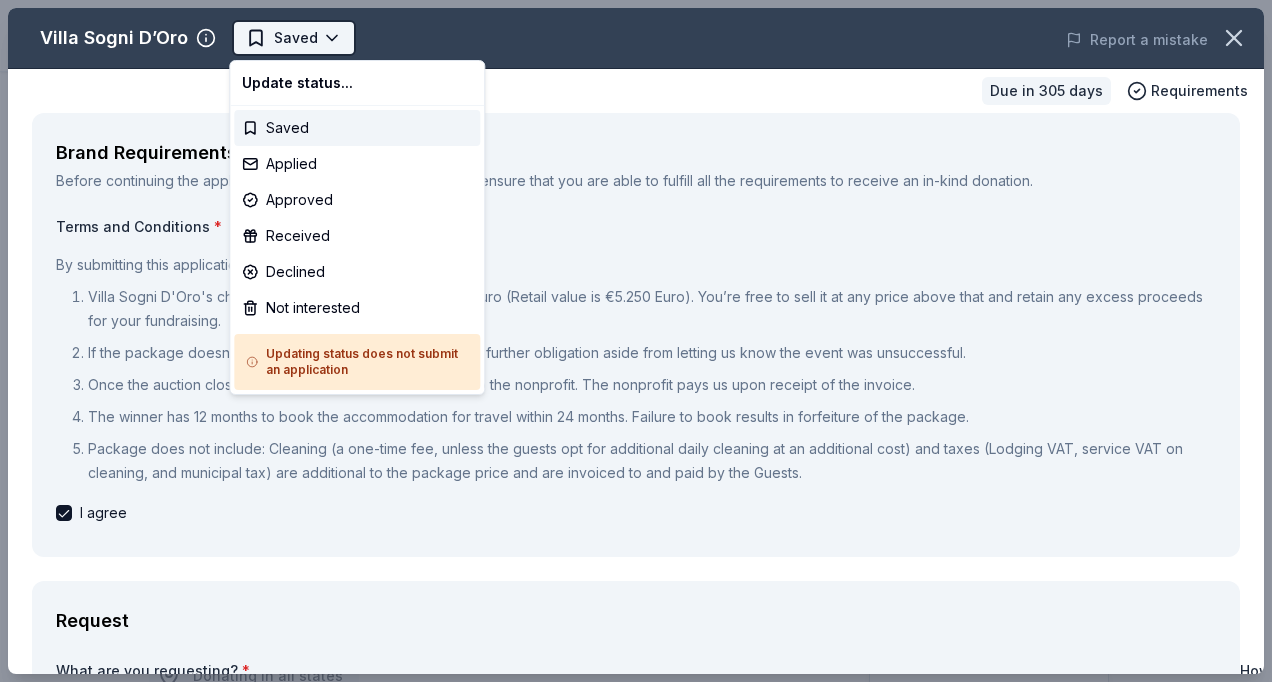 click on "Army Birthday Golf Tournament Saved Apply Due in 305 days Share Villa Sogni D’Oro New Share Donating in all states A Florida based company helping to curate high end, luxurious Italian-Tuscany vacation packages with white glove concierge trip planning and assistance. What they donate 7-night stay in a luxurious 3-bedroom Tuscan Villa overlooking a vineyard and the ancient walled town of Montepulciano, each with travertine bedecked en suite bathrooms, with a modern twist on area traditions and accessibility to all of Italy (Retail value is €5.250 Euro; you keep any proceeds above our charity rate of €3.500 Euro) Auction & raffle Donation is small & easy to send to guests Who they donate to  Preferred 501(c)(3) preferred  Ineligible No hate groups and no extremists Start free Pro trial to view approval rates and average donation values Due in 305 days Apply Saved Usually responds in  a few days Updated  19 days  ago Report a mistake New Be the first to review this company! Leave a review Similar donors 1" at bounding box center [628, 341] 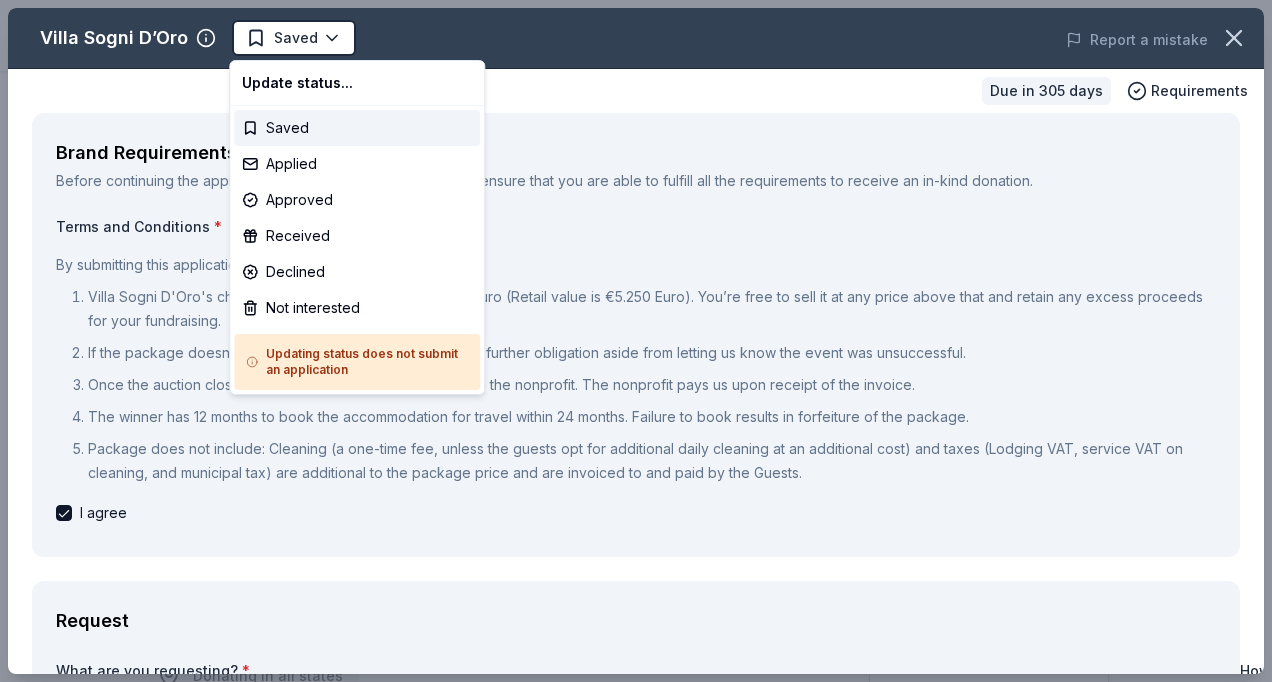 click on "Army Birthday Golf Tournament Saved Apply Due in 305 days Share Villa Sogni D’Oro New Share Donating in all states A Florida based company helping to curate high end, luxurious Italian-Tuscany vacation packages with white glove concierge trip planning and assistance. What they donate 7-night stay in a luxurious 3-bedroom Tuscan Villa overlooking a vineyard and the ancient walled town of Montepulciano, each with travertine bedecked en suite bathrooms, with a modern twist on area traditions and accessibility to all of Italy (Retail value is €5.250 Euro; you keep any proceeds above our charity rate of €3.500 Euro) Auction & raffle Donation is small & easy to send to guests Who they donate to  Preferred 501(c)(3) preferred  Ineligible No hate groups and no extremists Start free Pro trial to view approval rates and average donation values Due in 305 days Apply Saved Usually responds in  a few days Updated  19 days  ago Report a mistake New Be the first to review this company! Leave a review Similar donors 1" at bounding box center (636, 341) 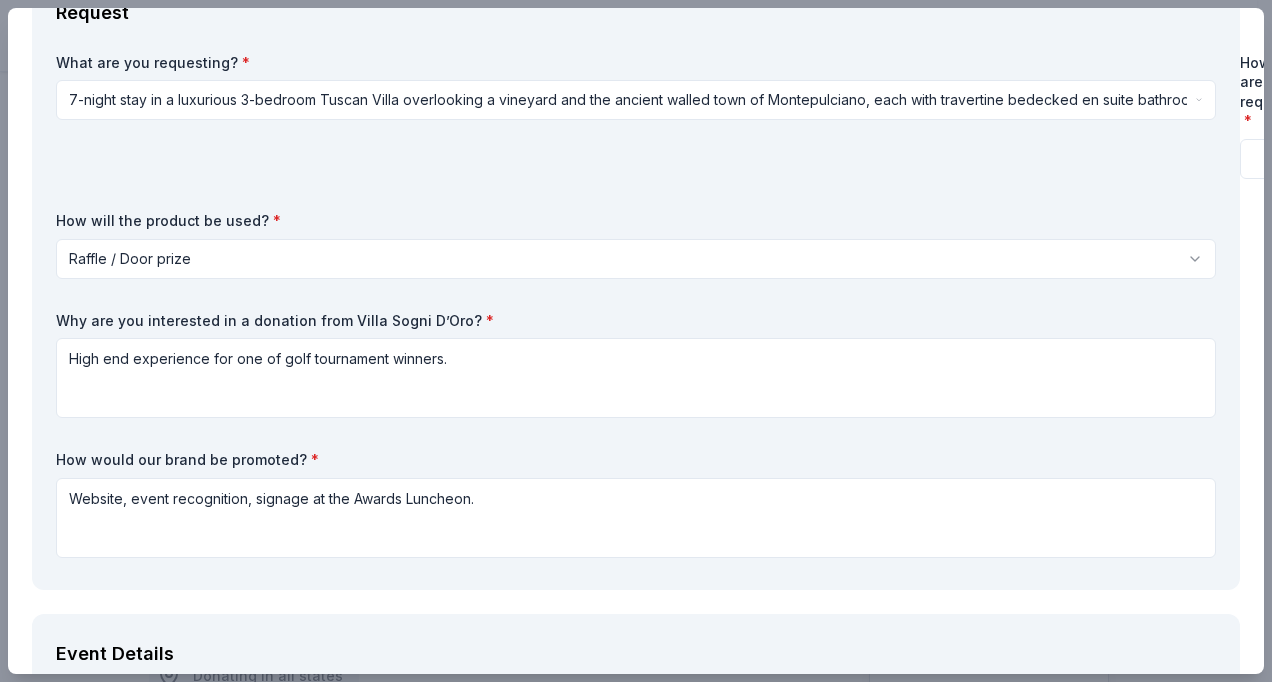 scroll, scrollTop: 604, scrollLeft: 0, axis: vertical 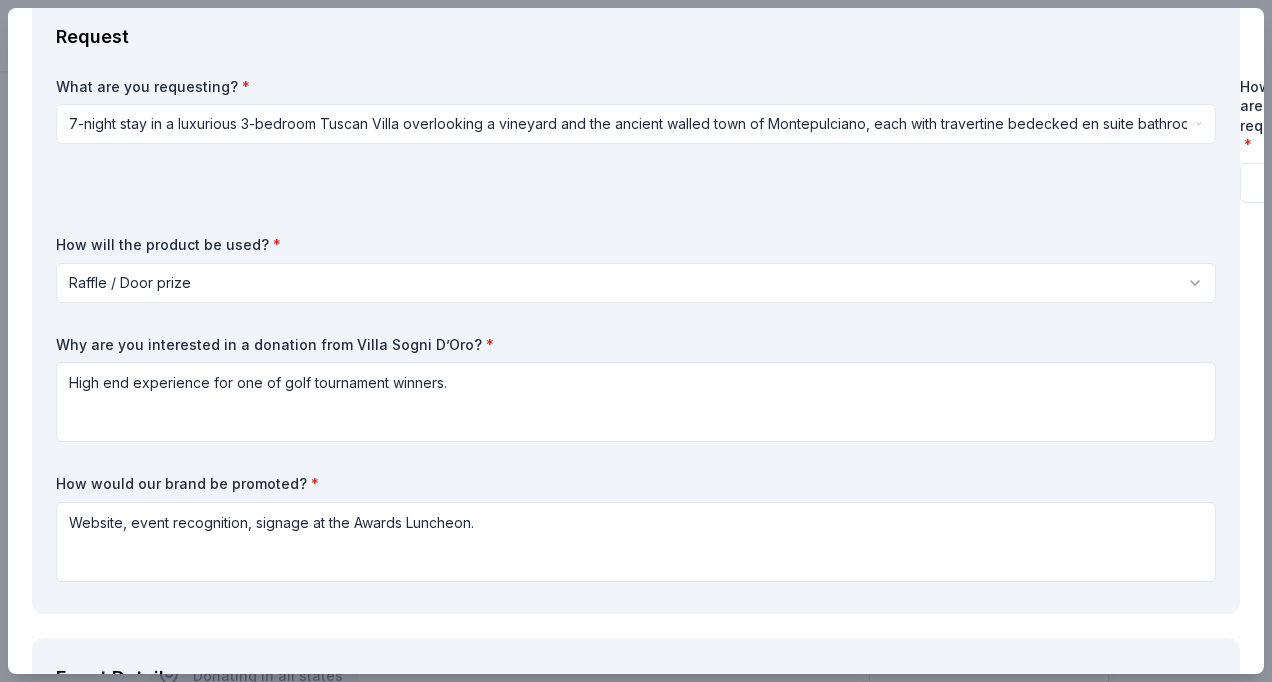 click at bounding box center [1282, 183] 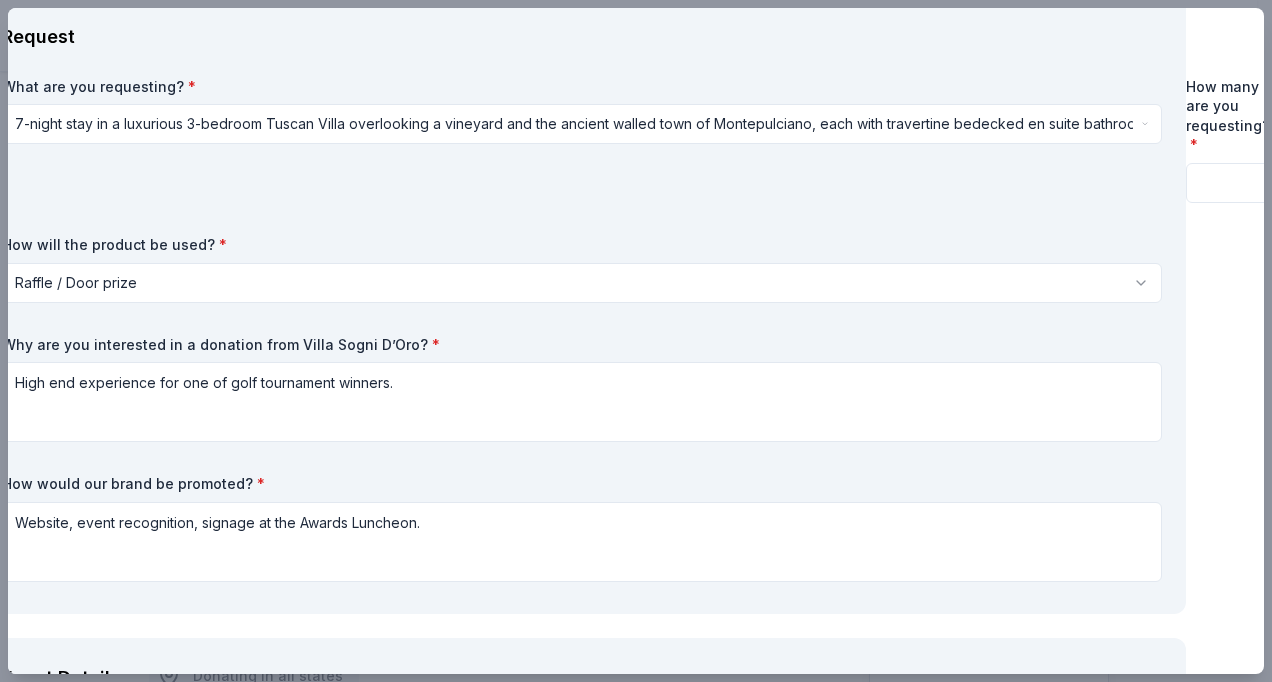 click at bounding box center [1228, 183] 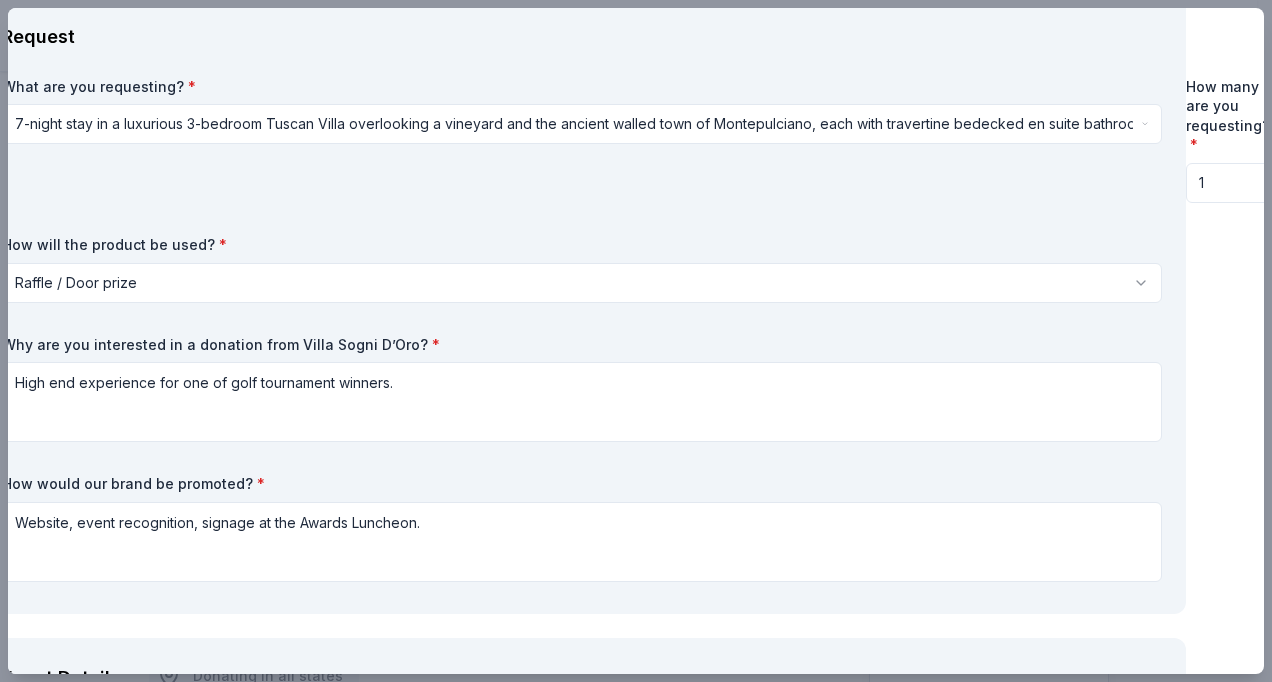 type on "1" 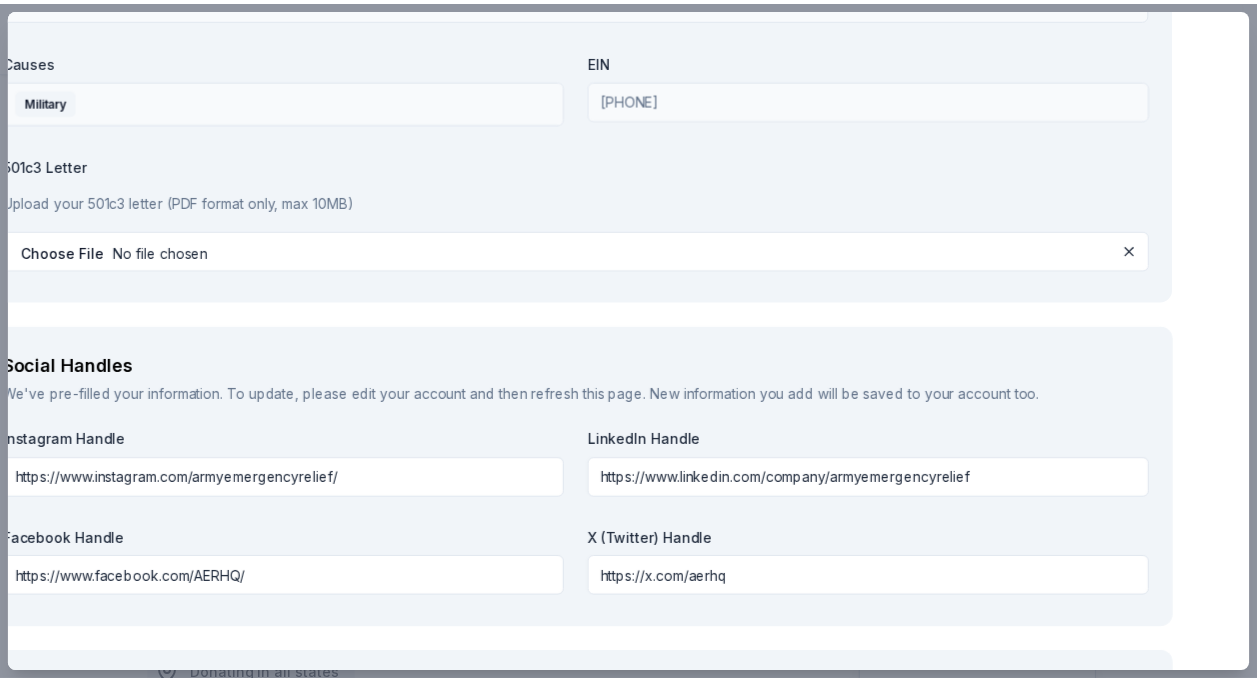 scroll, scrollTop: 2834, scrollLeft: 54, axis: both 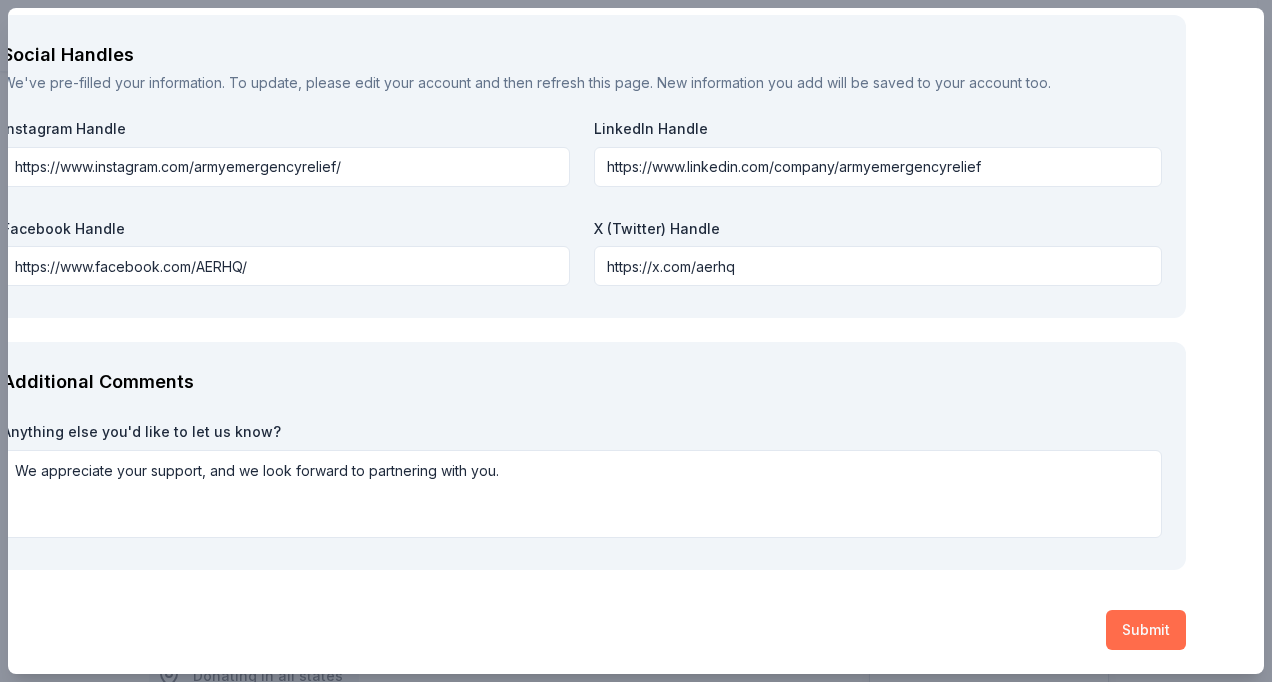click on "Submit" at bounding box center [1146, 630] 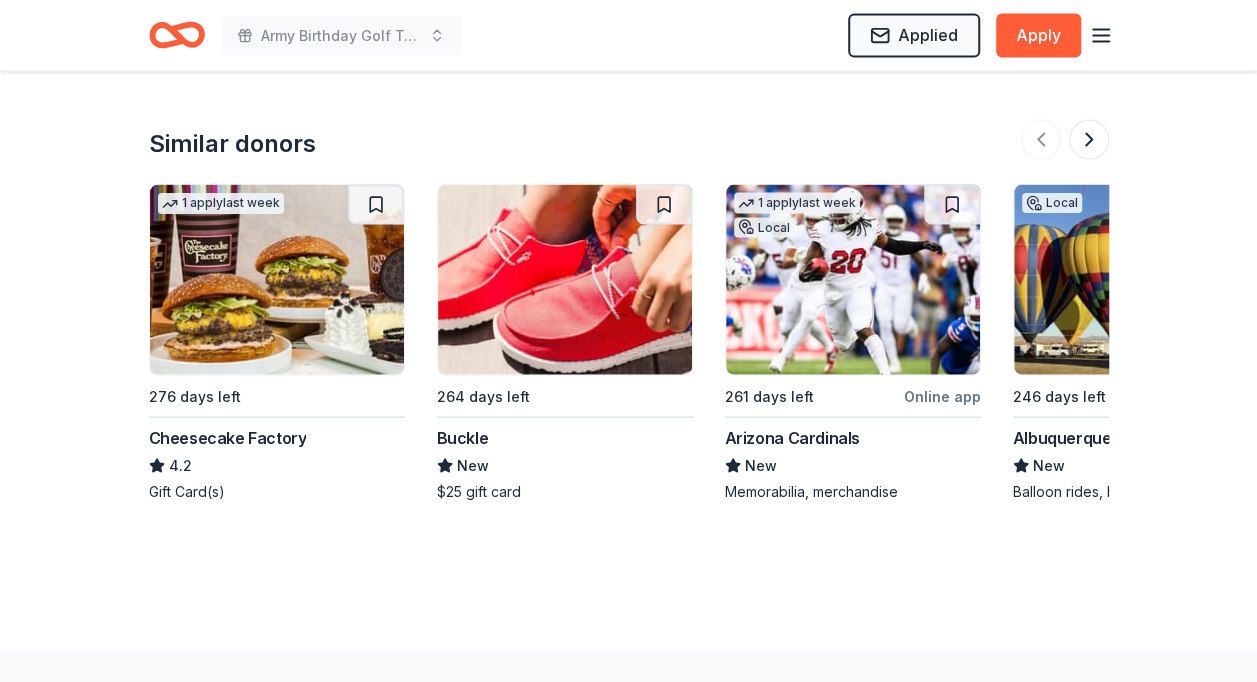 scroll, scrollTop: 56, scrollLeft: 0, axis: vertical 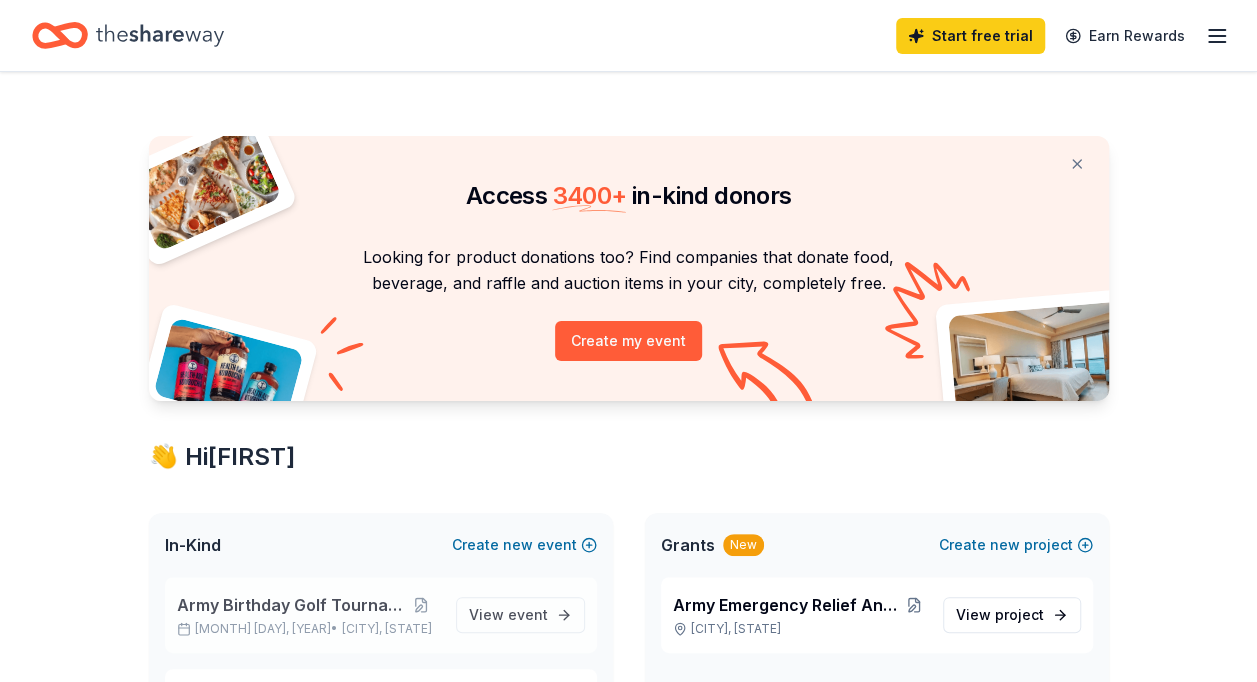 click on "Army Birthday Golf Tournament" at bounding box center [290, 605] 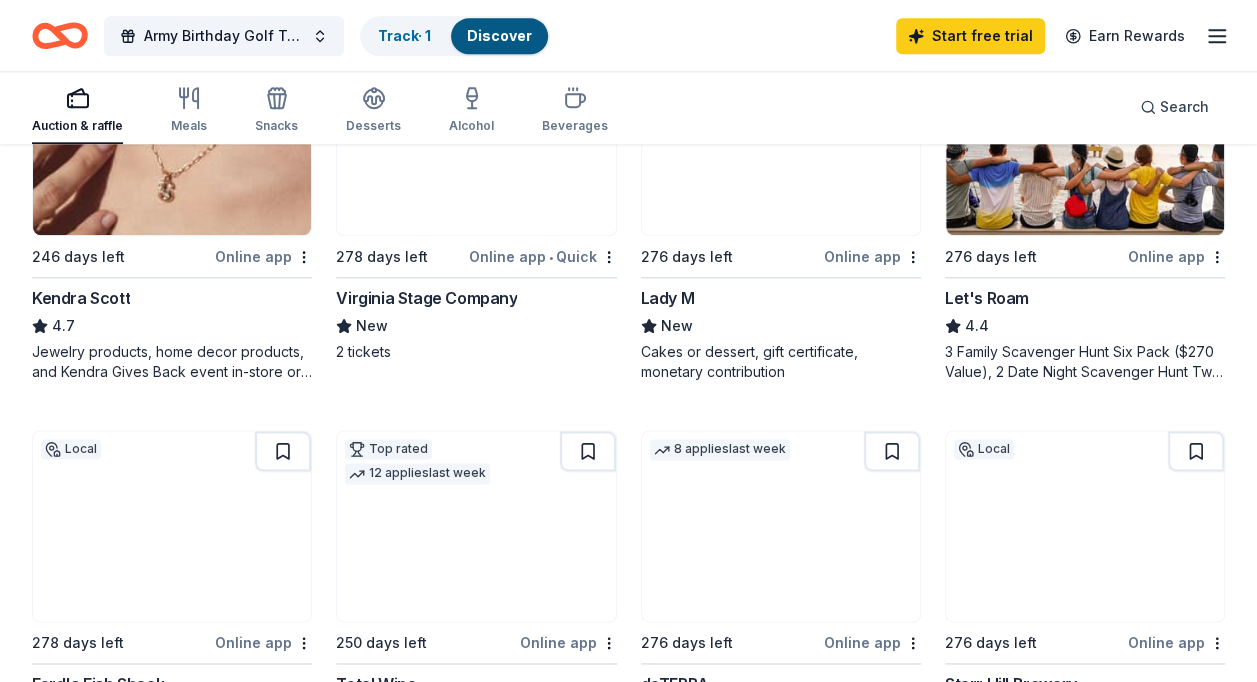 scroll, scrollTop: 0, scrollLeft: 0, axis: both 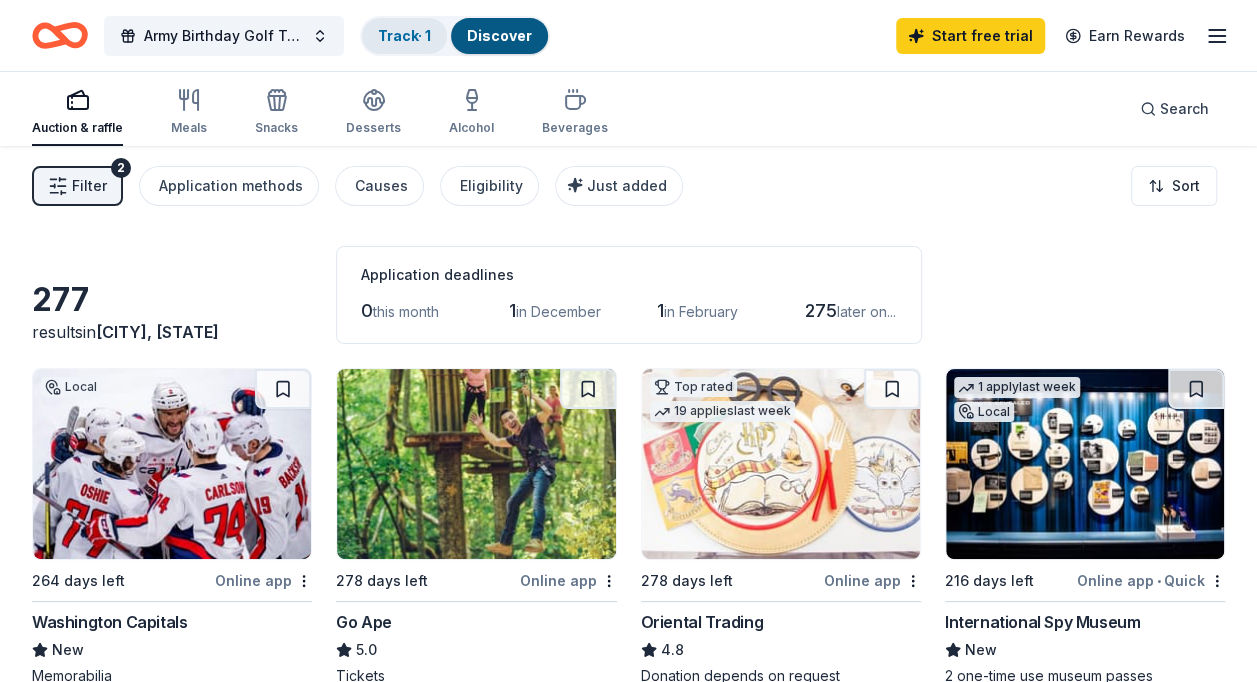click on "Track  · 1" at bounding box center [404, 35] 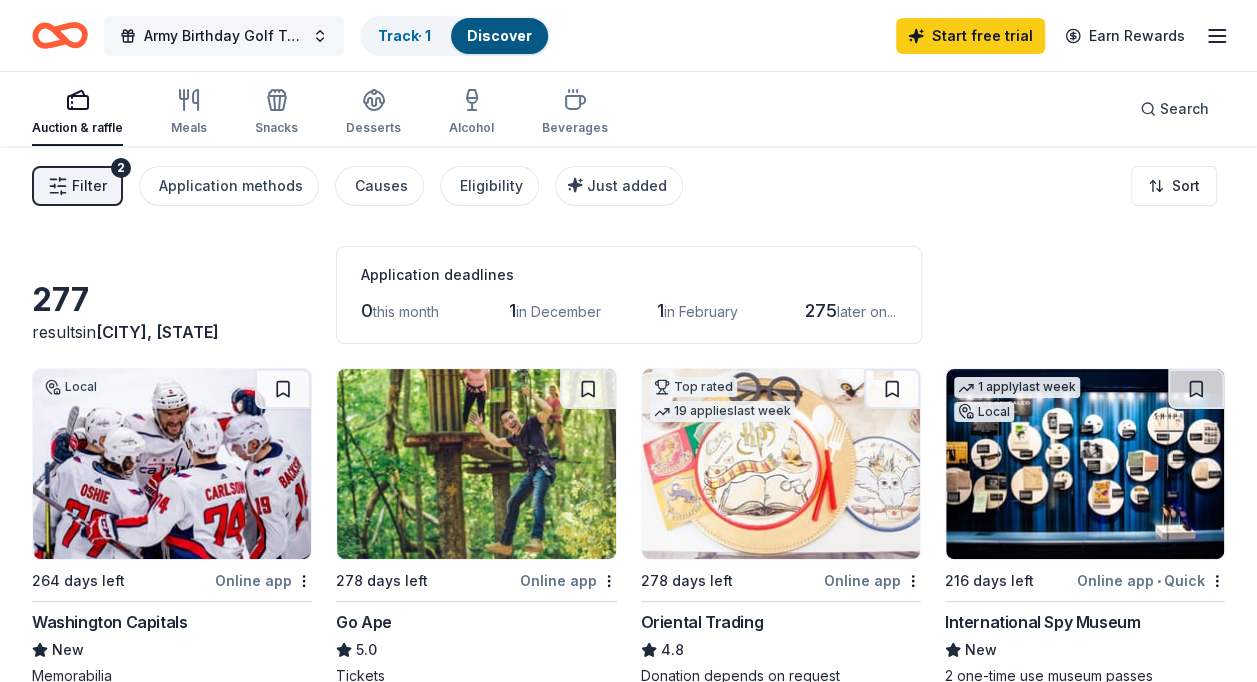 scroll, scrollTop: 0, scrollLeft: 0, axis: both 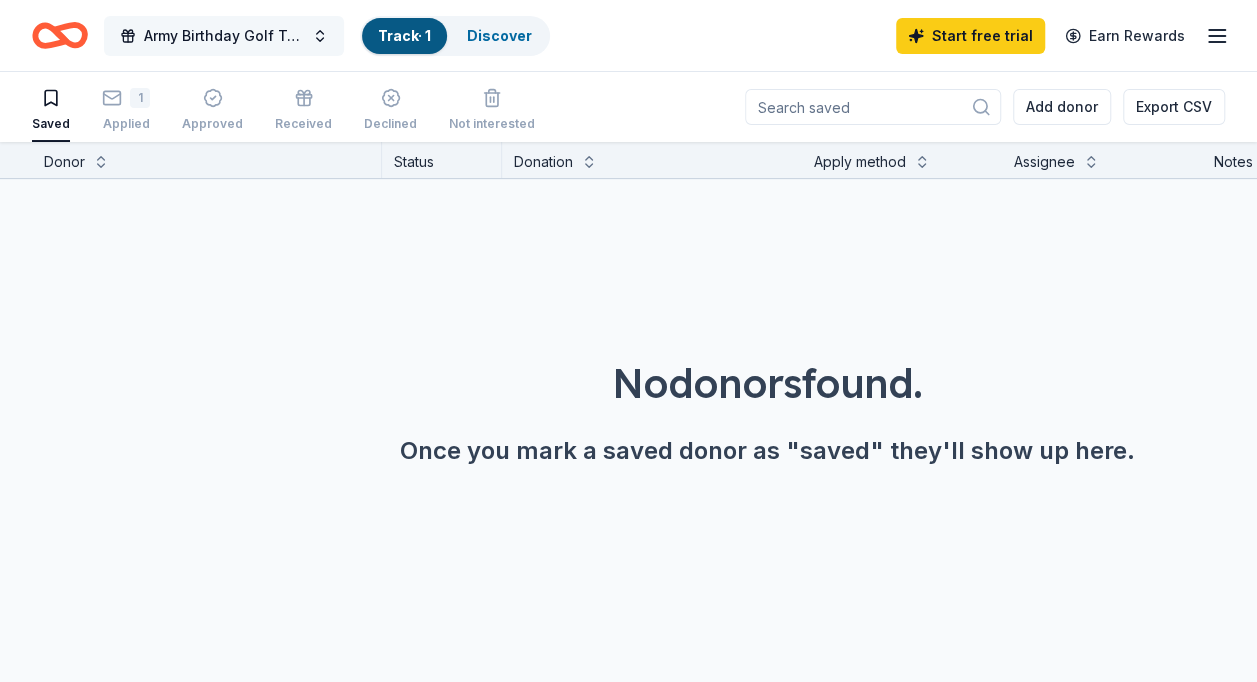 click on "Army Birthday Golf Tournament" at bounding box center (224, 36) 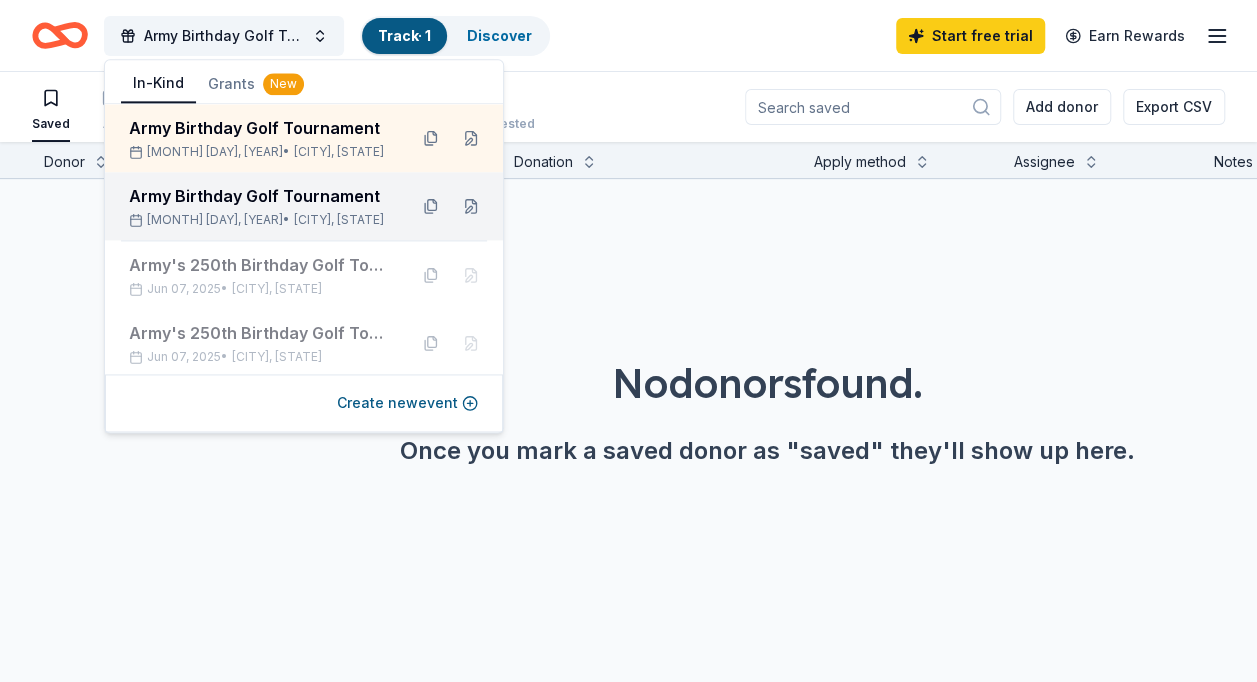 click on "Army Birthday Golf Tournament" at bounding box center (260, 196) 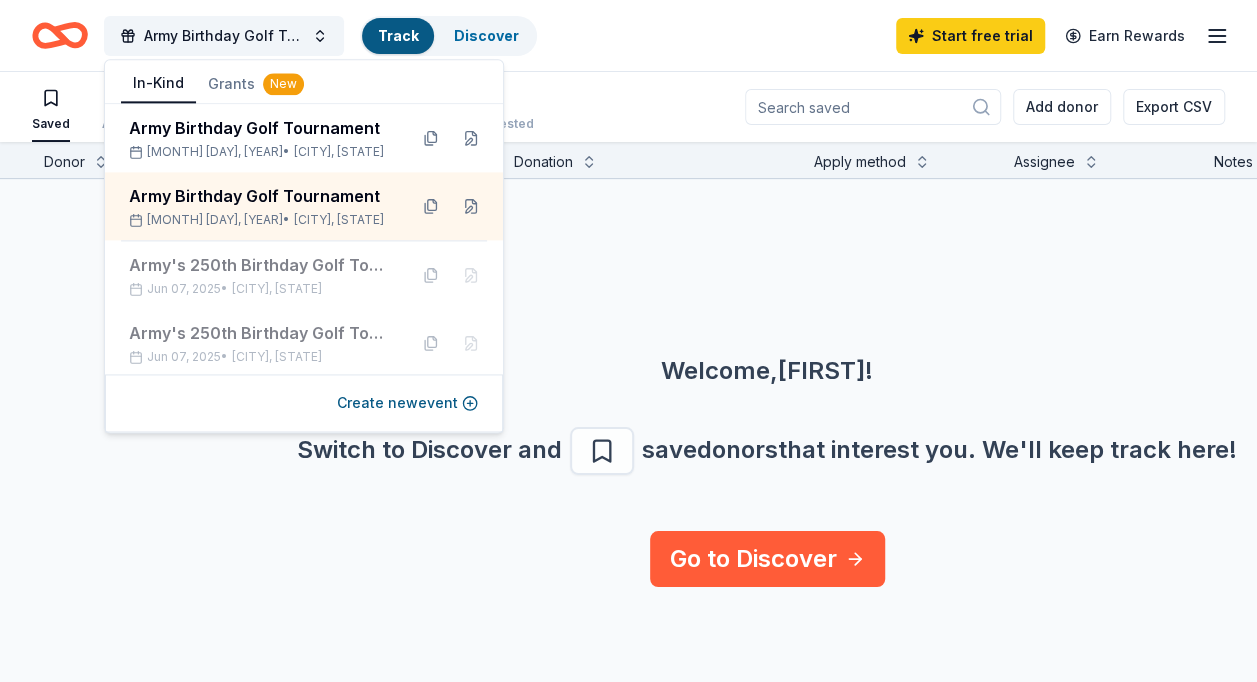 click on "Welcome,  Mandy ! Switch to Discover and save  donors  that interest you. We ' ll keep track here! Go to Discover" at bounding box center [767, 355] 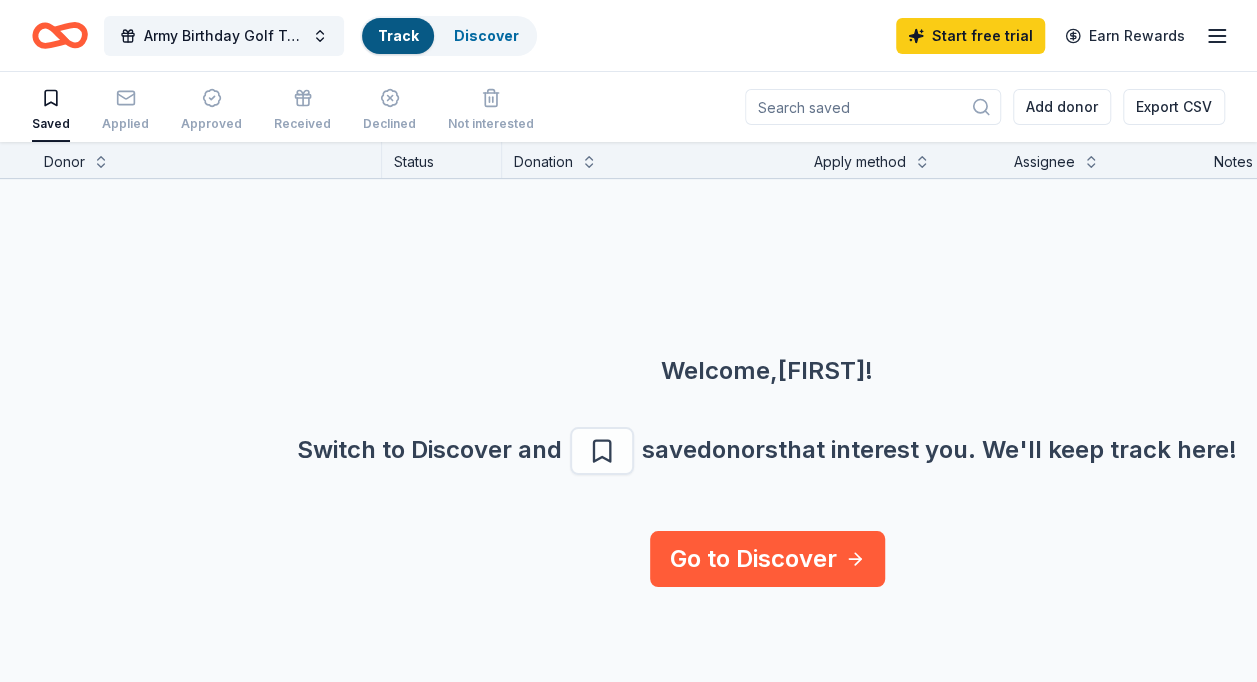 click on "Switch to Discover and save  donors  that interest you. We ' ll keep track here!" at bounding box center (767, 451) 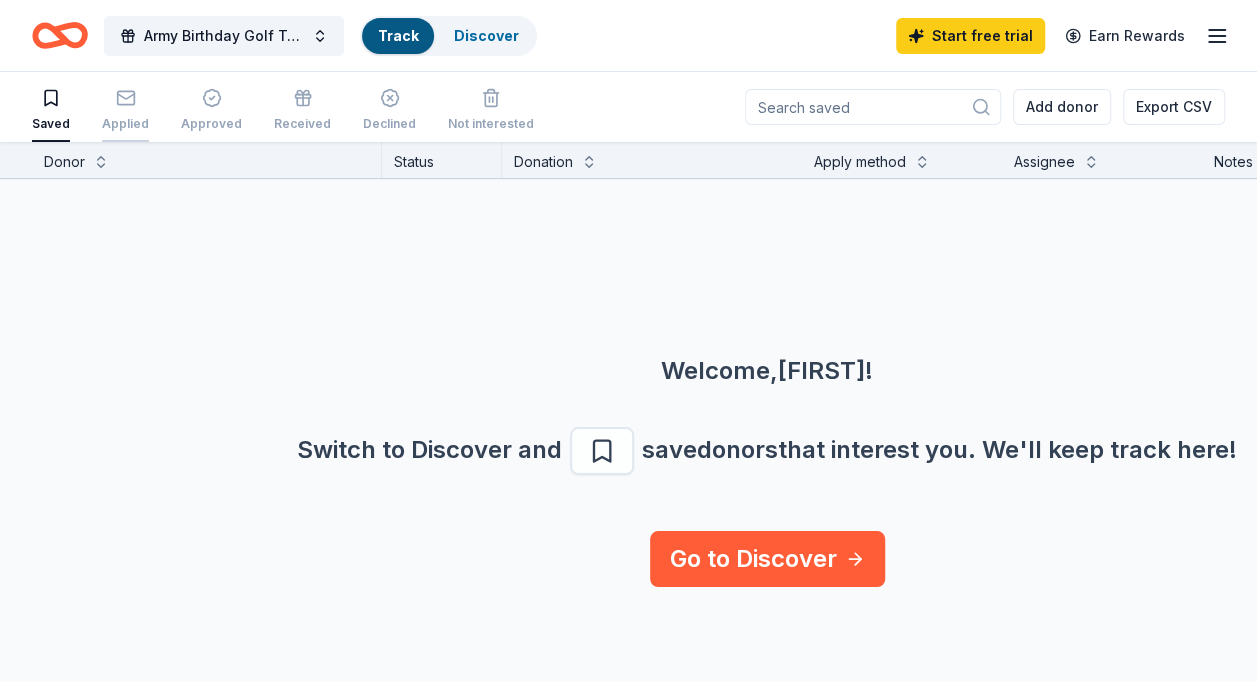 click on "Applied" at bounding box center (125, 110) 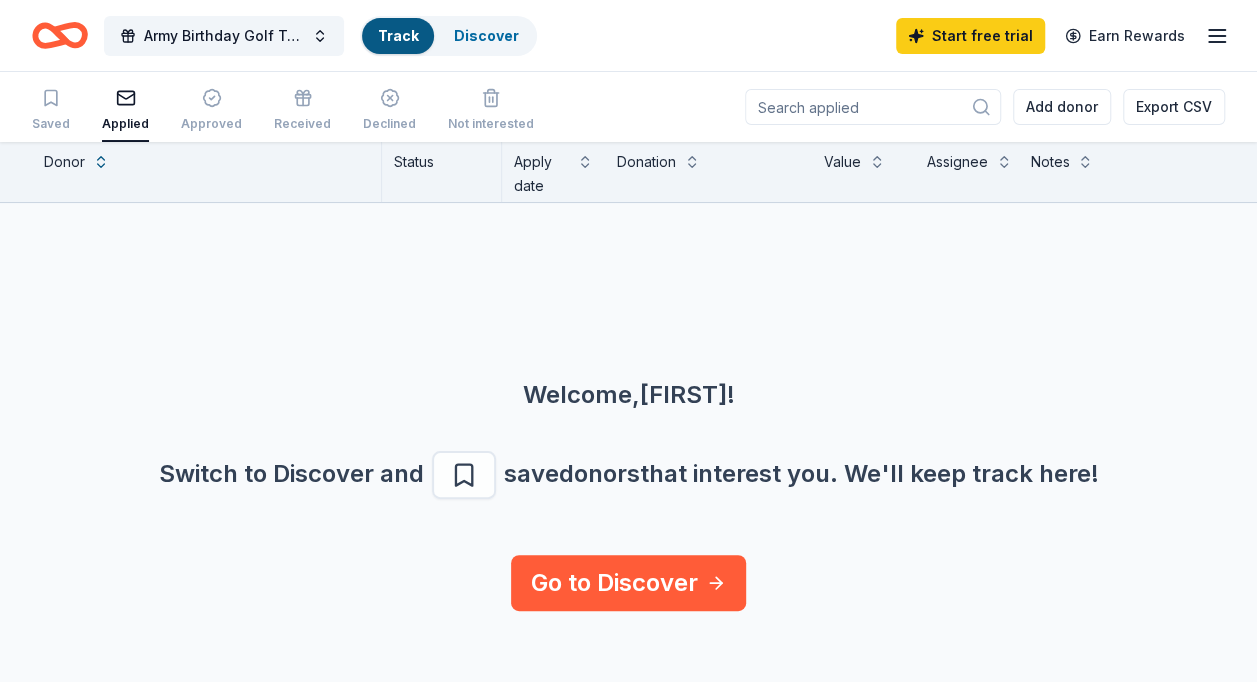 click on "Applied" at bounding box center [125, 110] 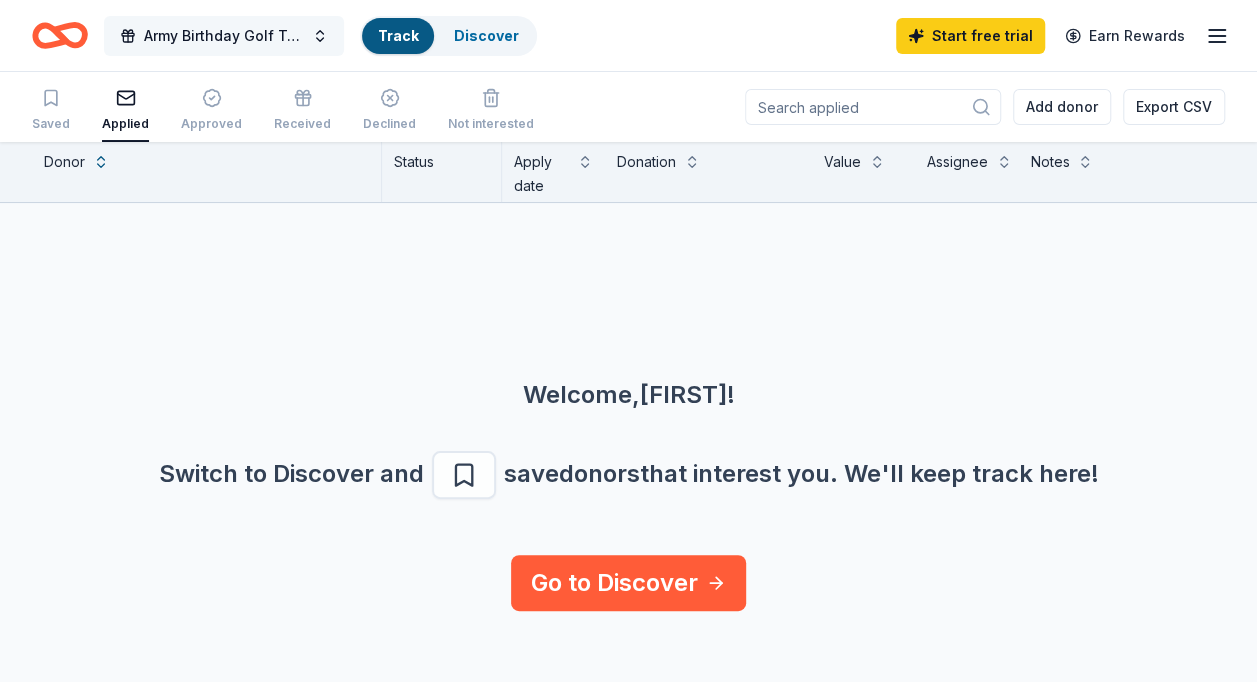 click on "Army Birthday Golf Tournament" at bounding box center (224, 36) 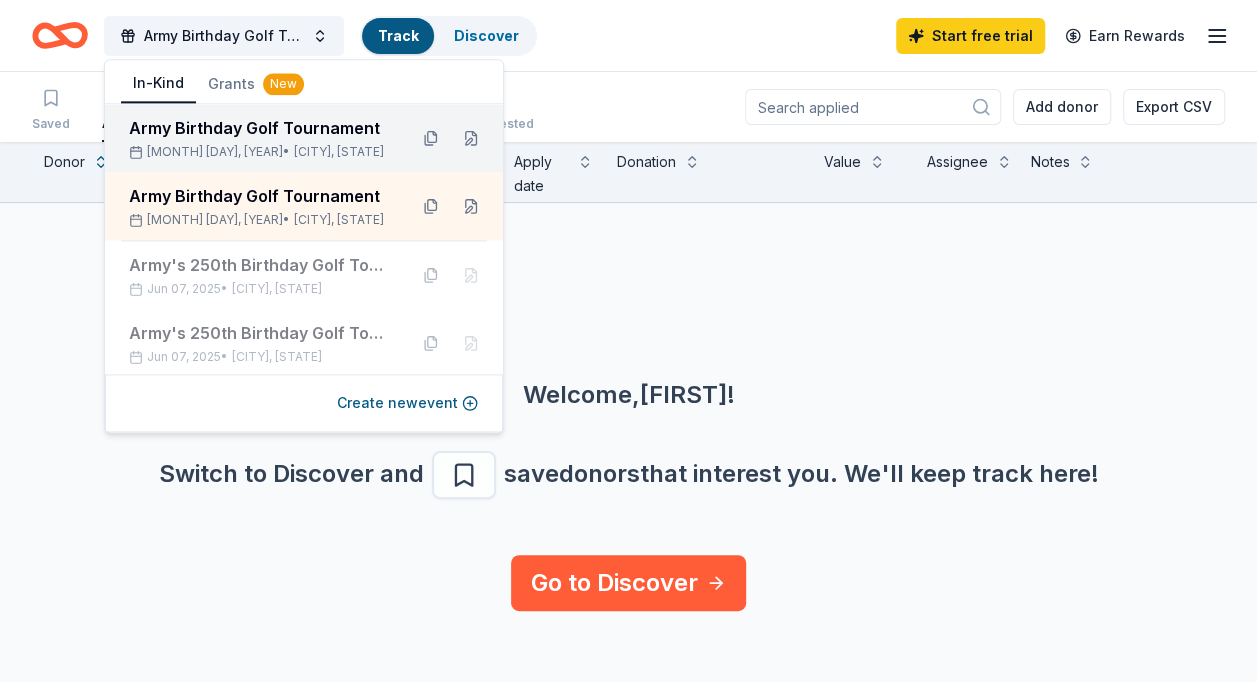 click on "Army Birthday Golf Tournament Jun 06, 2026  •  Fort Belvoir, VA" at bounding box center [260, 138] 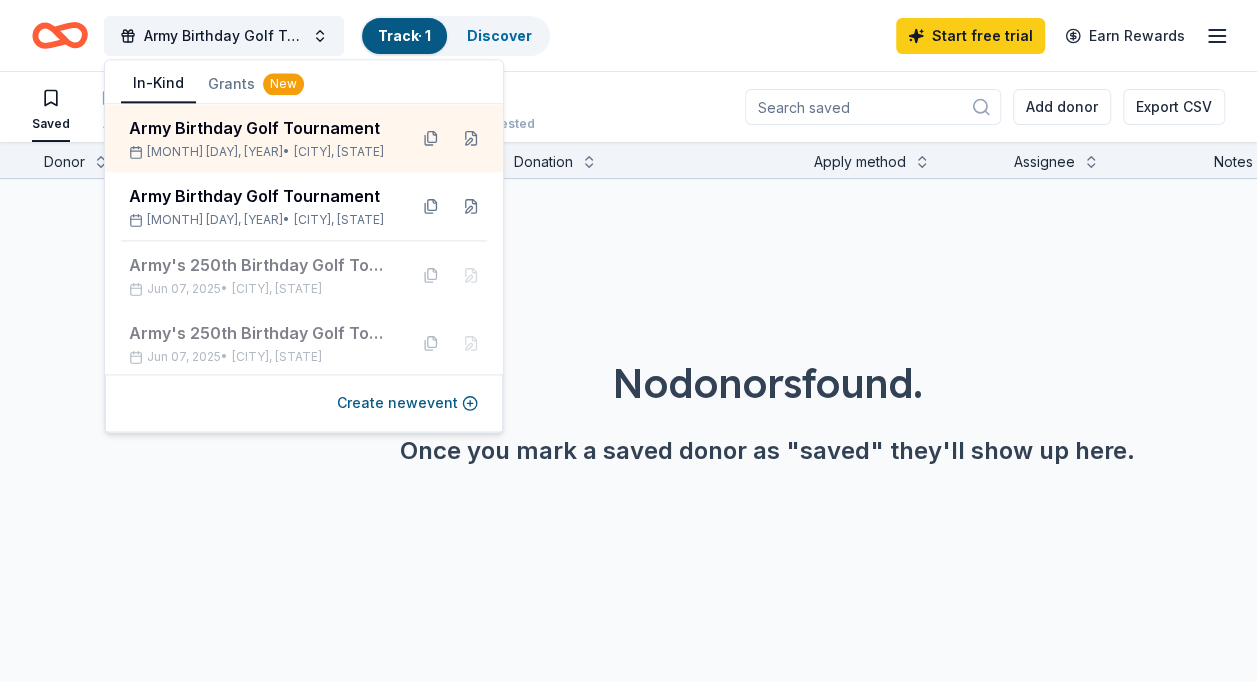 click on "No  donors  found. Once you mark a saved donor as "saved"
they'll show up here." at bounding box center [767, 339] 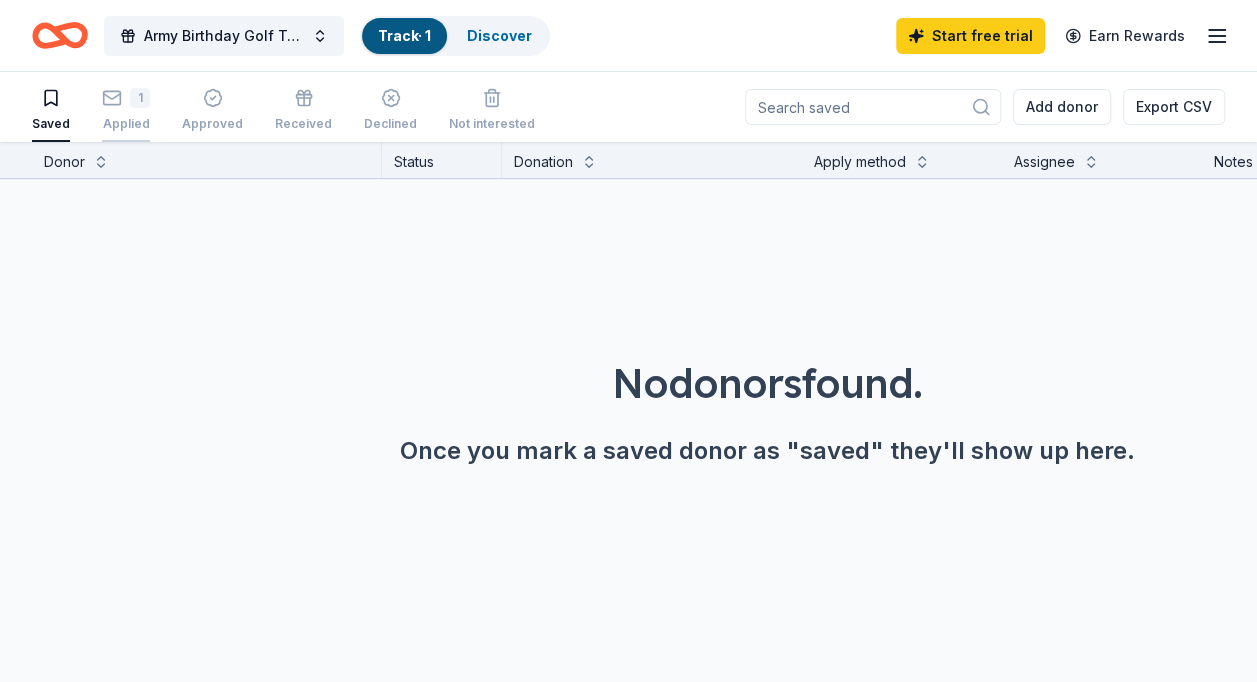click on "1" at bounding box center (126, 98) 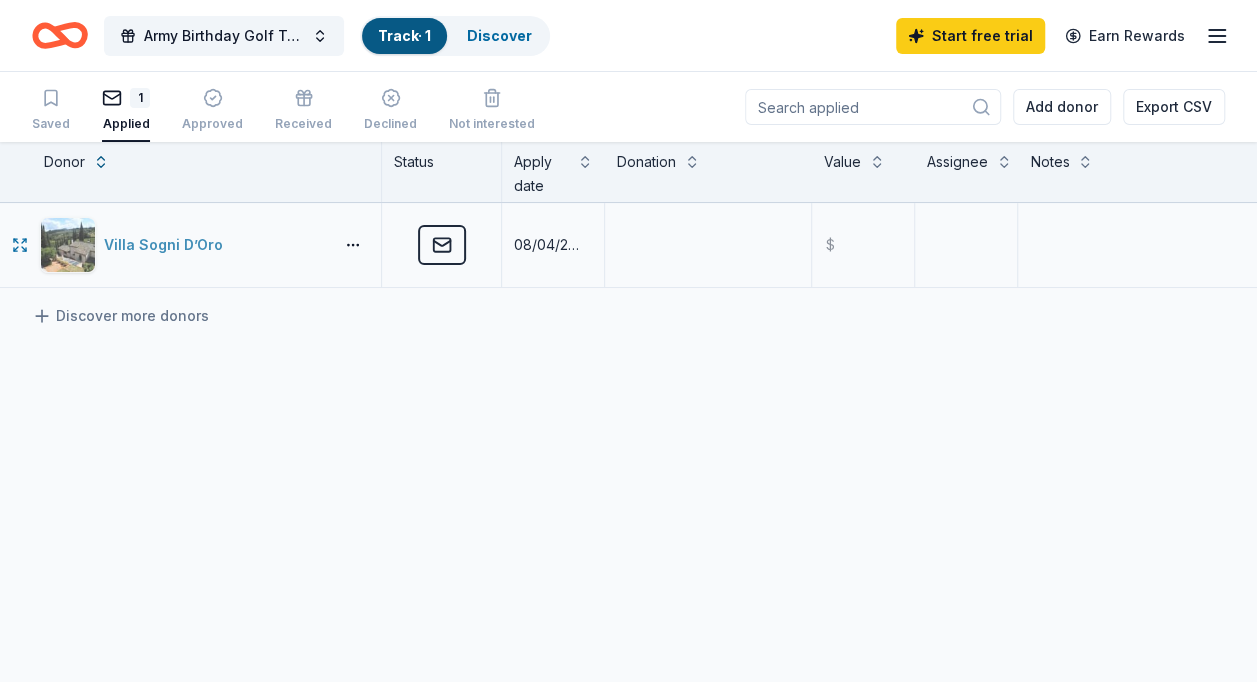 click on "Villa Sogni D’Oro" at bounding box center (167, 245) 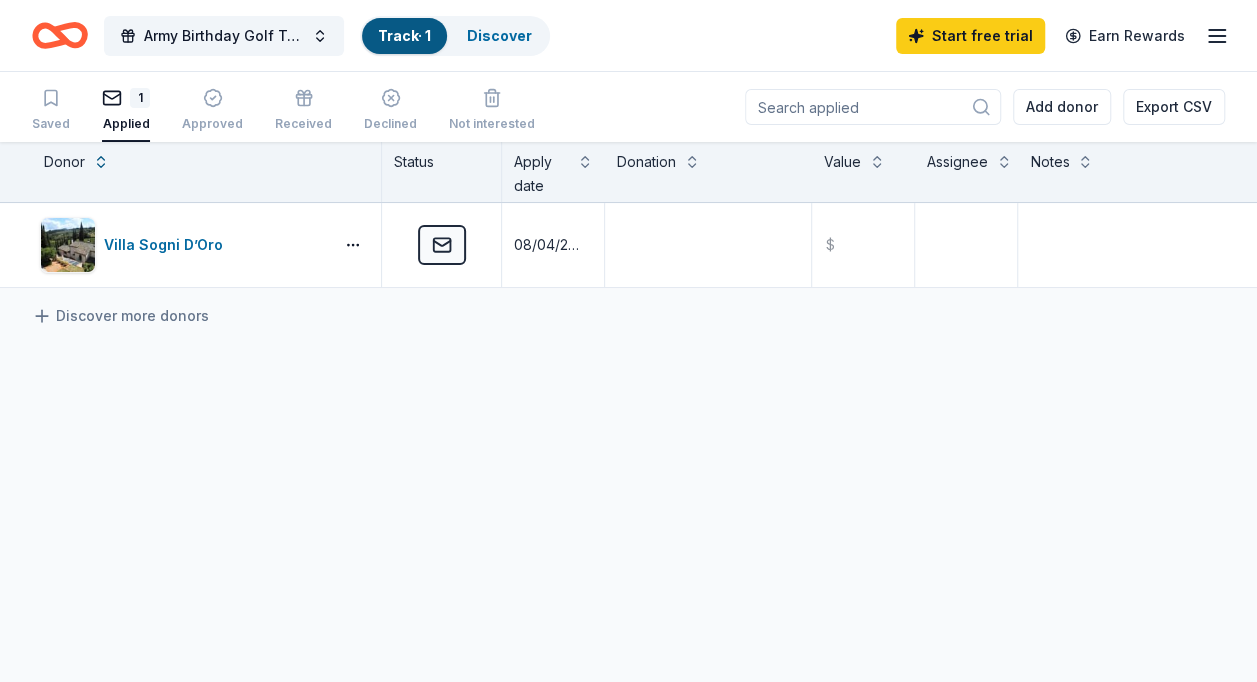 click on "Saved 1 Applied Approved Received Declined Not interested" at bounding box center [283, 111] 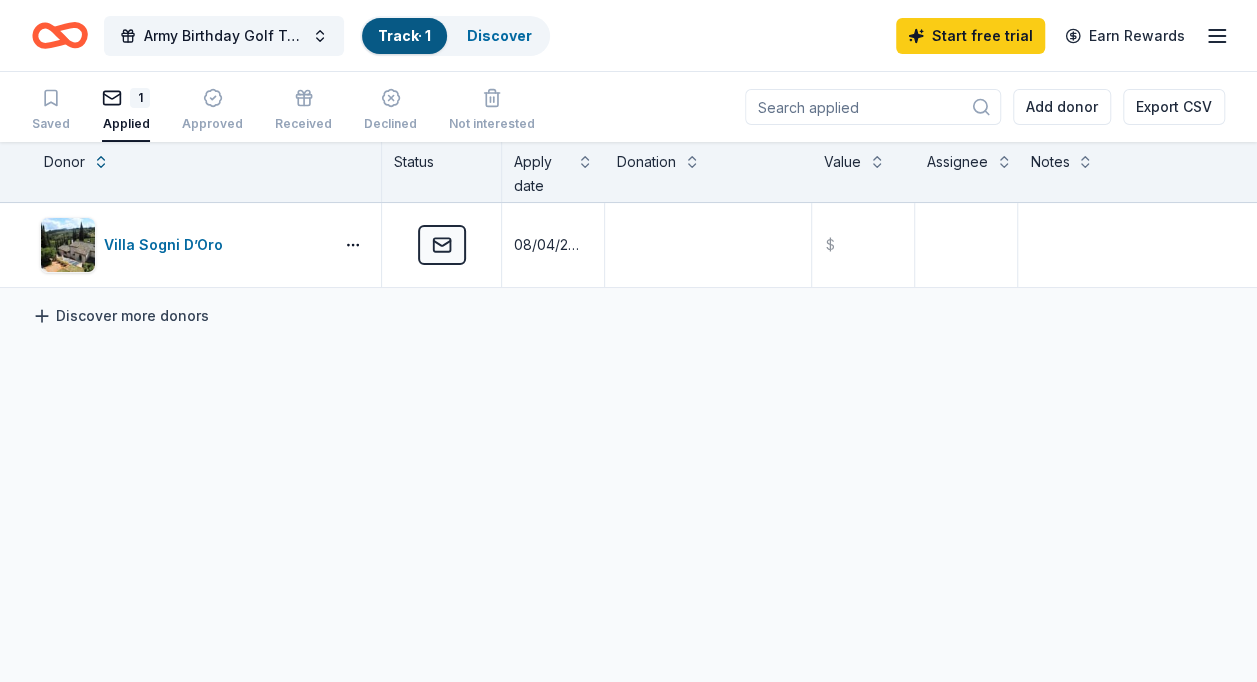 click on "Discover more donors" at bounding box center [120, 316] 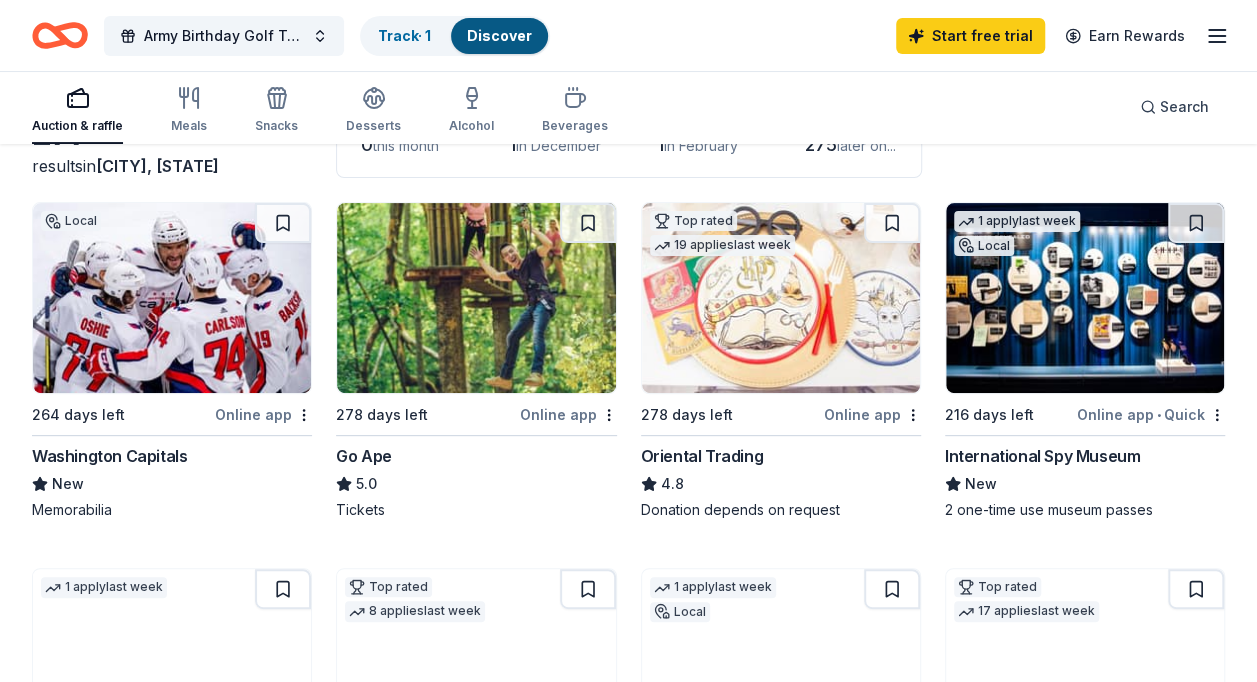 scroll, scrollTop: 164, scrollLeft: 0, axis: vertical 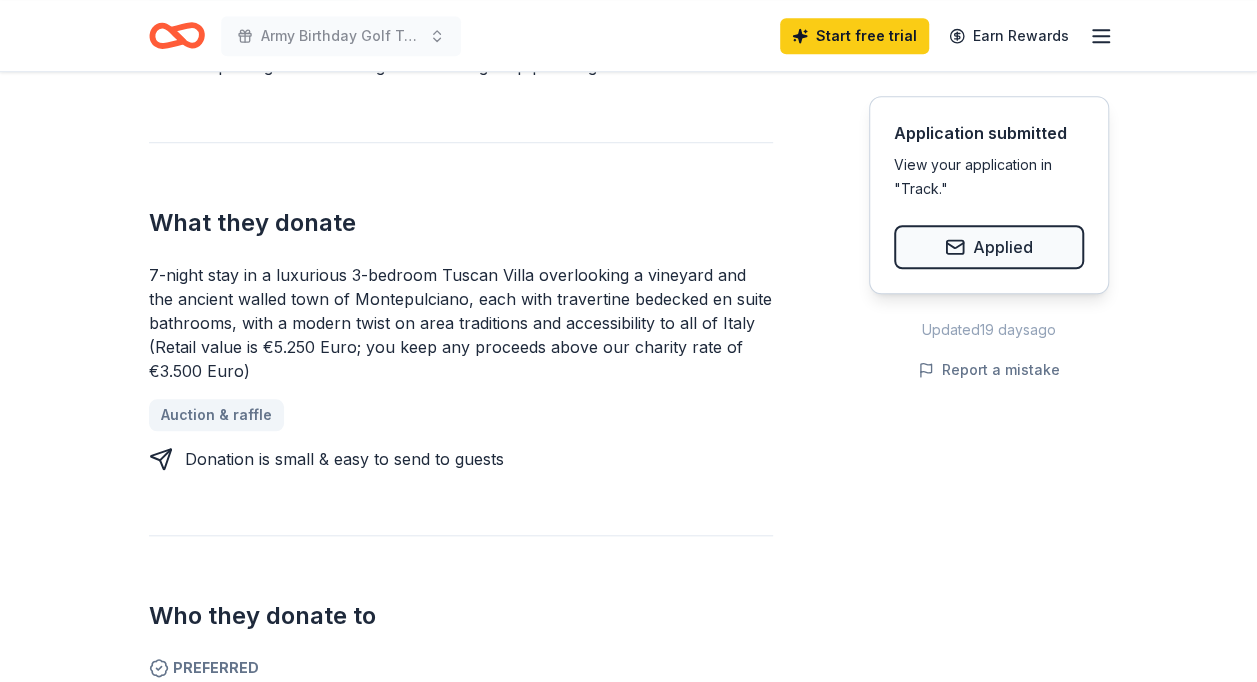 drag, startPoint x: 144, startPoint y: 271, endPoint x: 266, endPoint y: 270, distance: 122.0041 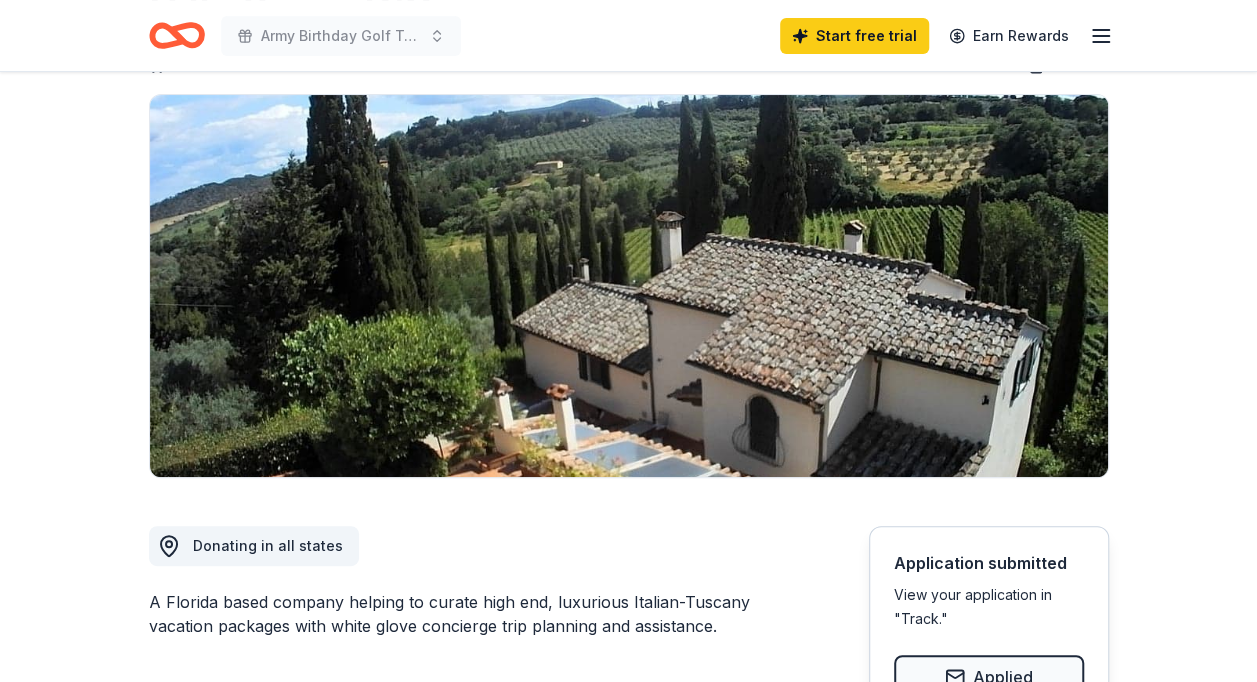 scroll, scrollTop: 127, scrollLeft: 0, axis: vertical 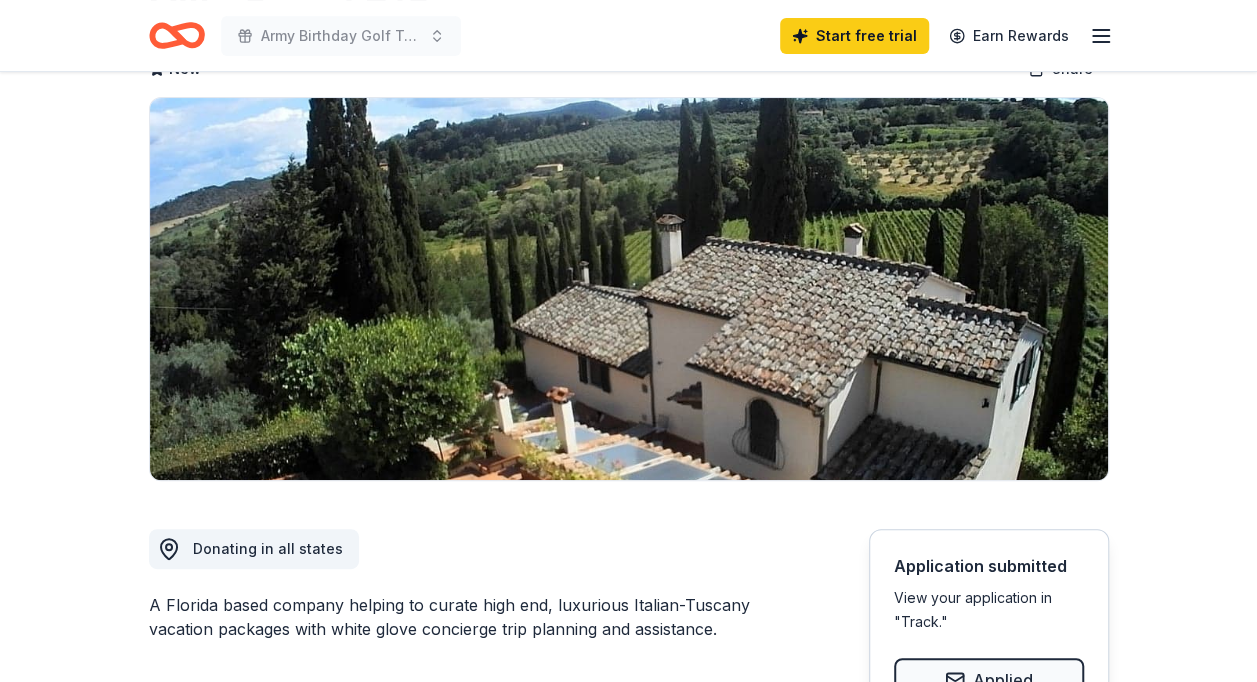 click at bounding box center (629, 289) 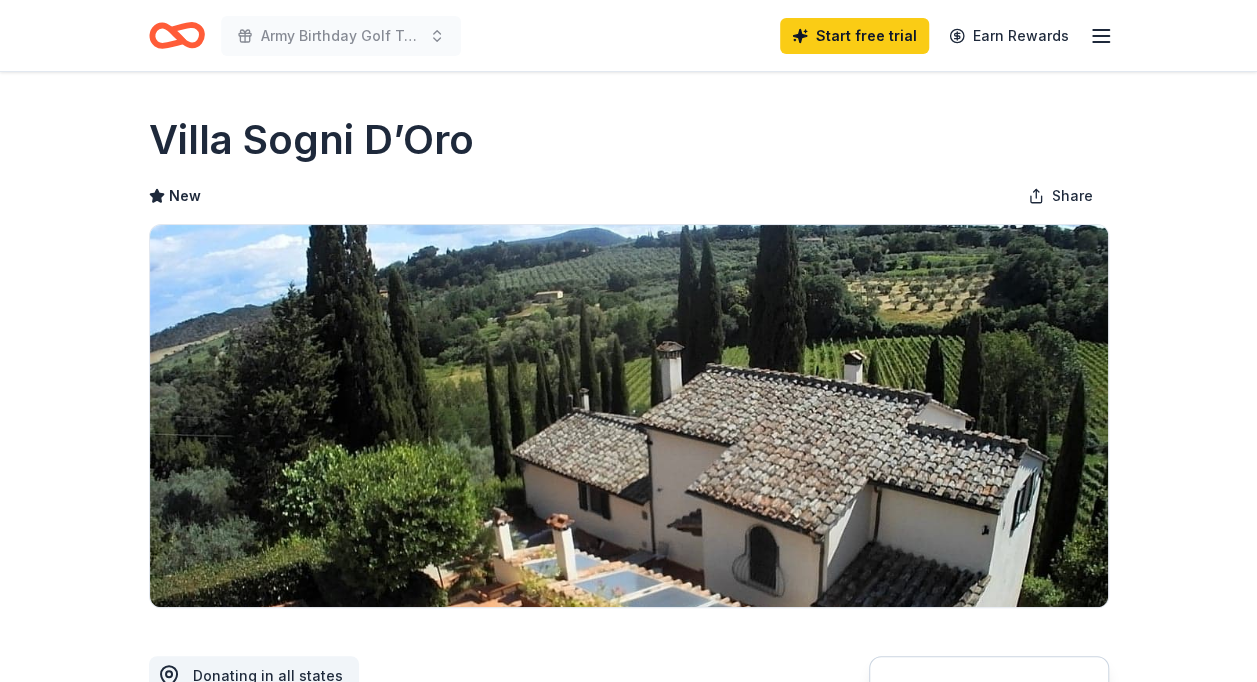 drag, startPoint x: 162, startPoint y: 134, endPoint x: 411, endPoint y: 134, distance: 249 